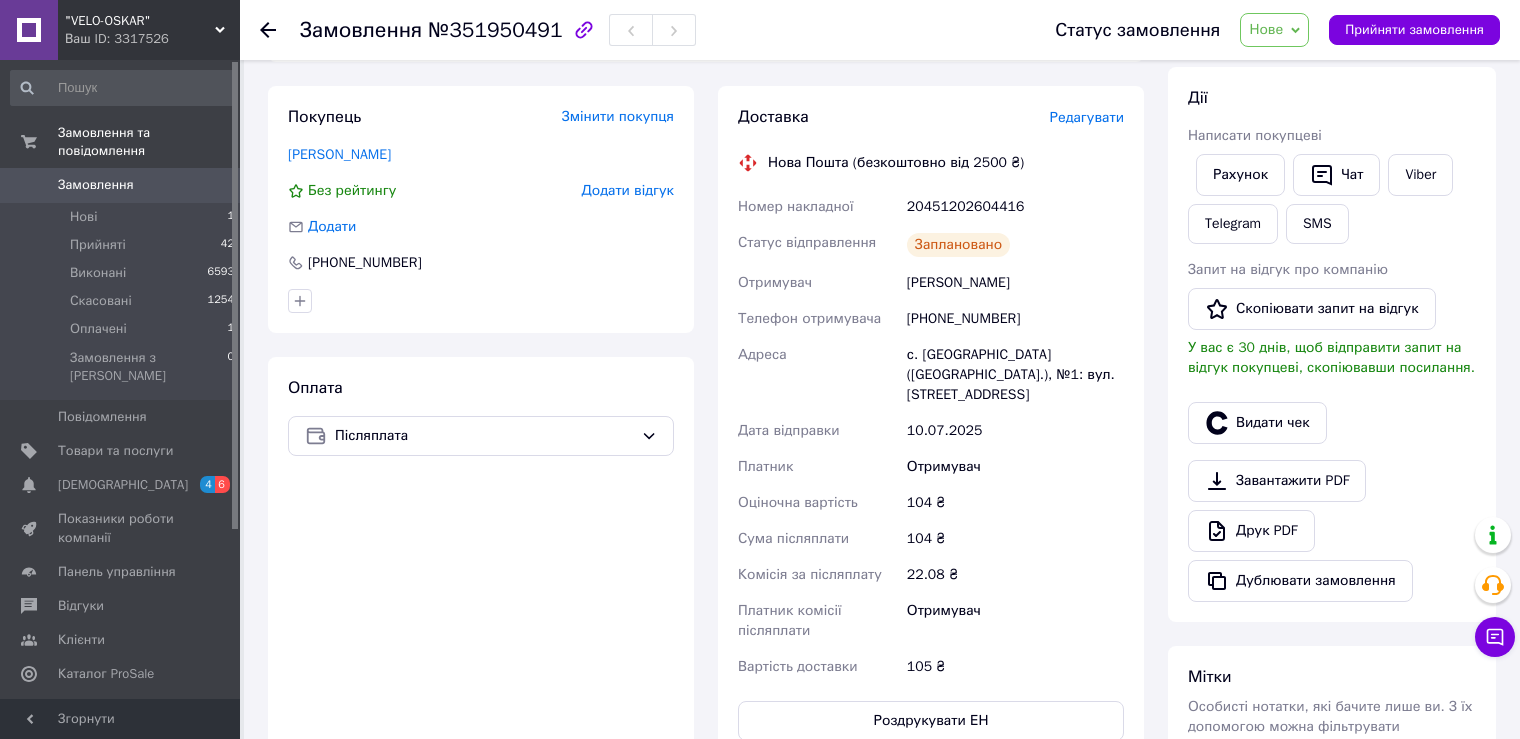 scroll, scrollTop: 333, scrollLeft: 0, axis: vertical 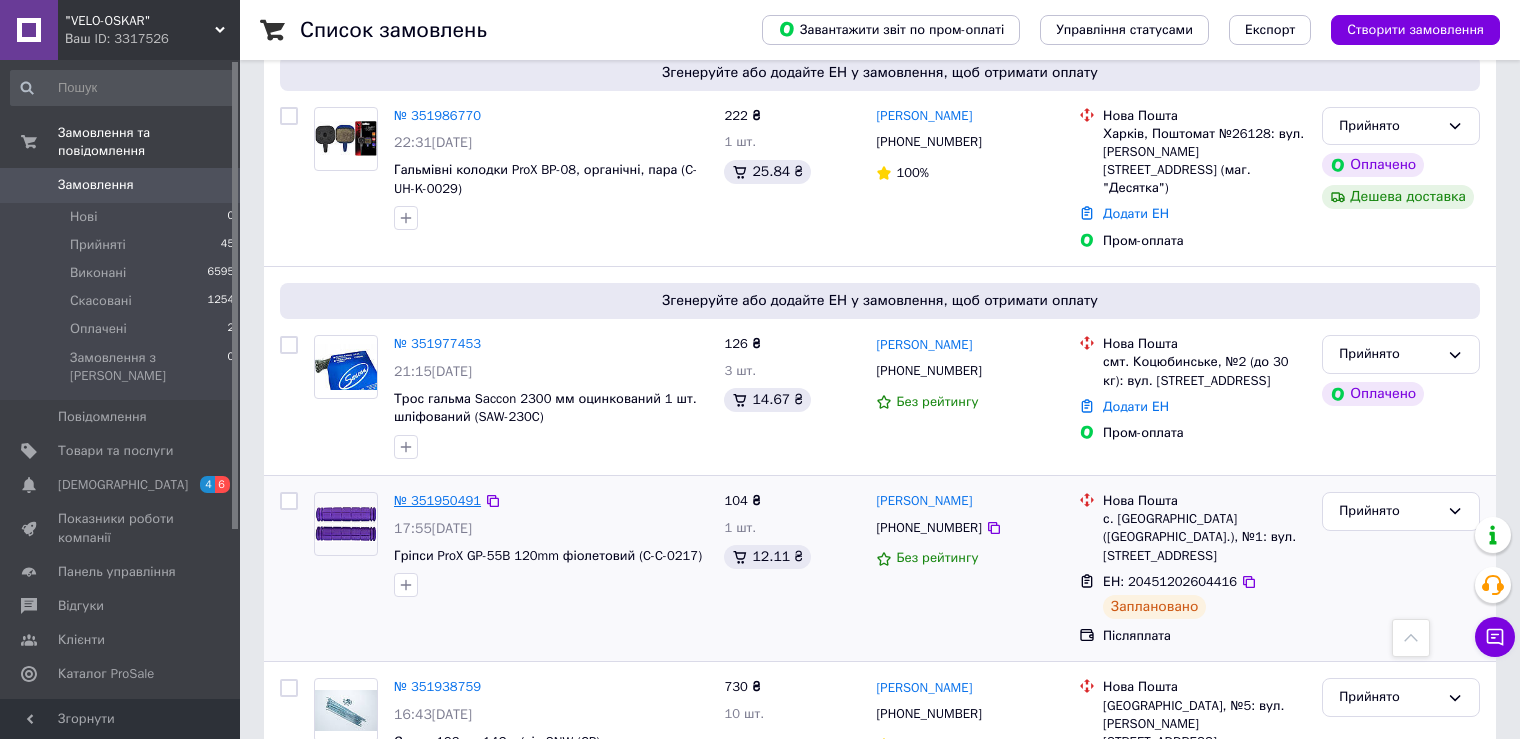 click on "№ 351950491" at bounding box center [437, 500] 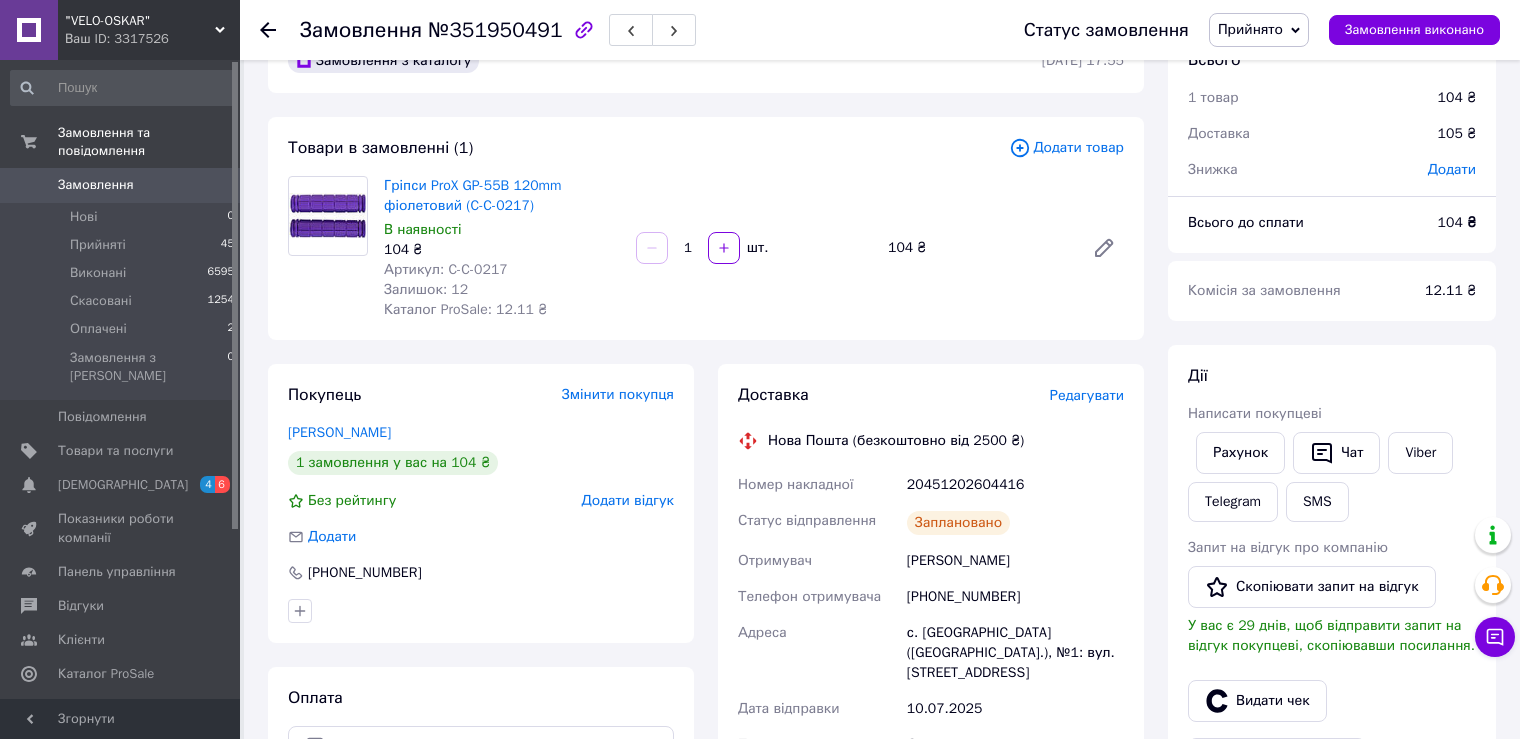 scroll, scrollTop: 0, scrollLeft: 0, axis: both 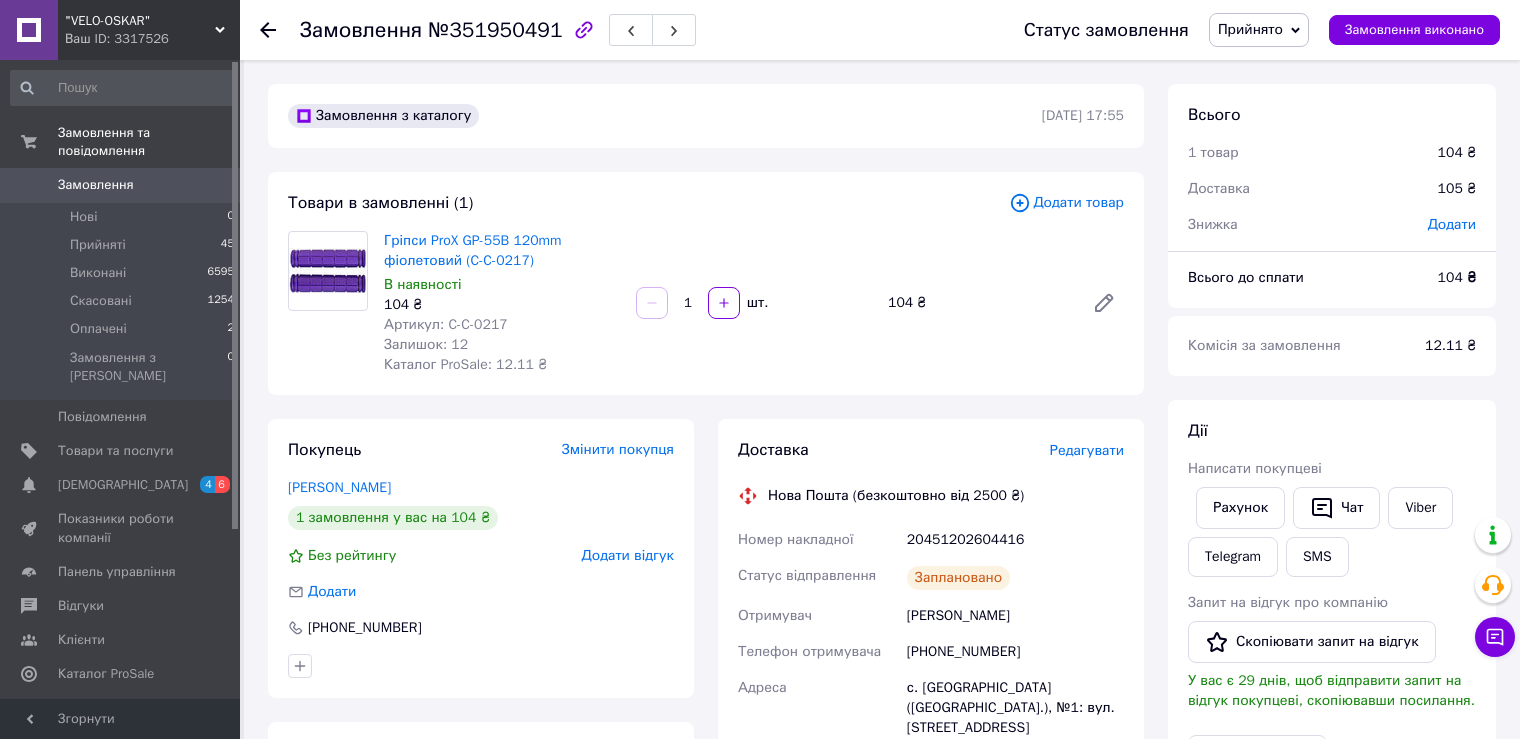 click on "Замовлення" at bounding box center (96, 185) 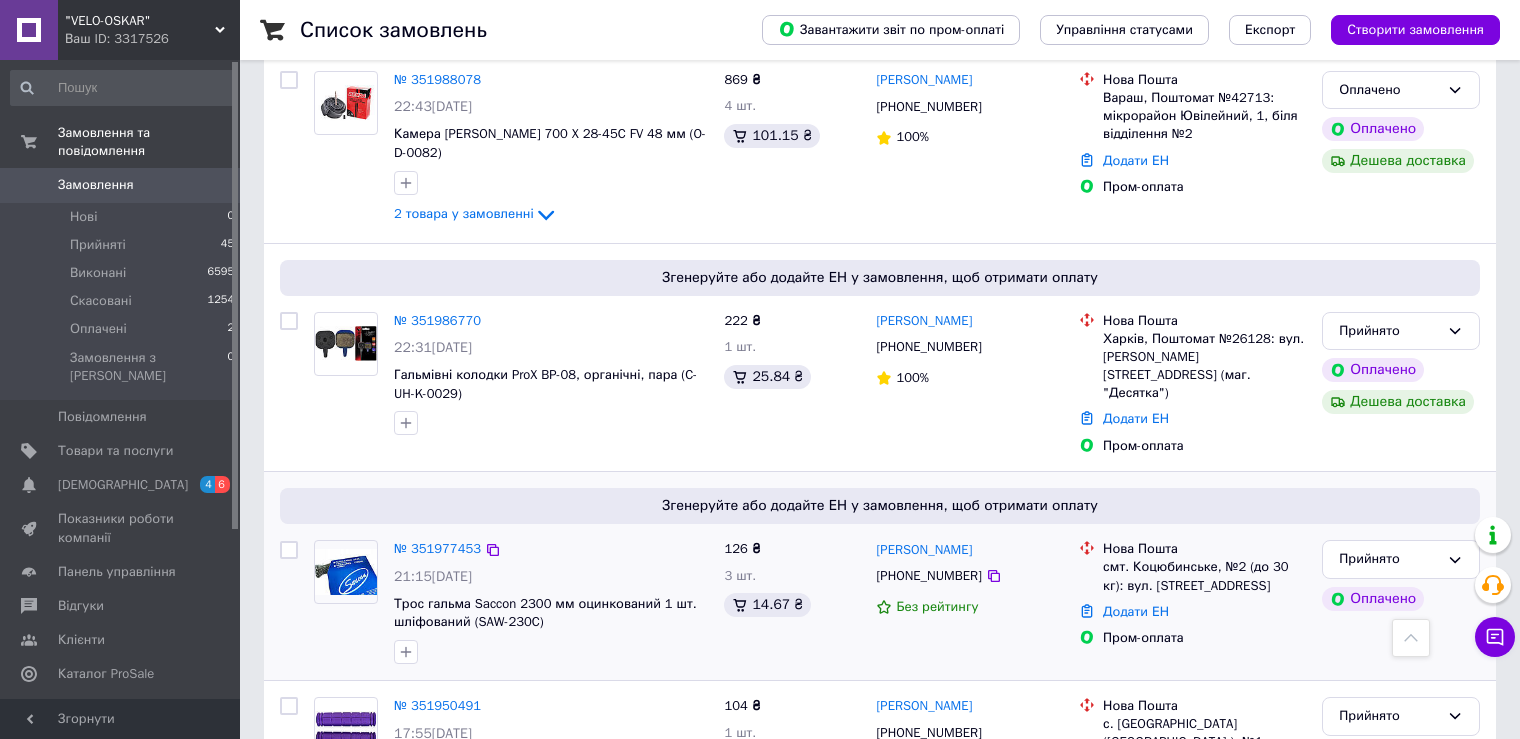 scroll, scrollTop: 666, scrollLeft: 0, axis: vertical 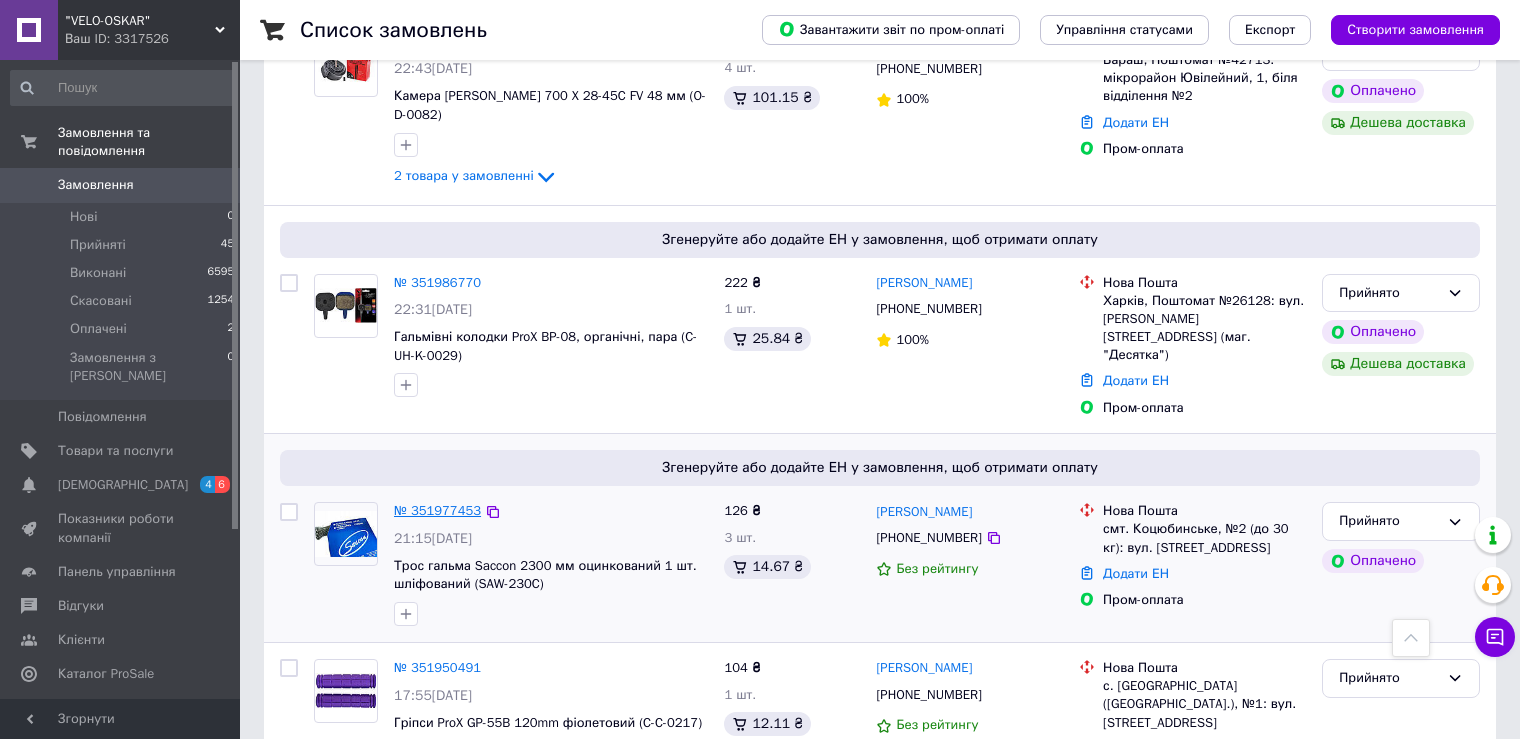 click on "№ 351977453" at bounding box center [437, 510] 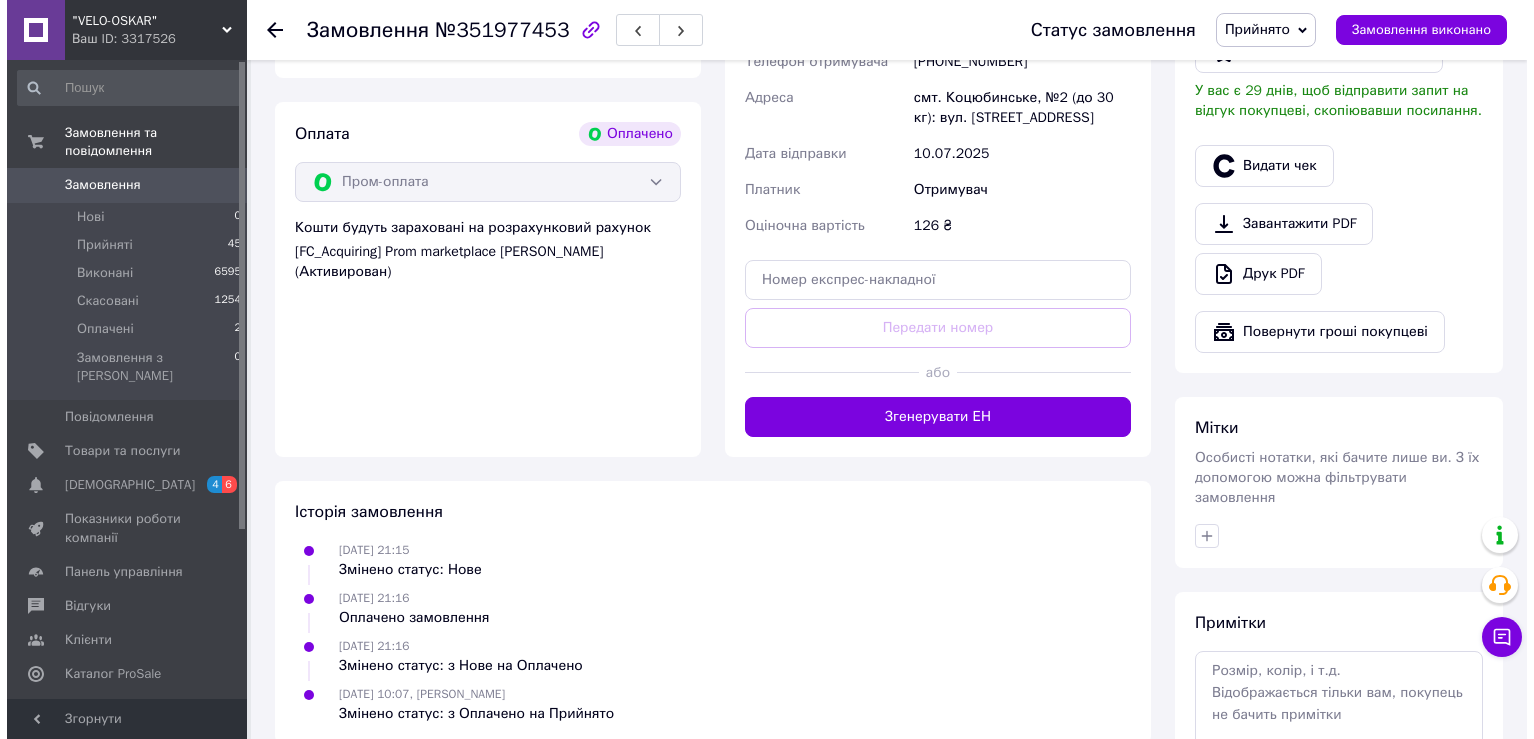 scroll, scrollTop: 166, scrollLeft: 0, axis: vertical 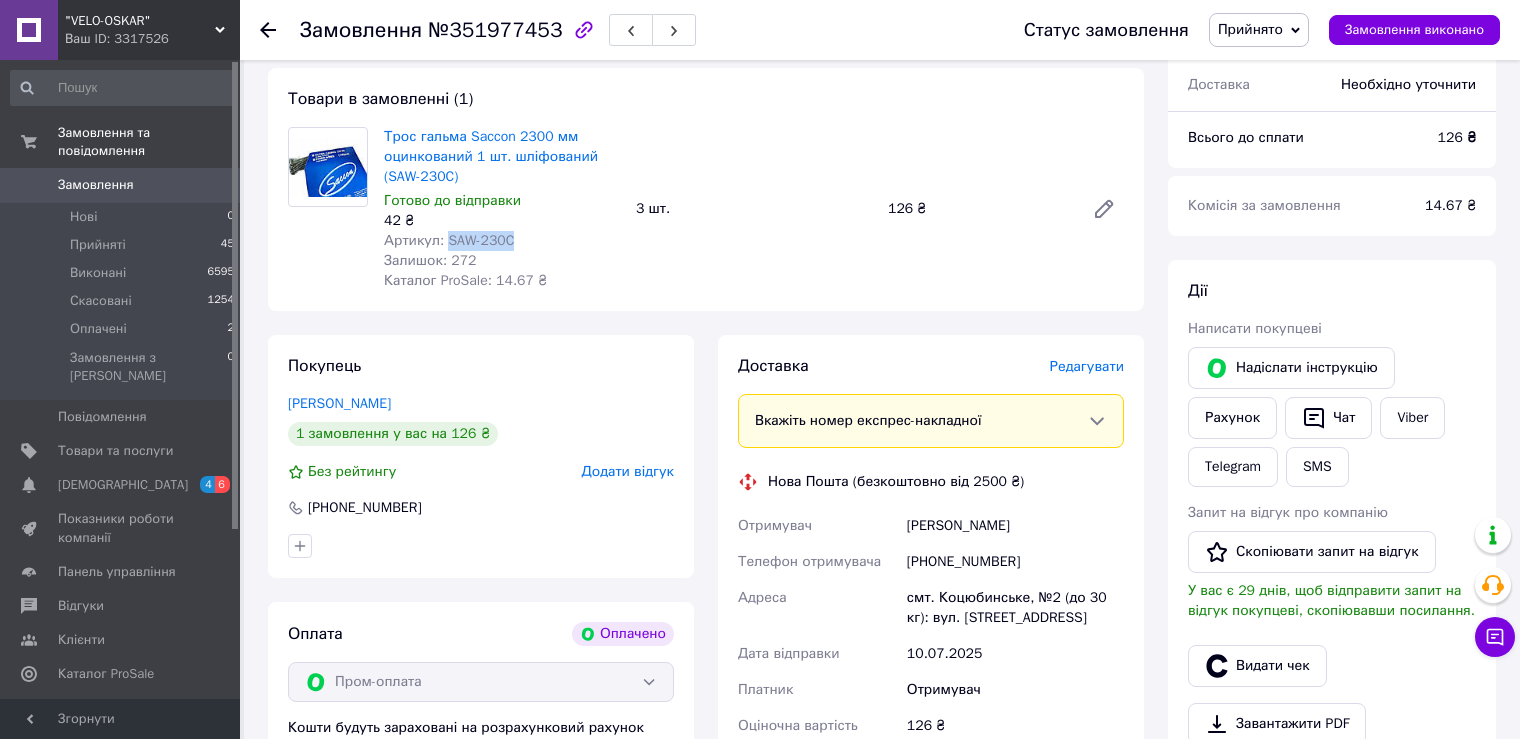 drag, startPoint x: 448, startPoint y: 238, endPoint x: 517, endPoint y: 240, distance: 69.02898 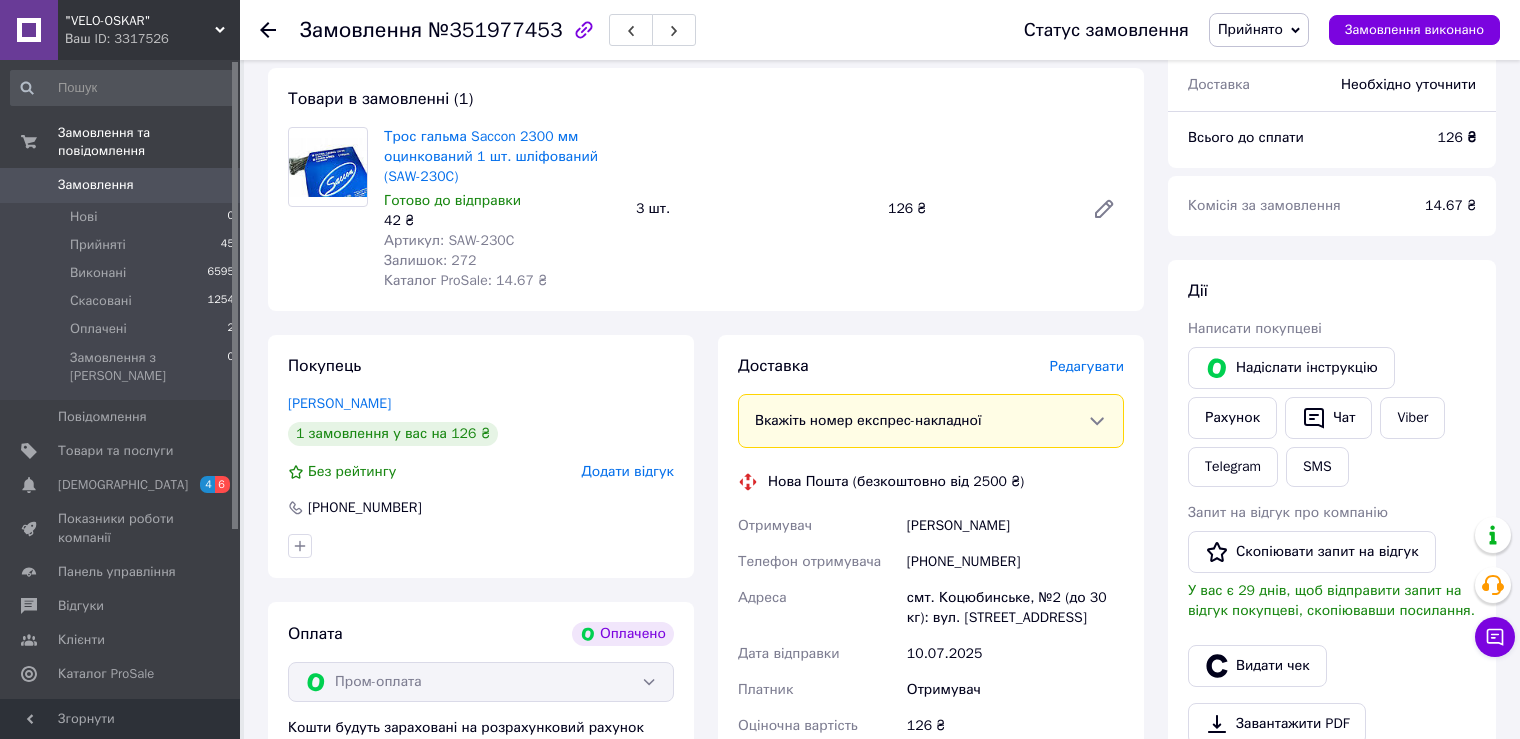 click on "Трос гальма Saccon 2300 мм оцинкований 1 шт. шліфований (SAW-230C) Готово до відправки 42 ₴ Артикул: SAW-230C Залишок: 272 Каталог ProSale: 14.67 ₴  3 шт. 126 ₴" at bounding box center (754, 209) 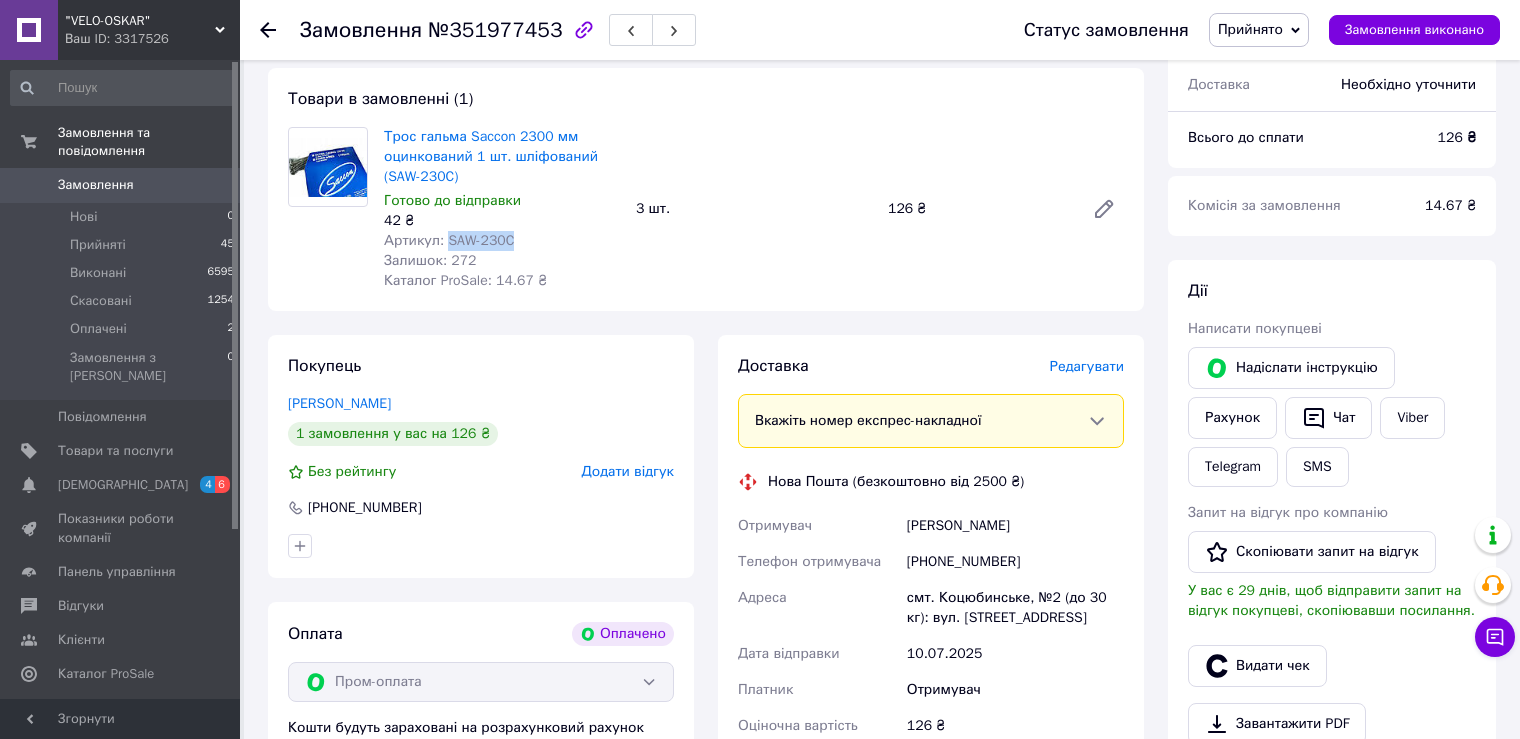drag, startPoint x: 444, startPoint y: 243, endPoint x: 521, endPoint y: 240, distance: 77.05842 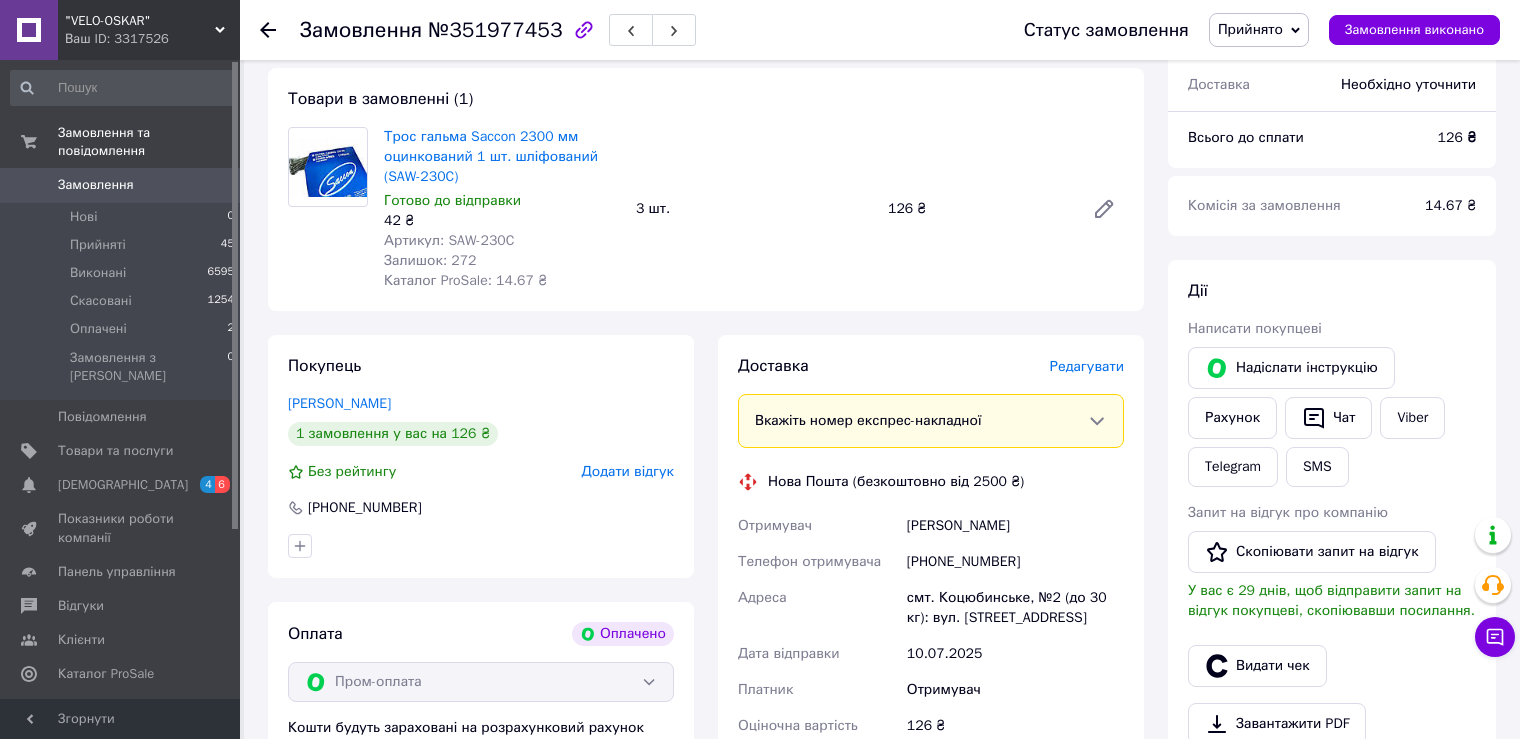 click on "Редагувати" at bounding box center [1087, 366] 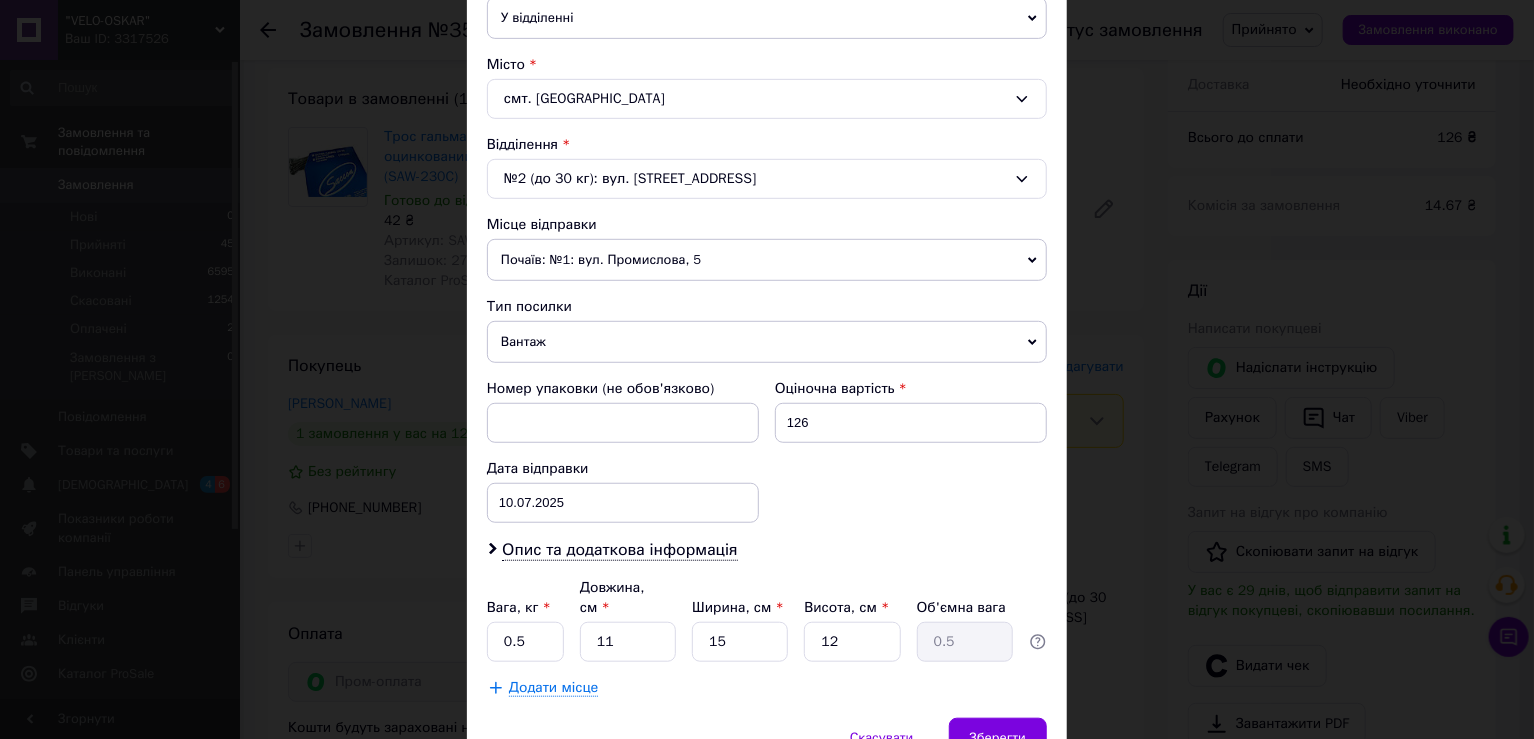 scroll, scrollTop: 583, scrollLeft: 0, axis: vertical 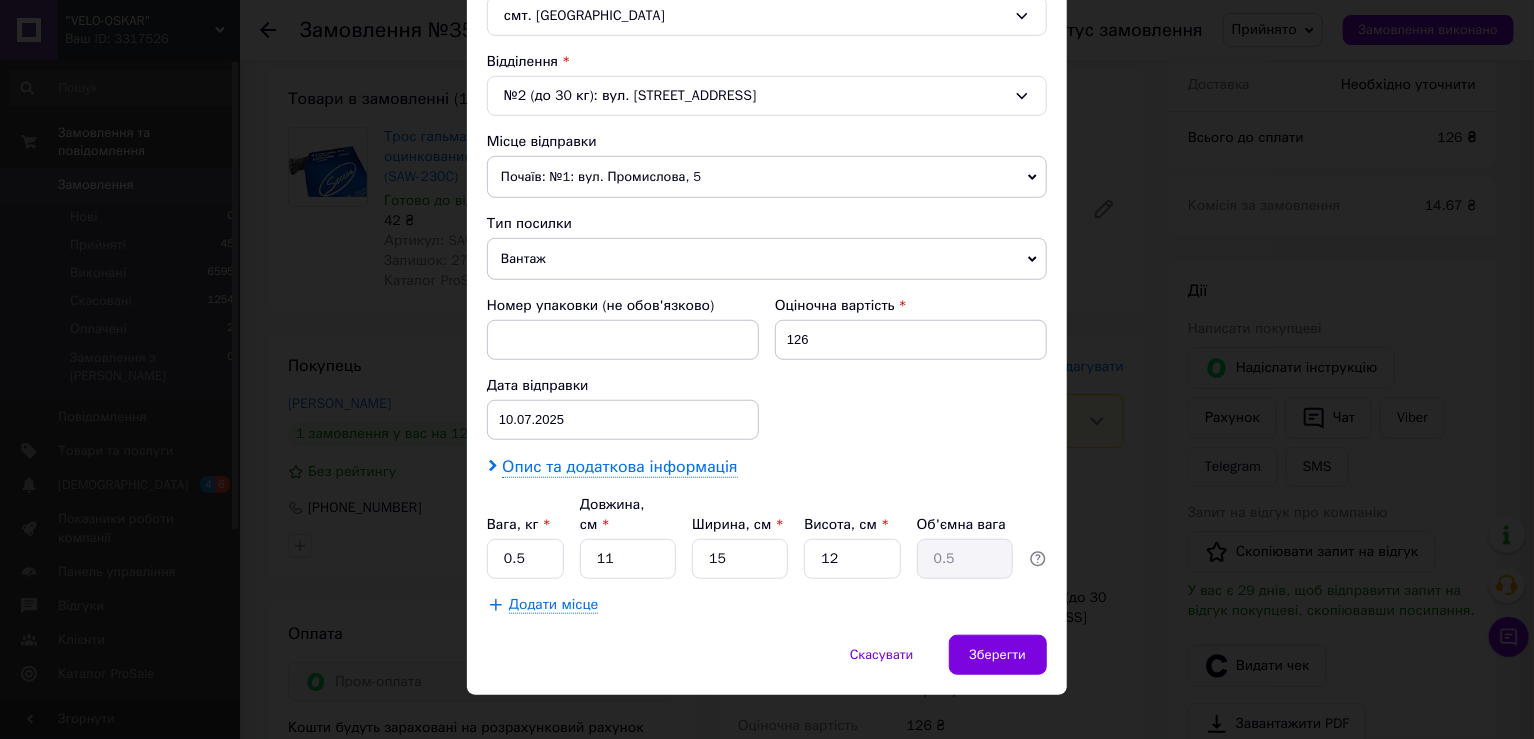 click on "Опис та додаткова інформація" at bounding box center [619, 467] 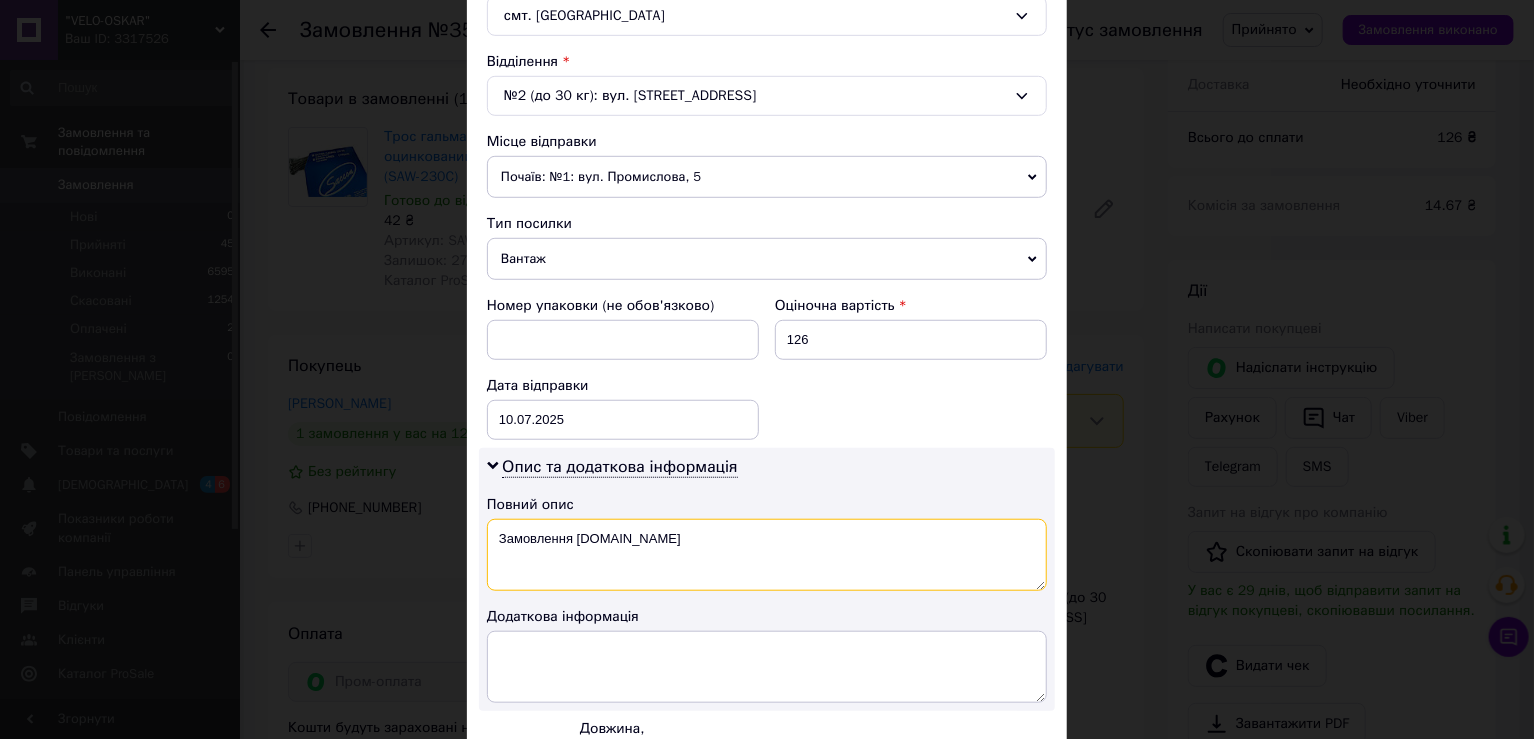 click on "Замовлення Prom.ua" at bounding box center (767, 555) 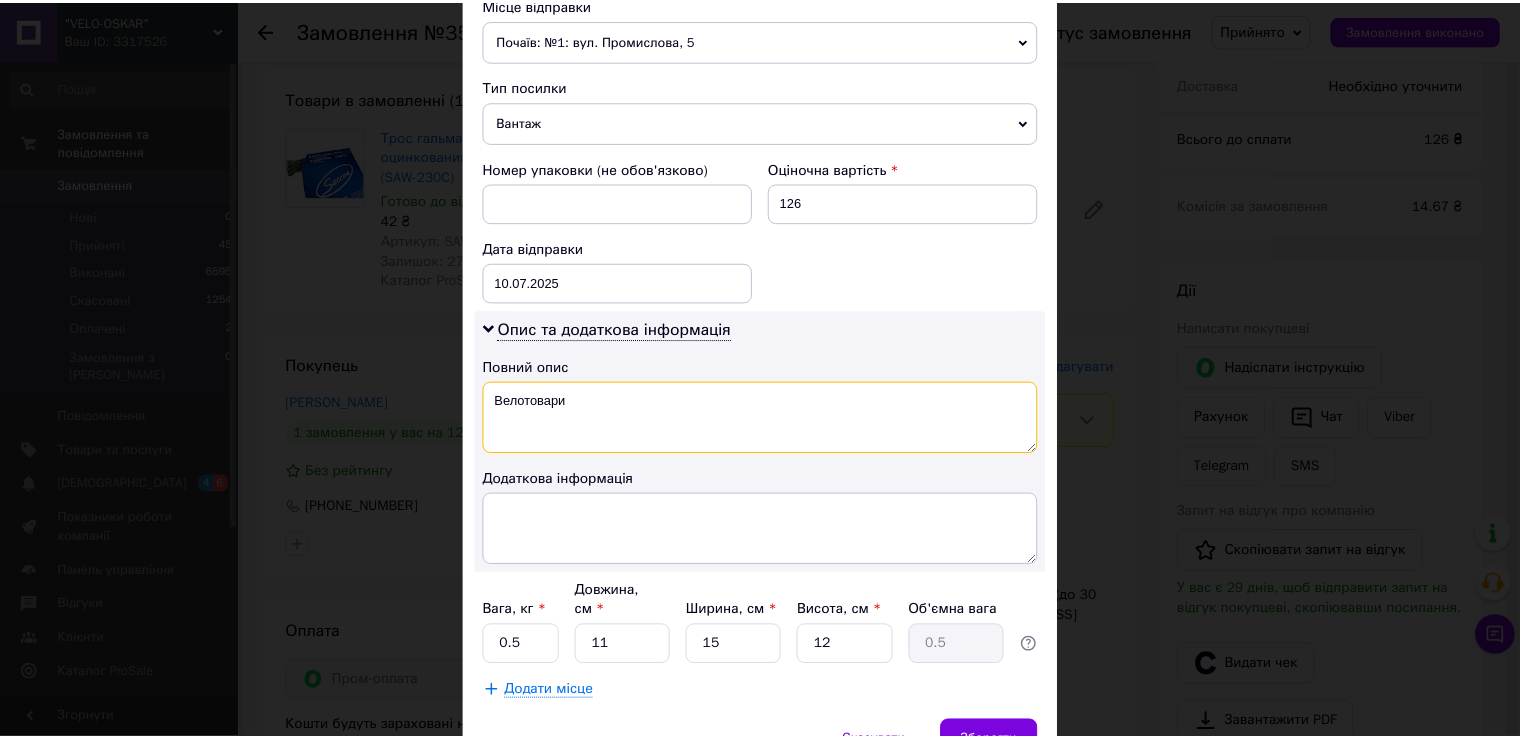 scroll, scrollTop: 806, scrollLeft: 0, axis: vertical 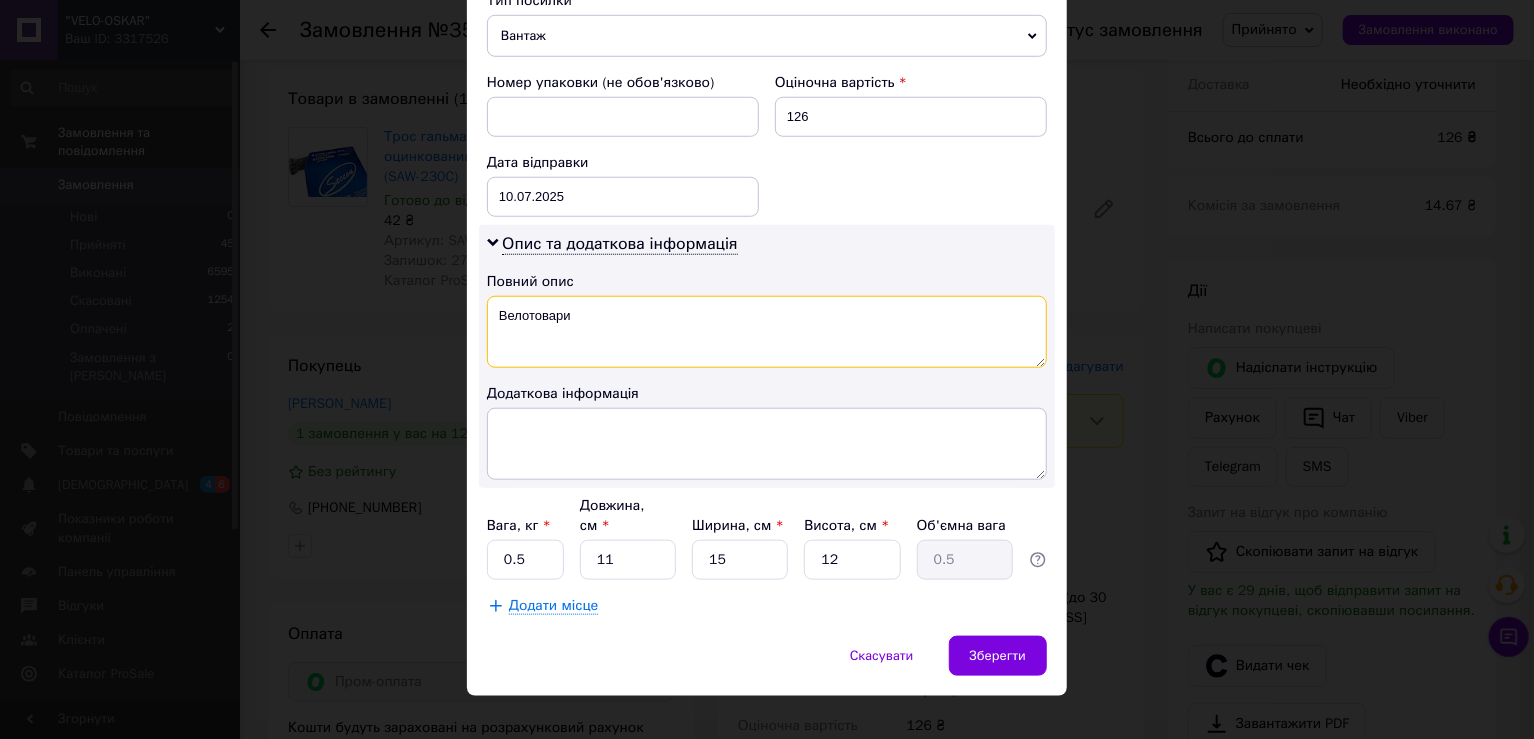 type on "Велотовари" 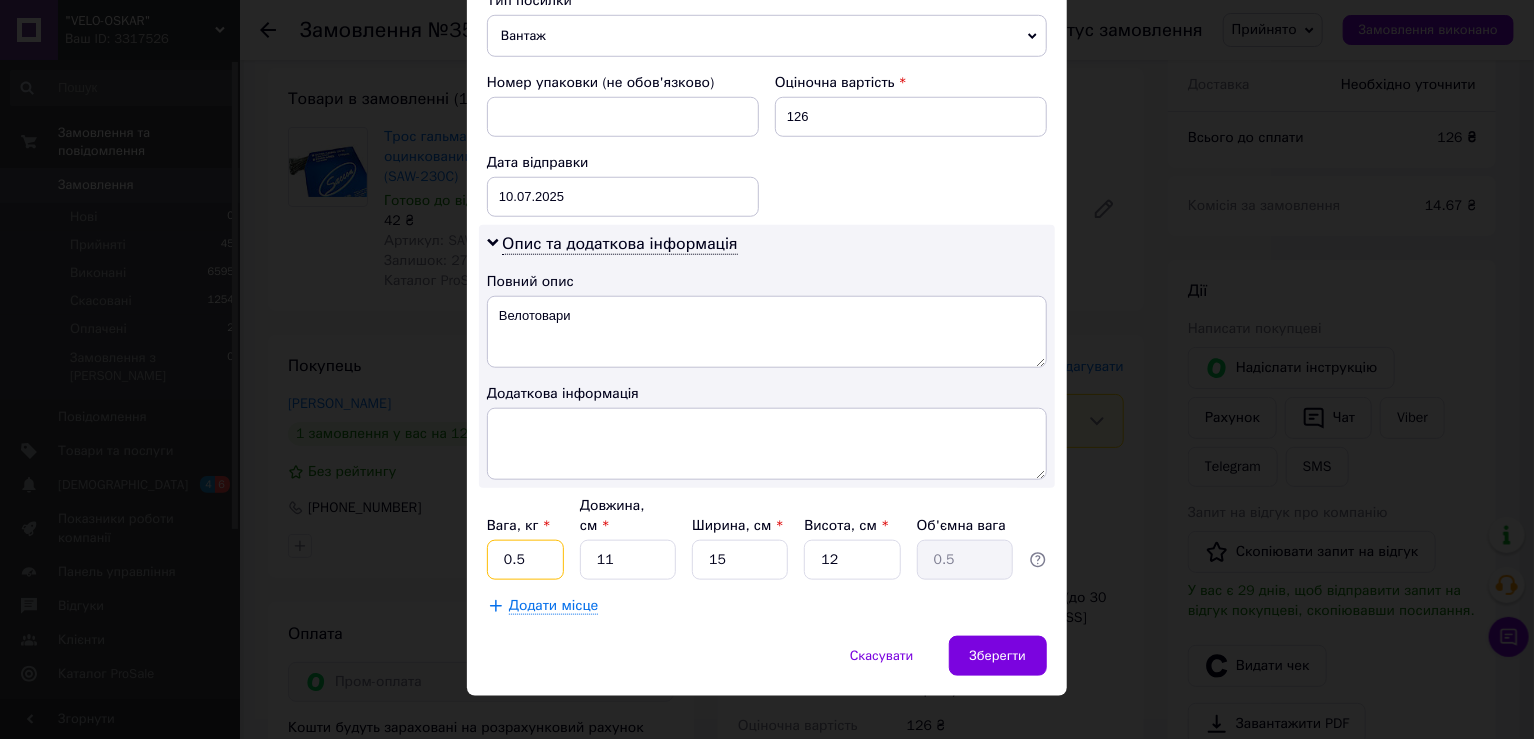 click on "0.5" at bounding box center [525, 560] 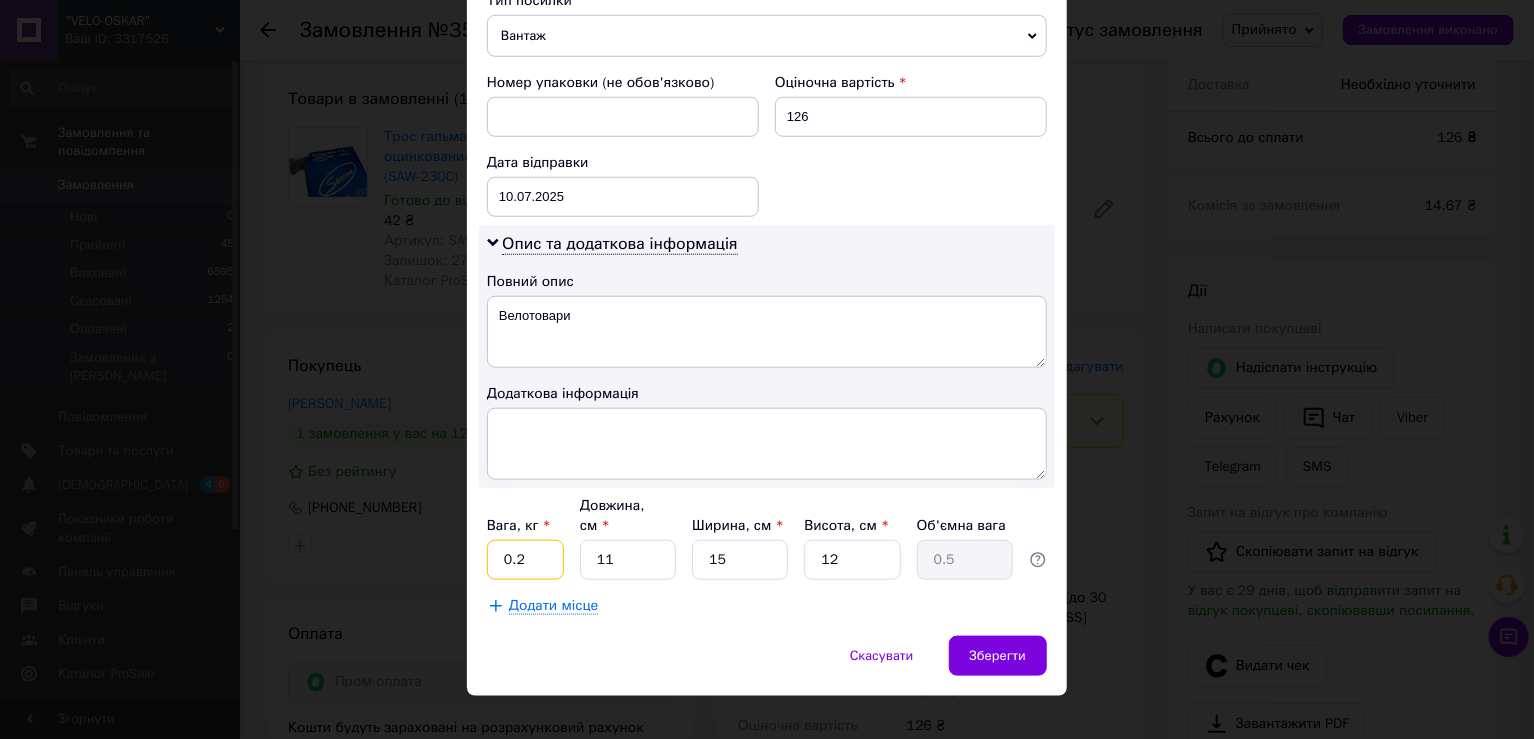type on "0.2" 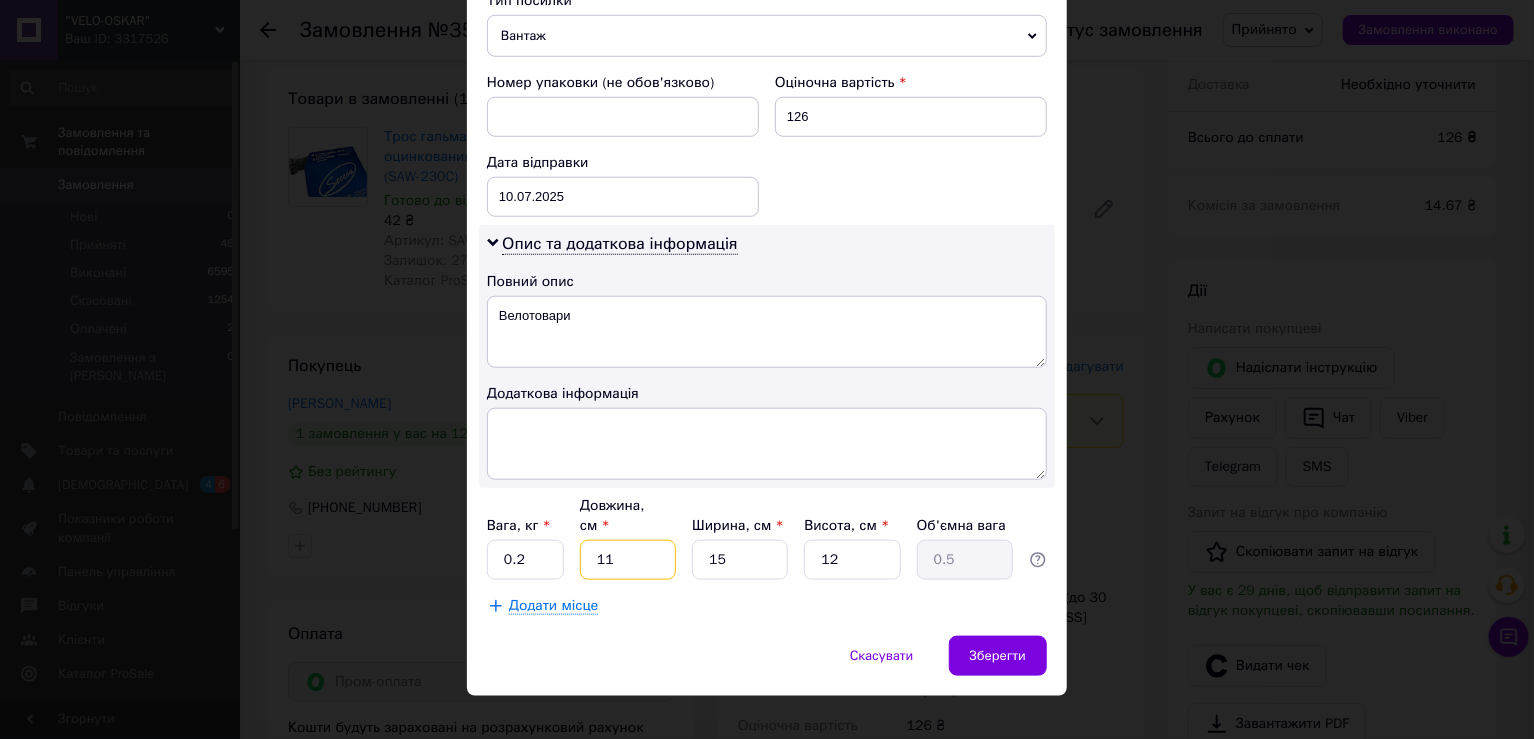 type on "1" 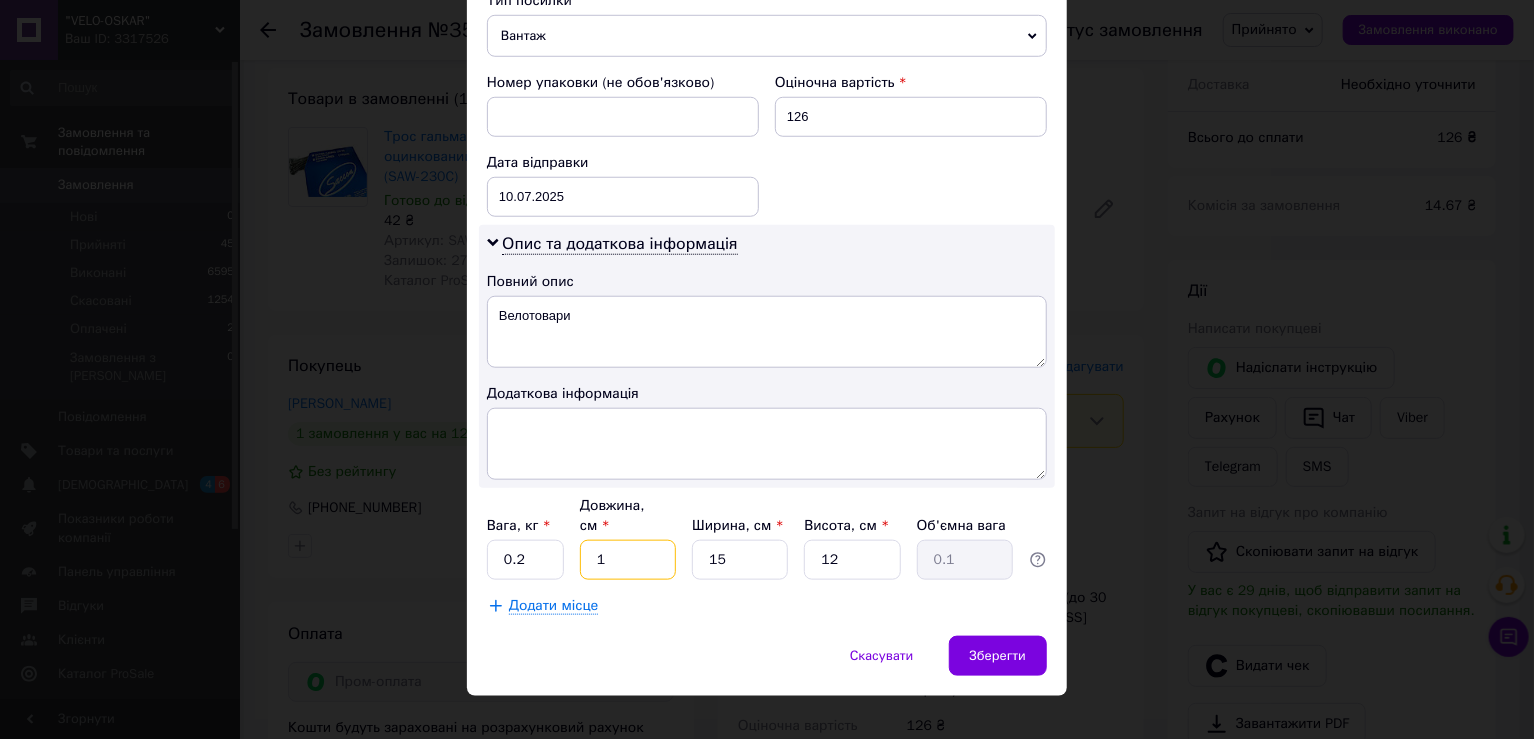 type on "10" 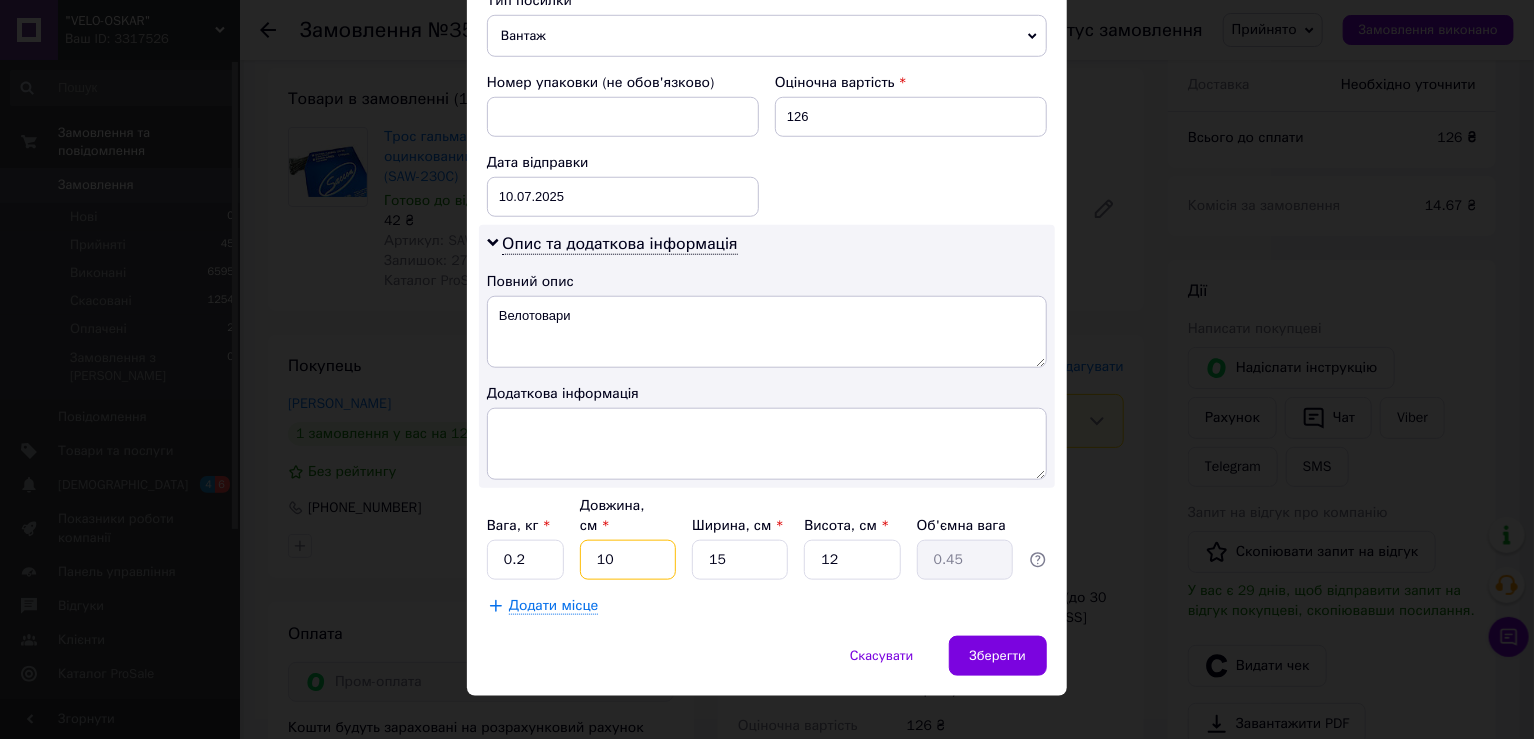type on "10" 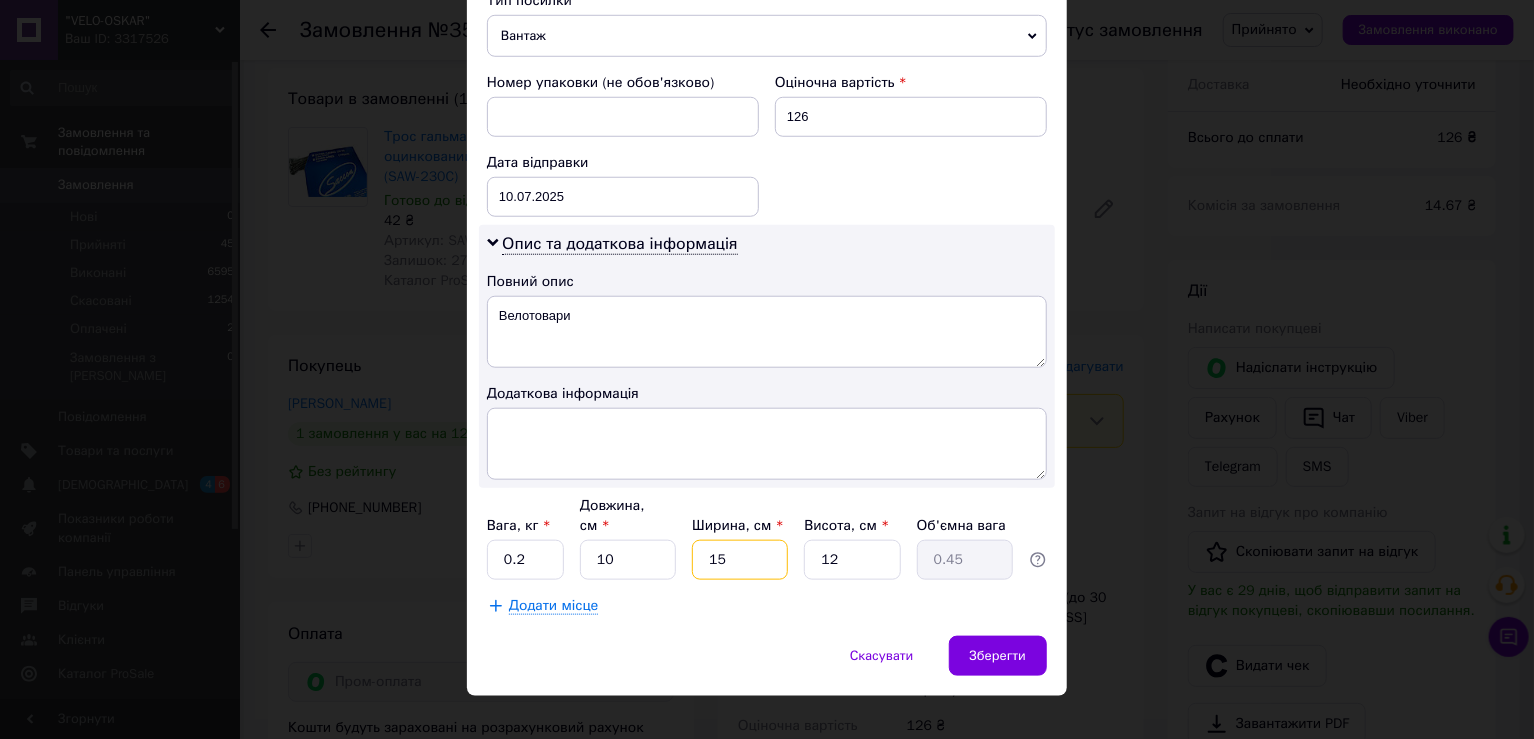 type on "1" 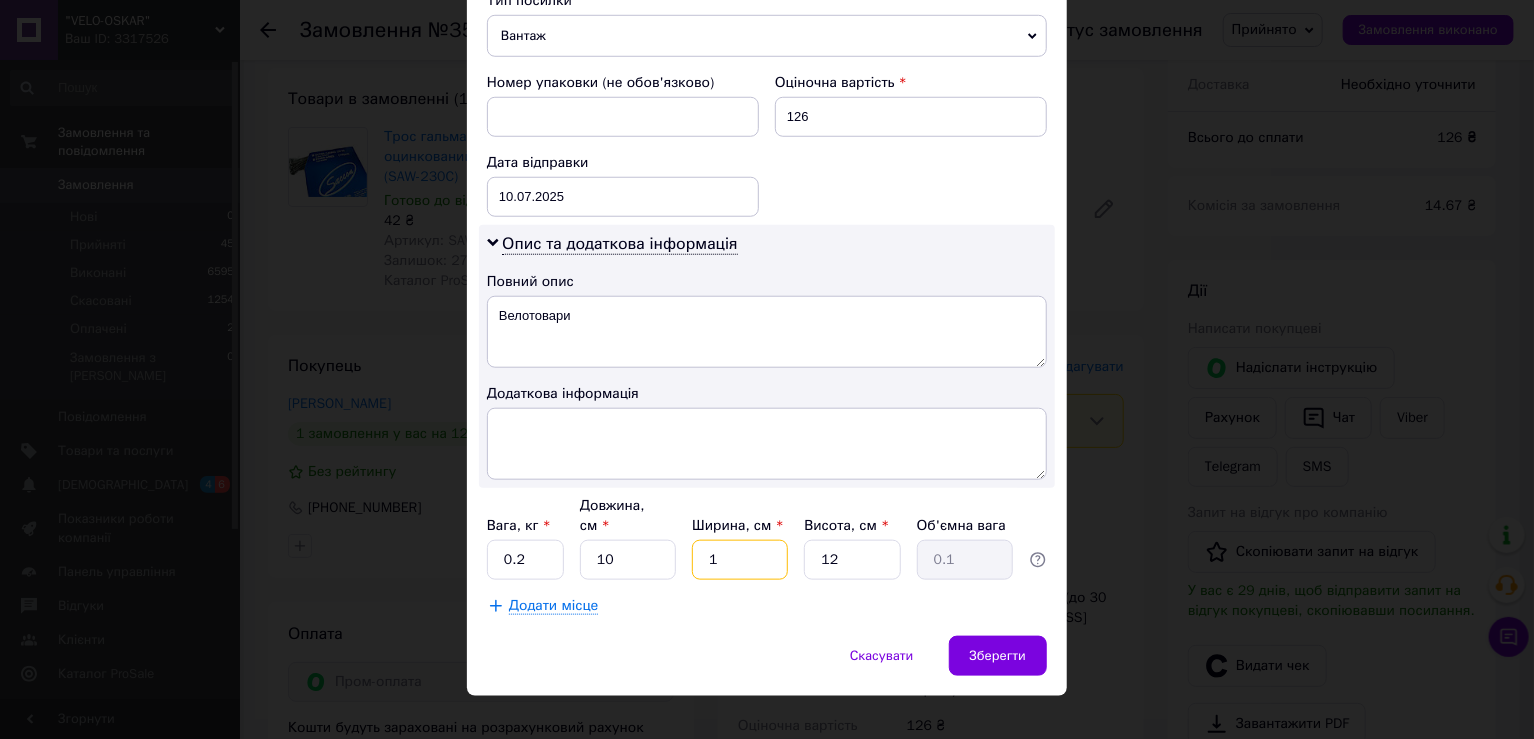 type on "10" 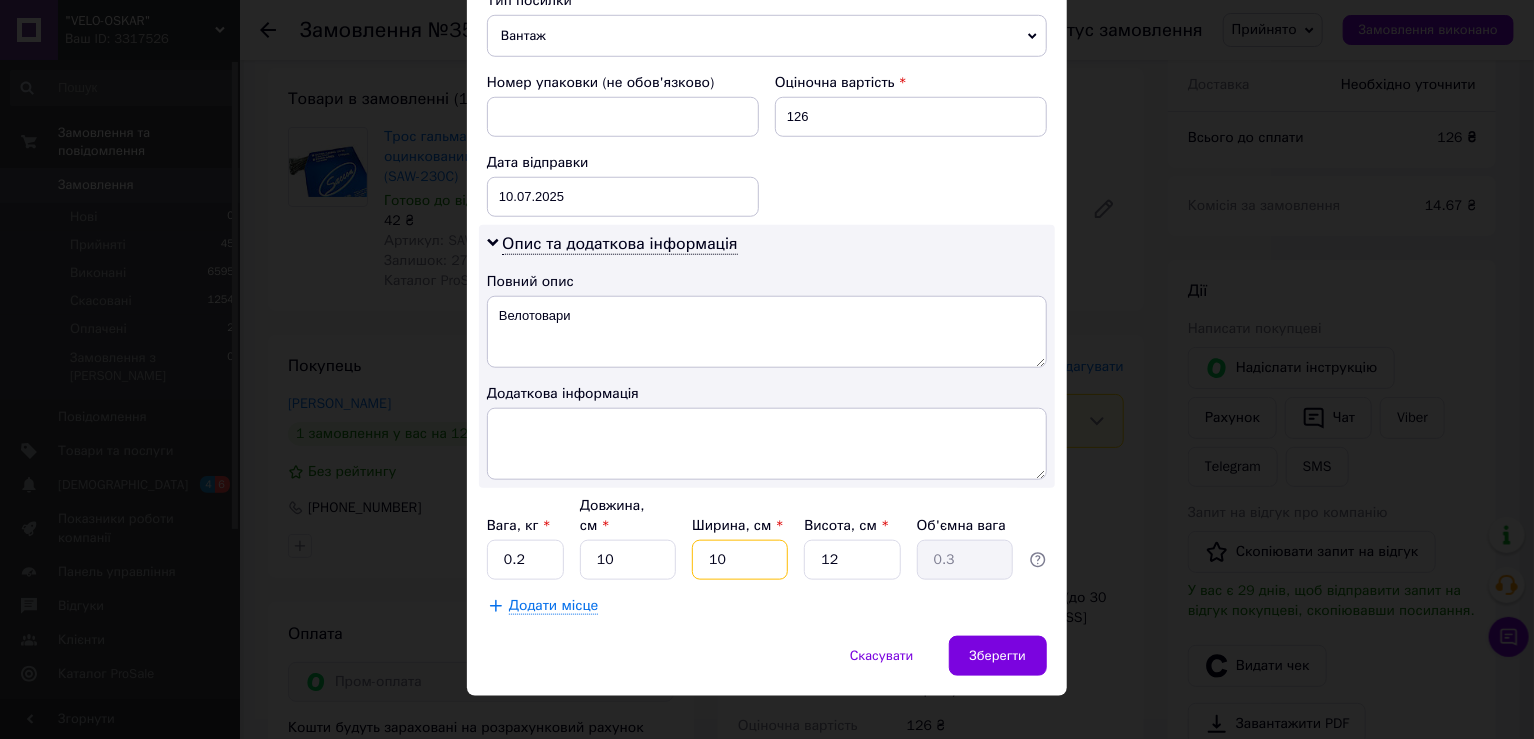 type on "10" 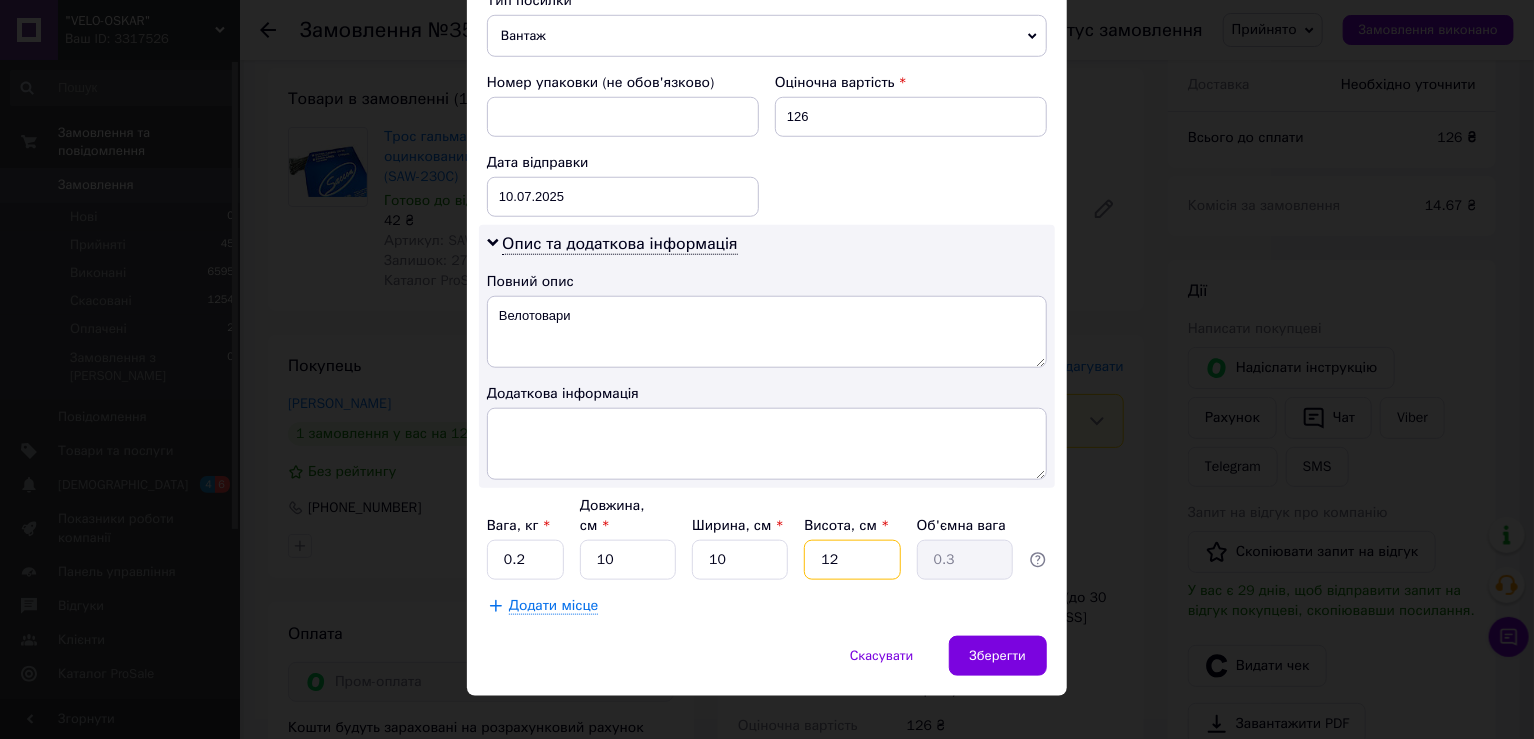 type on "3" 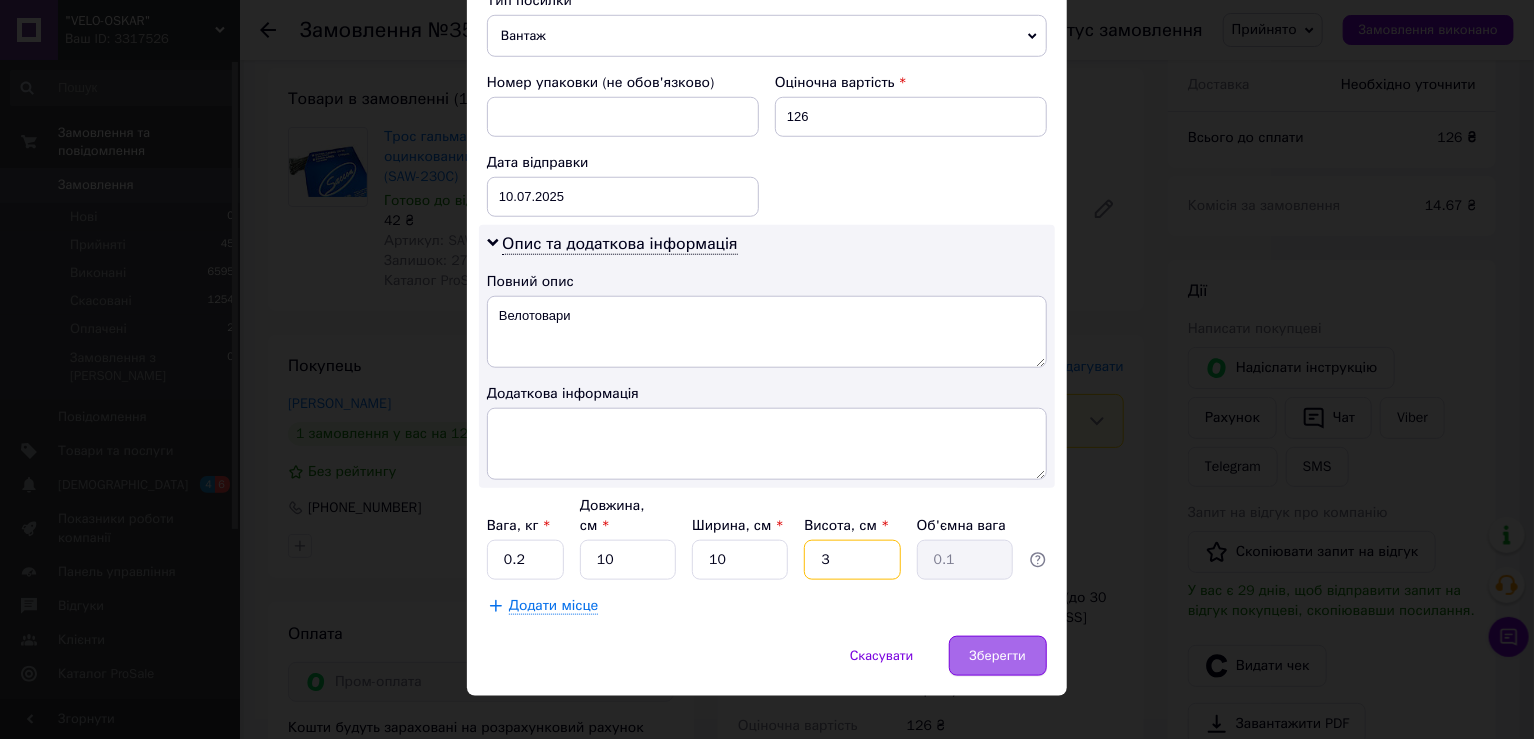 type on "3" 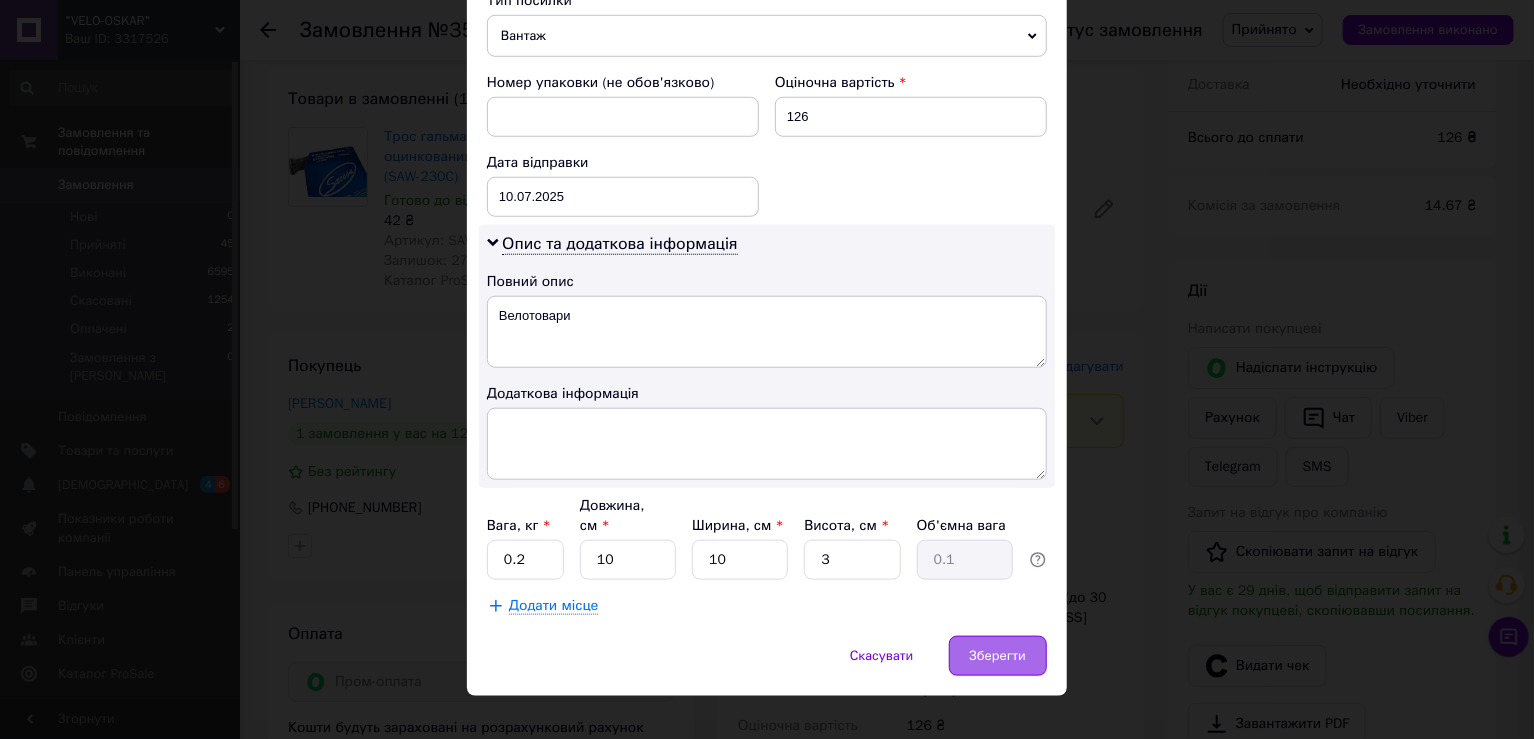 click on "Зберегти" at bounding box center (998, 656) 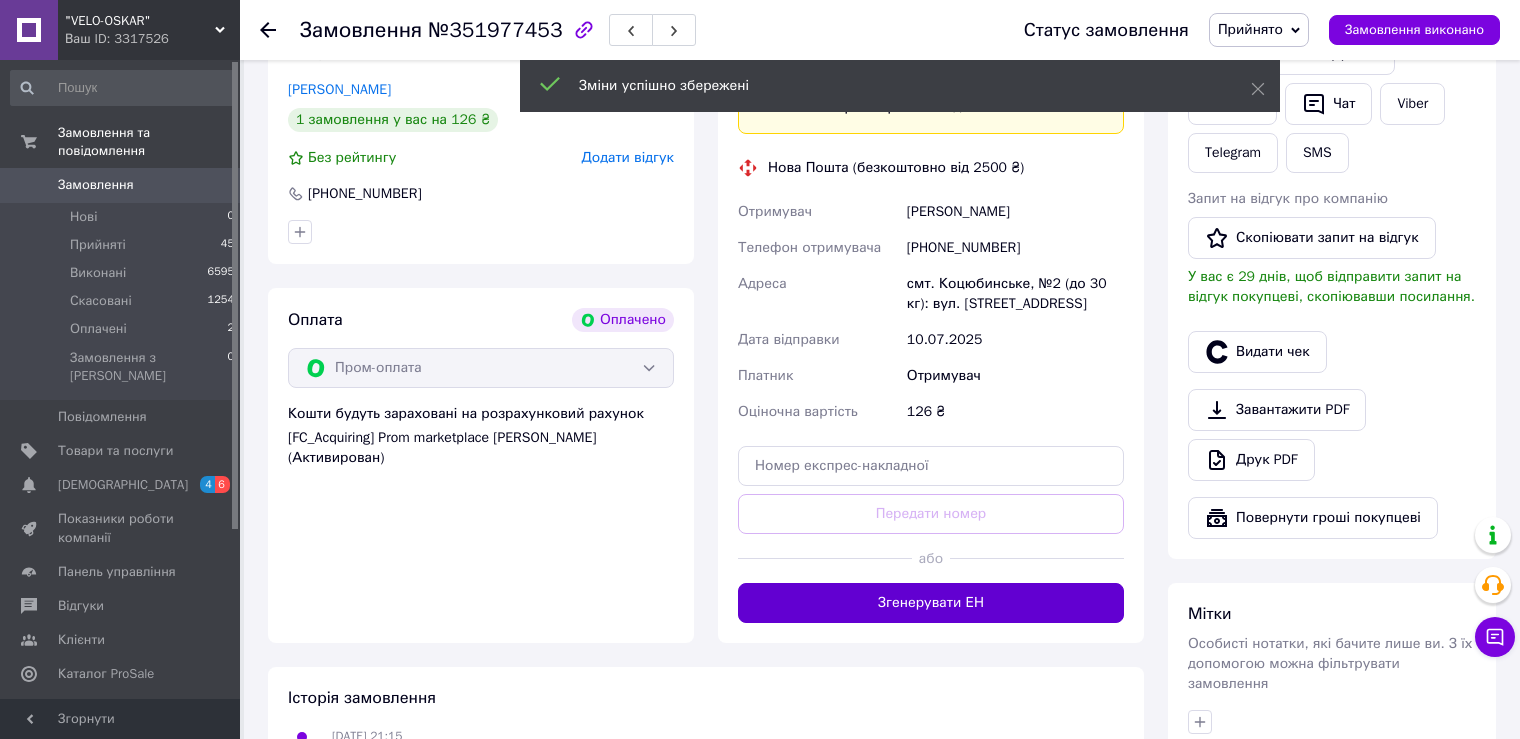 scroll, scrollTop: 500, scrollLeft: 0, axis: vertical 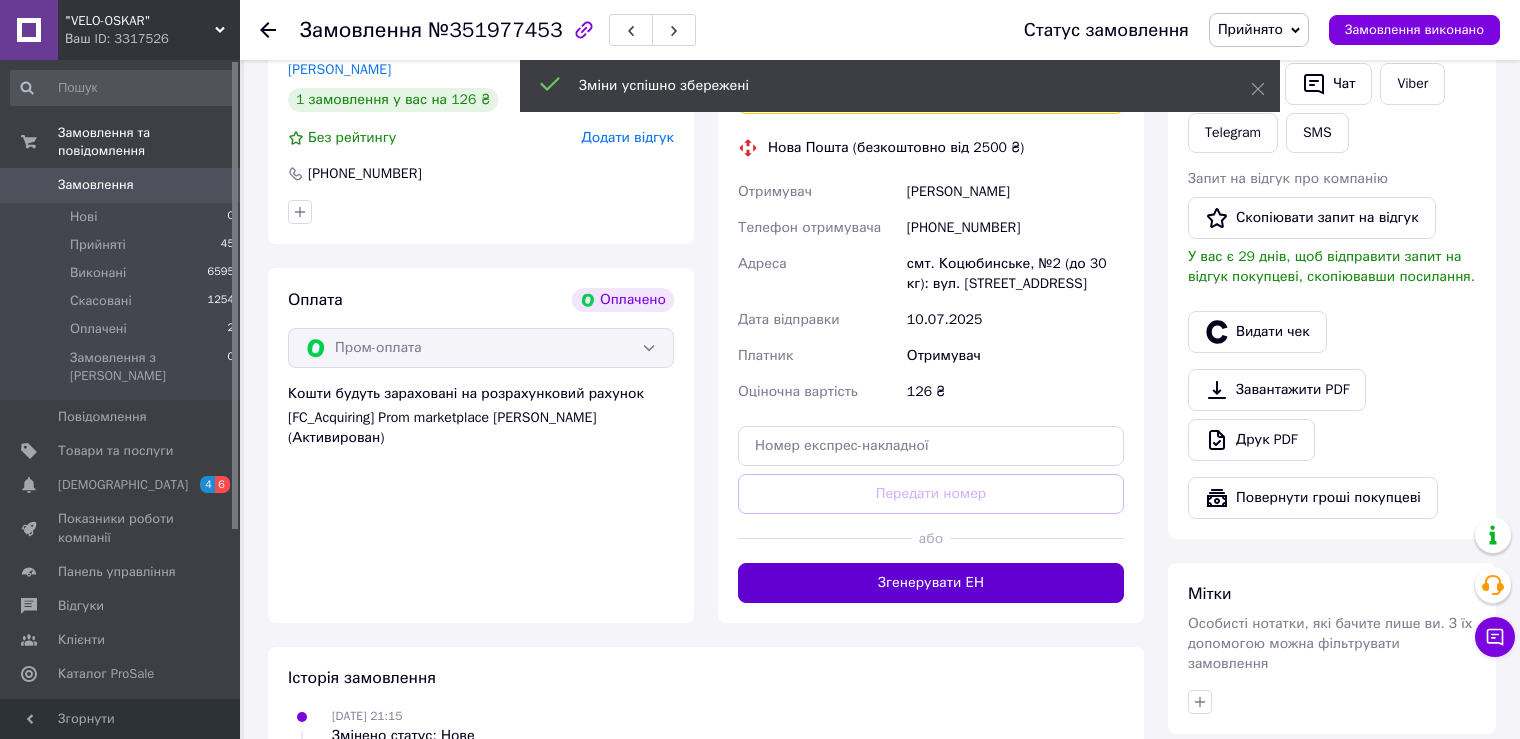 click on "Згенерувати ЕН" at bounding box center [931, 583] 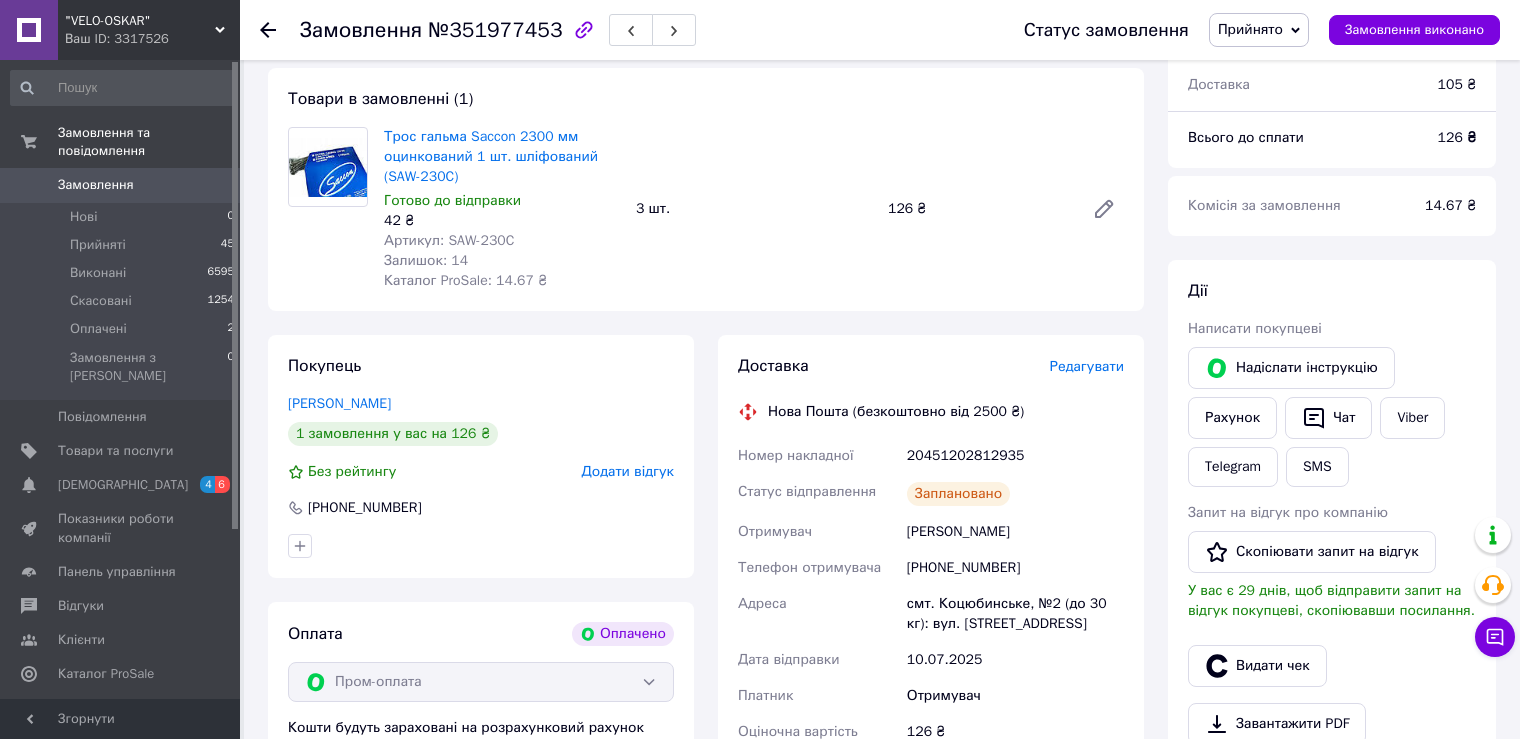 scroll, scrollTop: 0, scrollLeft: 0, axis: both 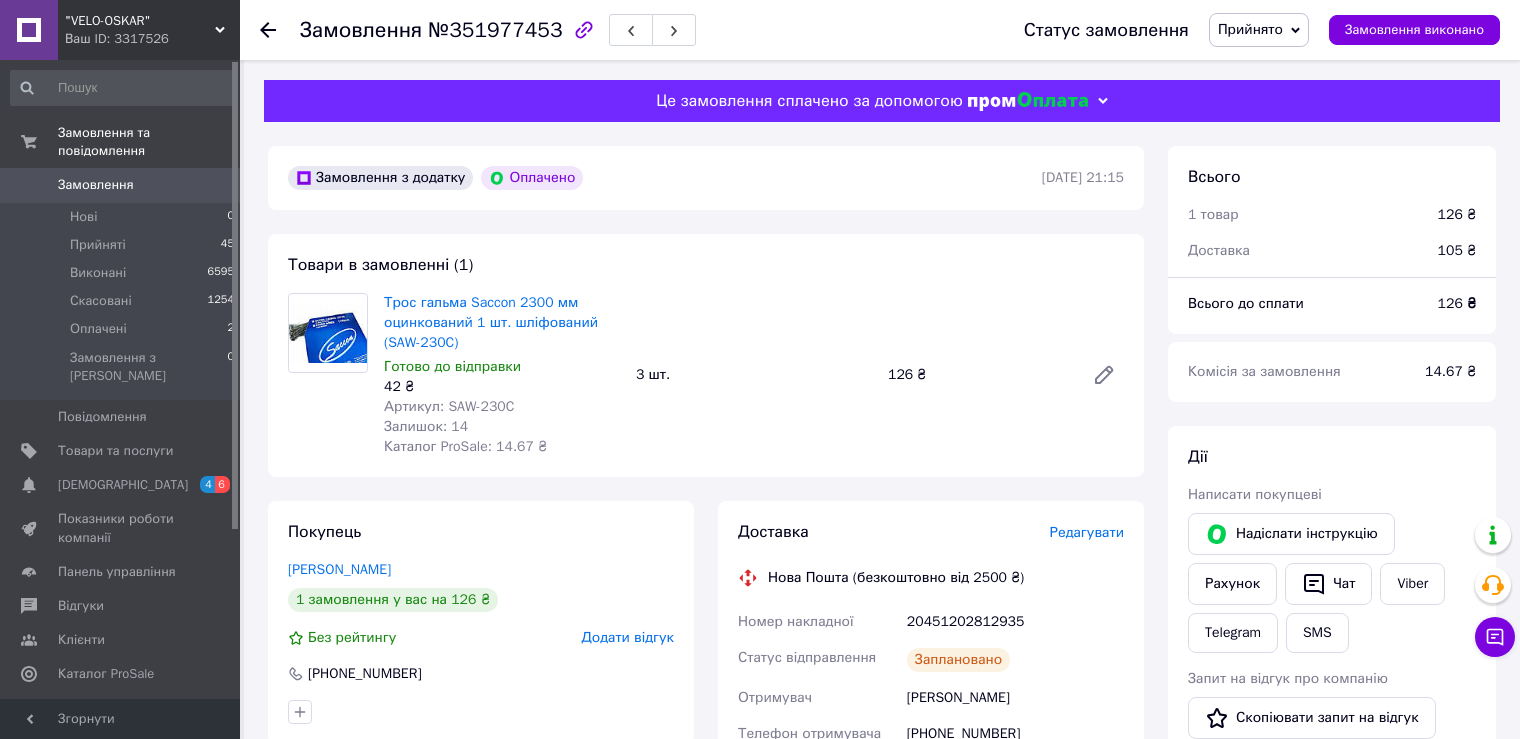 click on "Замовлення" at bounding box center [121, 185] 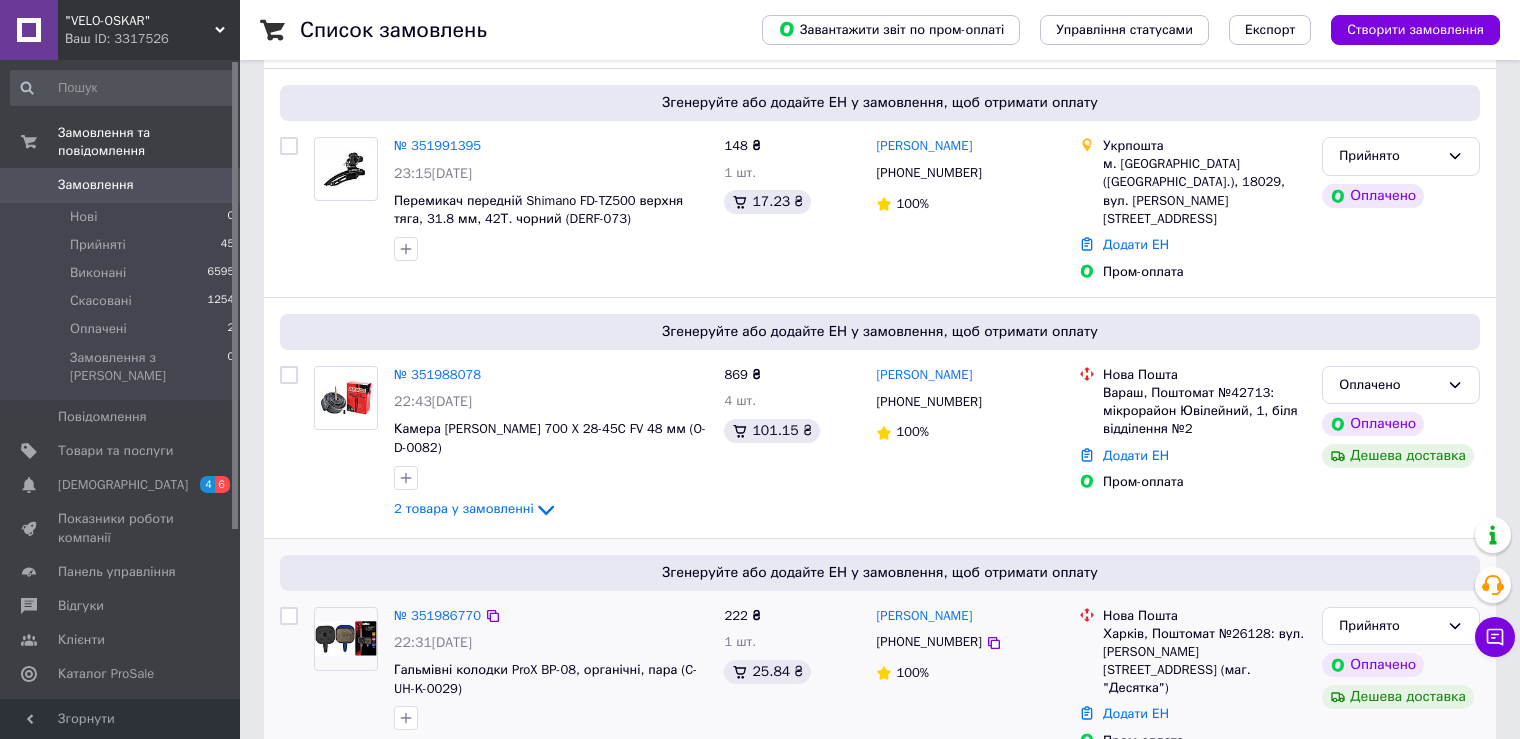 scroll, scrollTop: 500, scrollLeft: 0, axis: vertical 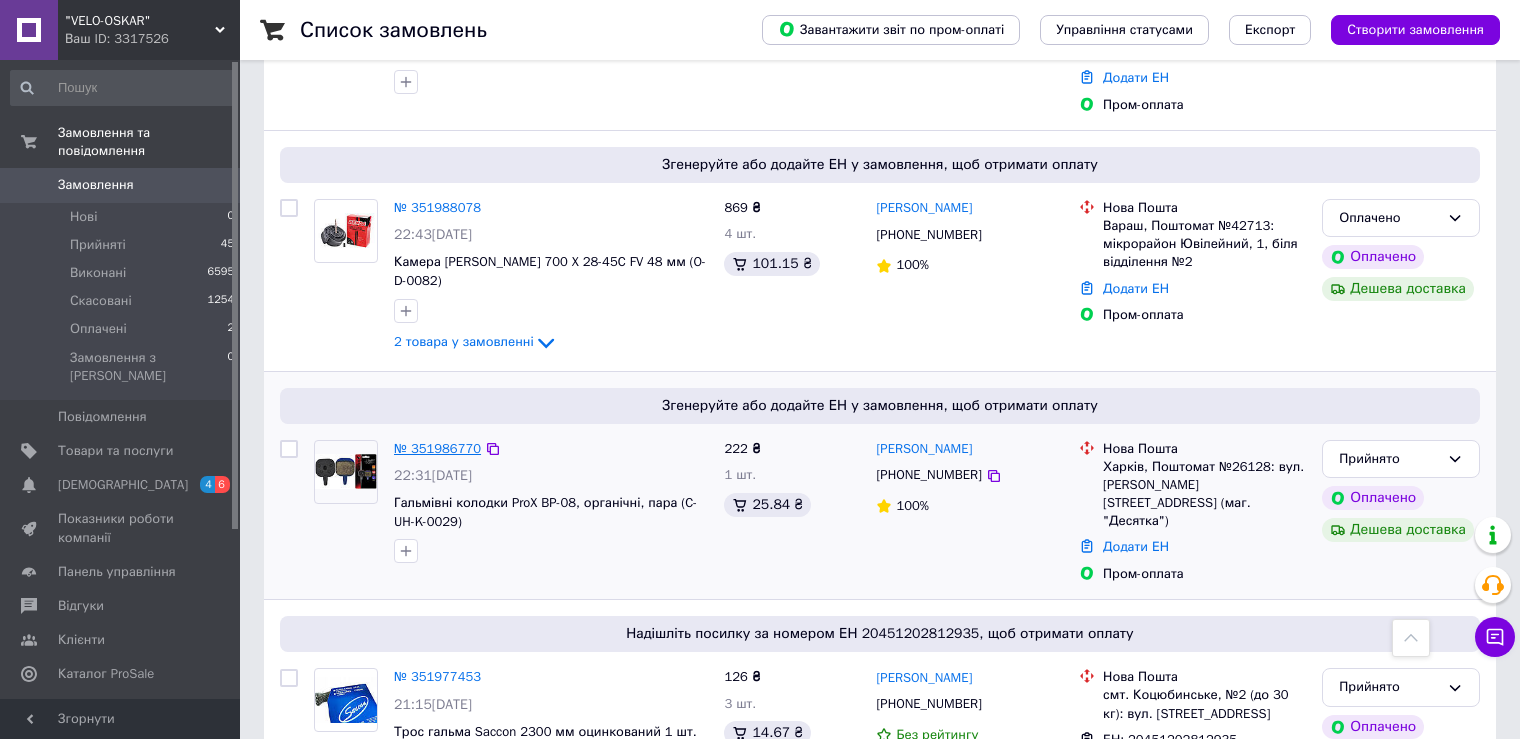 click on "№ 351986770" at bounding box center [437, 448] 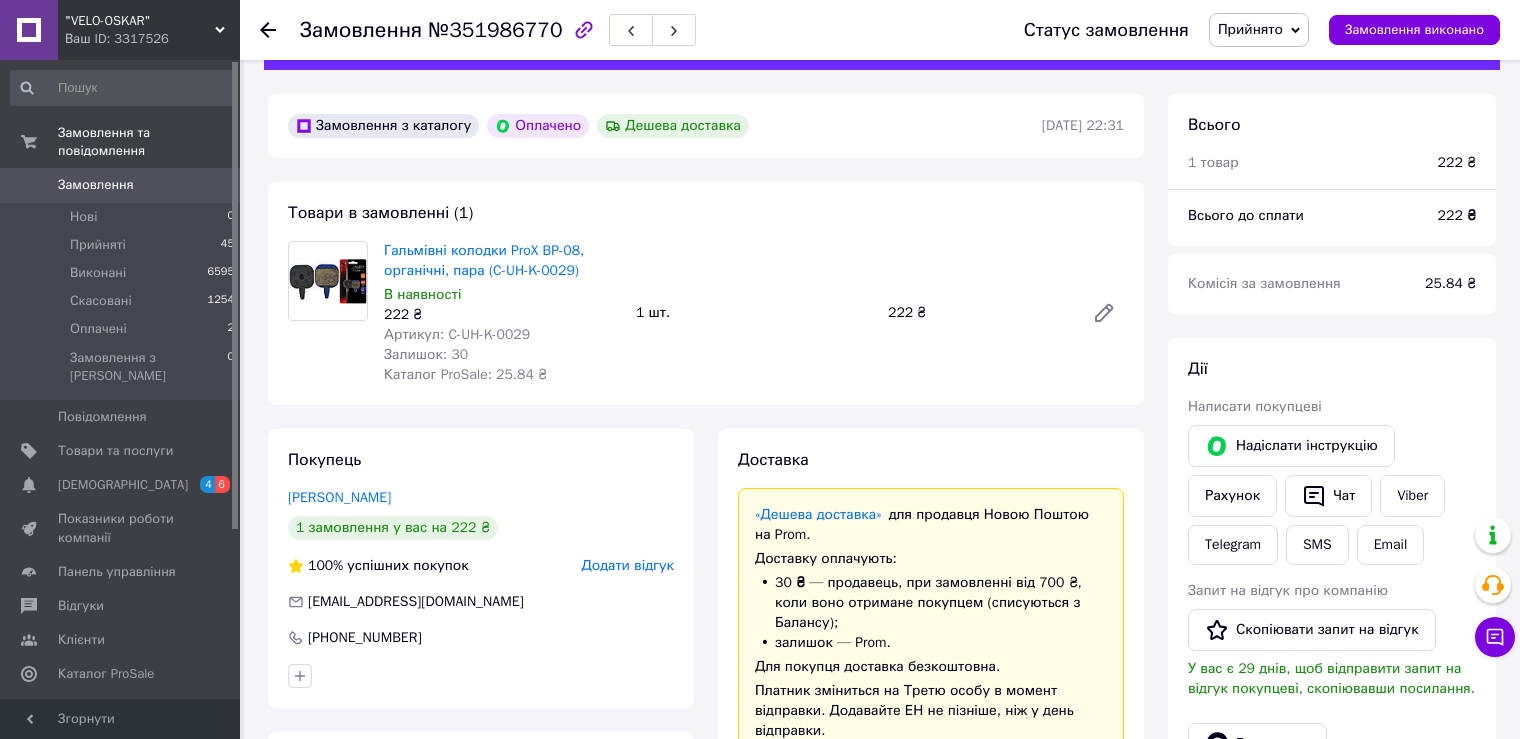scroll, scrollTop: 0, scrollLeft: 0, axis: both 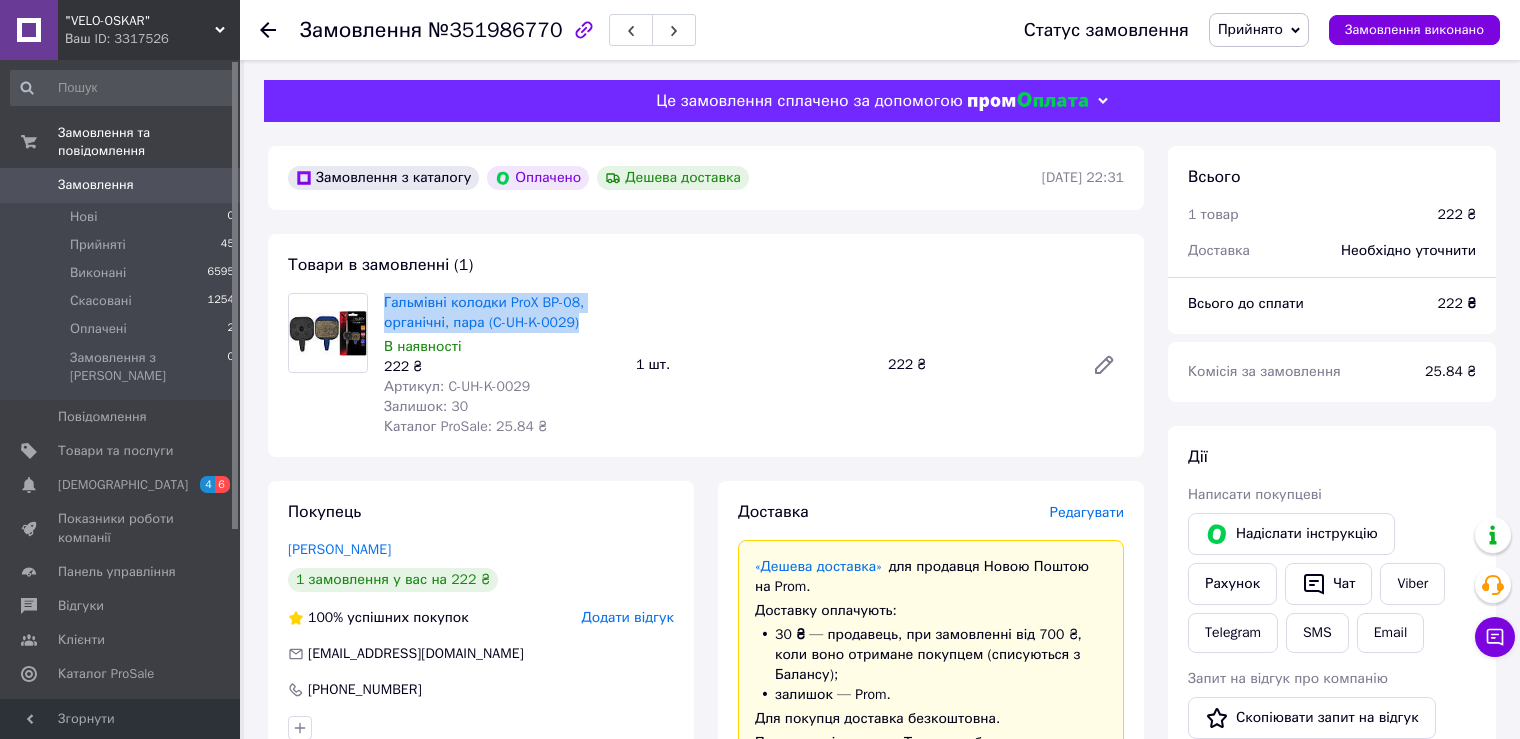 drag, startPoint x: 381, startPoint y: 306, endPoint x: 587, endPoint y: 320, distance: 206.47517 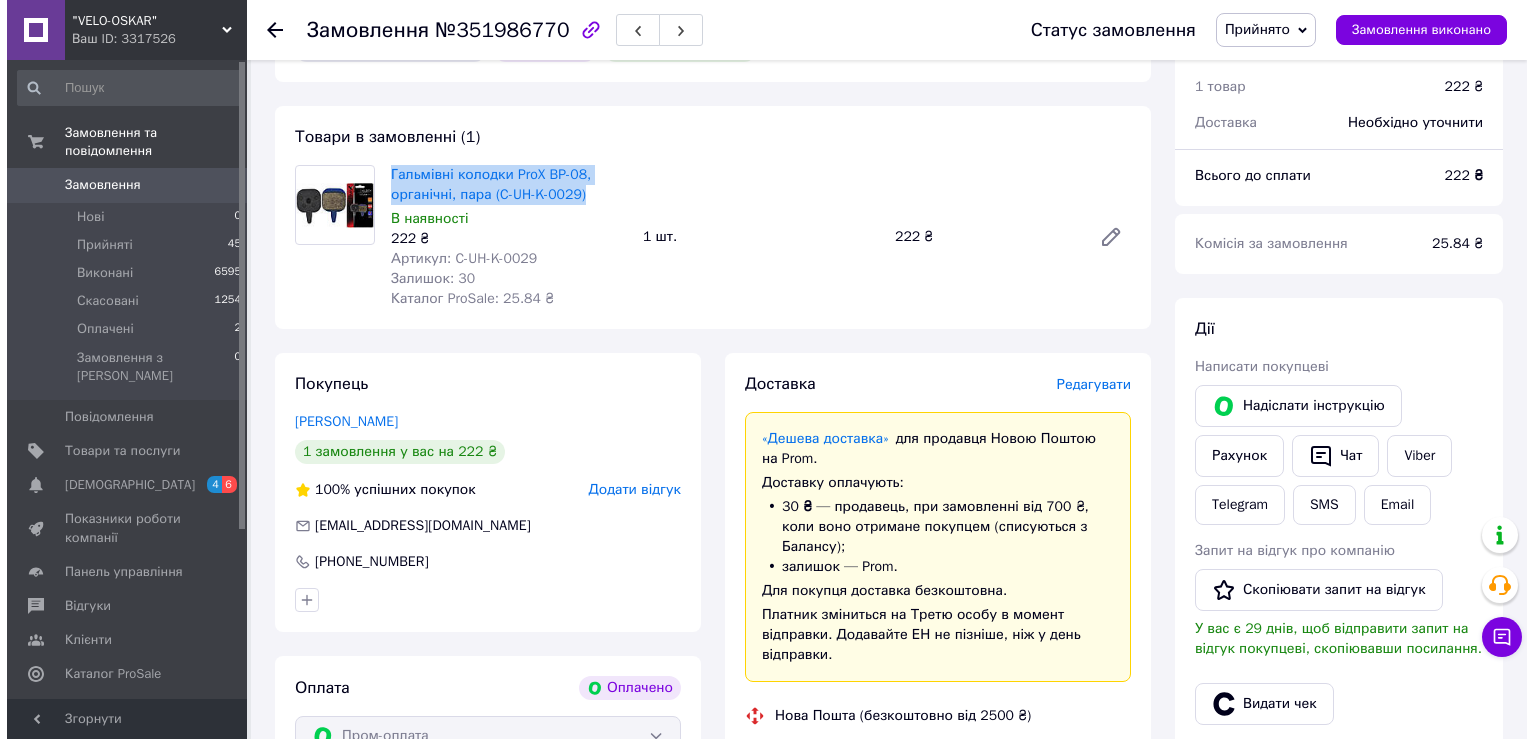 scroll, scrollTop: 166, scrollLeft: 0, axis: vertical 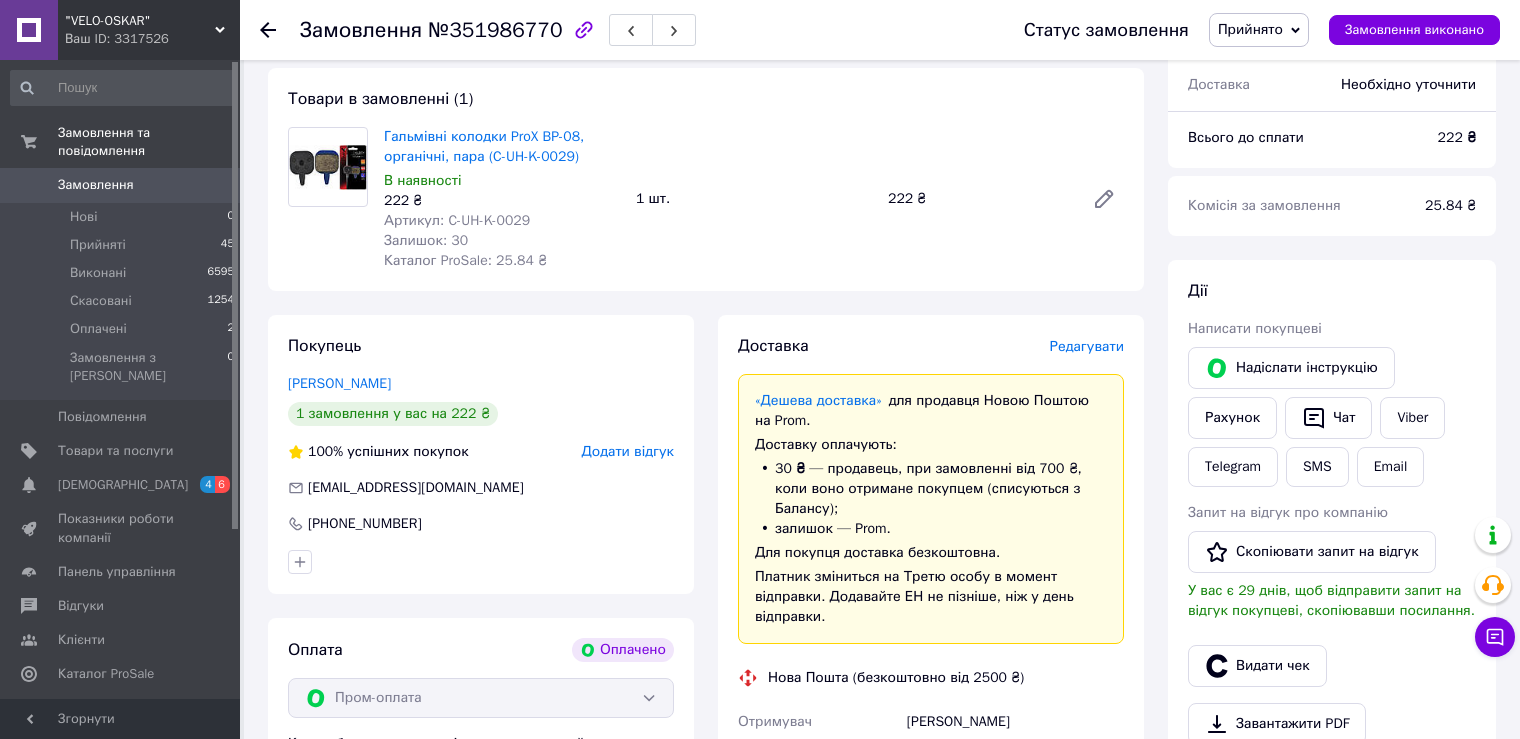 click on "Редагувати" at bounding box center (1087, 346) 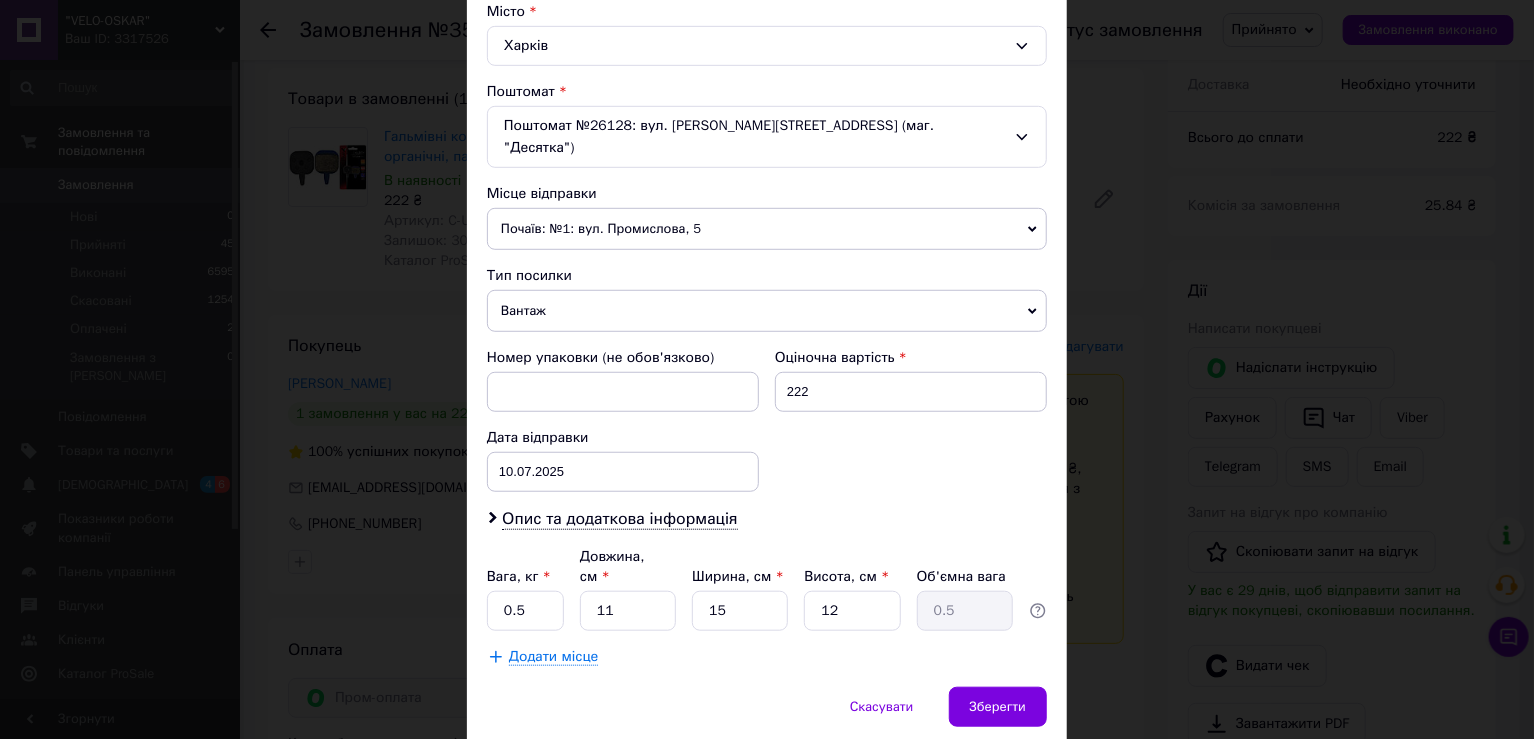 scroll, scrollTop: 583, scrollLeft: 0, axis: vertical 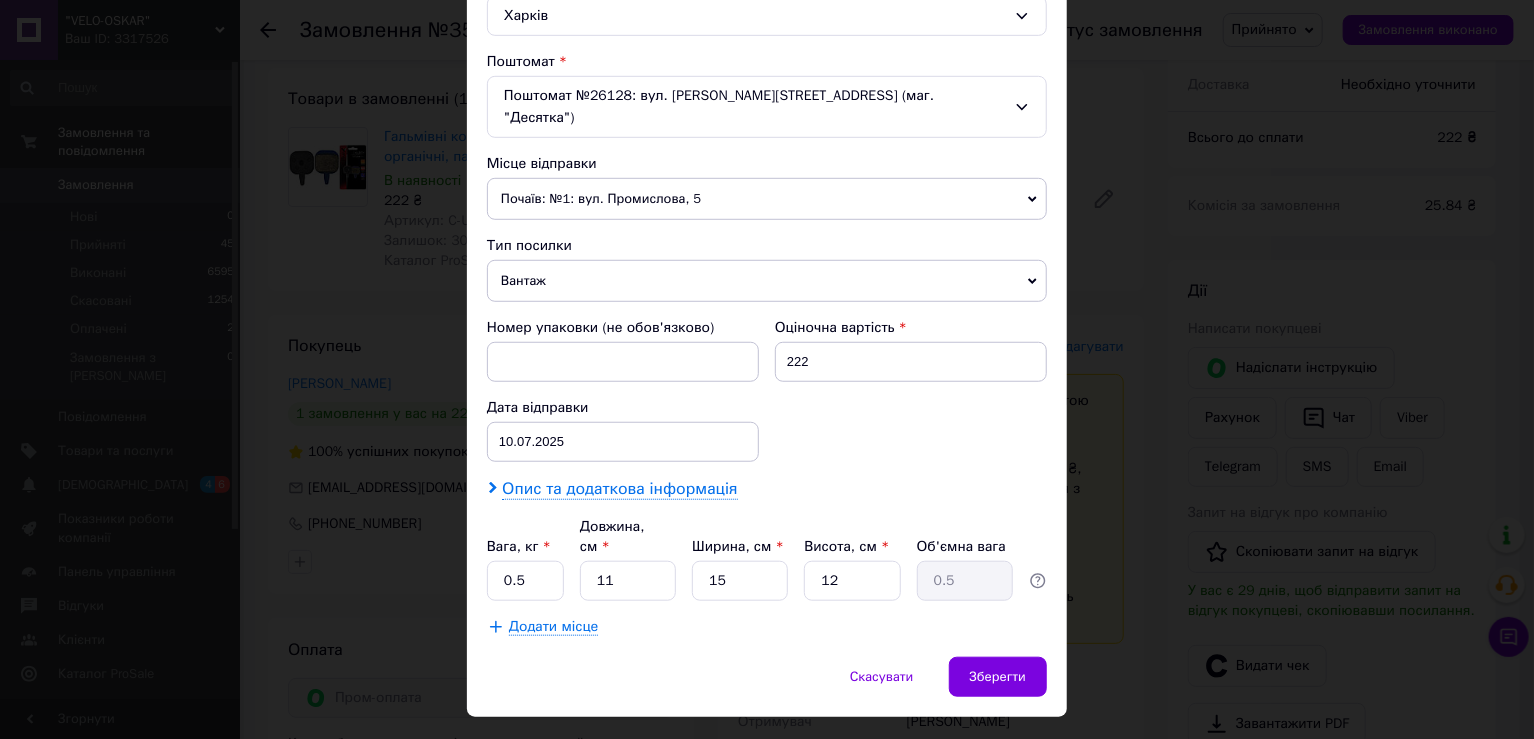 click on "Опис та додаткова інформація" at bounding box center (619, 489) 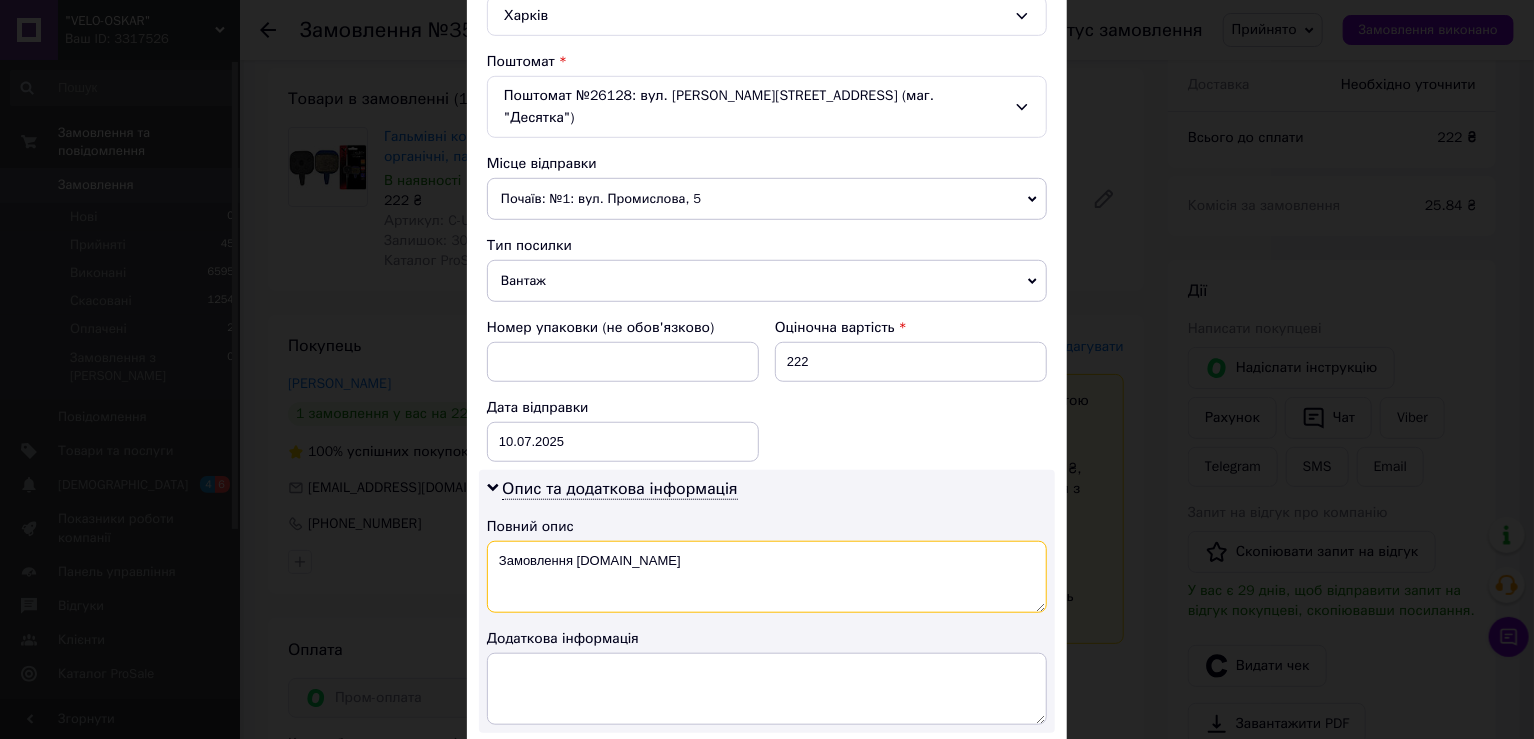 click on "Замовлення Prom.ua" at bounding box center (767, 577) 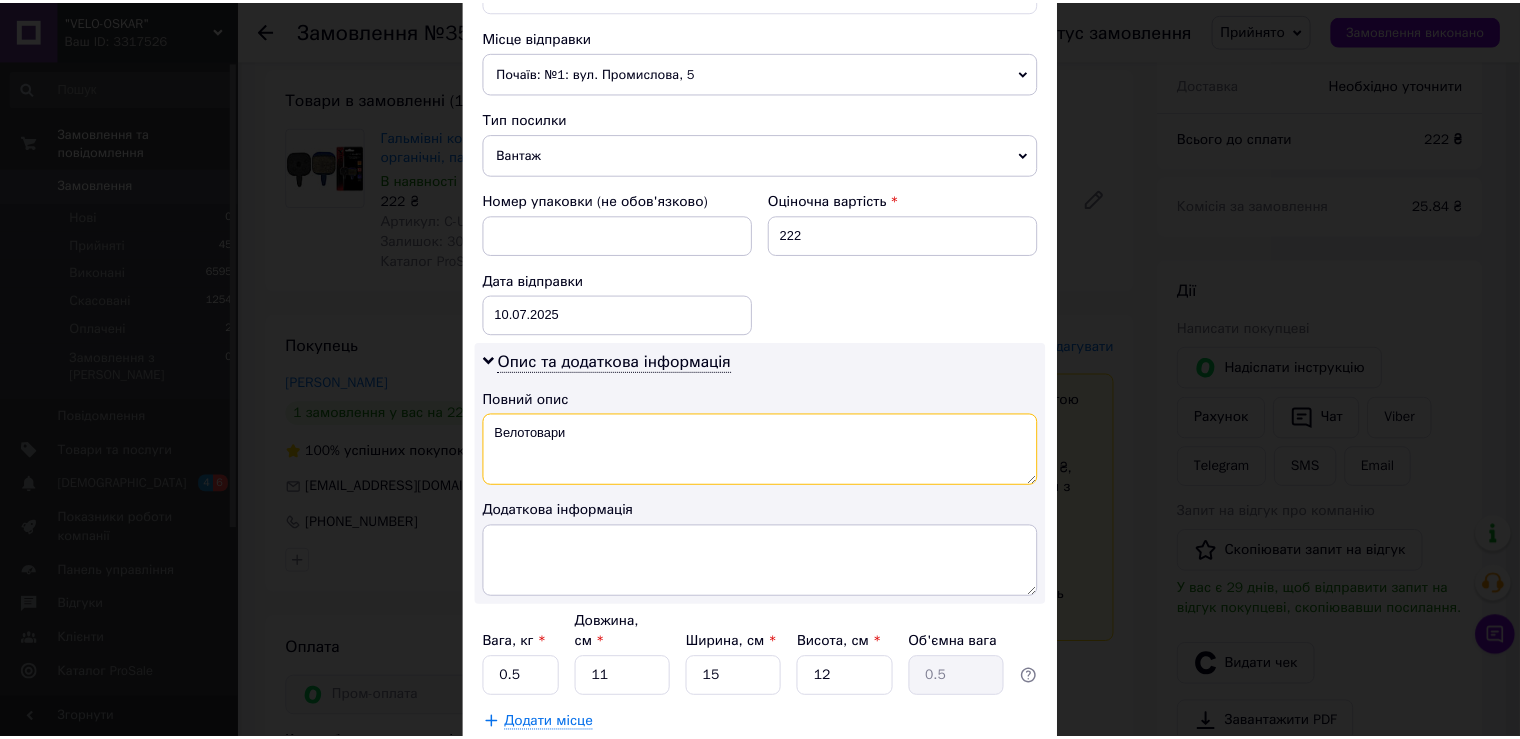 scroll, scrollTop: 806, scrollLeft: 0, axis: vertical 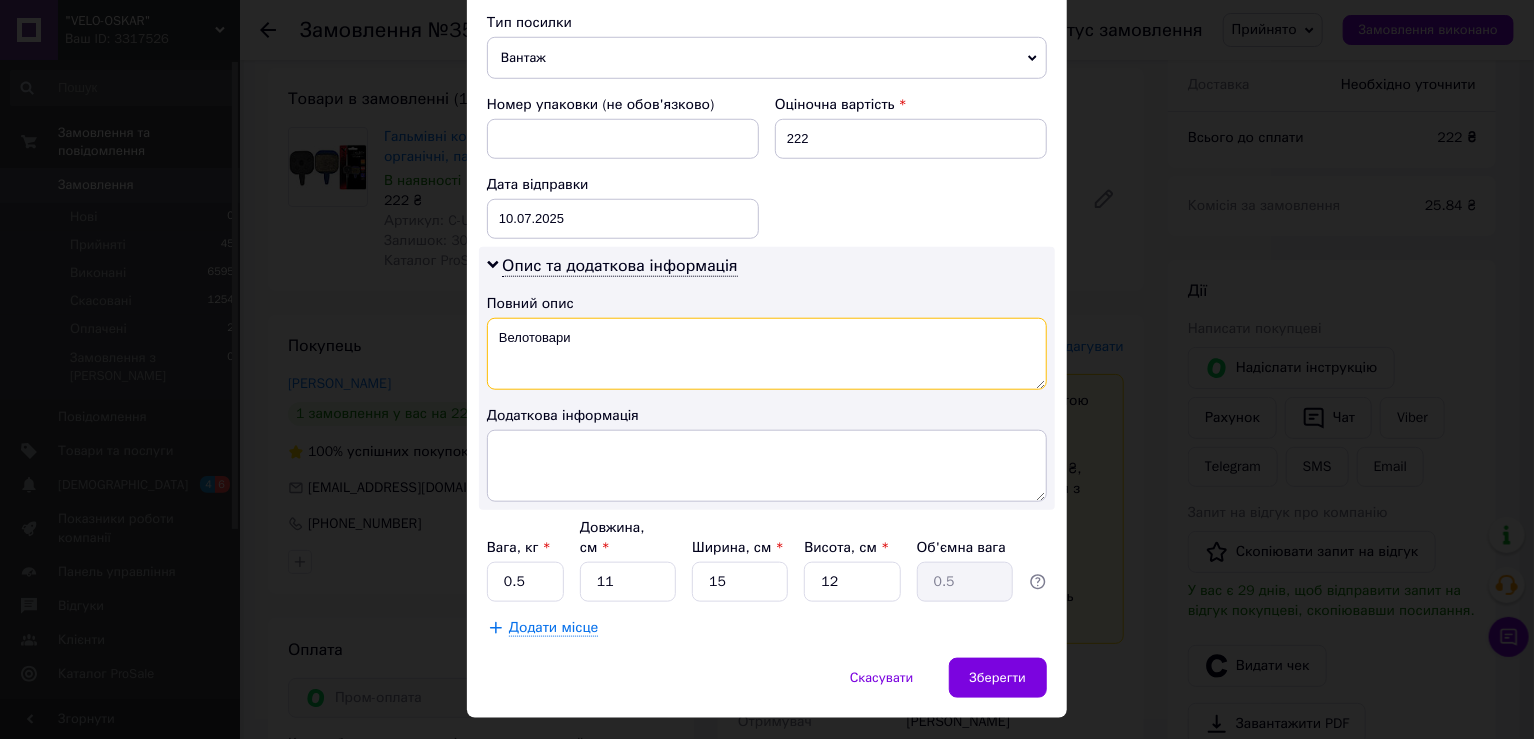 type on "Велотовари" 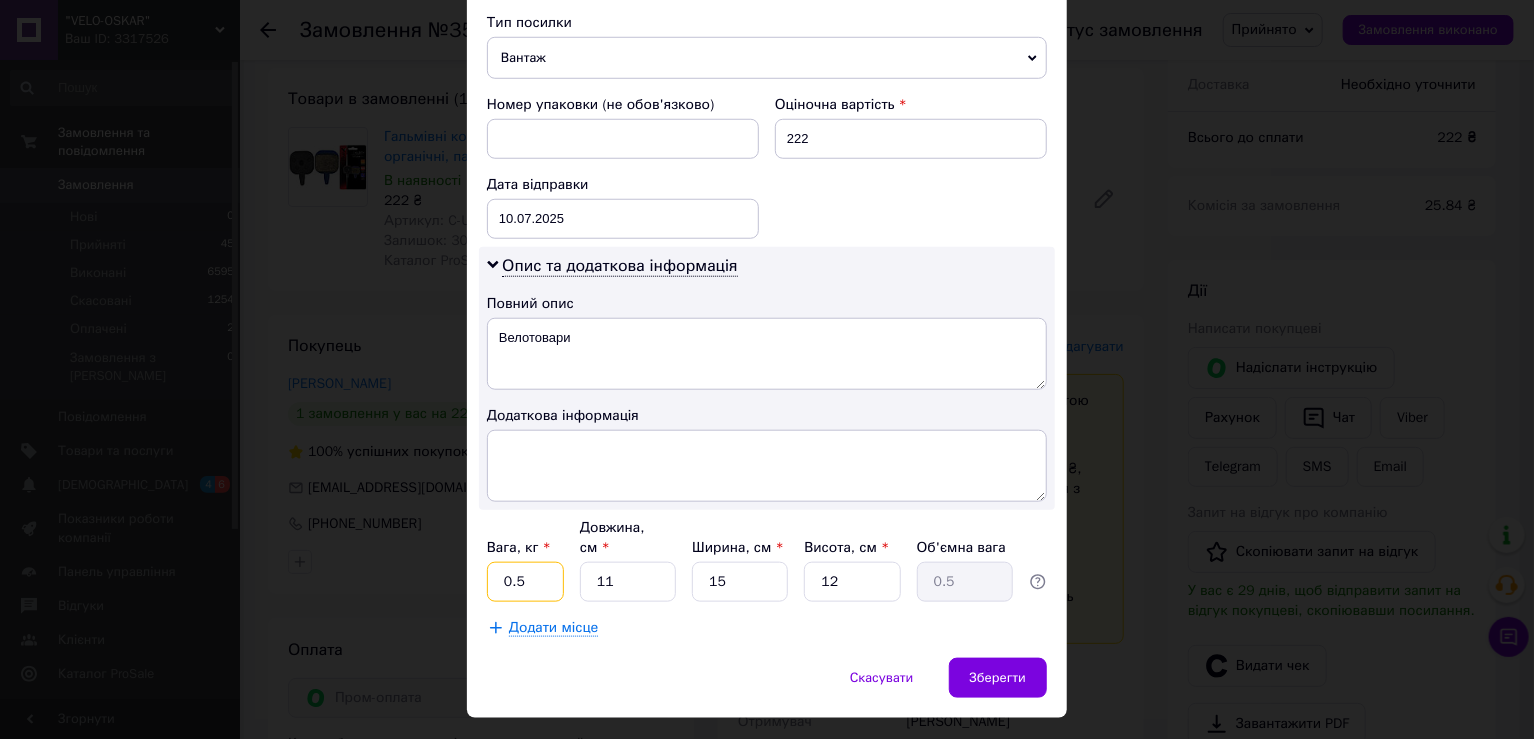 drag, startPoint x: 512, startPoint y: 533, endPoint x: 531, endPoint y: 536, distance: 19.235384 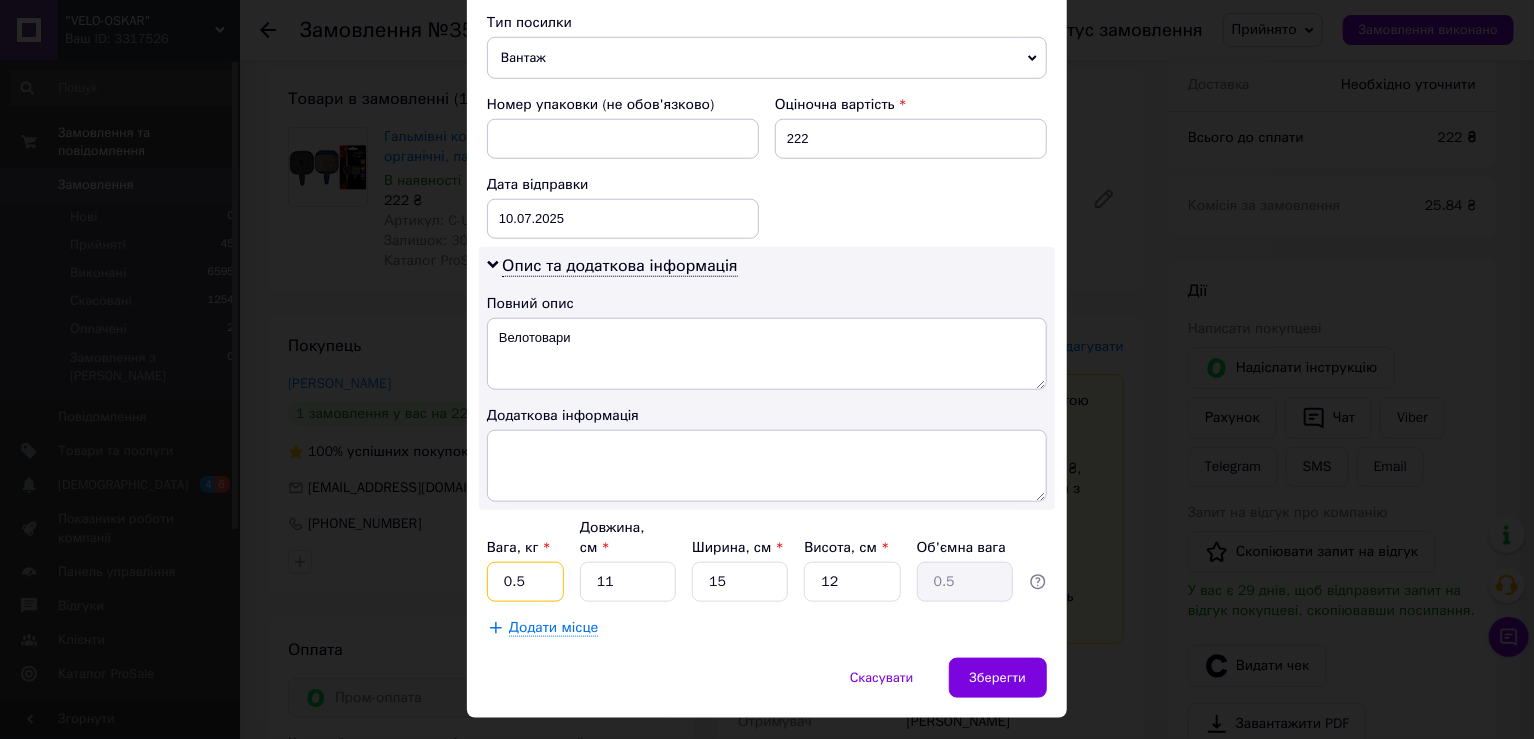 click on "0.5" at bounding box center [525, 582] 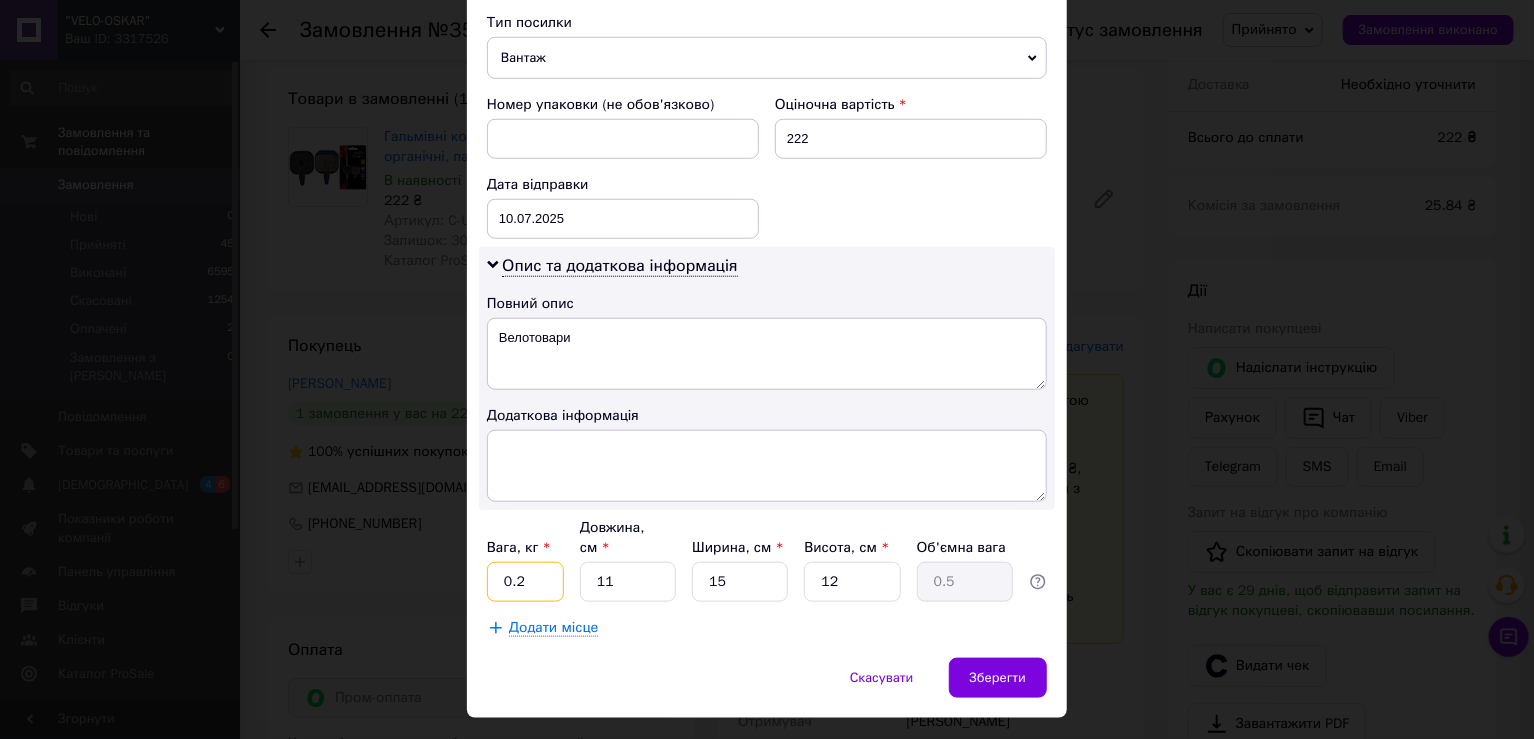 type on "0.2" 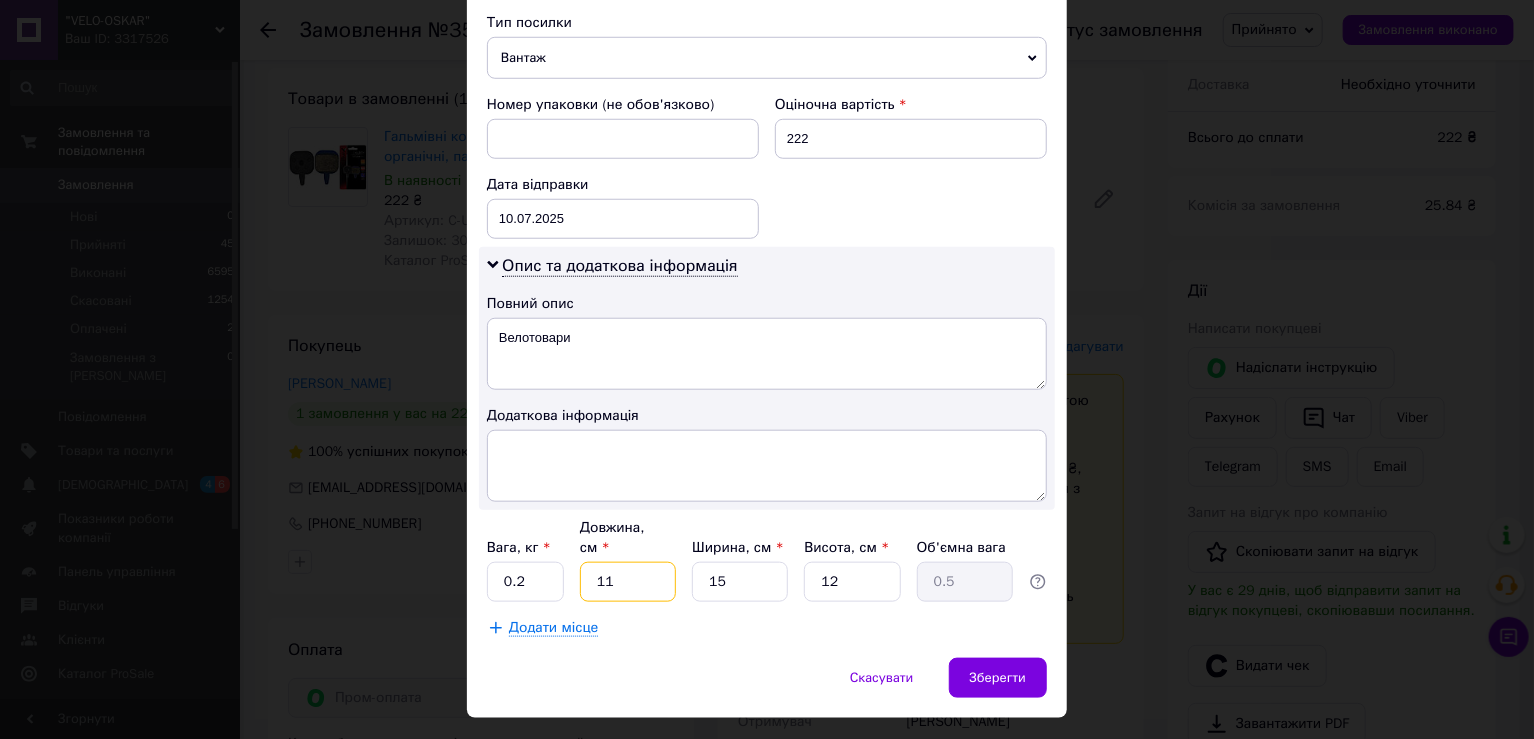 type on "1" 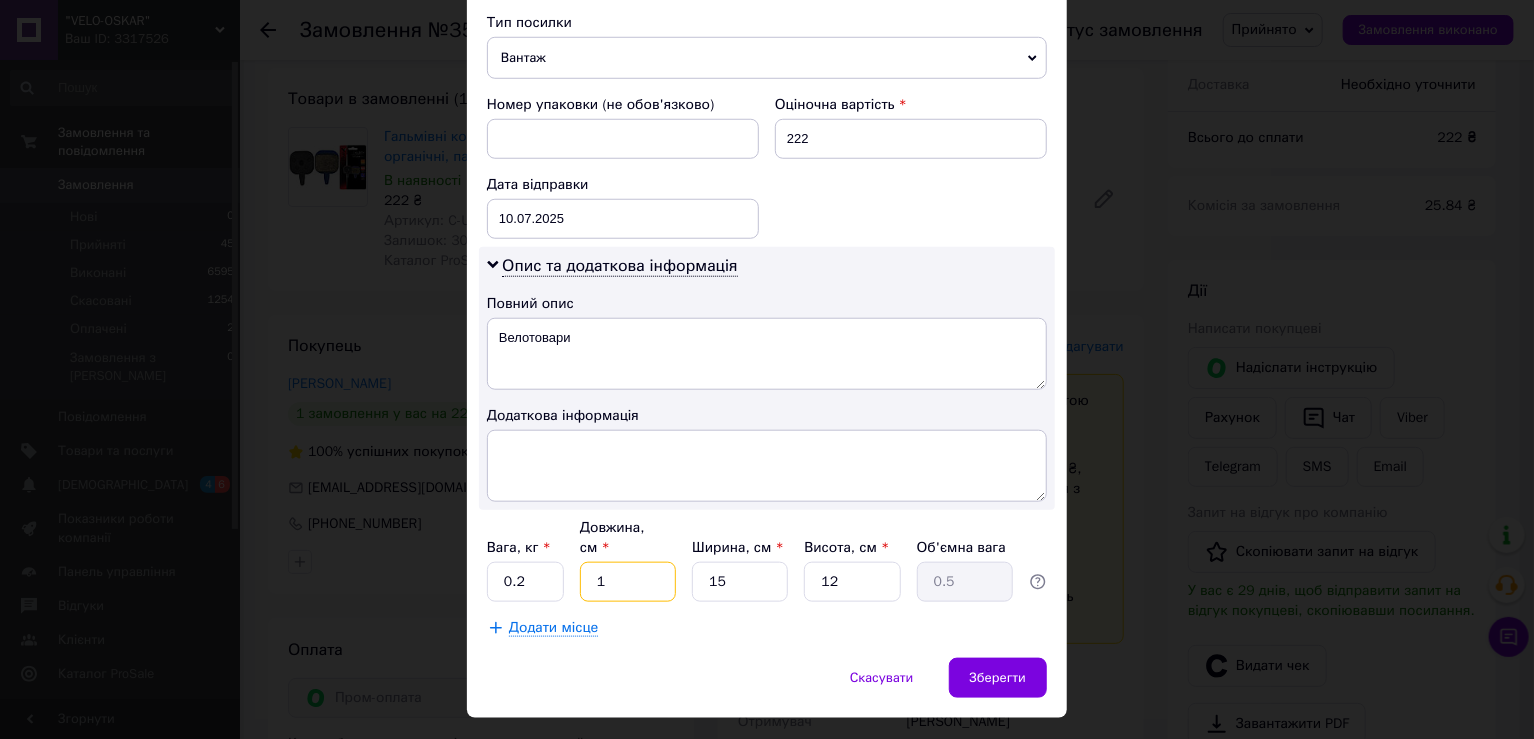 type on "0.1" 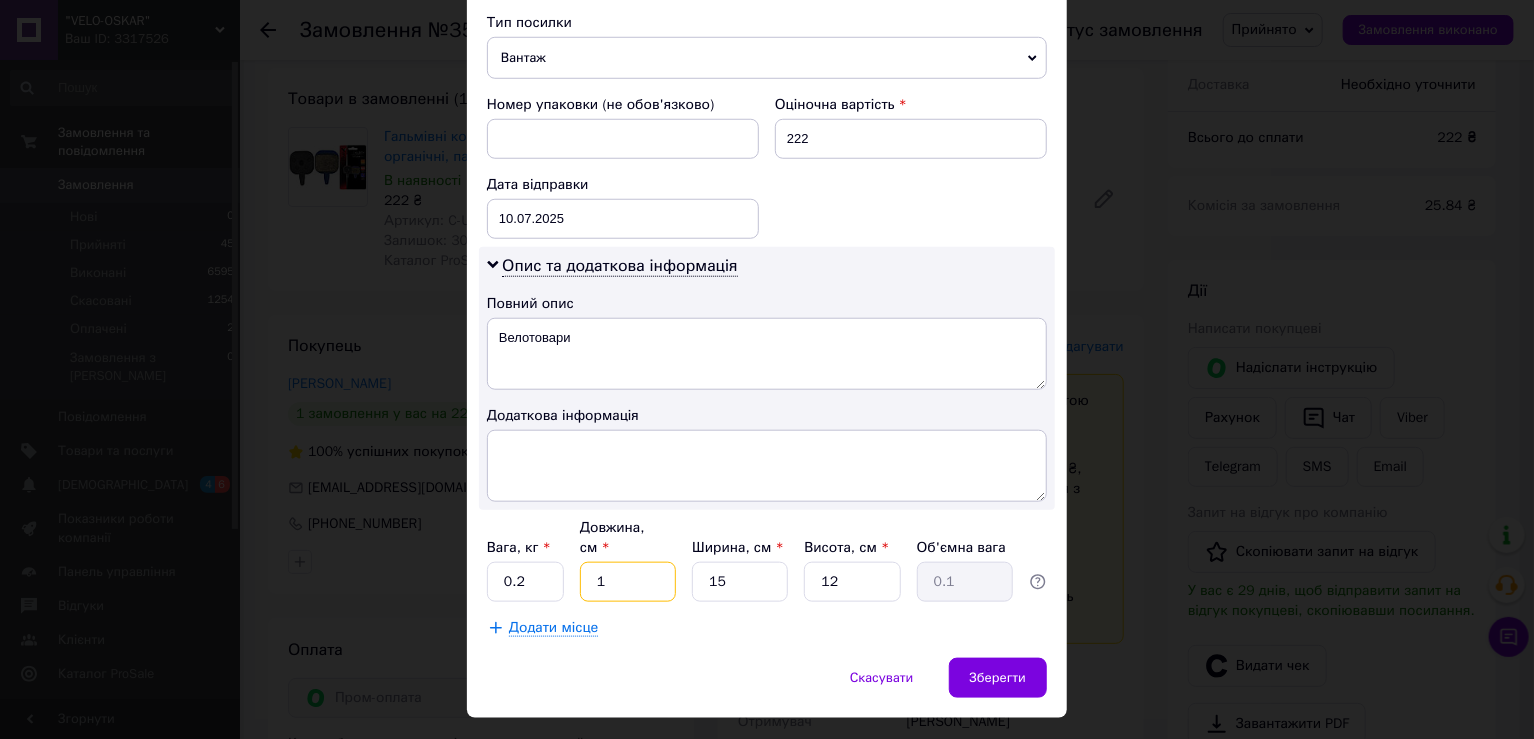 type on "15" 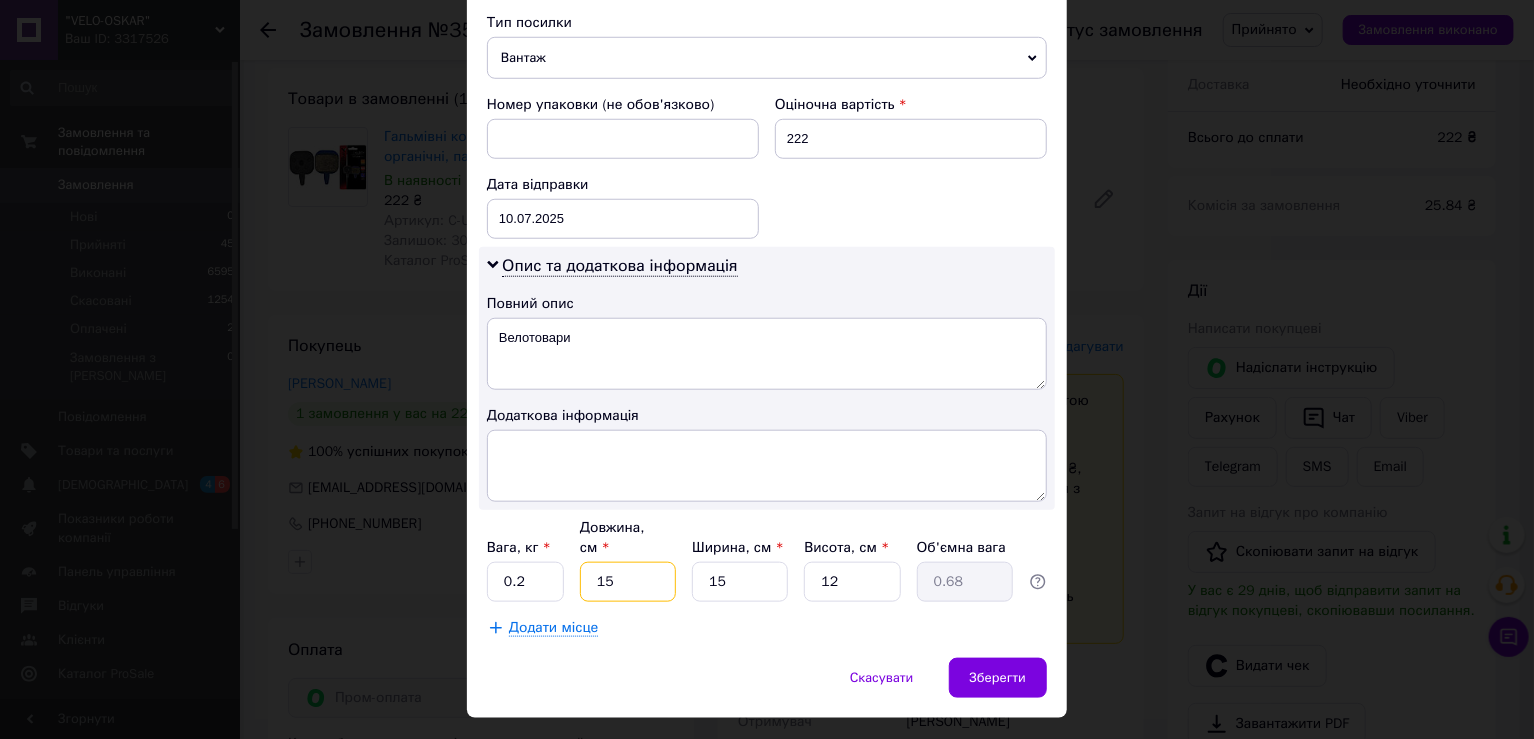 type on "15" 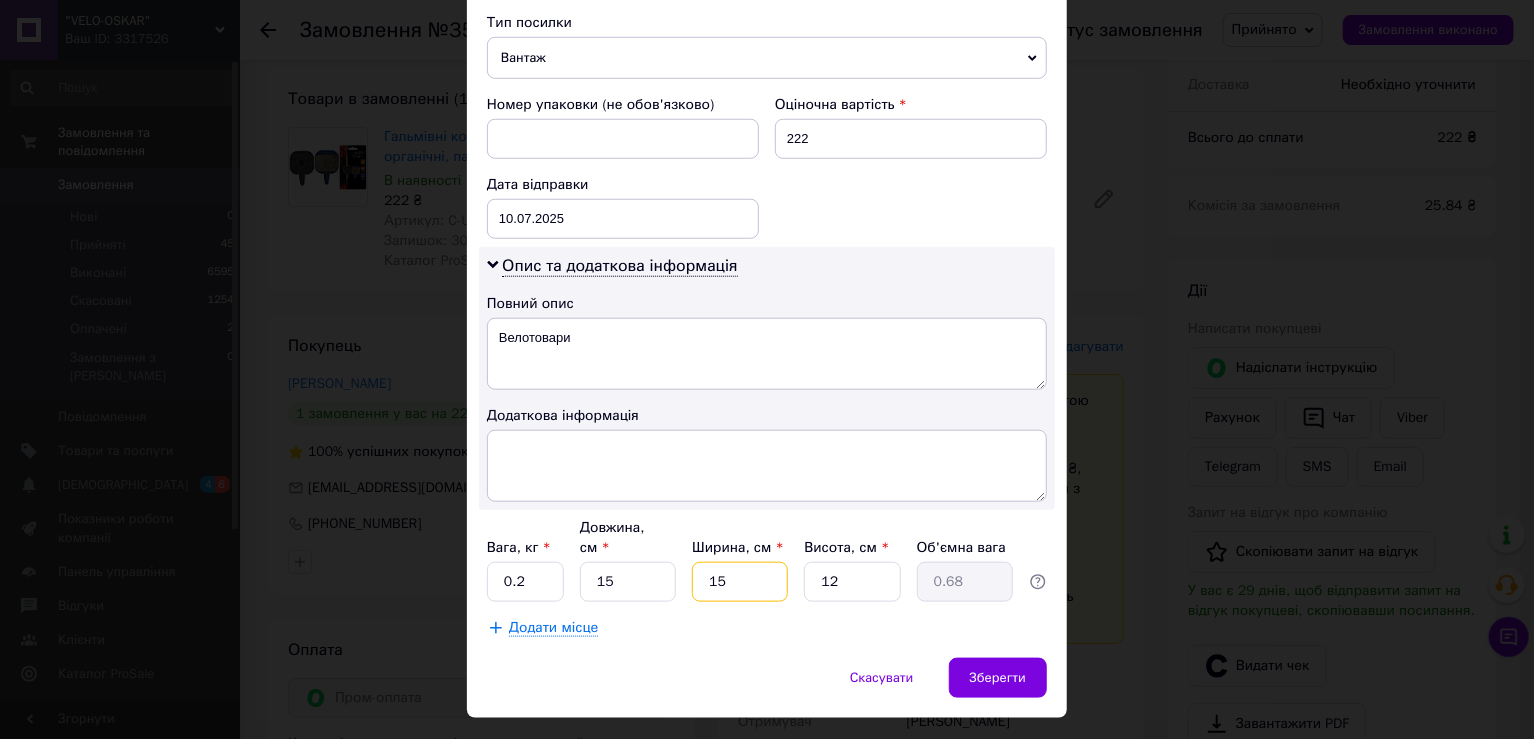 type on "1" 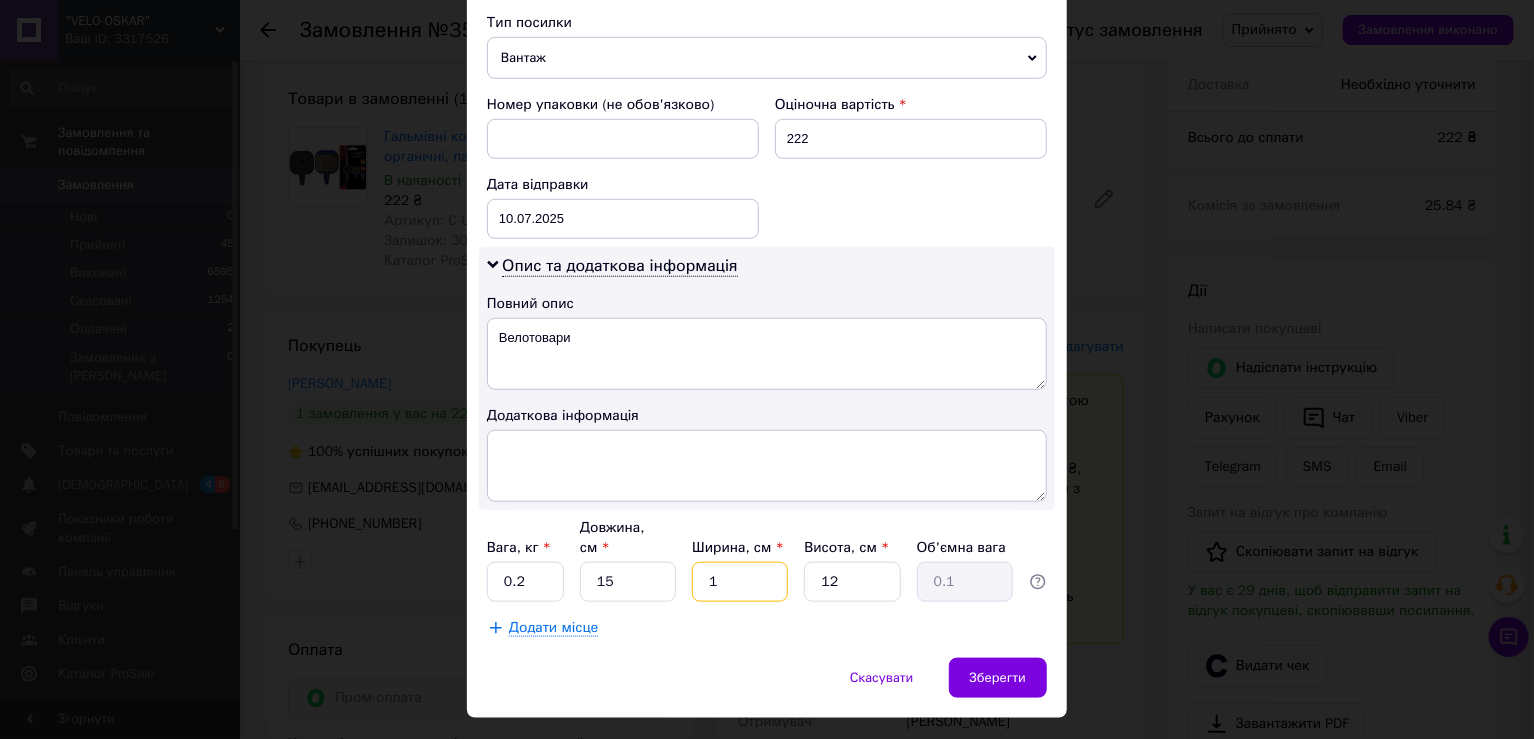 type on "10" 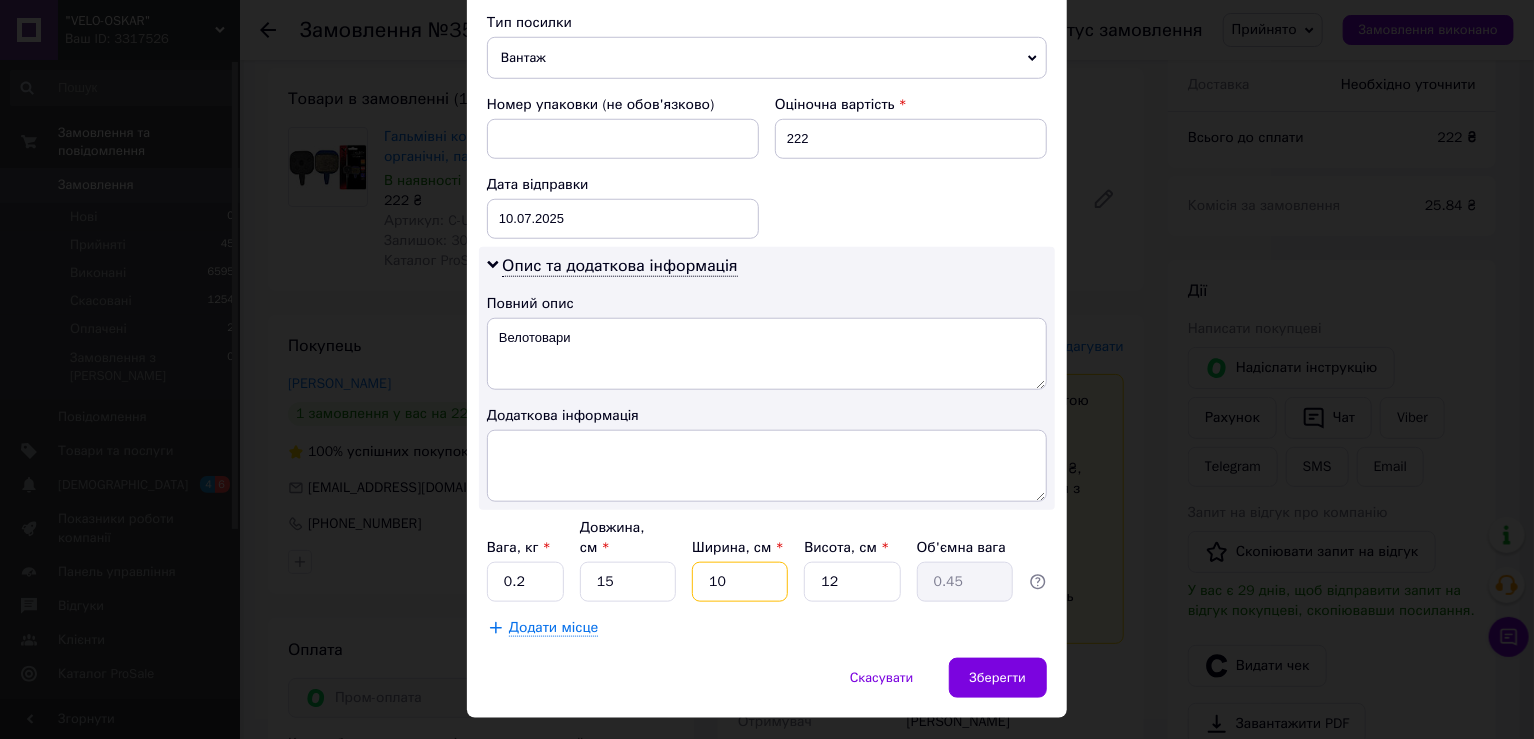 type on "10" 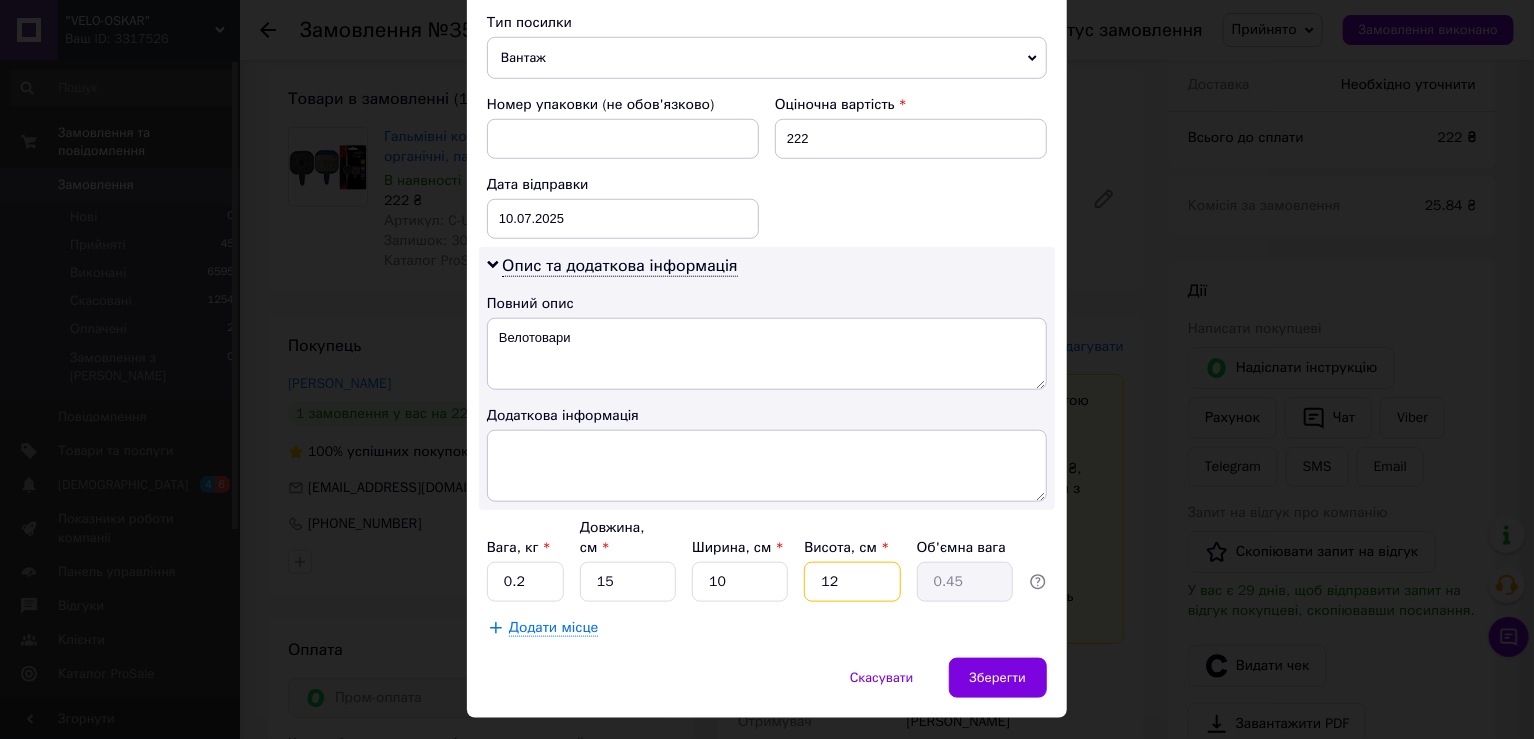 type on "3" 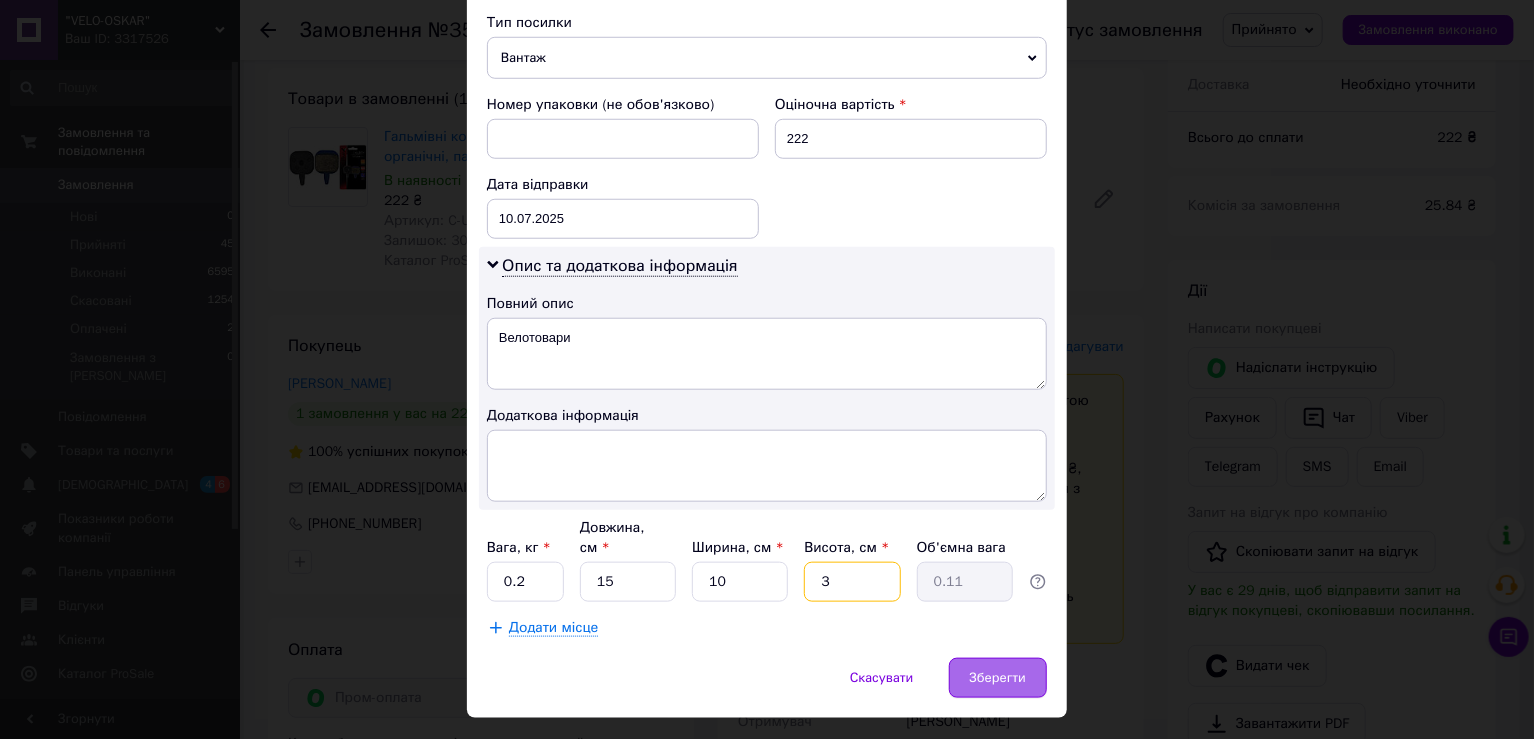 type on "3" 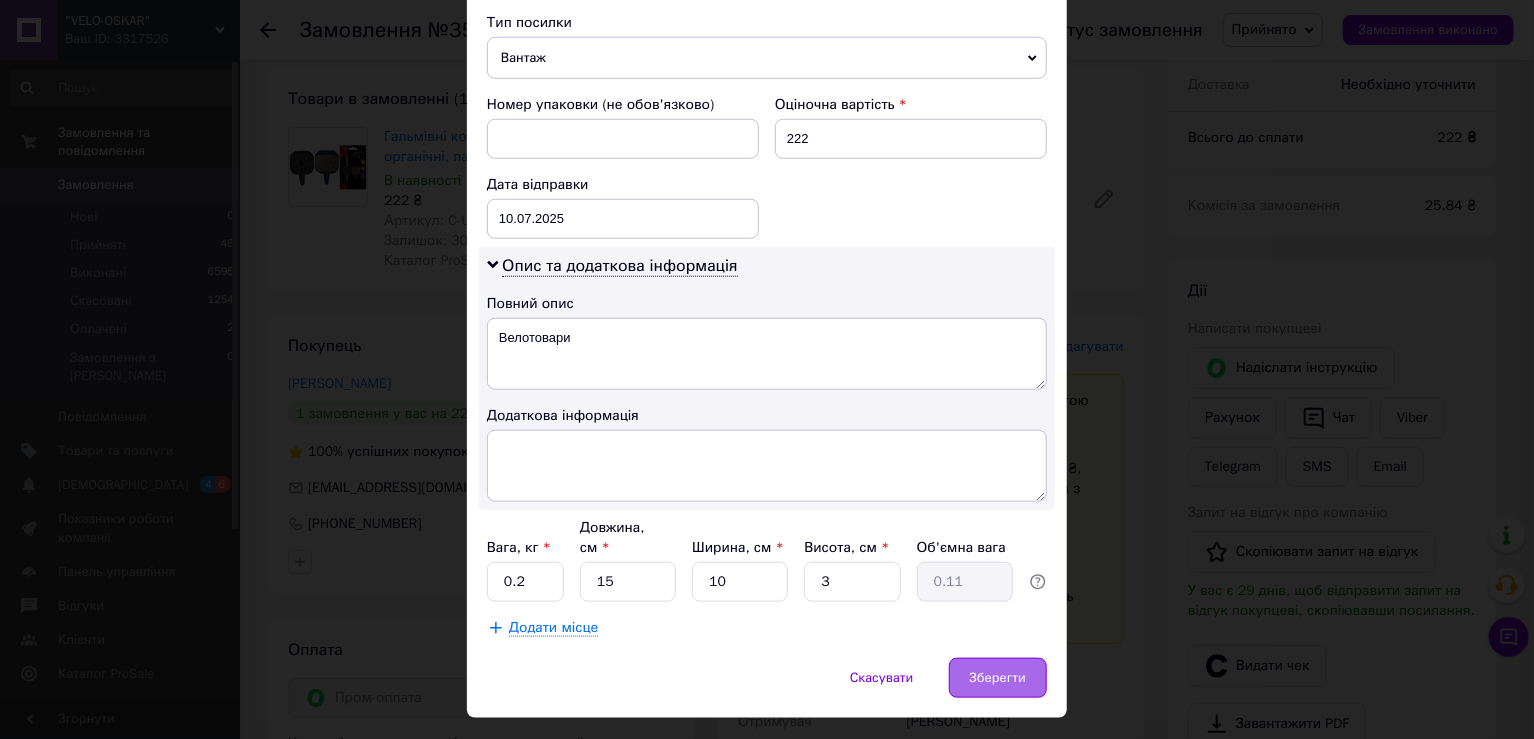 click on "Зберегти" at bounding box center [998, 678] 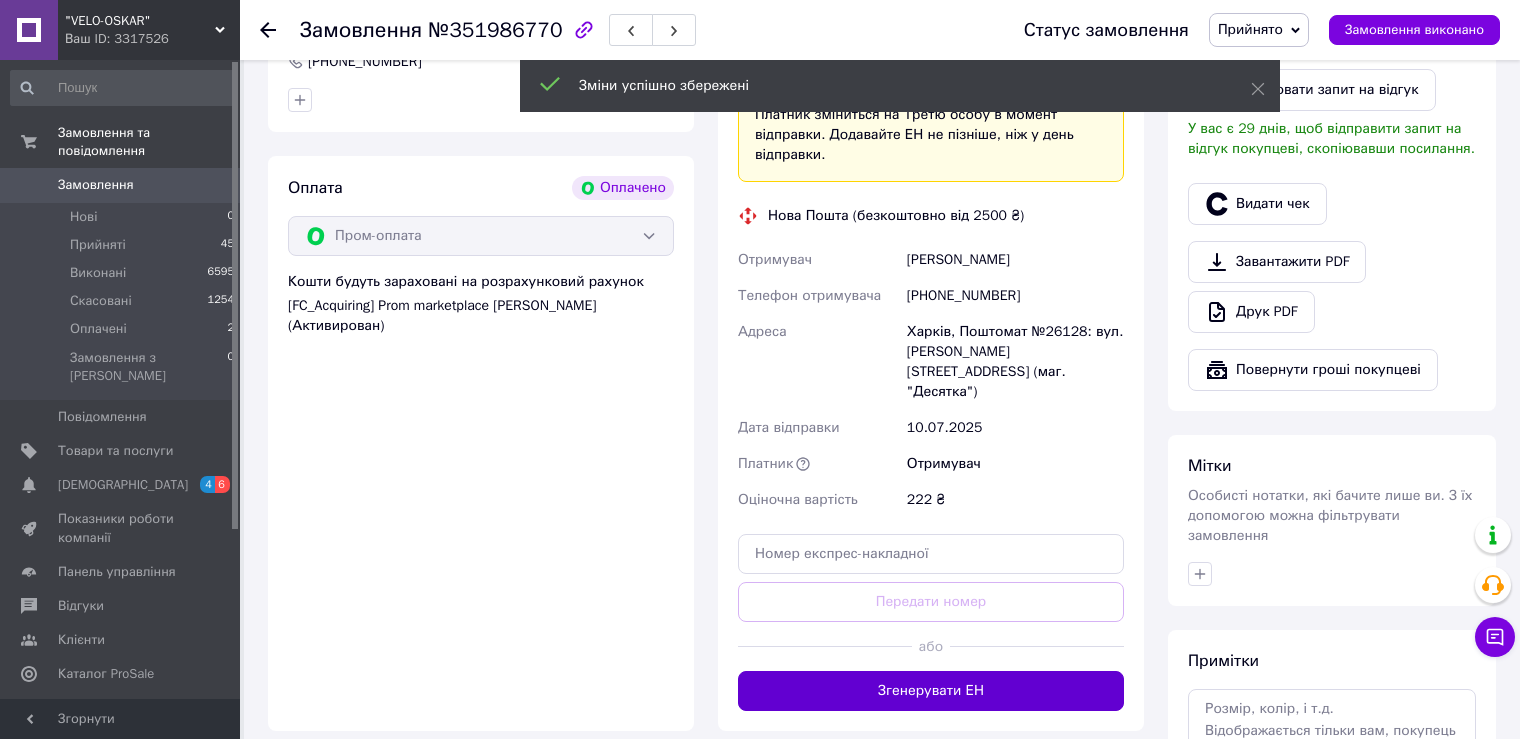 scroll, scrollTop: 666, scrollLeft: 0, axis: vertical 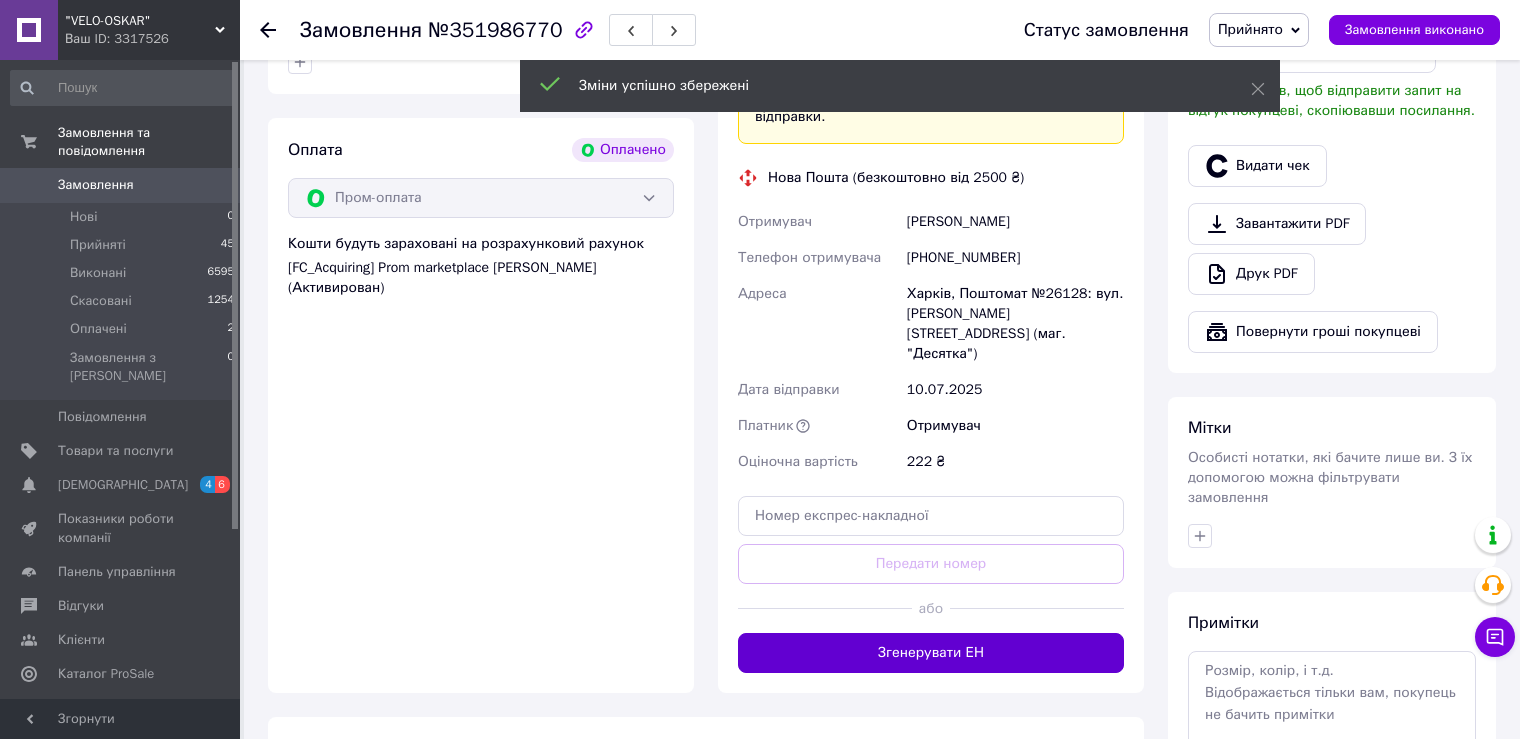 click on "Згенерувати ЕН" at bounding box center [931, 653] 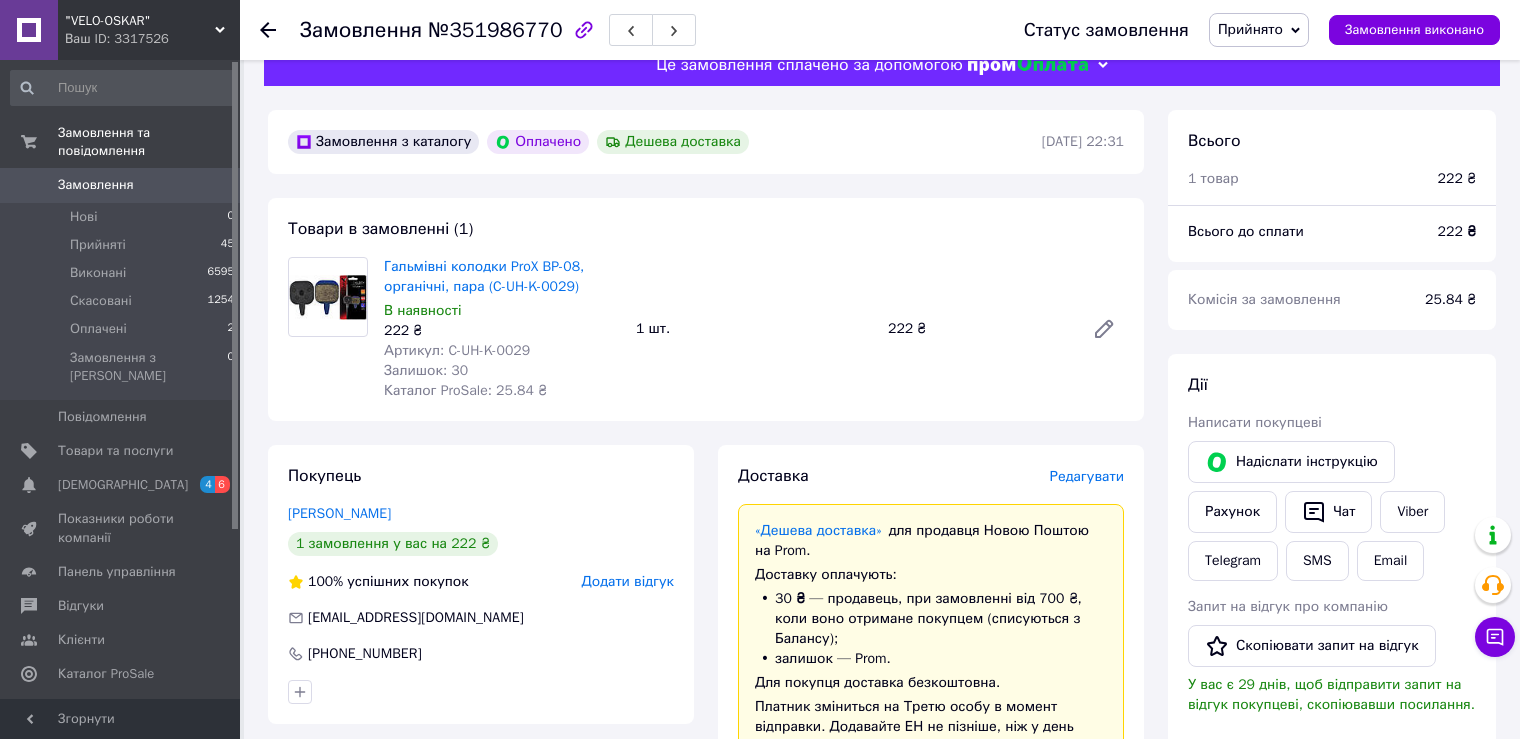 scroll, scrollTop: 0, scrollLeft: 0, axis: both 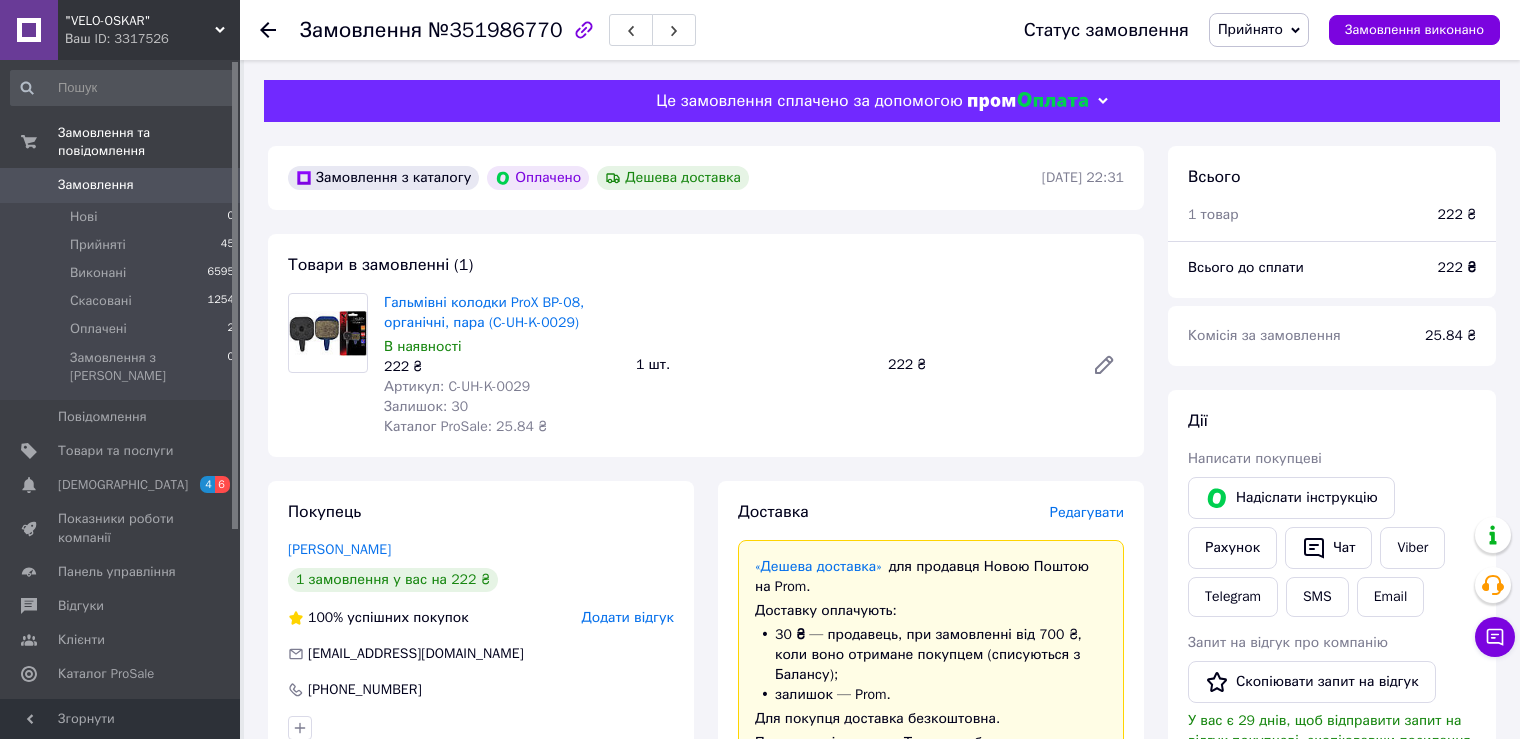 click on "Замовлення" at bounding box center [121, 185] 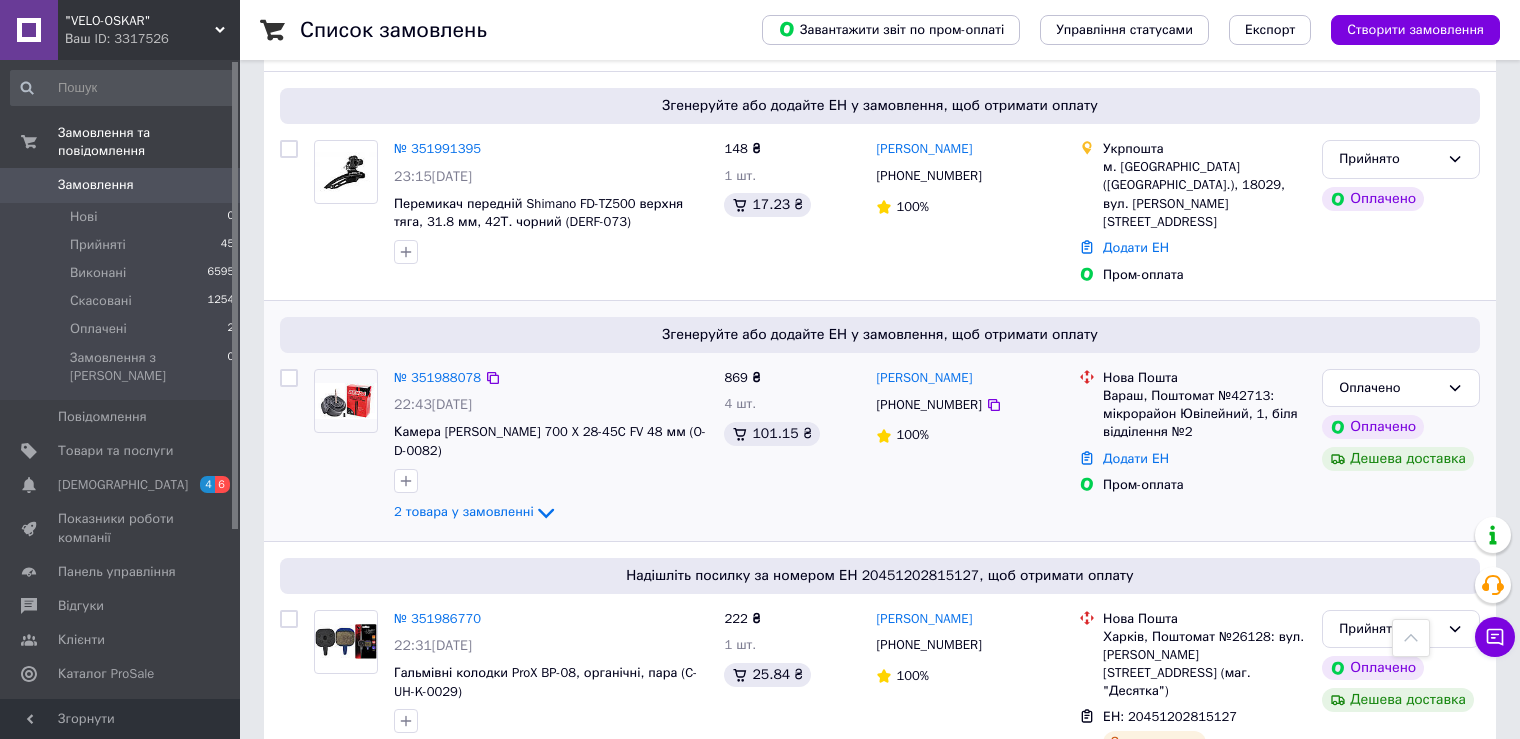 scroll, scrollTop: 166, scrollLeft: 0, axis: vertical 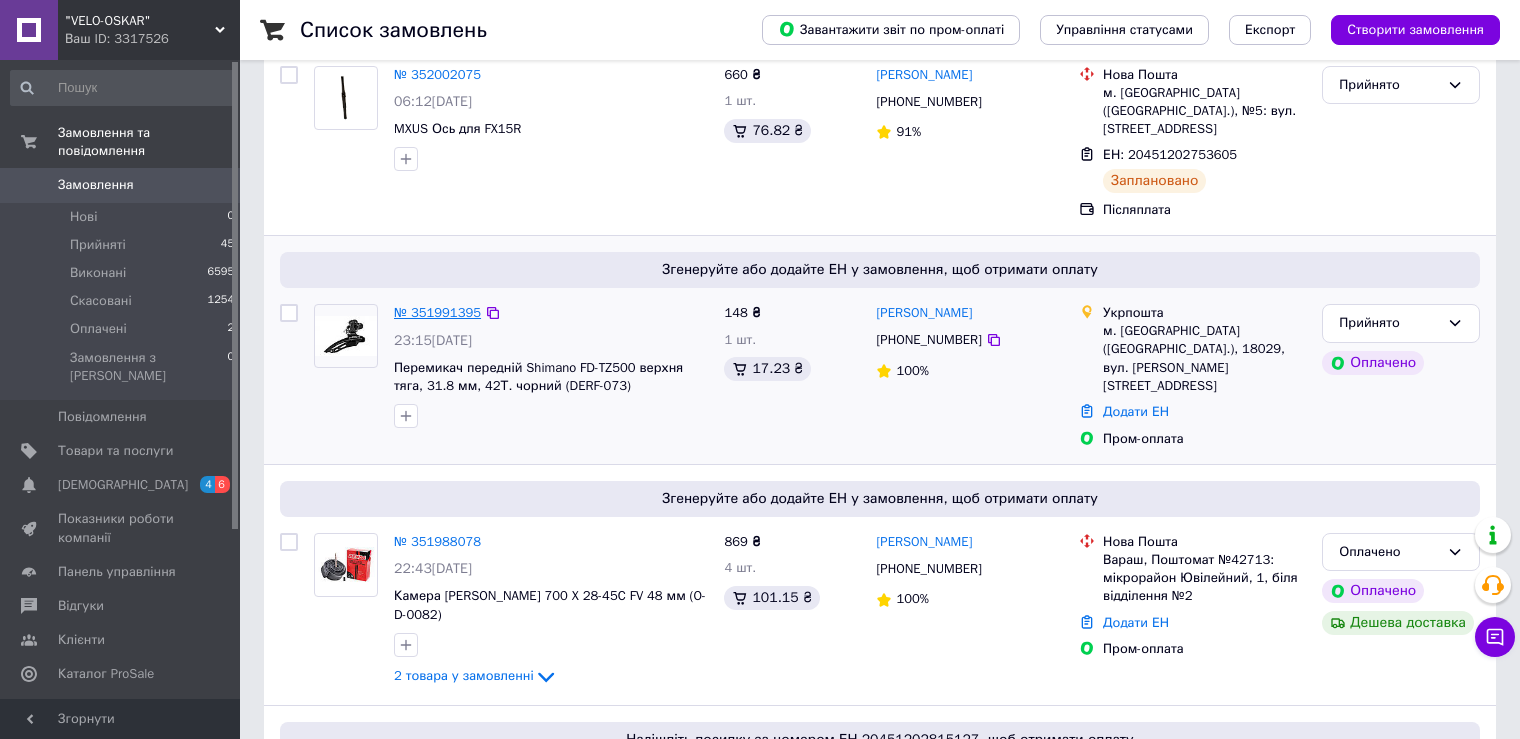 click on "№ 351991395" at bounding box center [437, 312] 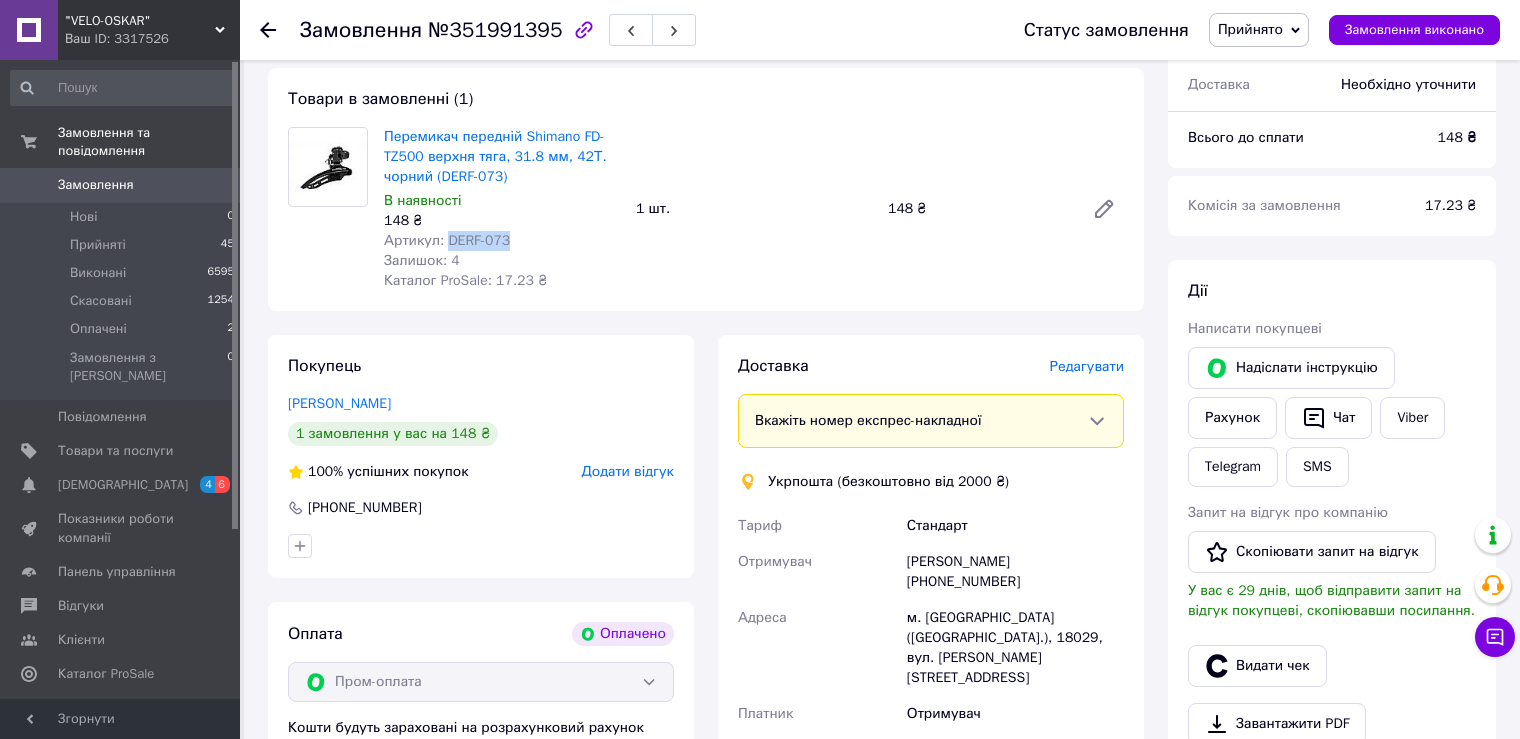 drag, startPoint x: 443, startPoint y: 242, endPoint x: 511, endPoint y: 241, distance: 68.007355 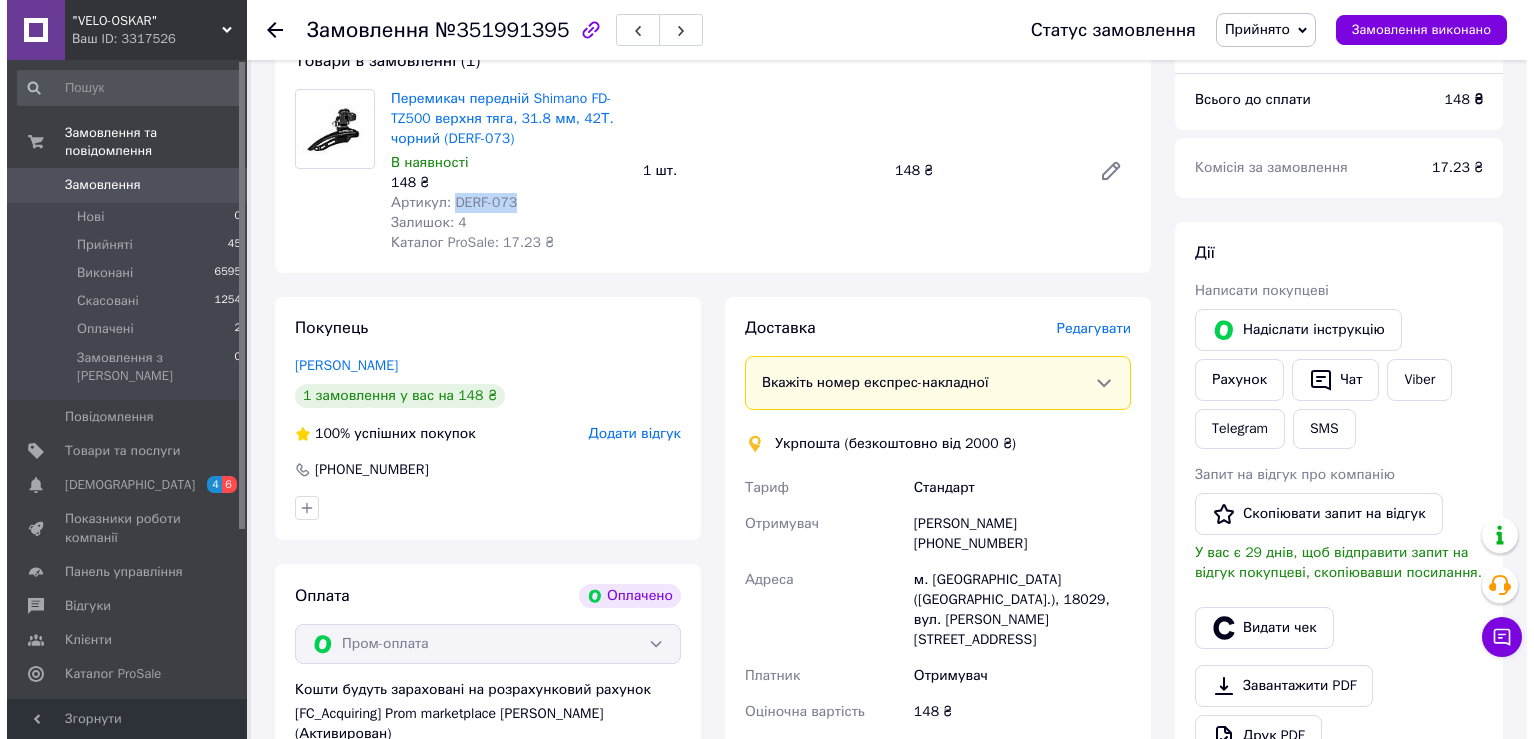 scroll, scrollTop: 166, scrollLeft: 0, axis: vertical 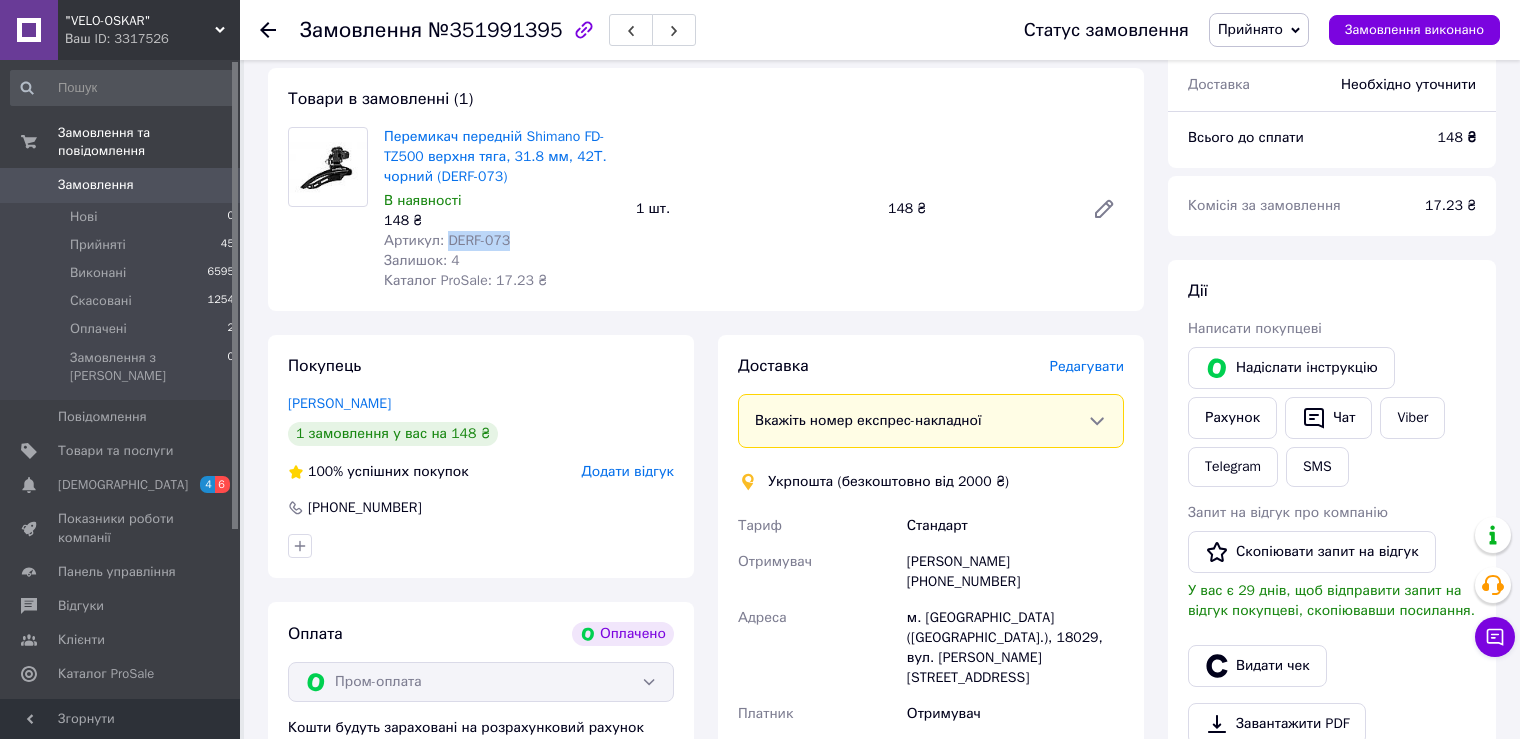 copy on "DERF-073" 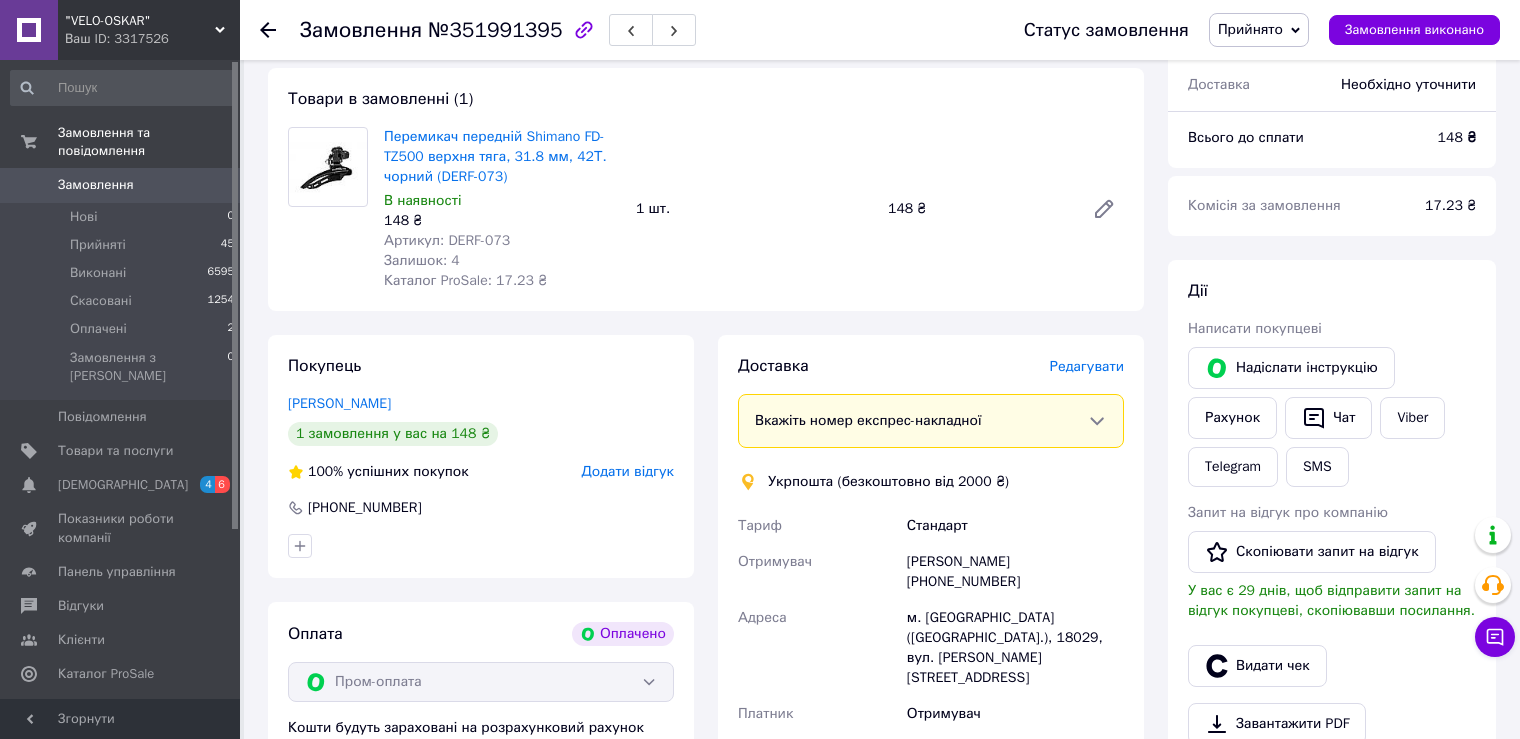 click on "Редагувати" at bounding box center [1087, 366] 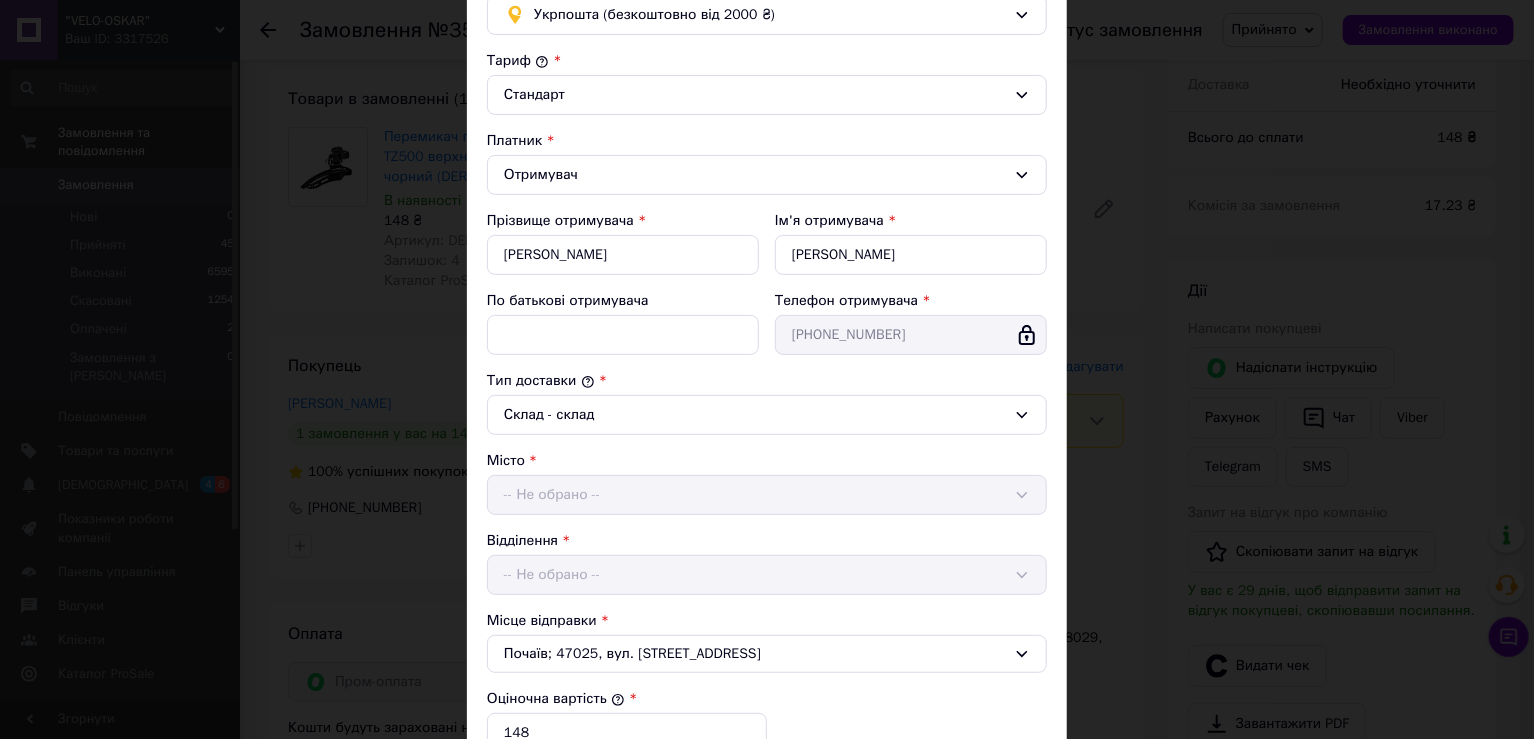 scroll, scrollTop: 333, scrollLeft: 0, axis: vertical 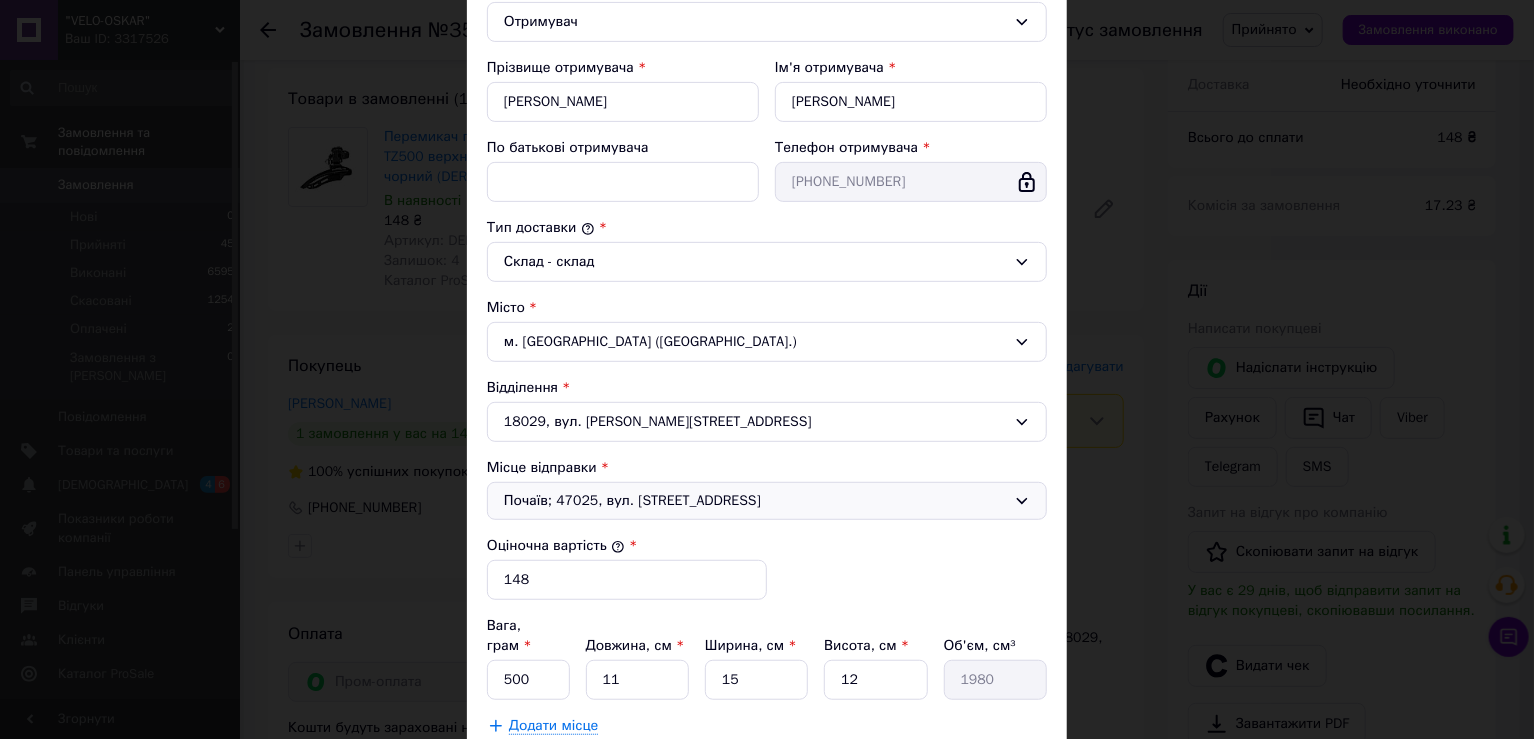 click on "Почаїв; 47025, вул. Лосятинська, 10" at bounding box center [755, 501] 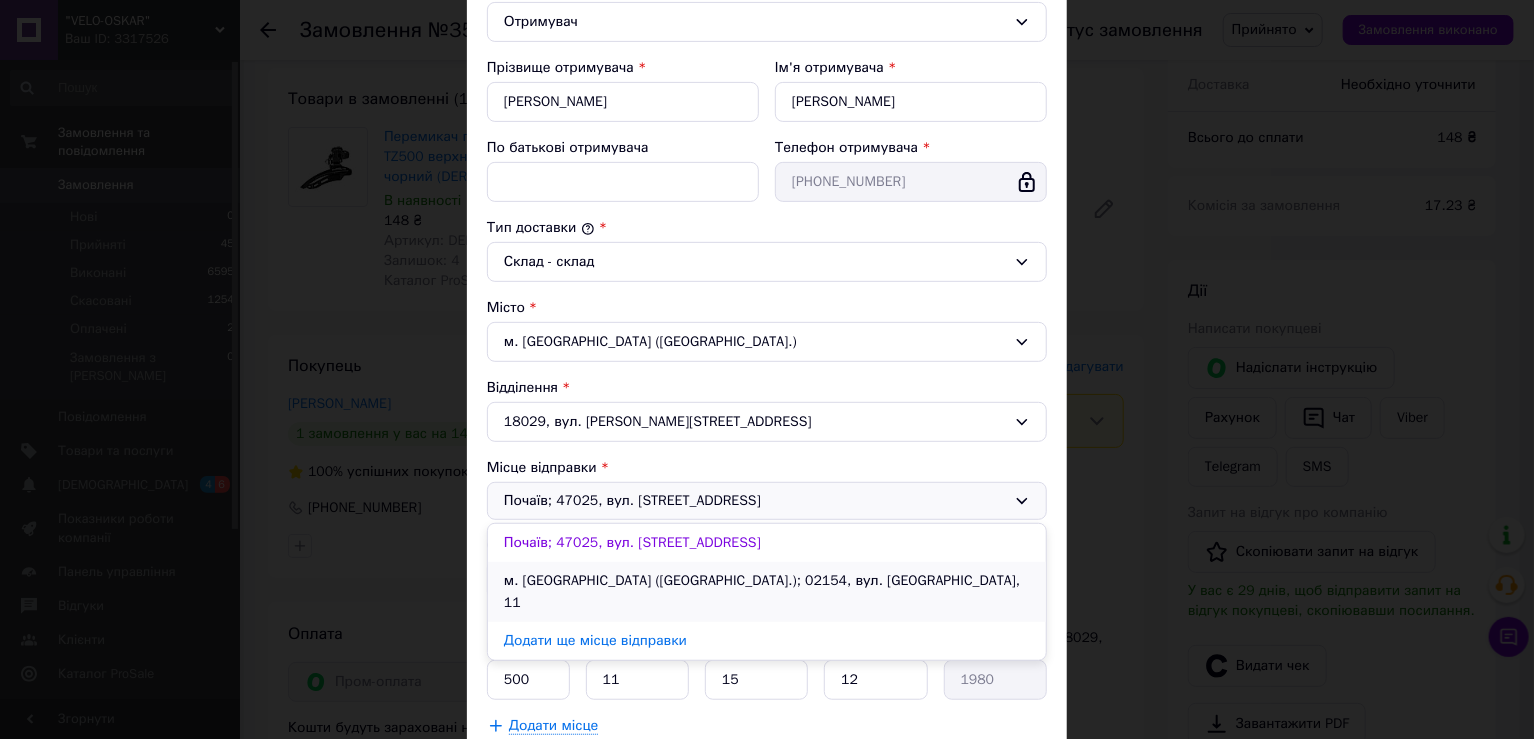 click on "м. Київ (Київська обл.); 02154, вул. Ентузіастів, 11" at bounding box center [767, 592] 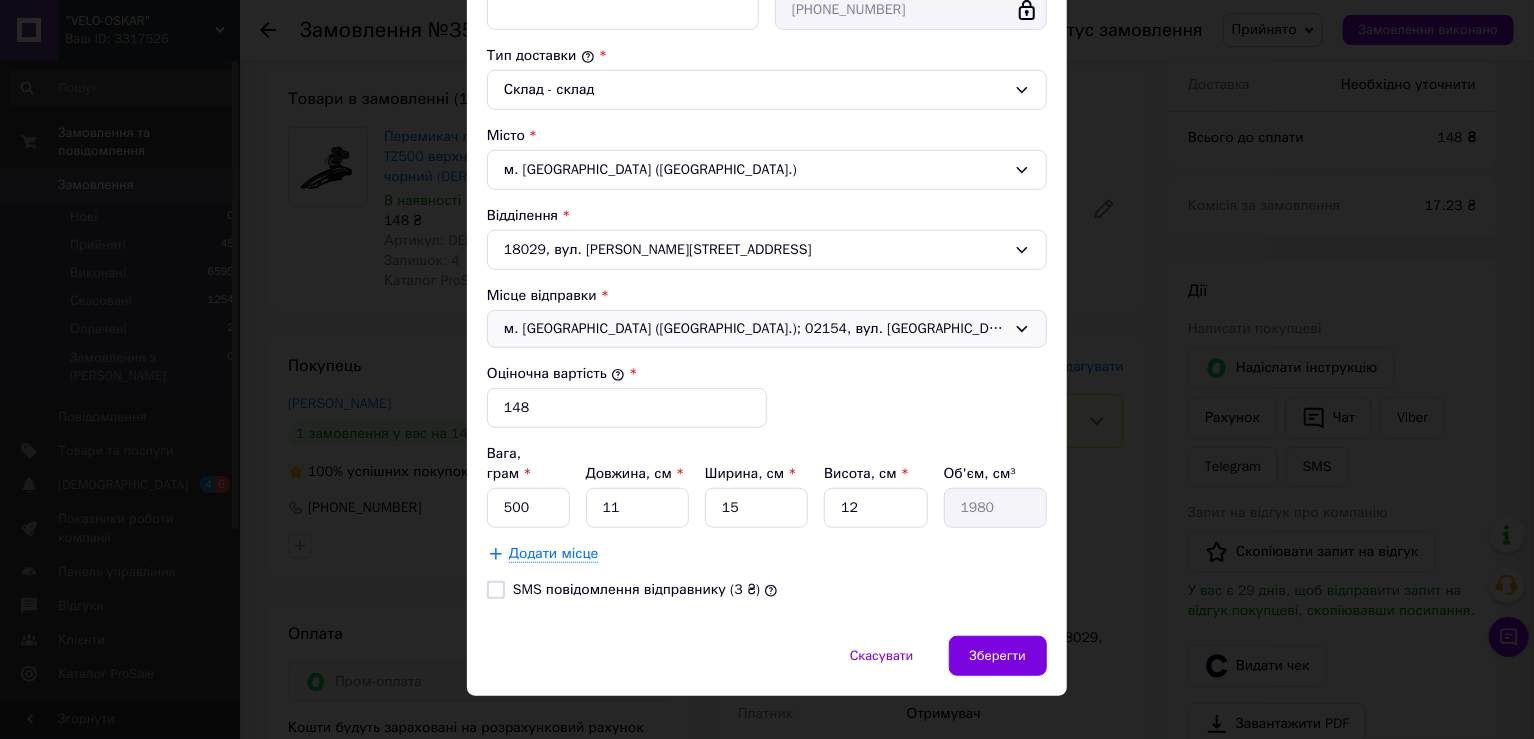 scroll, scrollTop: 507, scrollLeft: 0, axis: vertical 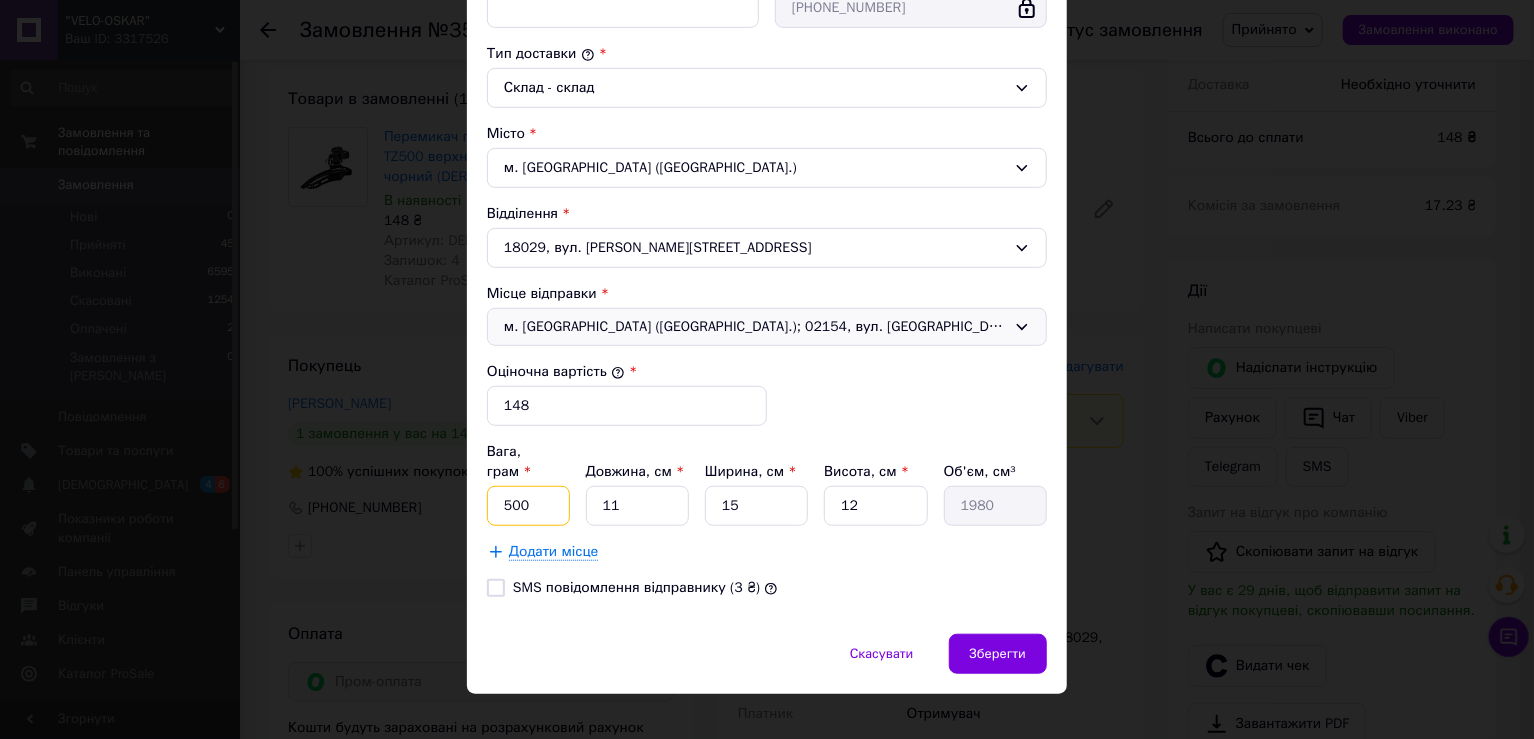 click on "500" at bounding box center (528, 506) 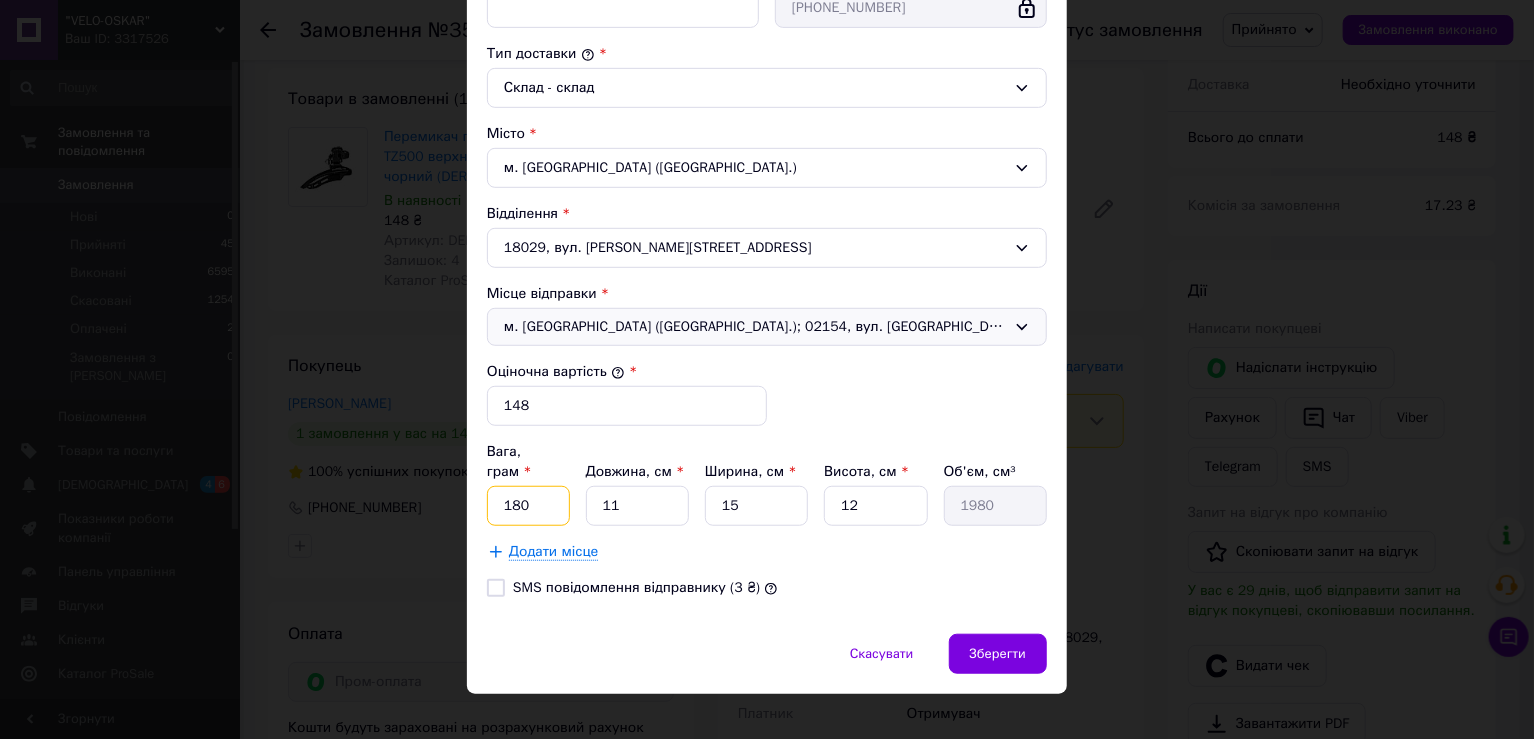 type on "180" 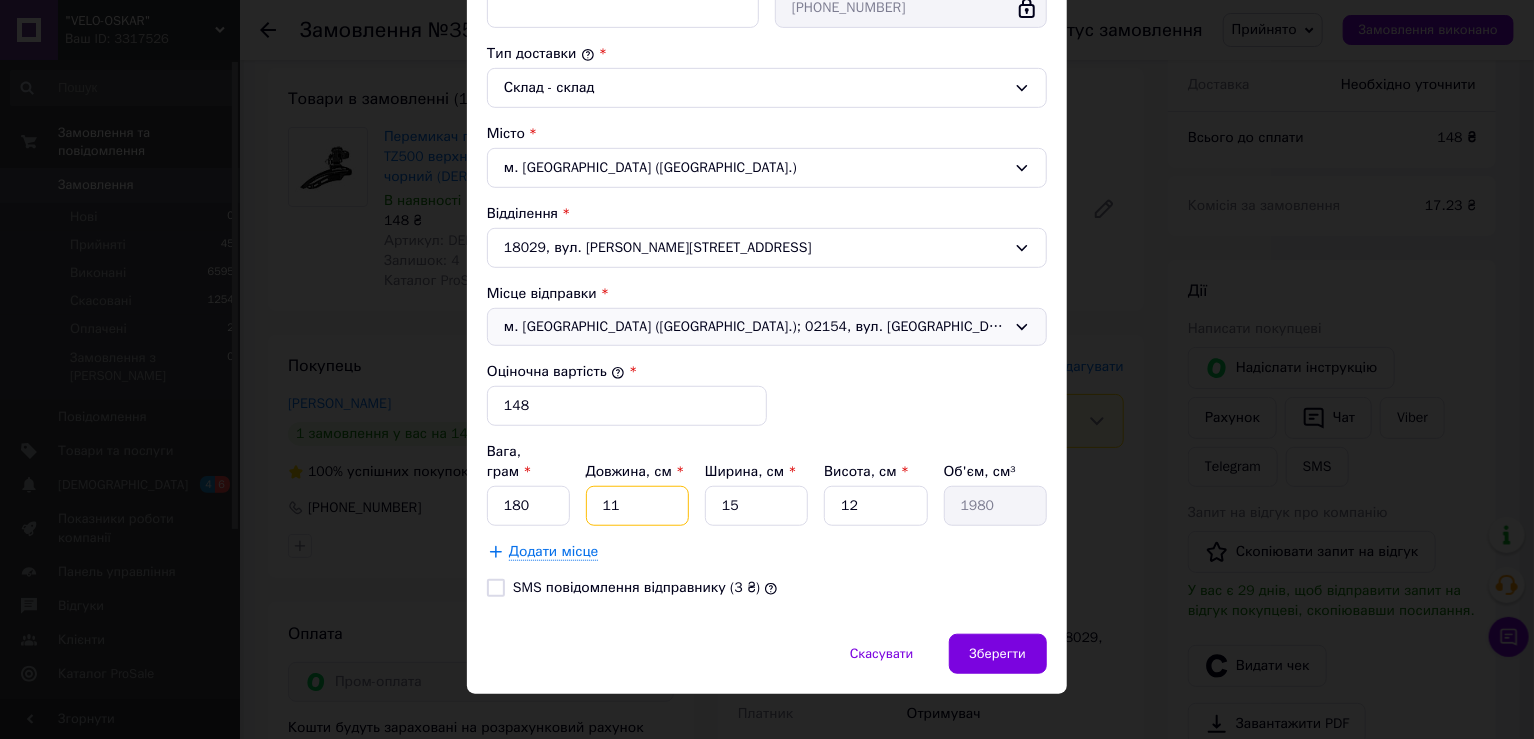 type on "1" 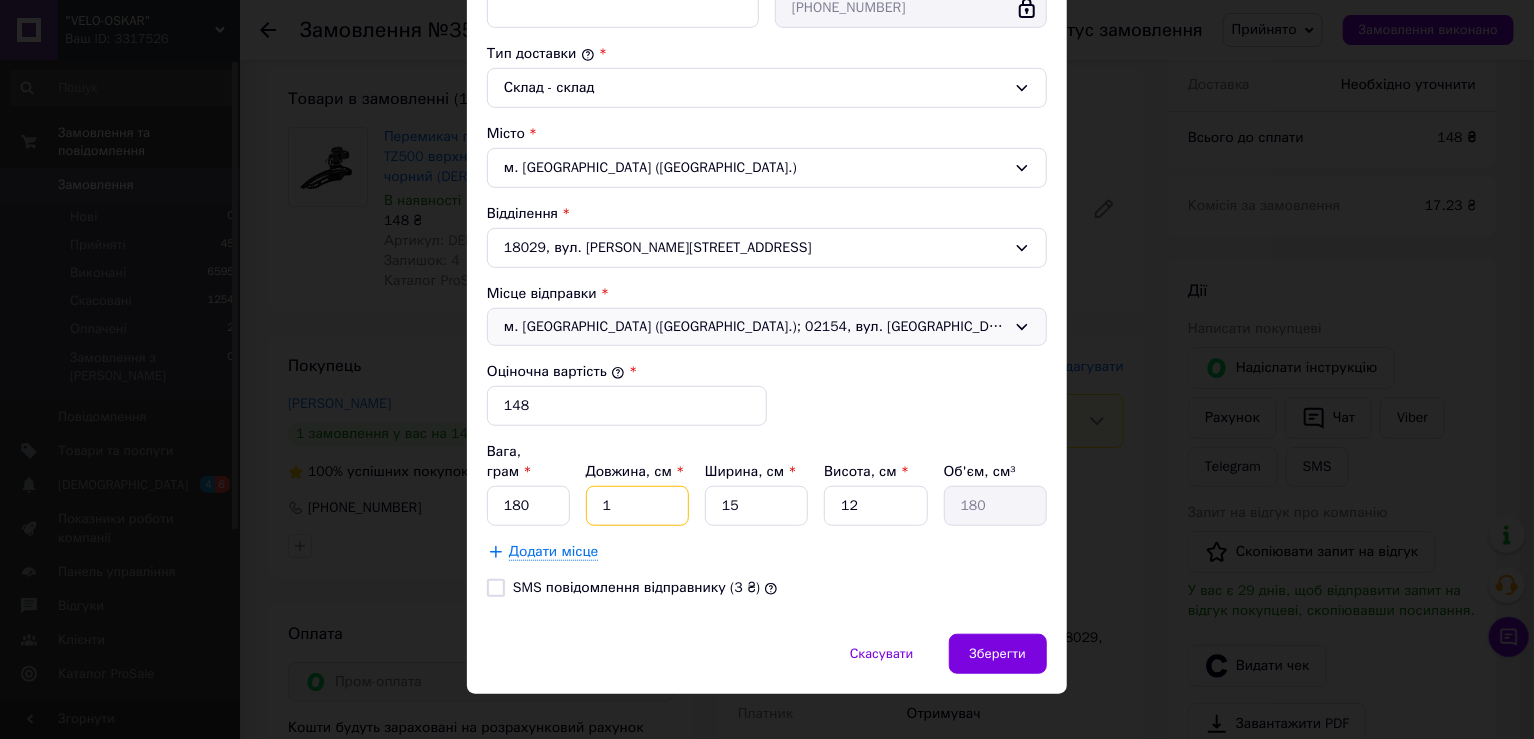 type on "13" 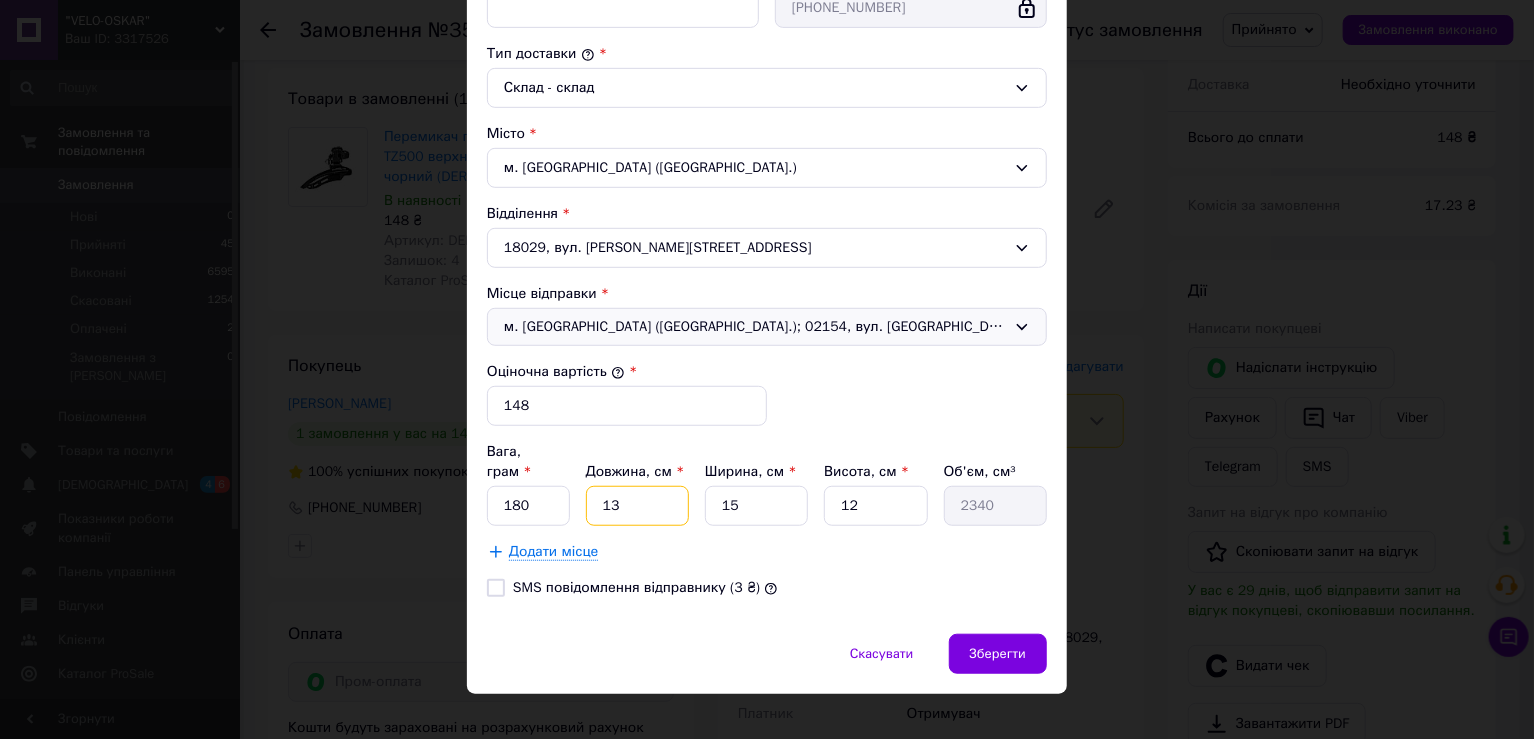 type on "13" 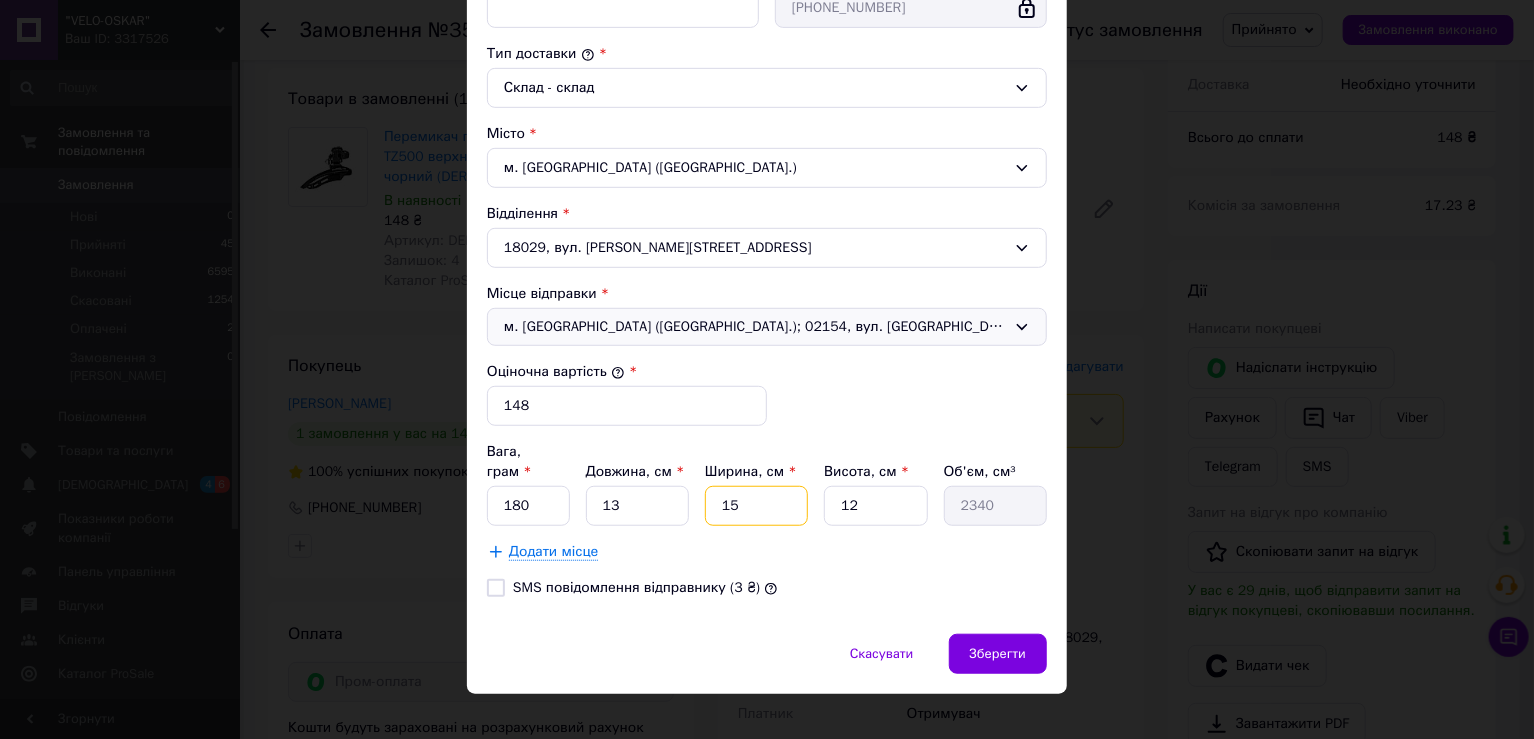 type on "9" 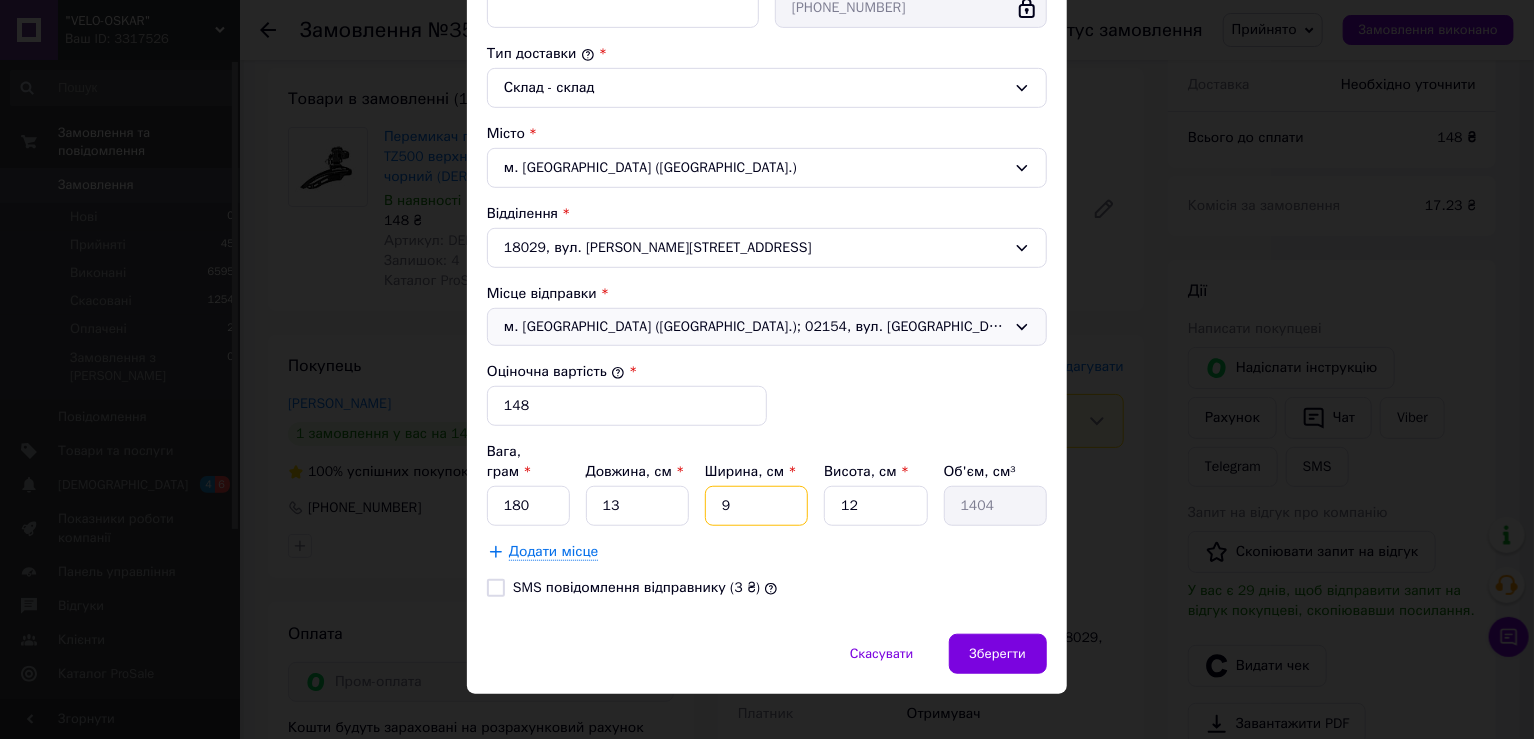 type on "9" 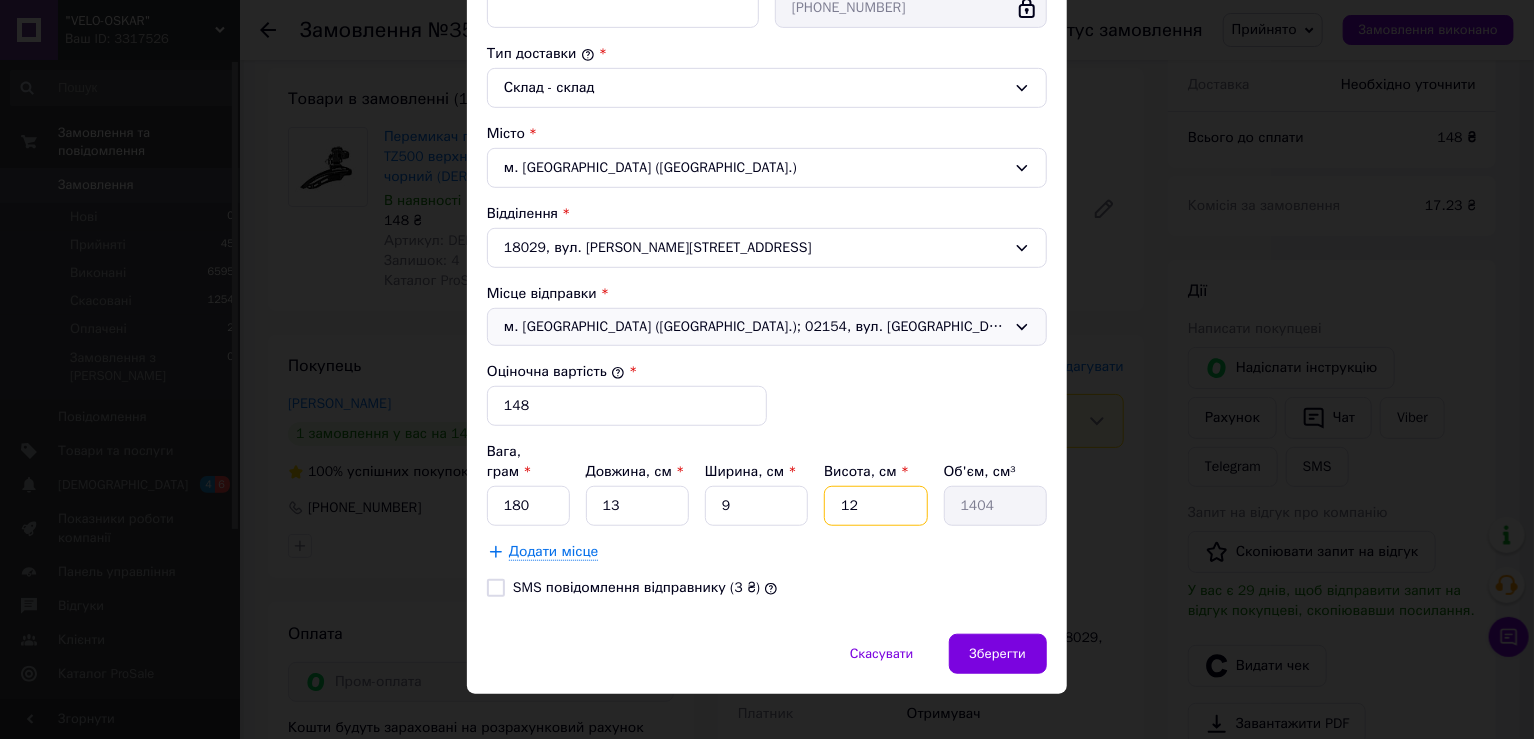 type on "7" 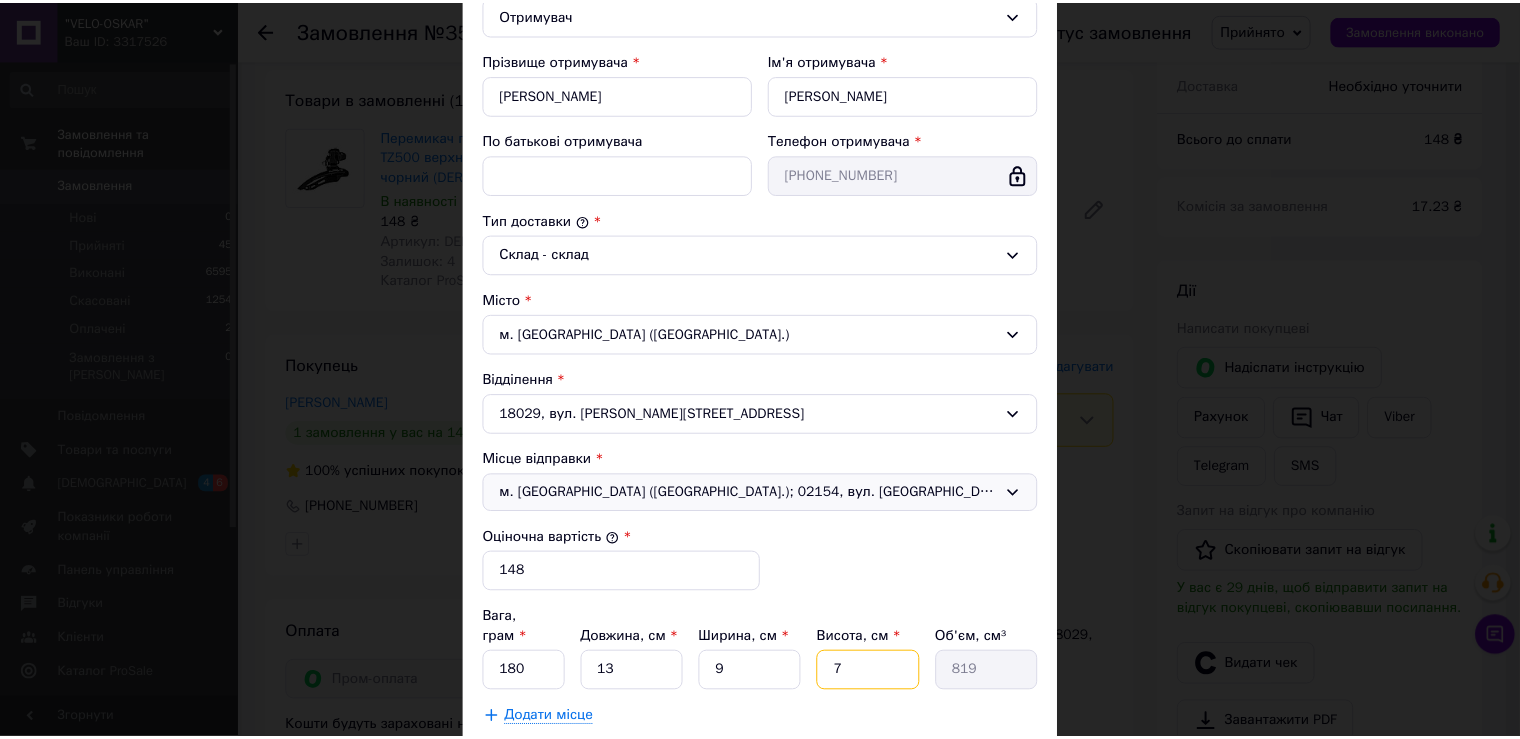 scroll, scrollTop: 507, scrollLeft: 0, axis: vertical 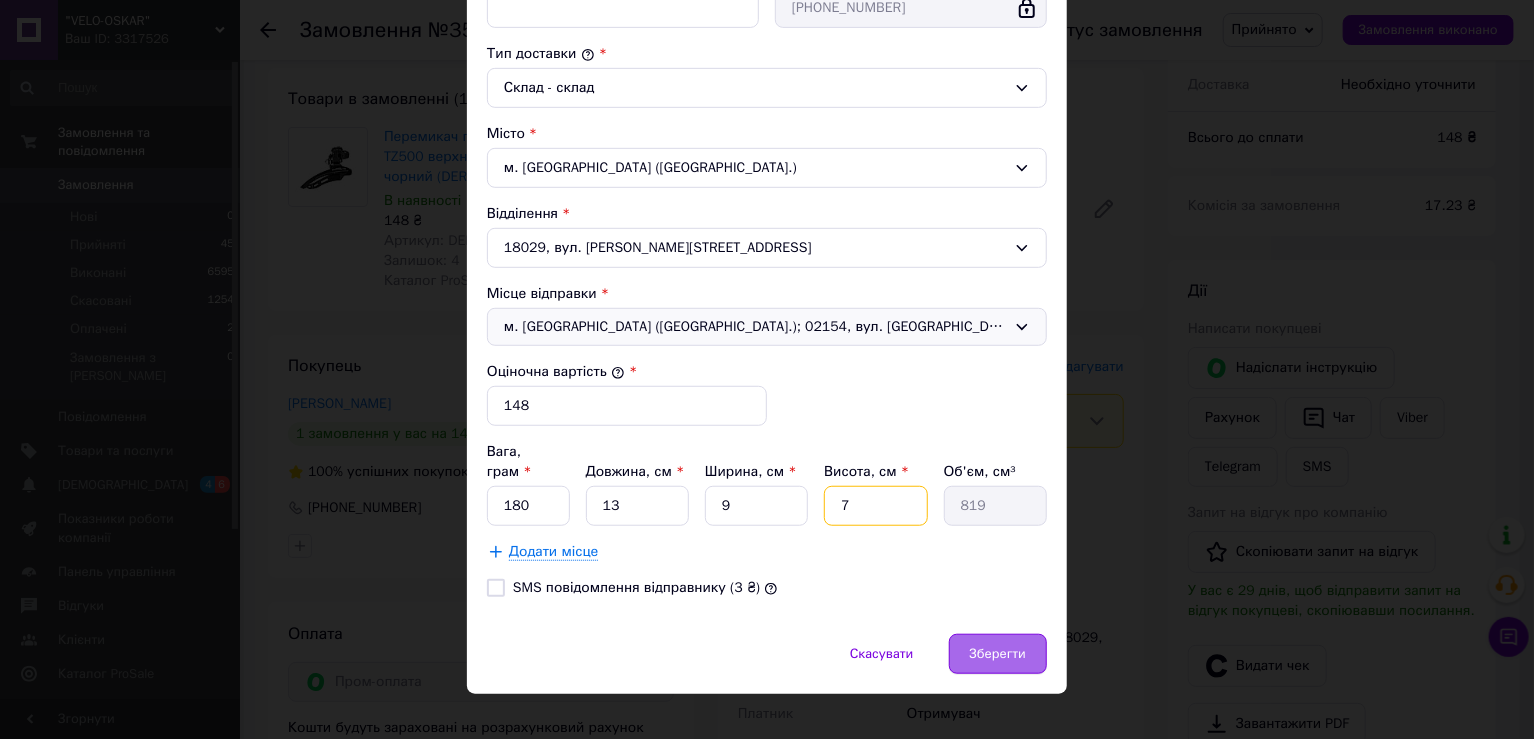 type on "7" 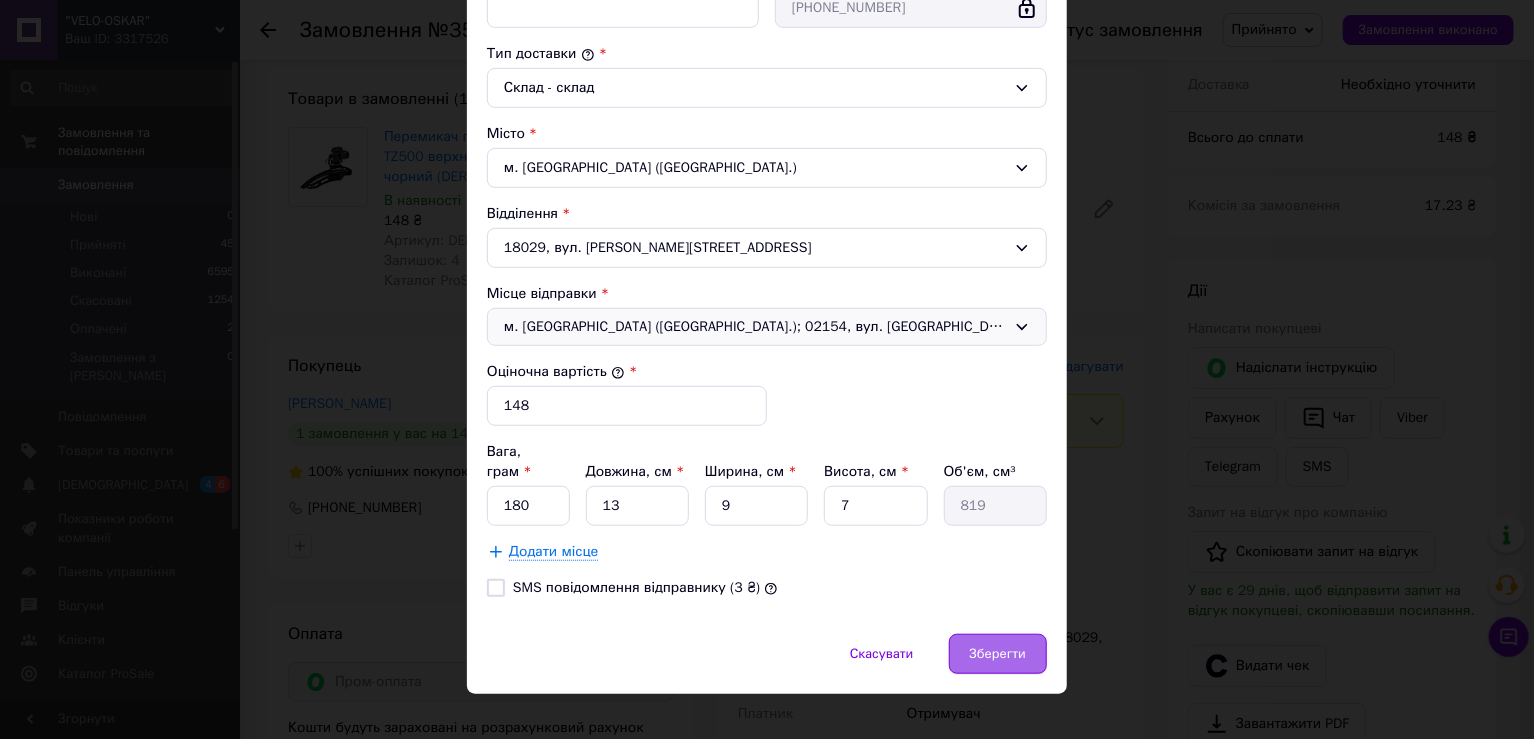 click on "Зберегти" at bounding box center (998, 654) 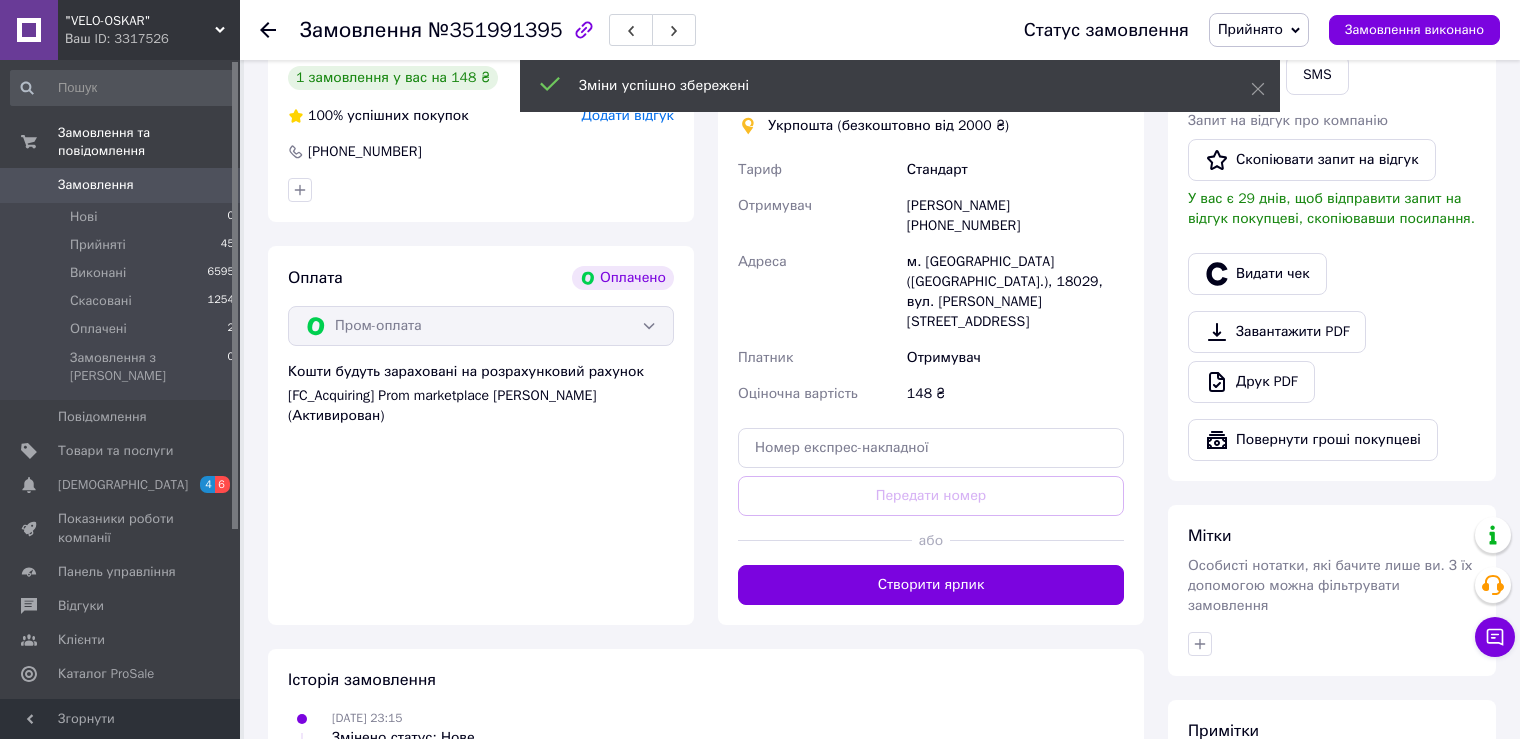 scroll, scrollTop: 666, scrollLeft: 0, axis: vertical 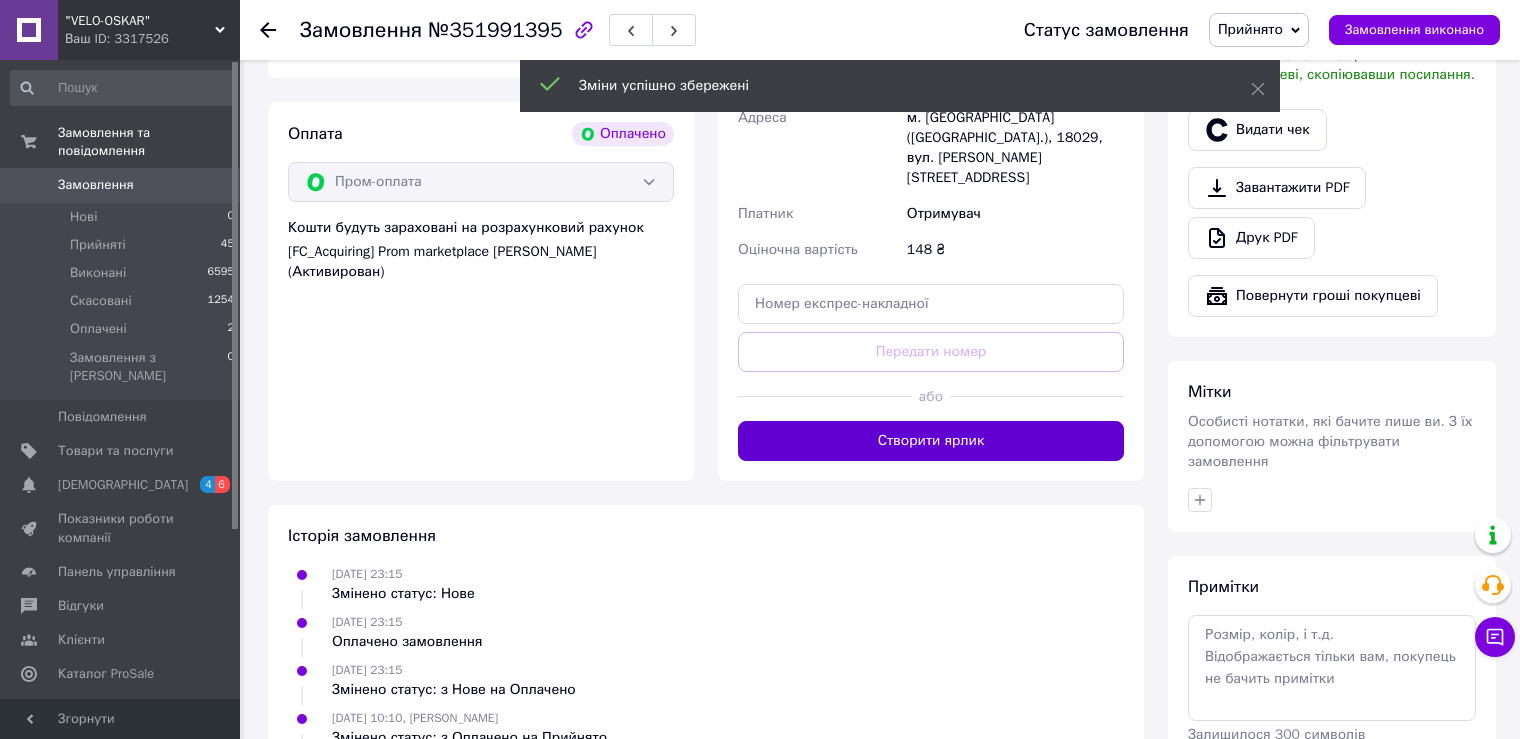 click on "Створити ярлик" at bounding box center [931, 441] 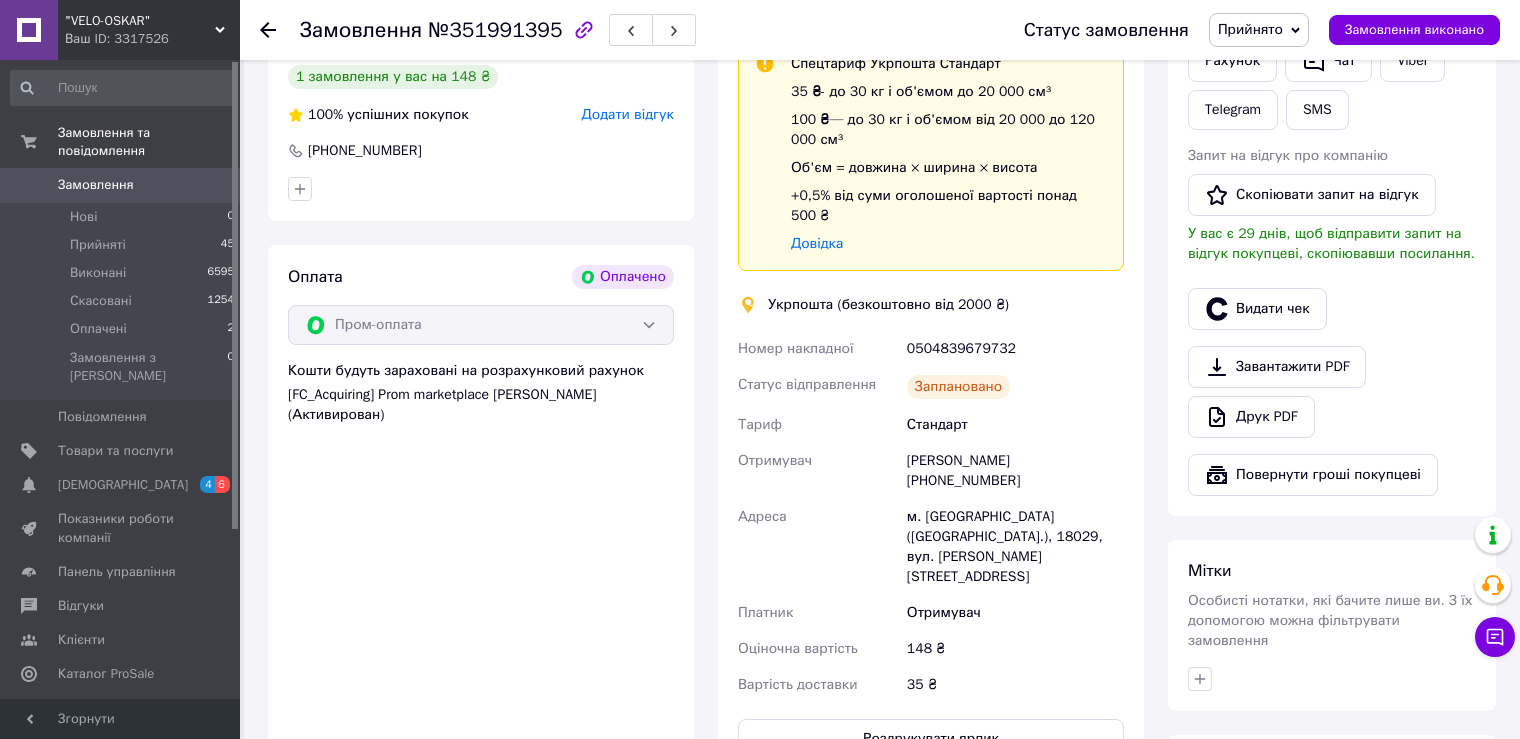 scroll, scrollTop: 666, scrollLeft: 0, axis: vertical 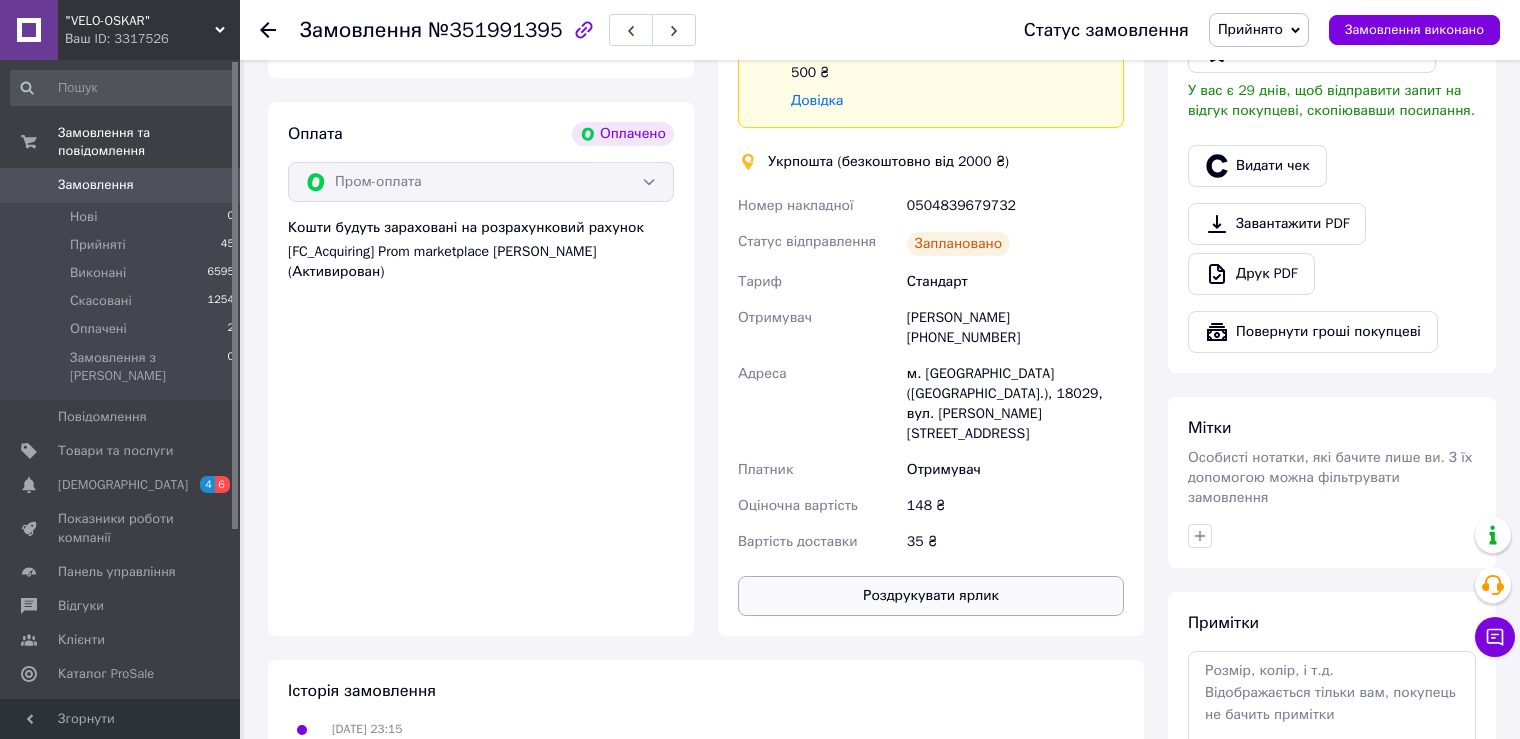 click on "Роздрукувати ярлик" at bounding box center [931, 596] 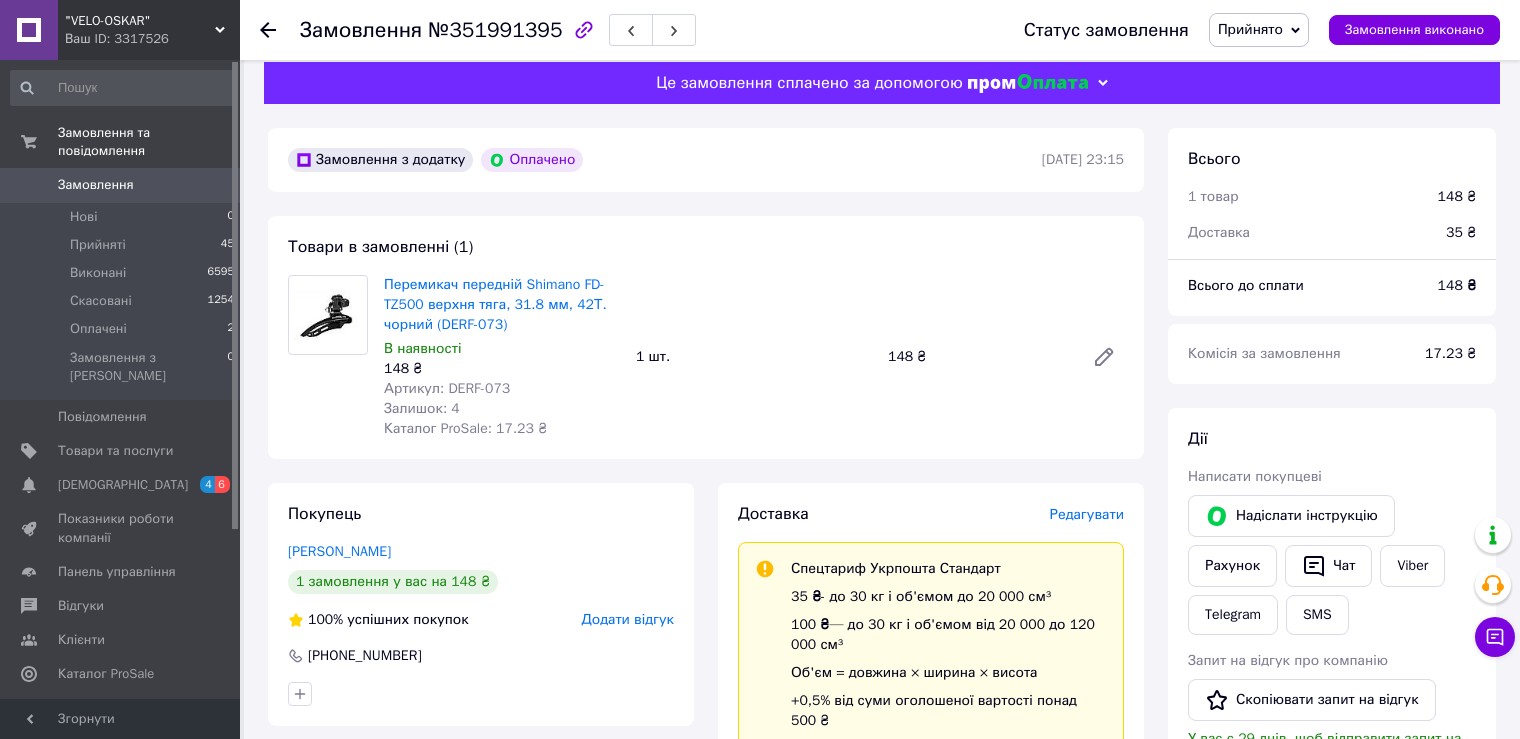 scroll, scrollTop: 0, scrollLeft: 0, axis: both 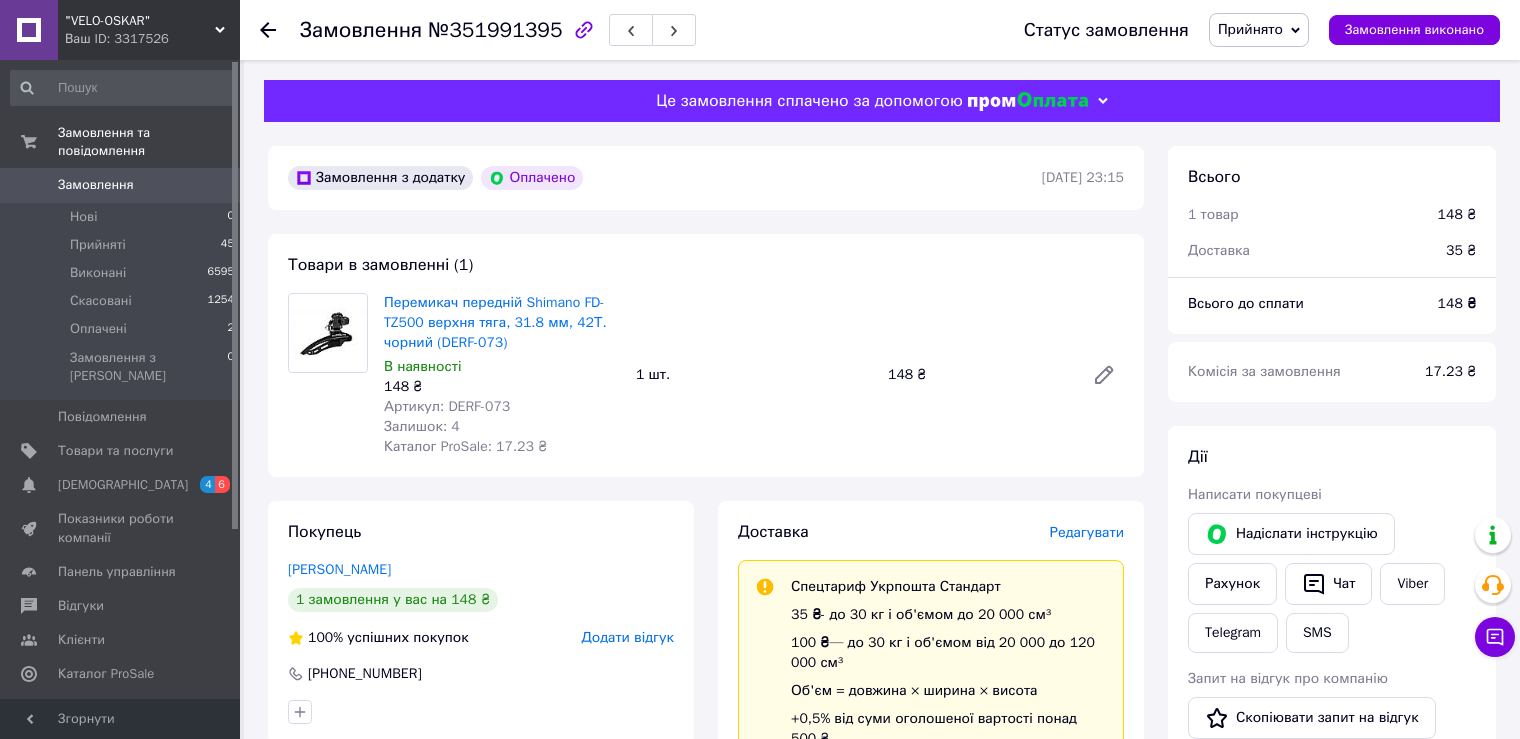 click on "Замовлення" at bounding box center [96, 185] 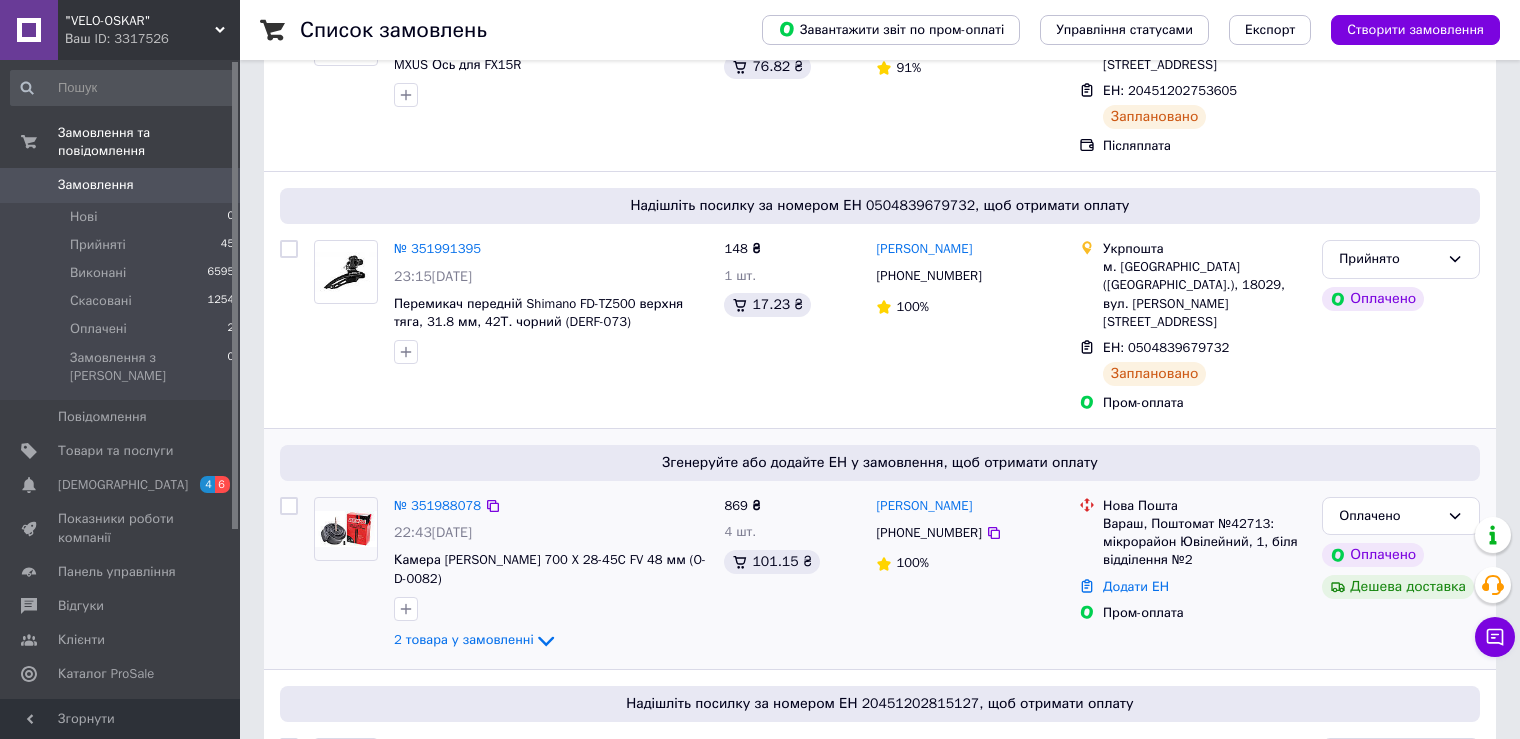 scroll, scrollTop: 333, scrollLeft: 0, axis: vertical 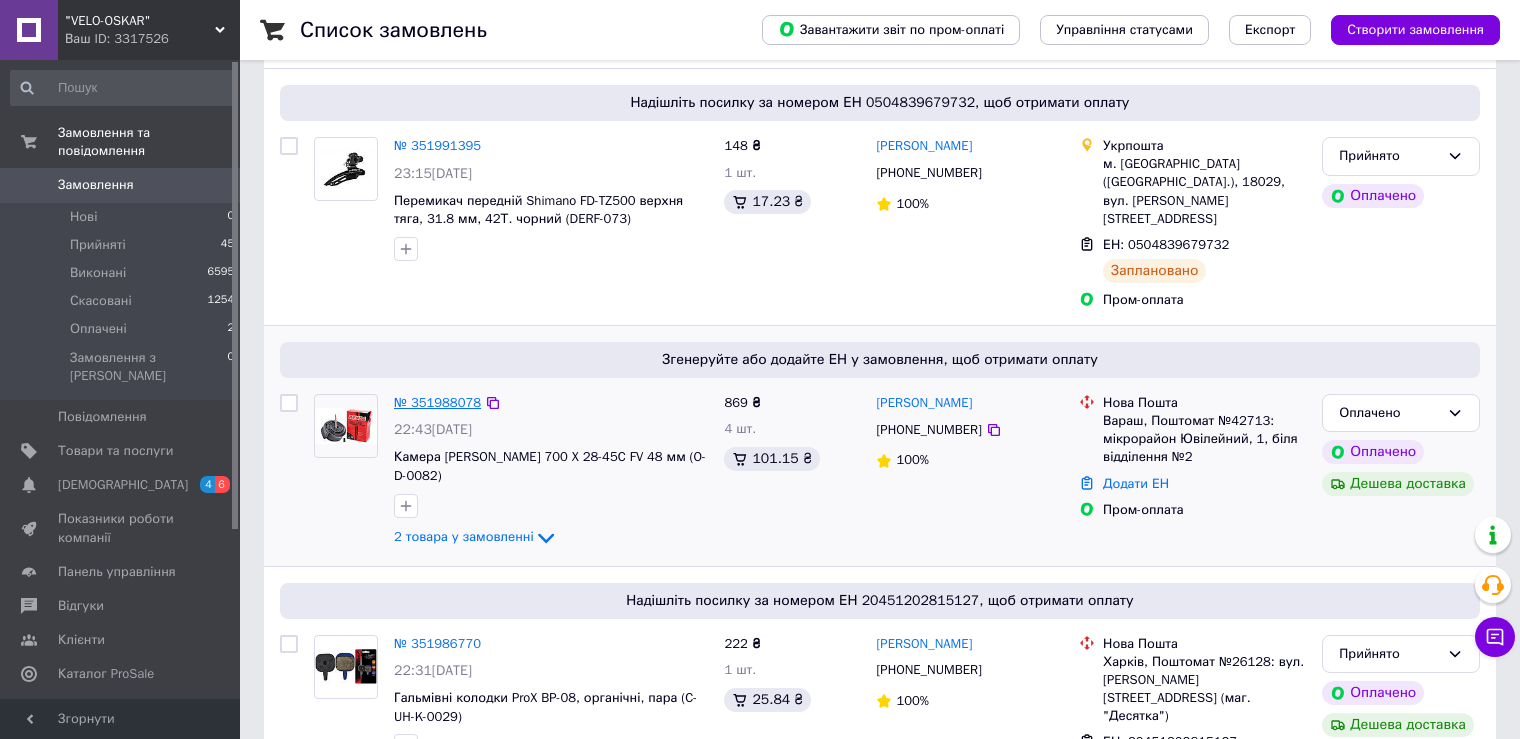 click on "№ 351988078" at bounding box center [437, 402] 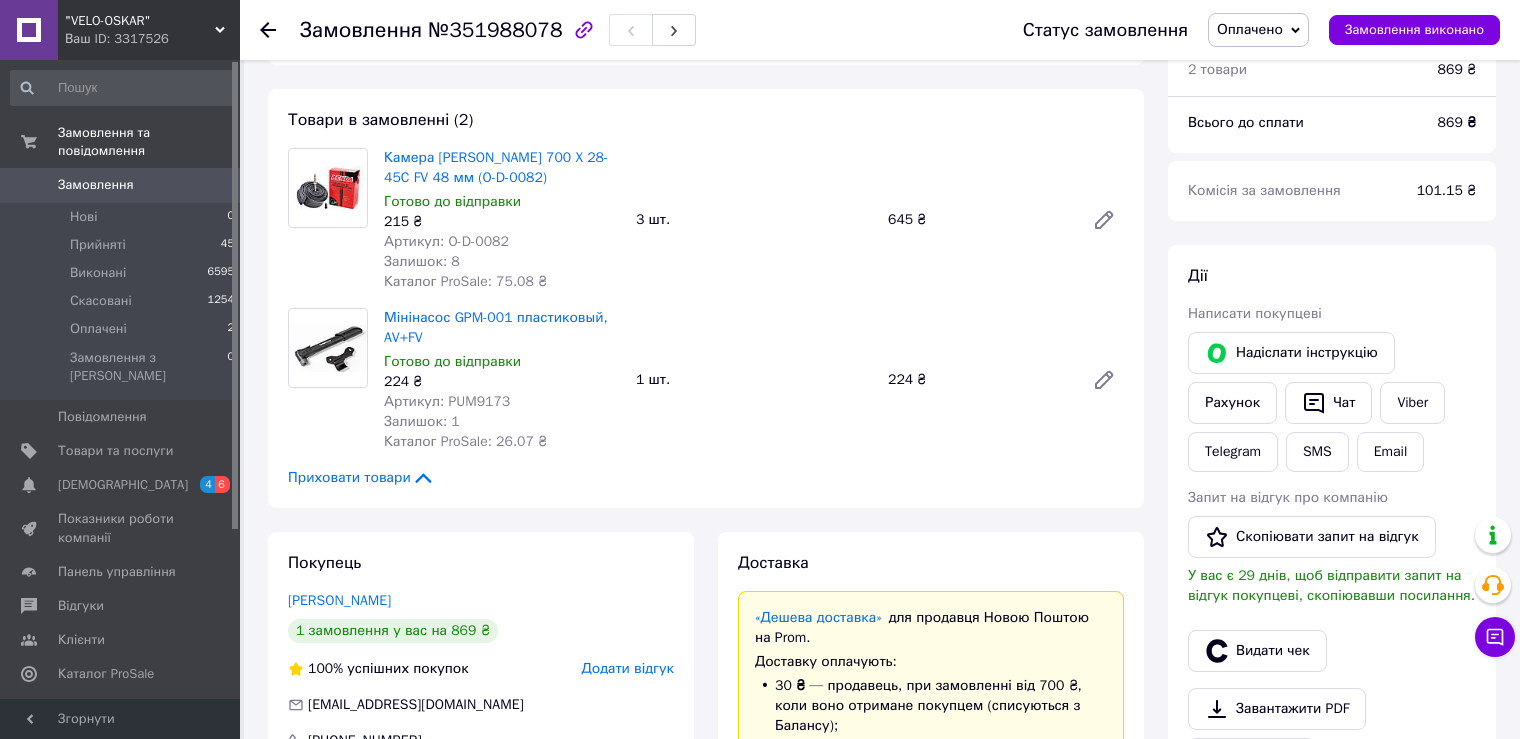 scroll, scrollTop: 0, scrollLeft: 0, axis: both 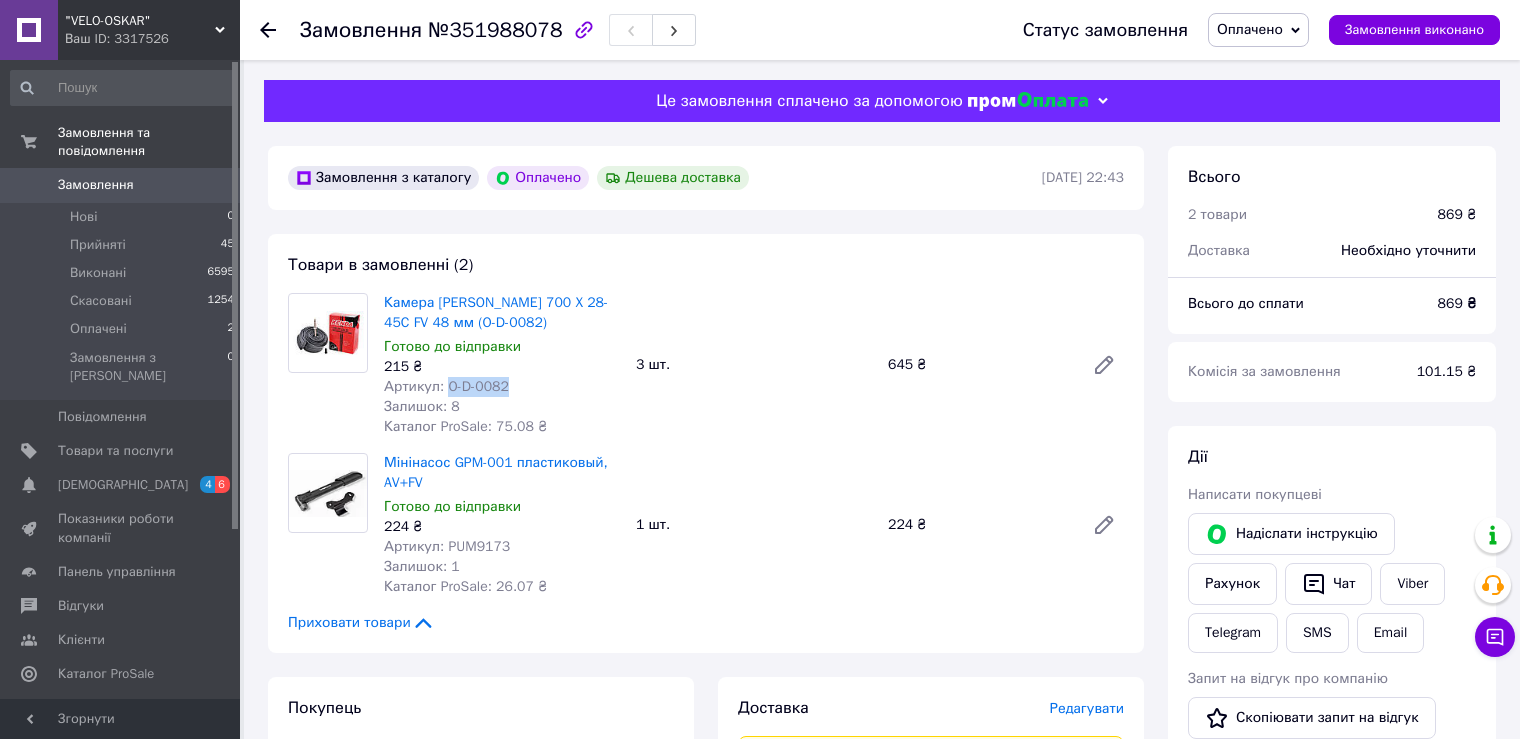 drag, startPoint x: 447, startPoint y: 384, endPoint x: 520, endPoint y: 384, distance: 73 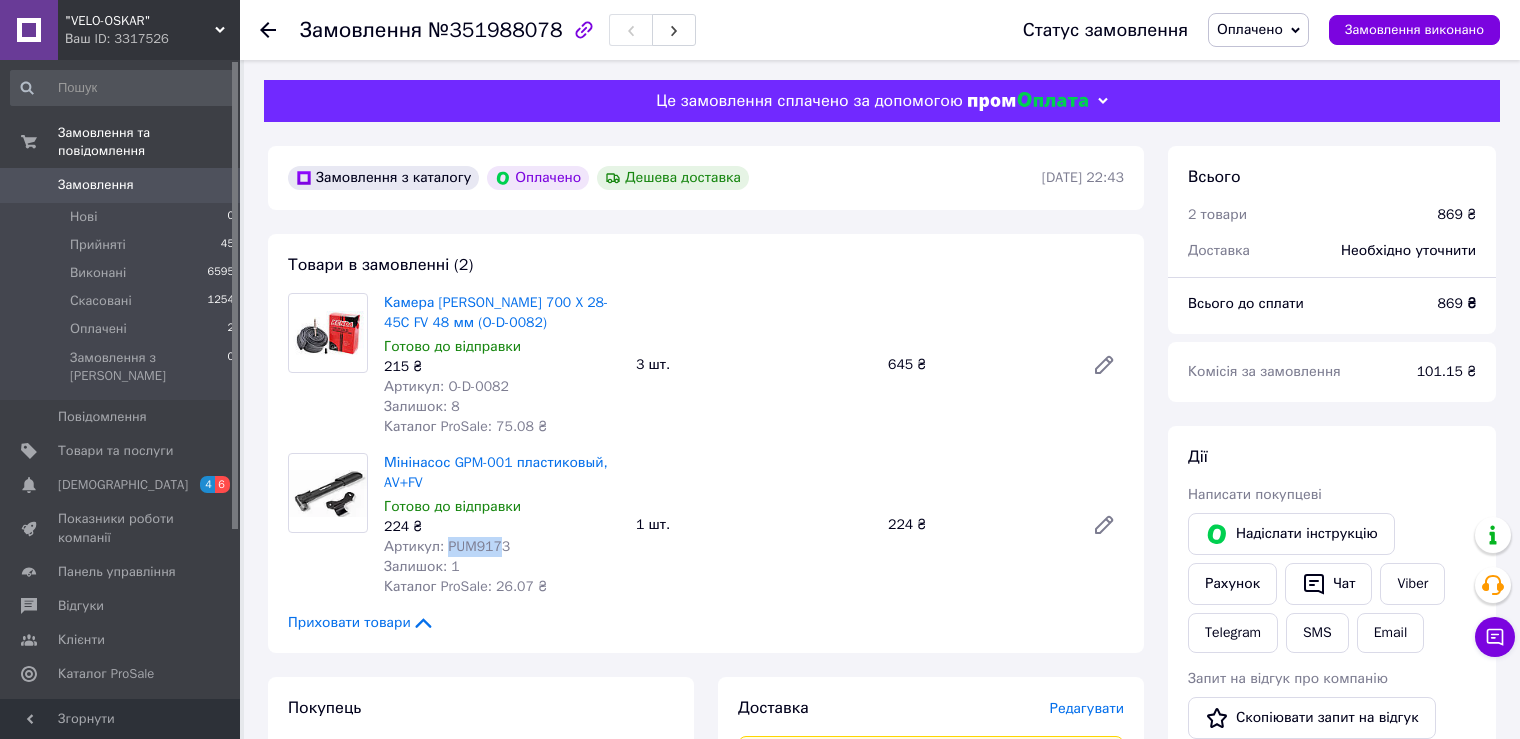 drag, startPoint x: 445, startPoint y: 547, endPoint x: 499, endPoint y: 547, distance: 54 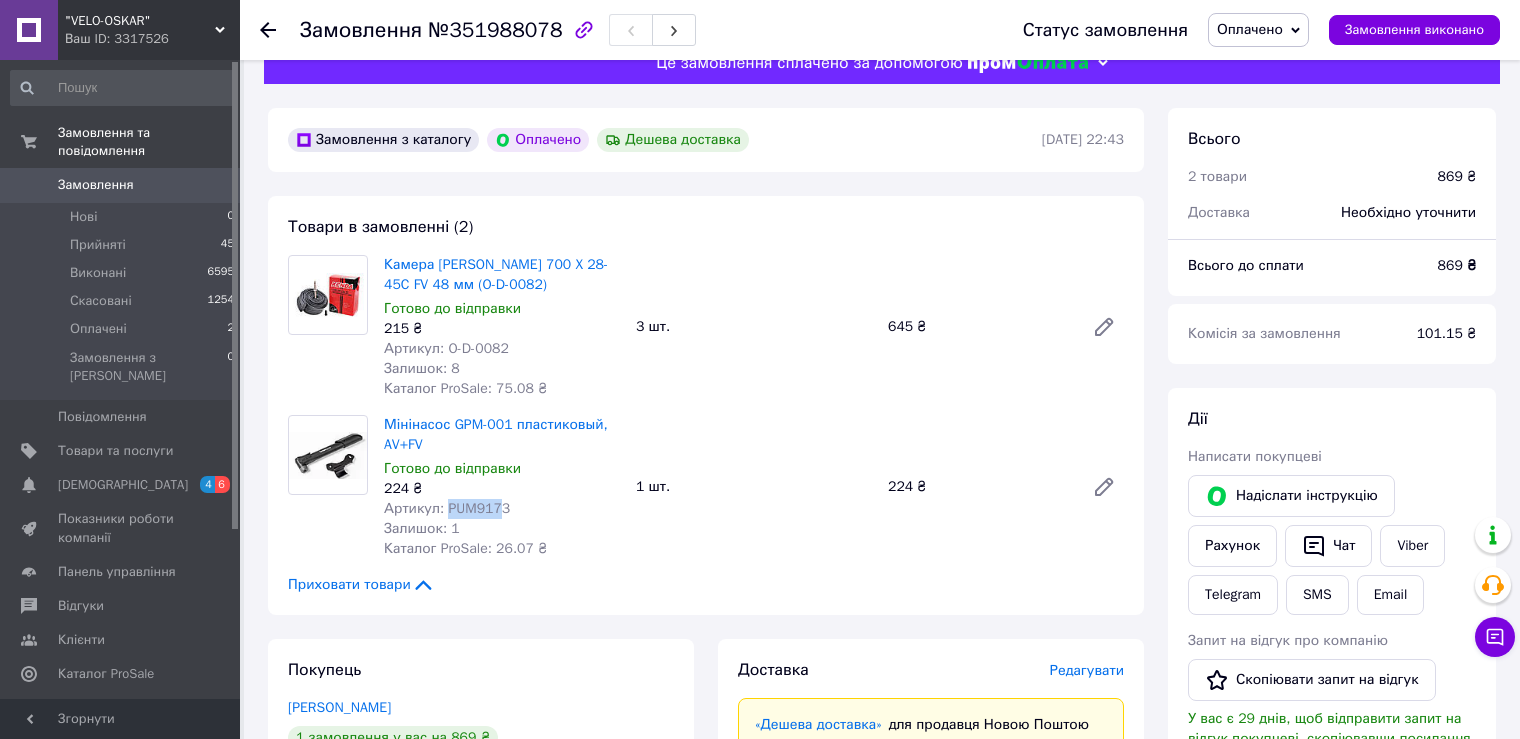scroll, scrollTop: 0, scrollLeft: 0, axis: both 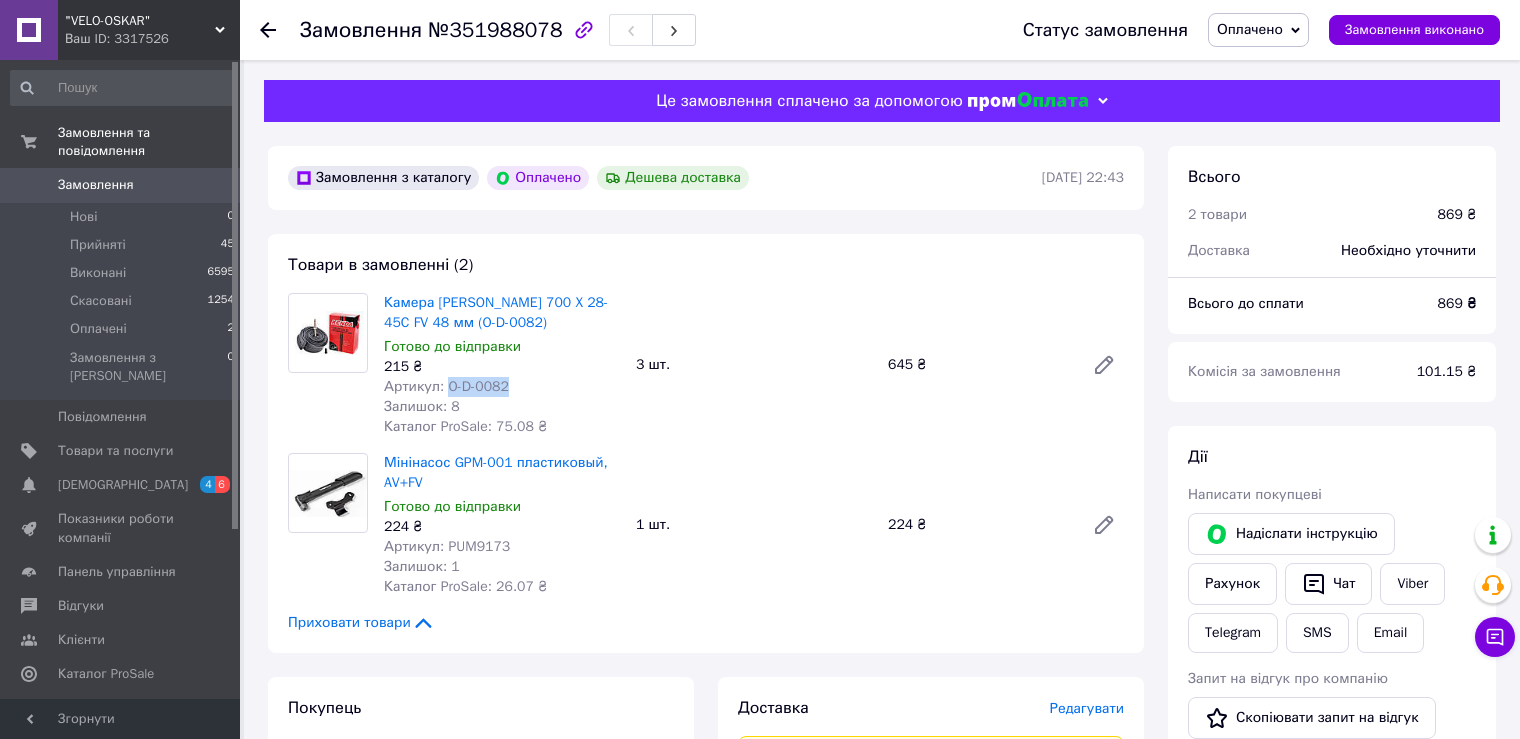 drag, startPoint x: 443, startPoint y: 387, endPoint x: 524, endPoint y: 386, distance: 81.00617 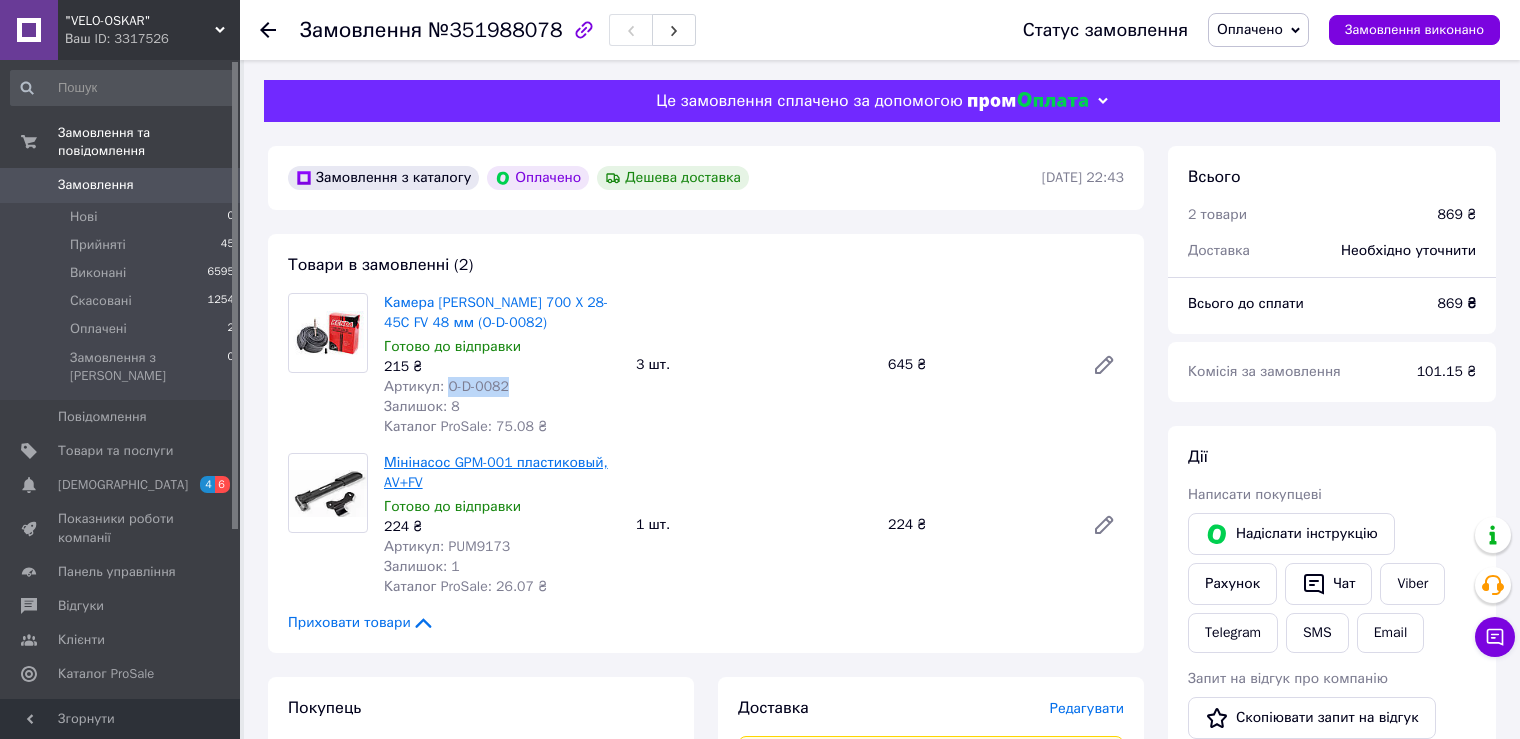 click on "Мінінасос GPM-001 пластиковый, AV+FV" at bounding box center [496, 472] 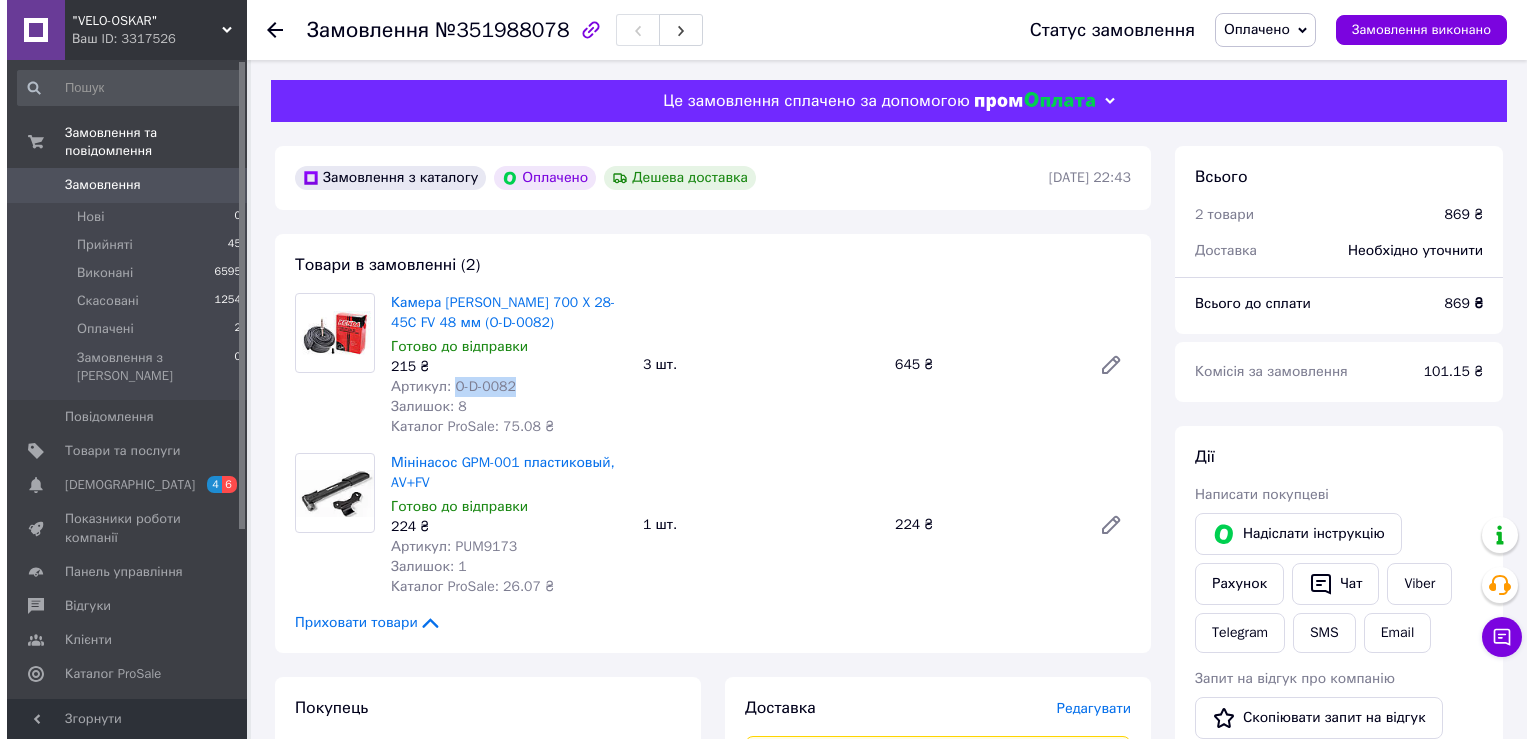 scroll, scrollTop: 166, scrollLeft: 0, axis: vertical 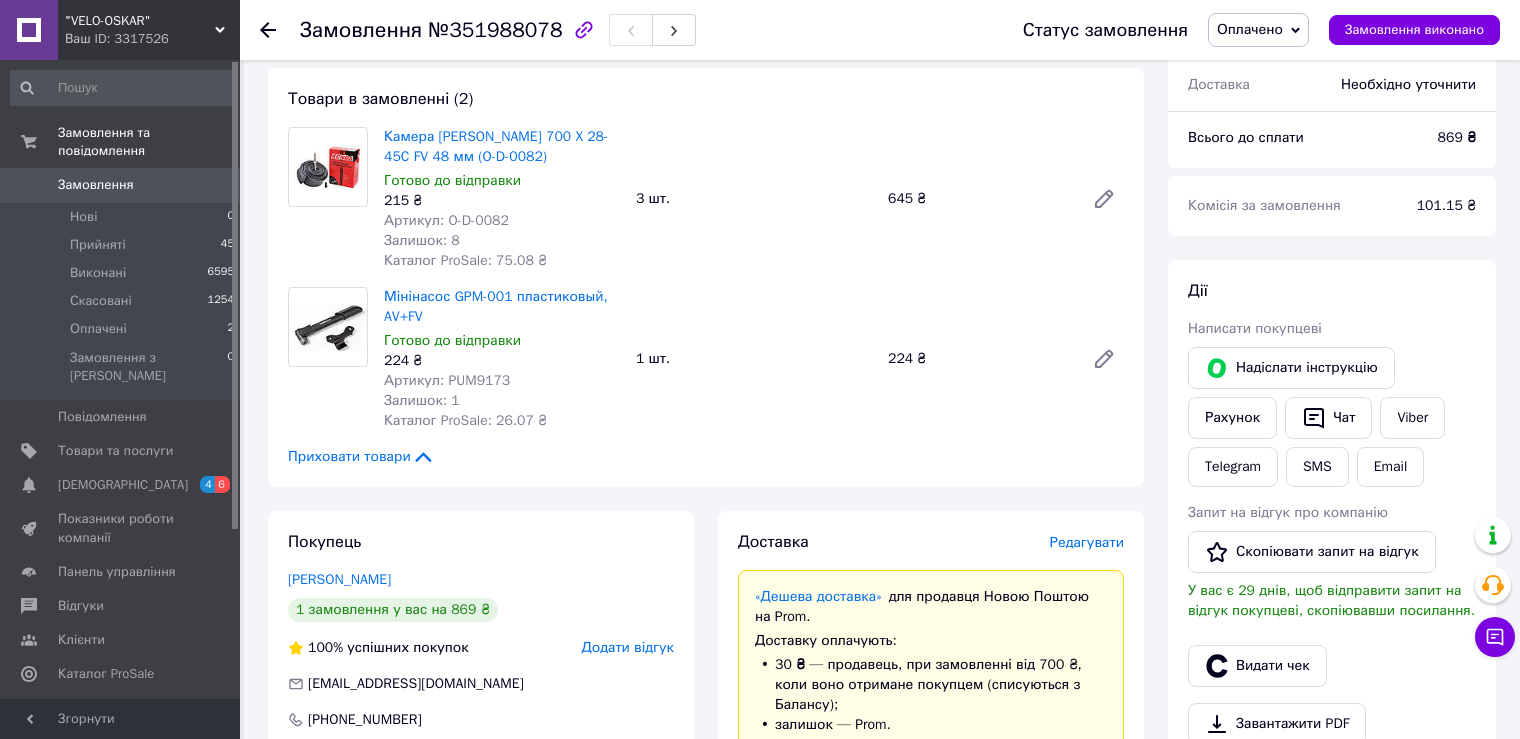 click on "Редагувати" at bounding box center [1087, 542] 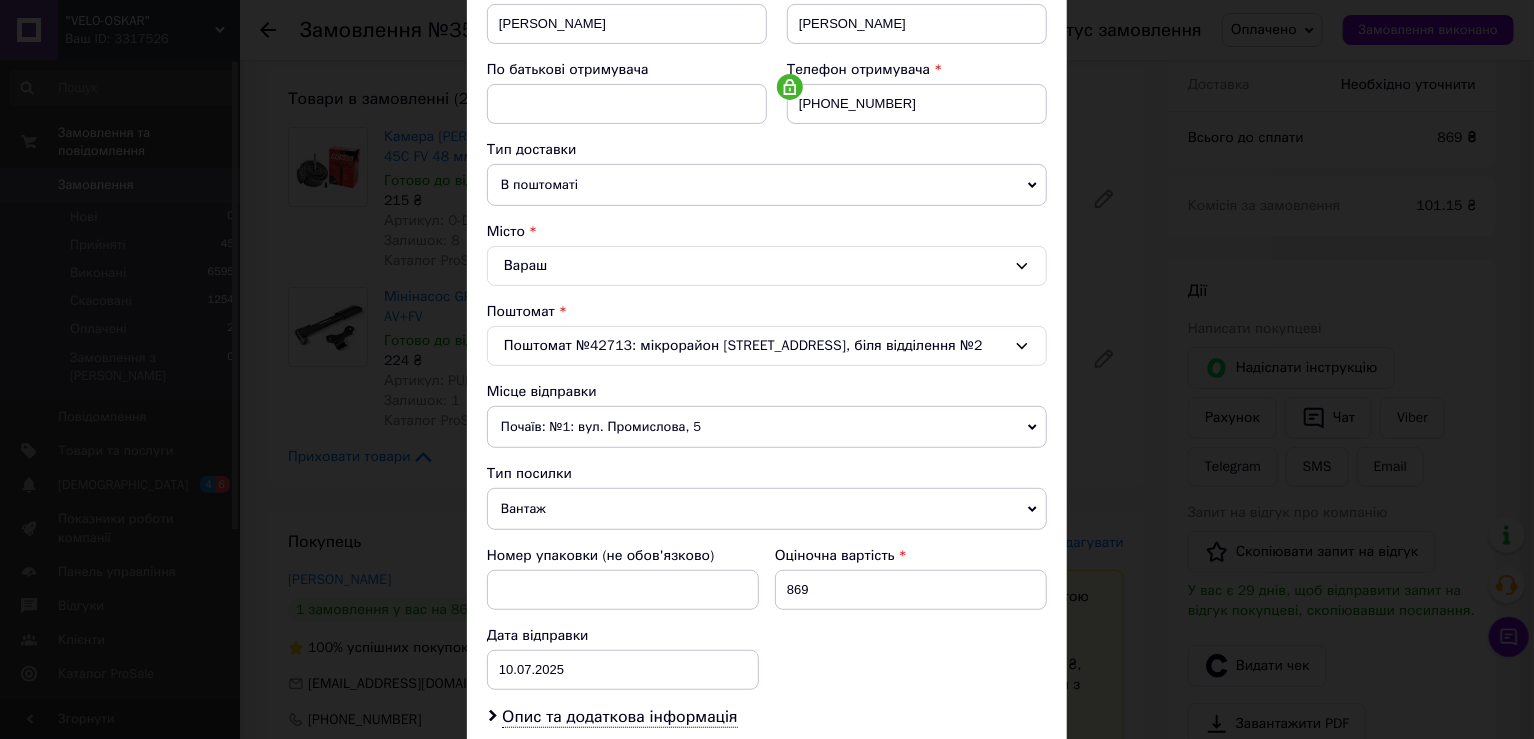 scroll, scrollTop: 500, scrollLeft: 0, axis: vertical 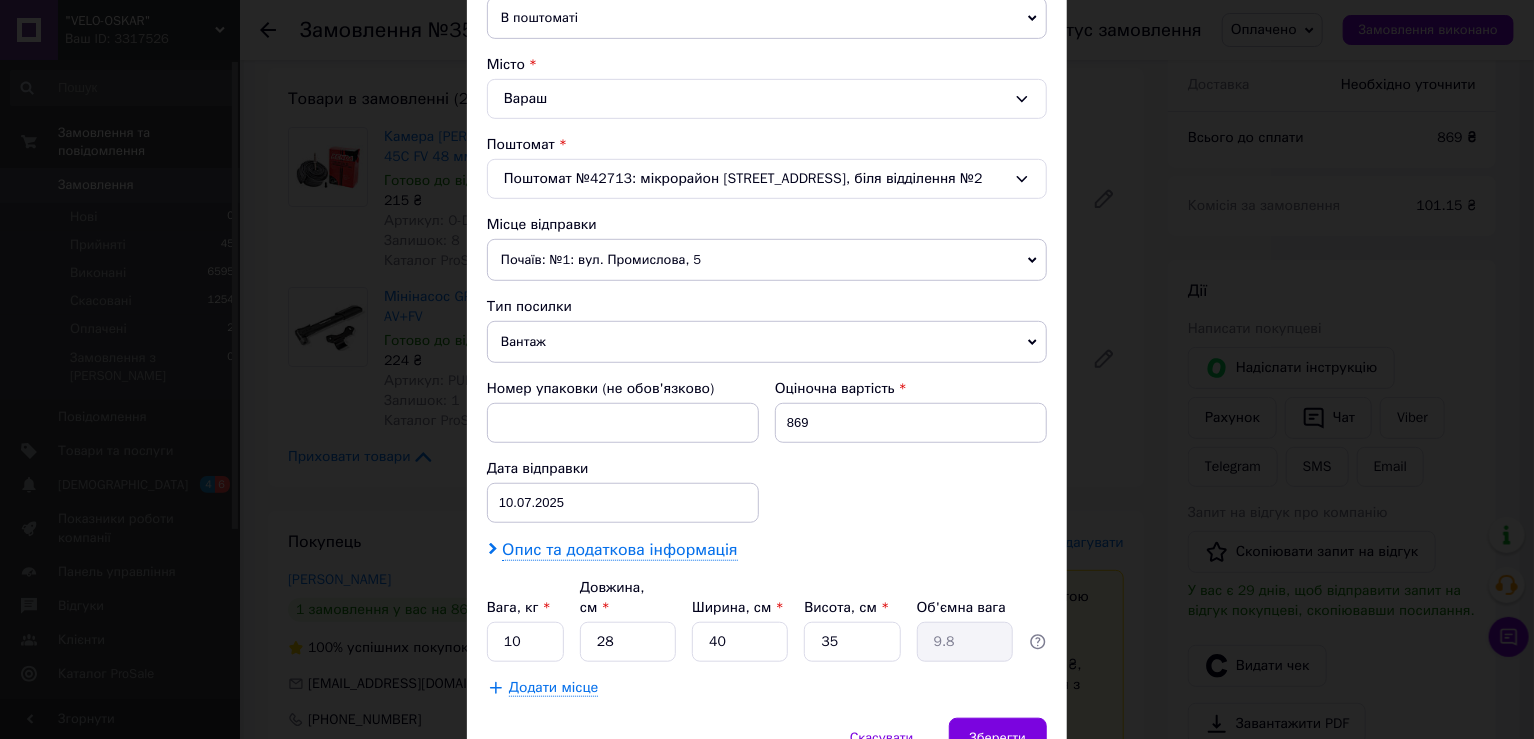 click on "Опис та додаткова інформація" at bounding box center [619, 550] 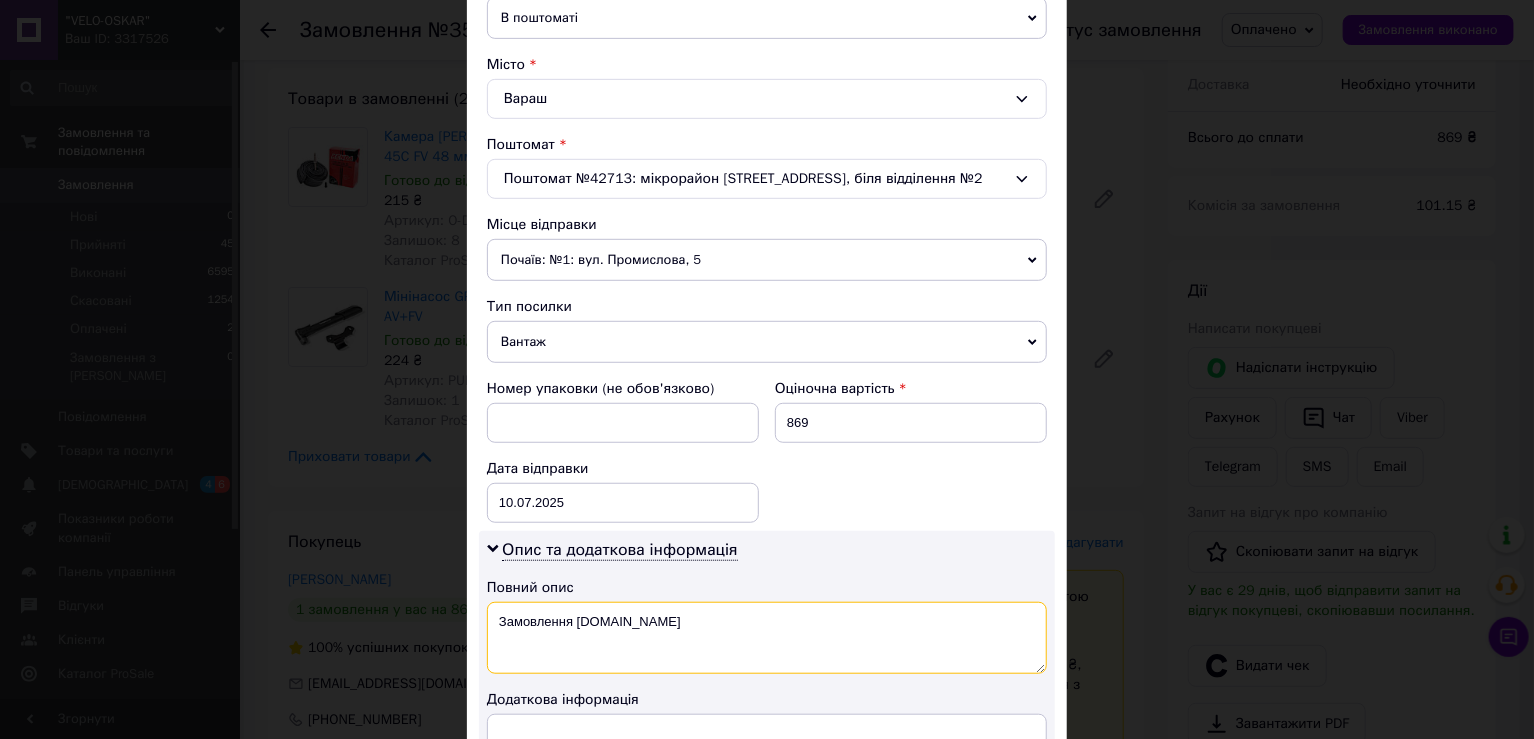 click on "Замовлення Prom.ua" at bounding box center [767, 638] 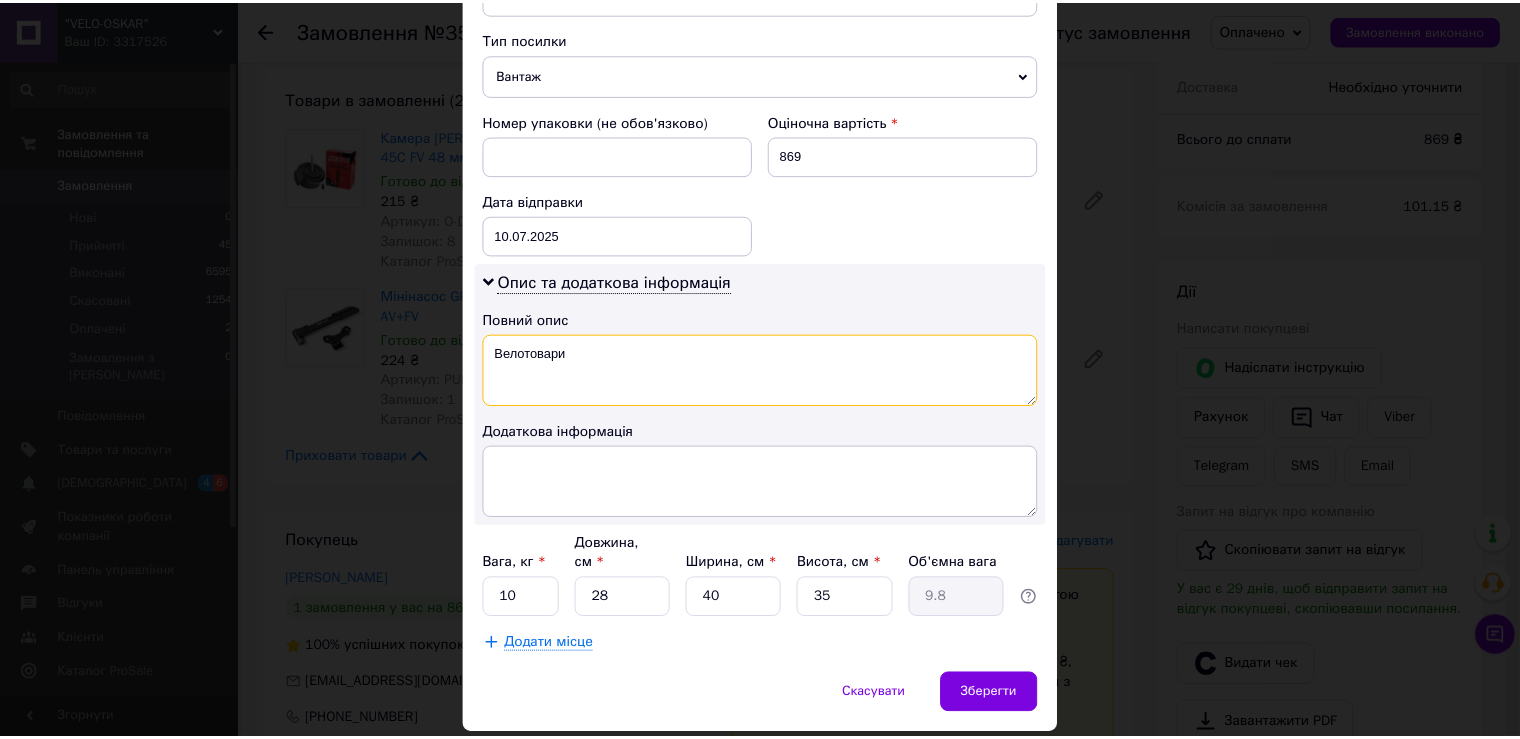 scroll, scrollTop: 806, scrollLeft: 0, axis: vertical 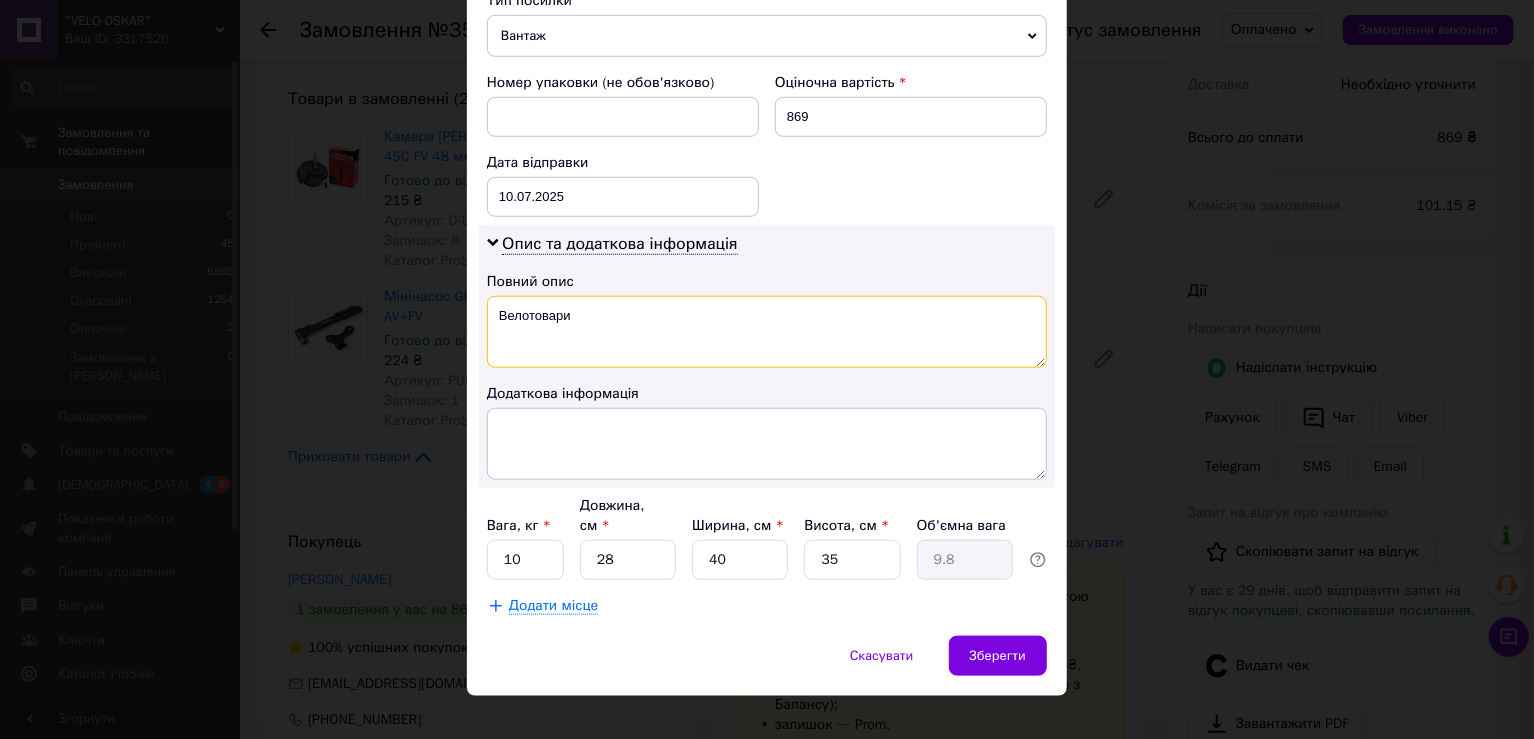 type on "Велотовари" 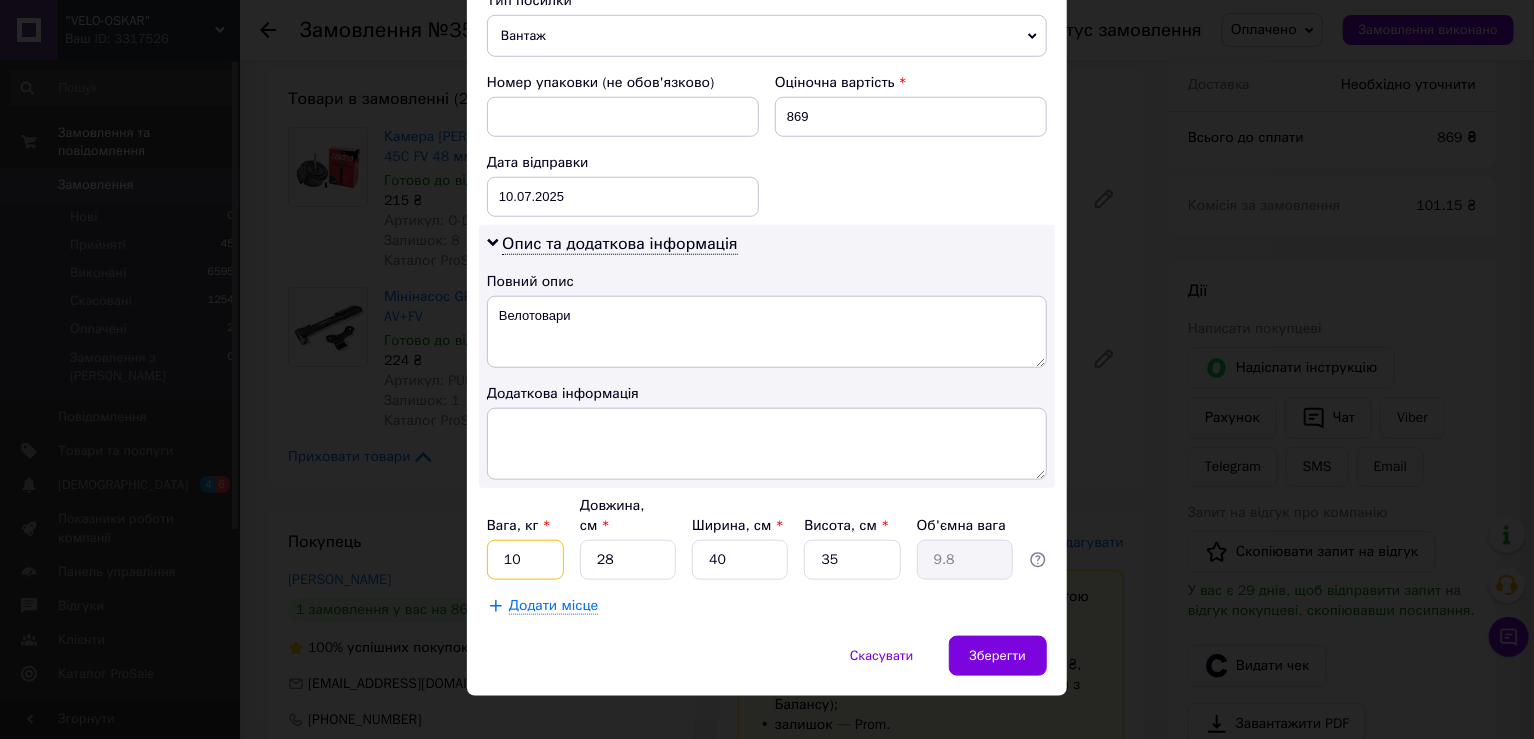 click on "10" at bounding box center (525, 560) 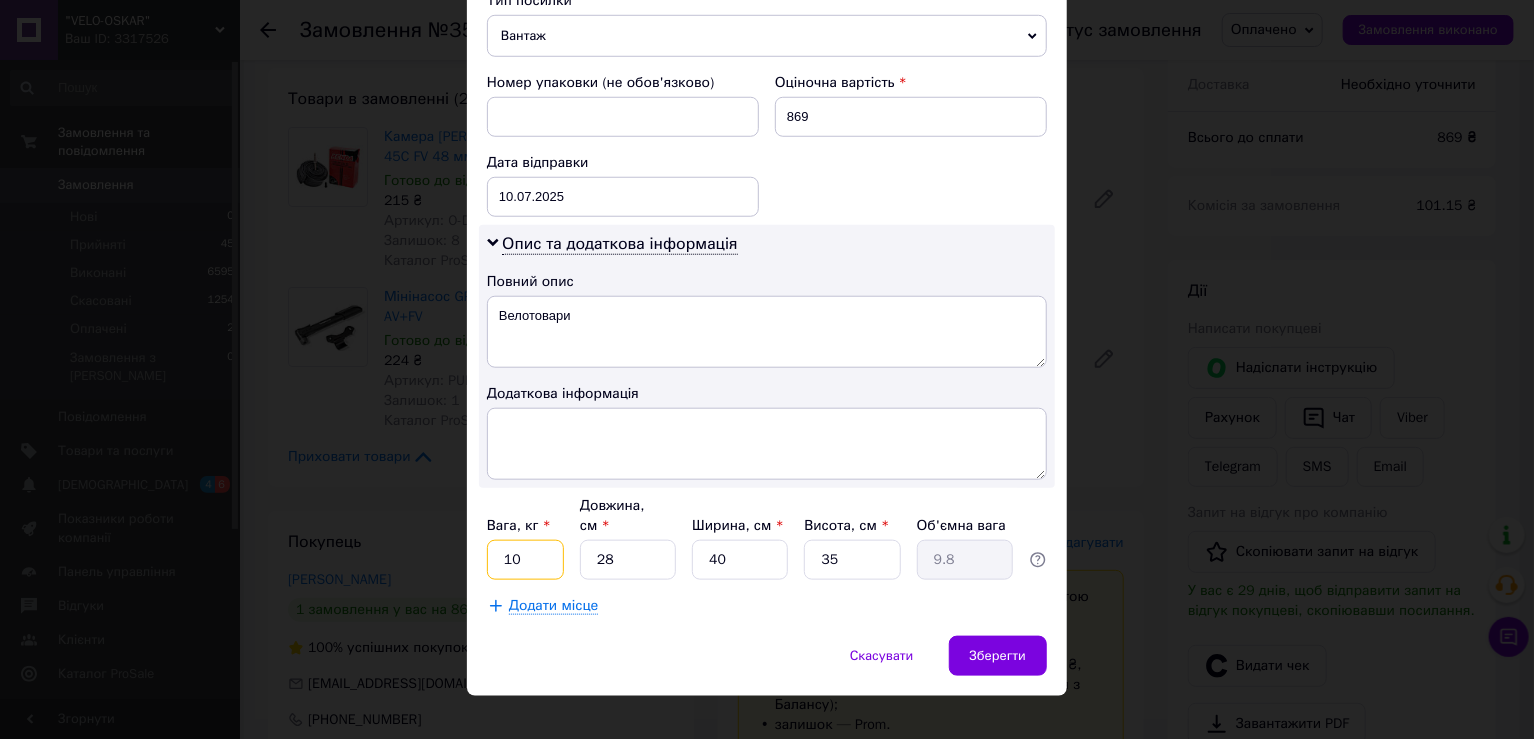 click on "10" at bounding box center (525, 560) 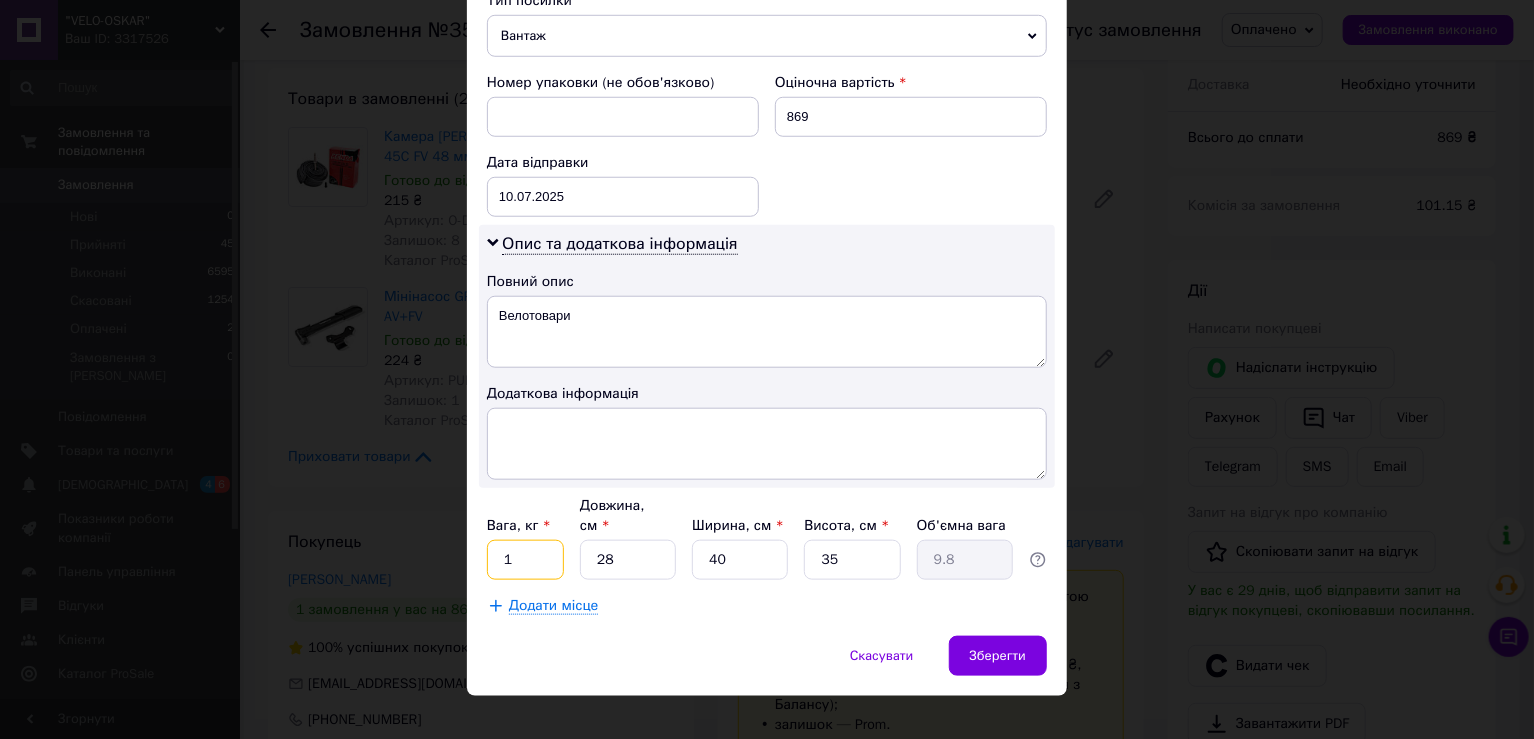 type on "1" 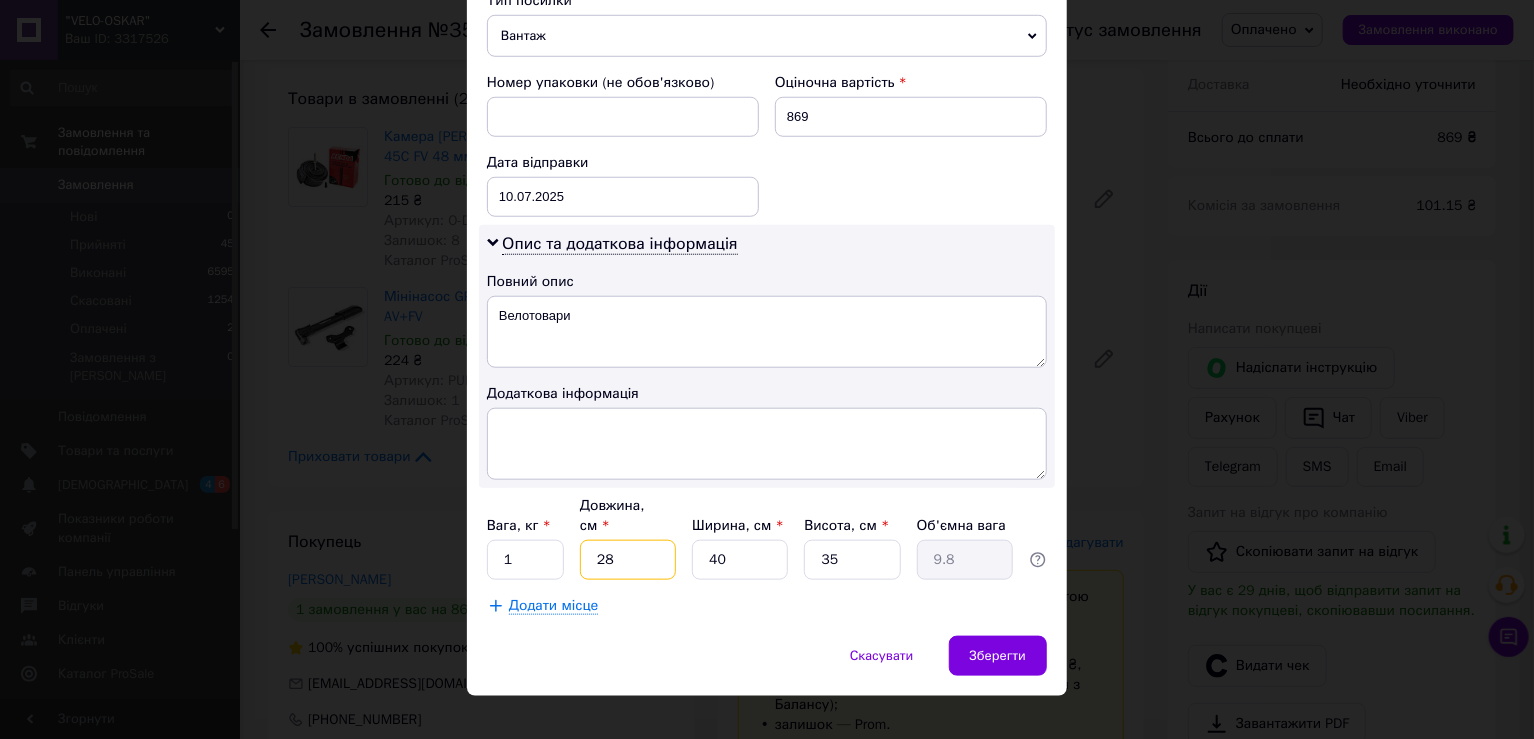 type on "3" 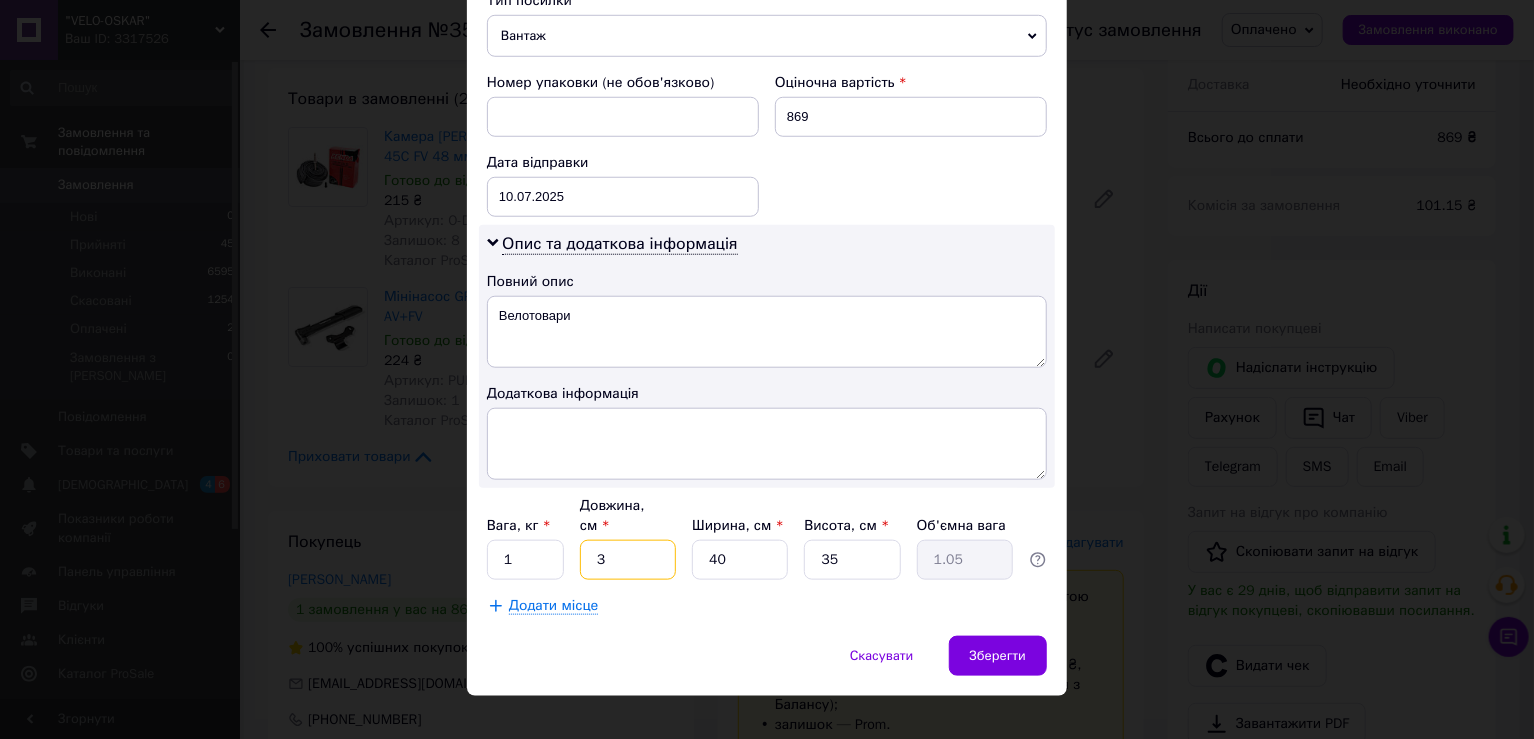 type on "30" 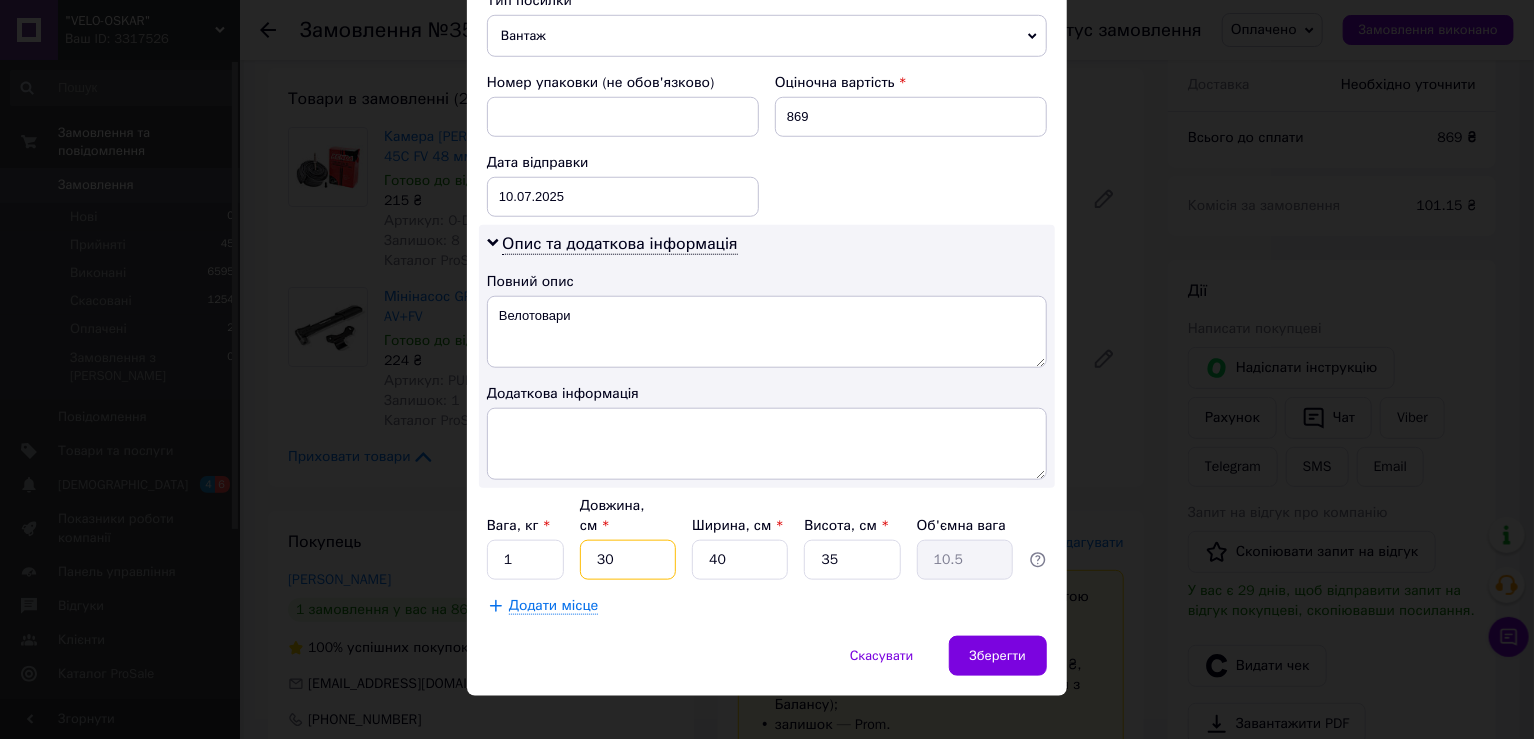 type on "30" 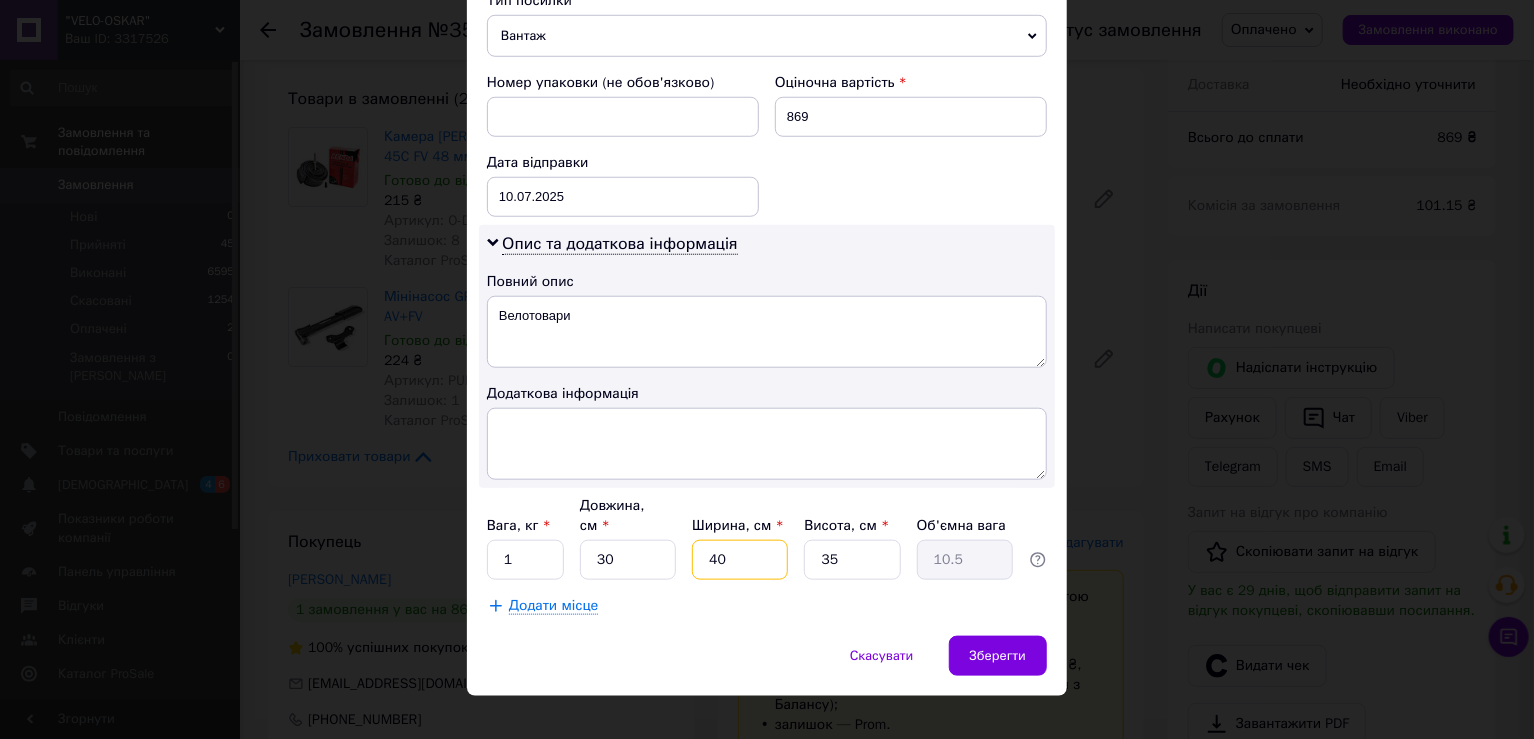 type on "2" 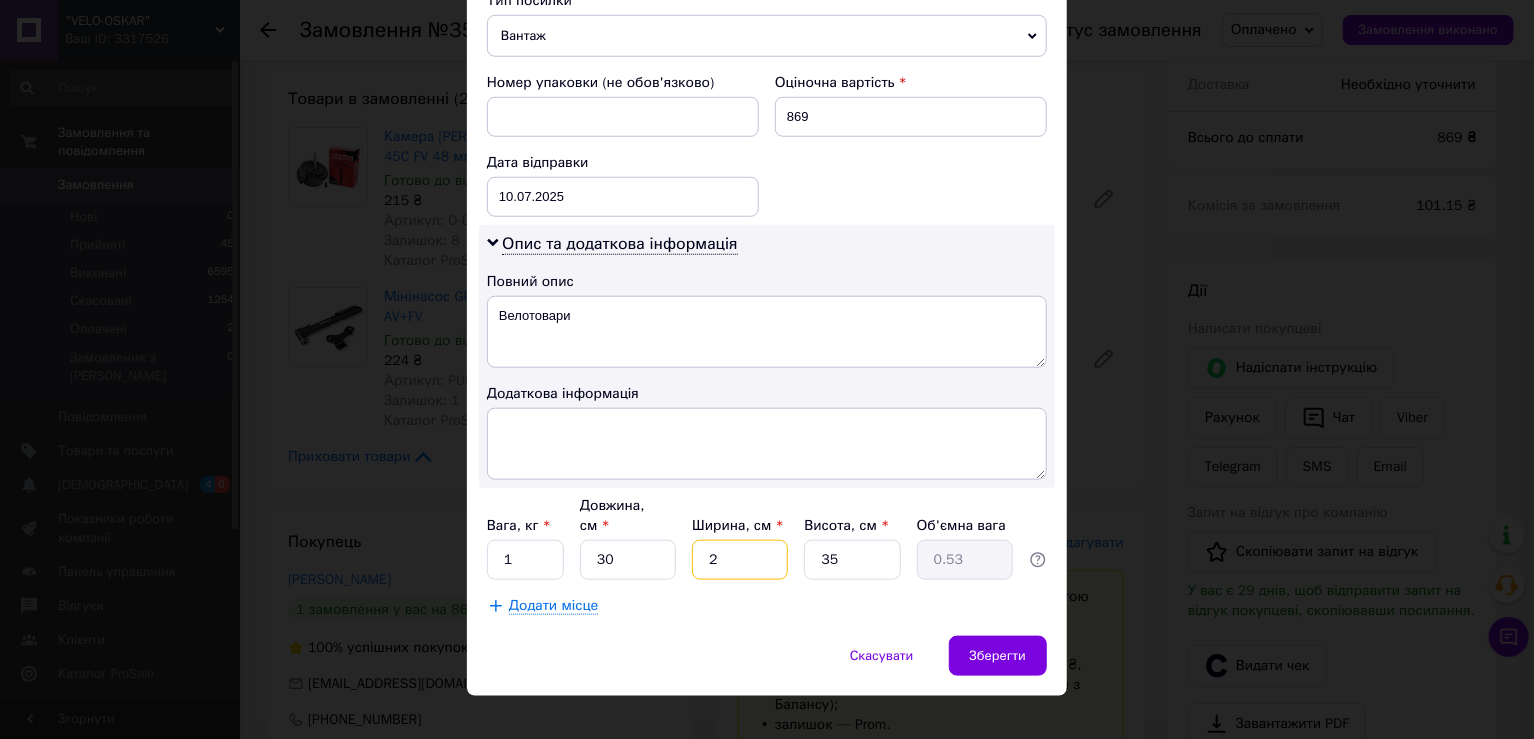 type on "20" 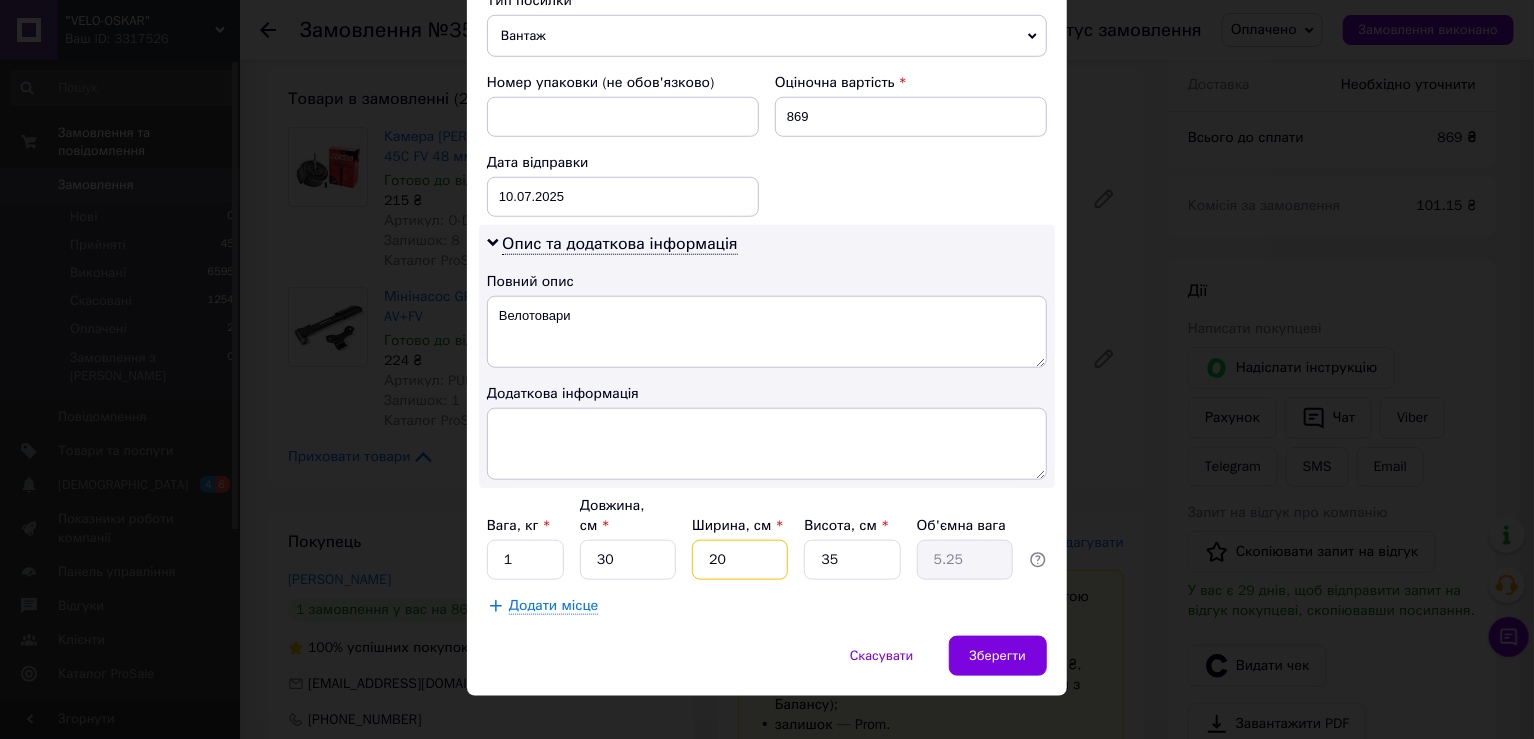type on "20" 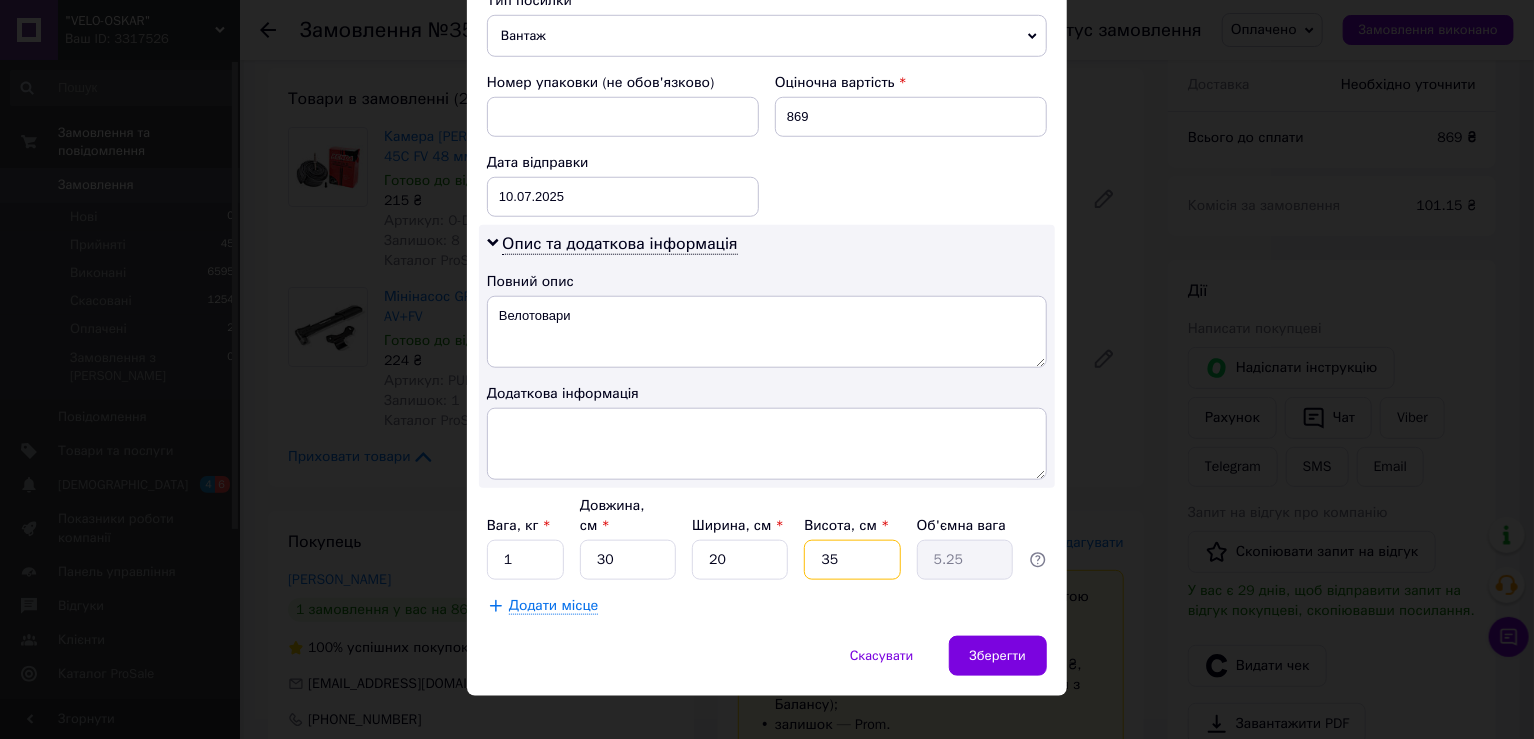 type on "1" 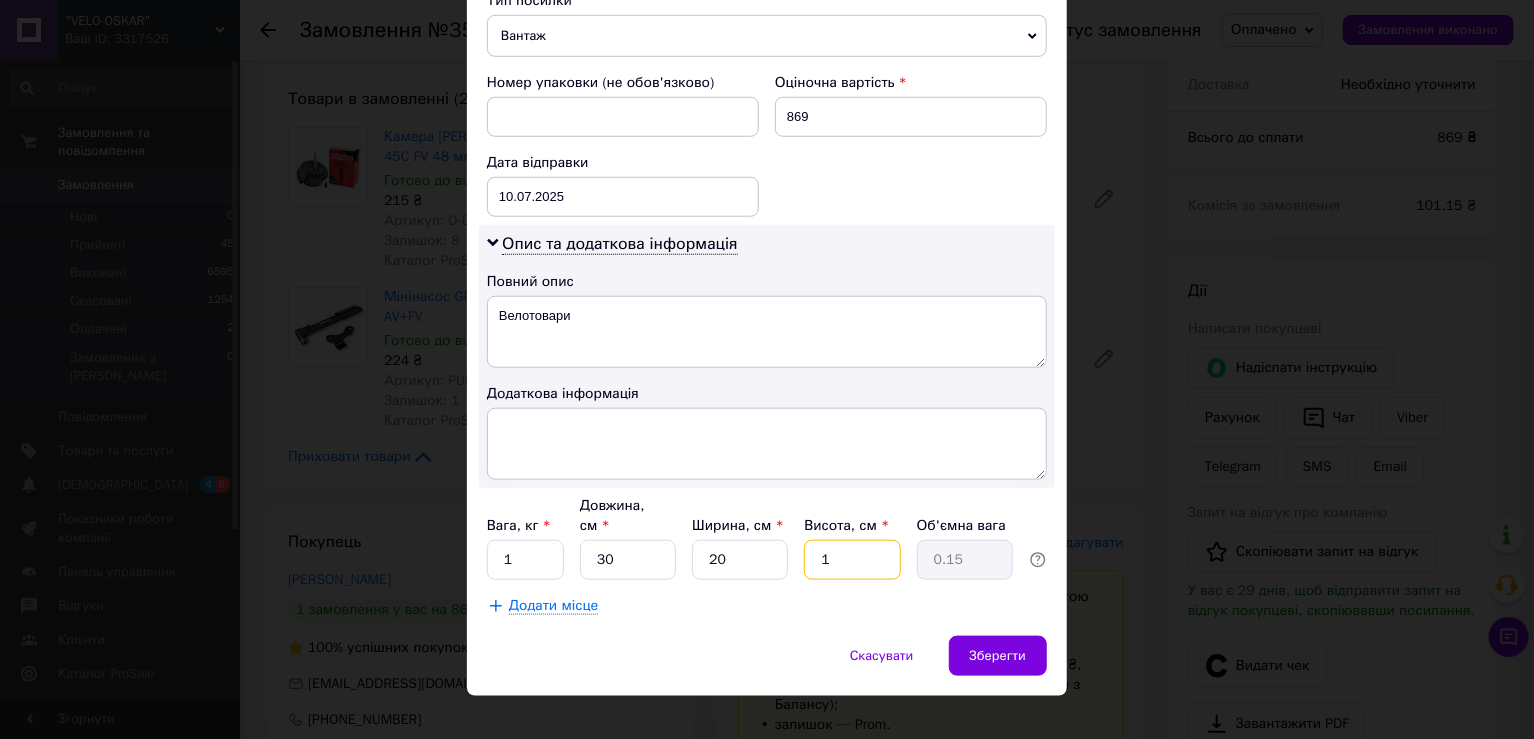 type on "10" 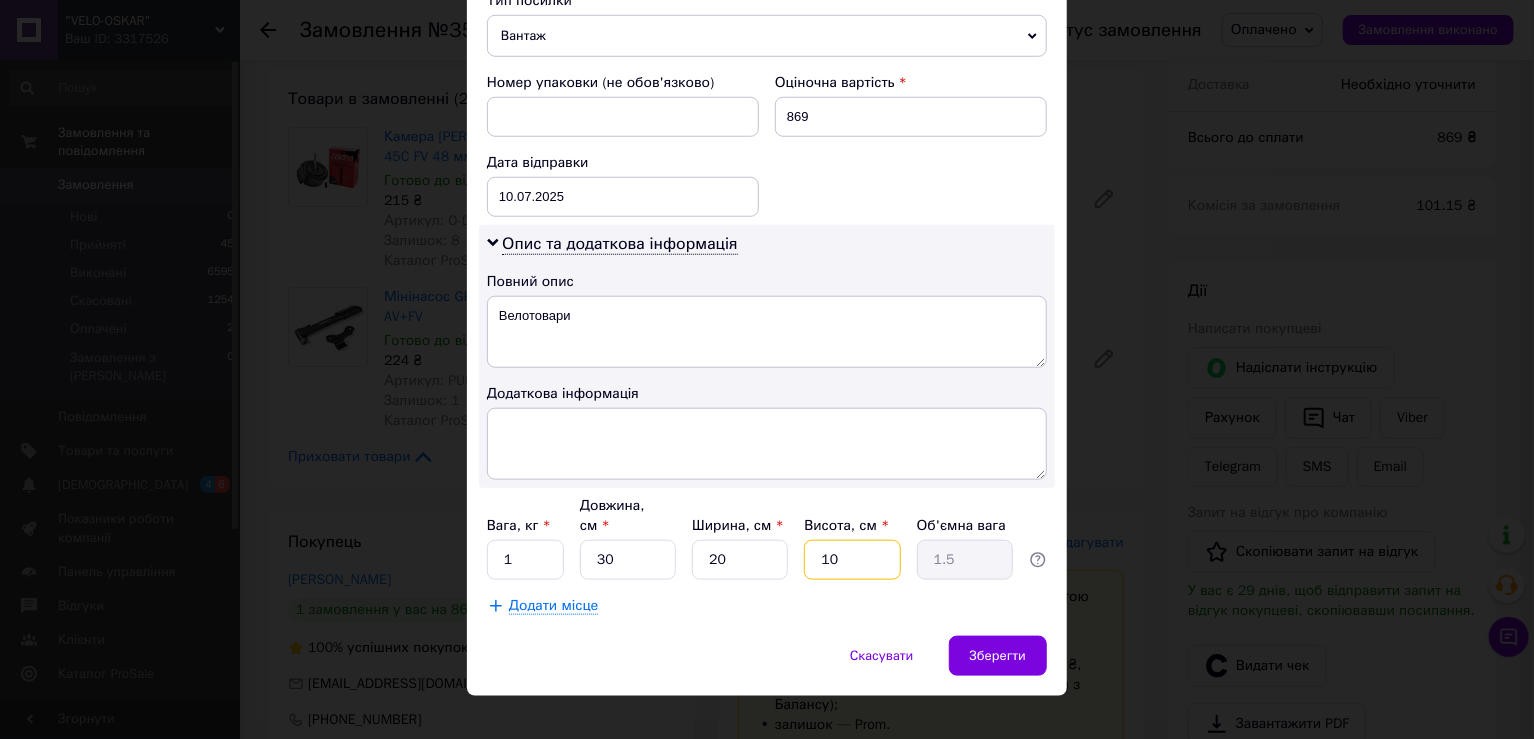 type on "10" 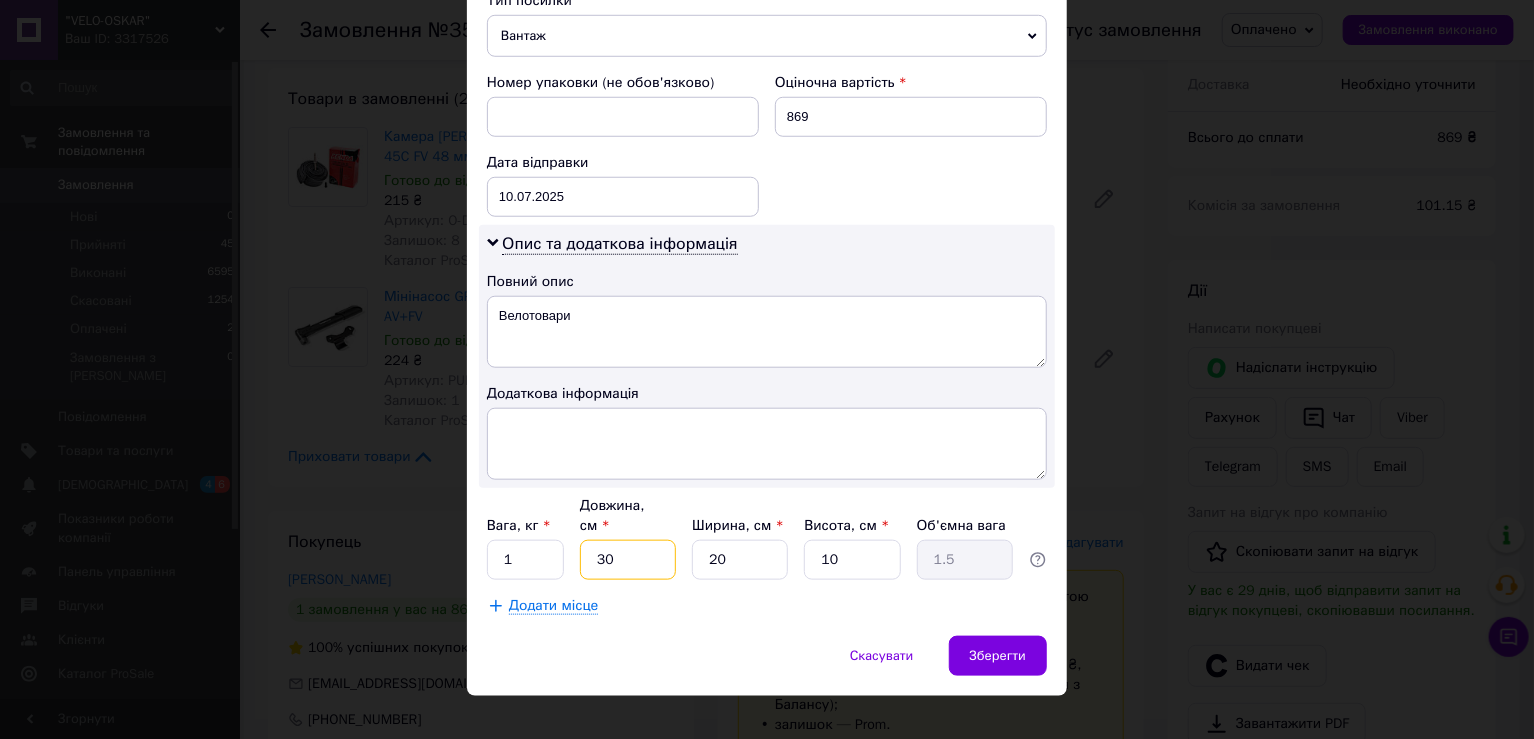 drag, startPoint x: 623, startPoint y: 532, endPoint x: 587, endPoint y: 547, distance: 39 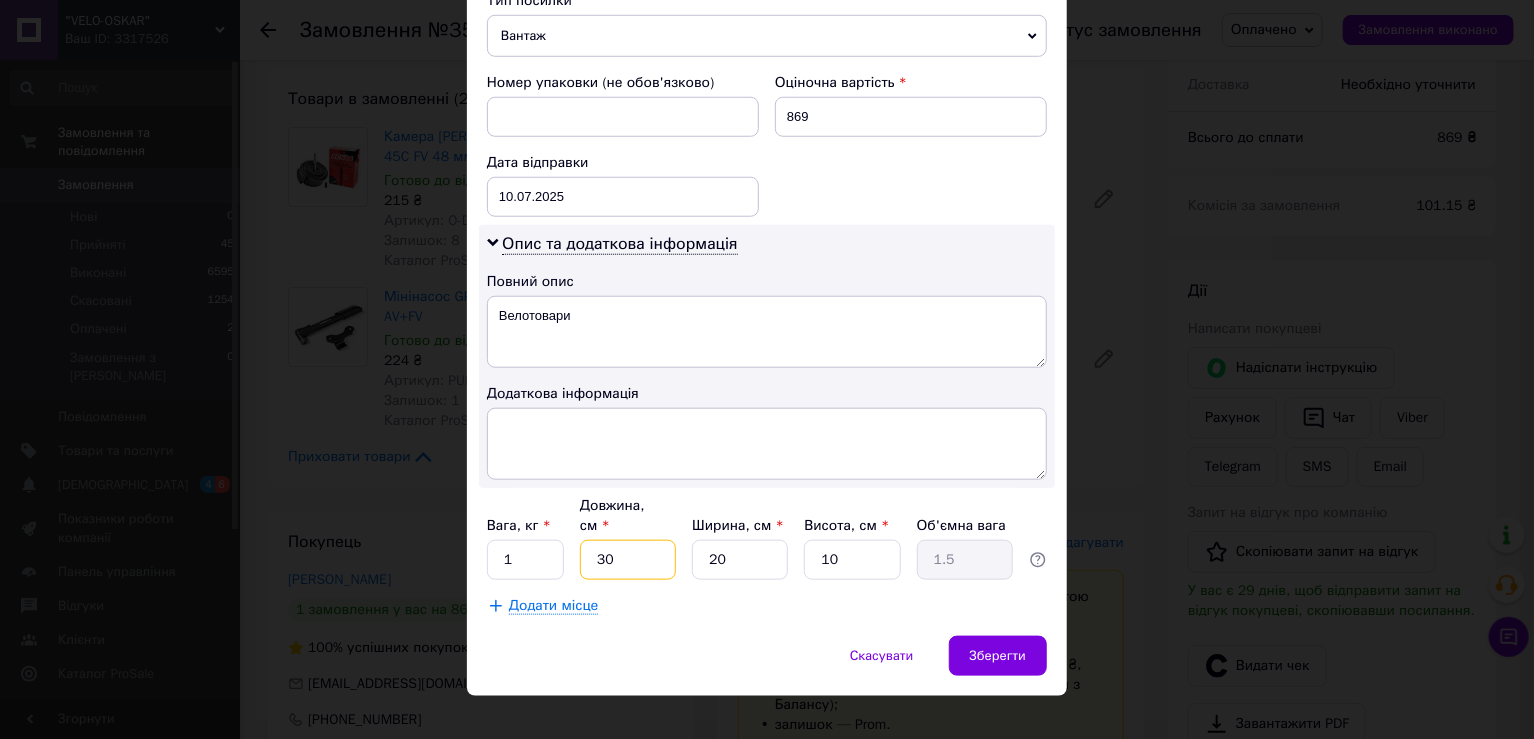 type on "3" 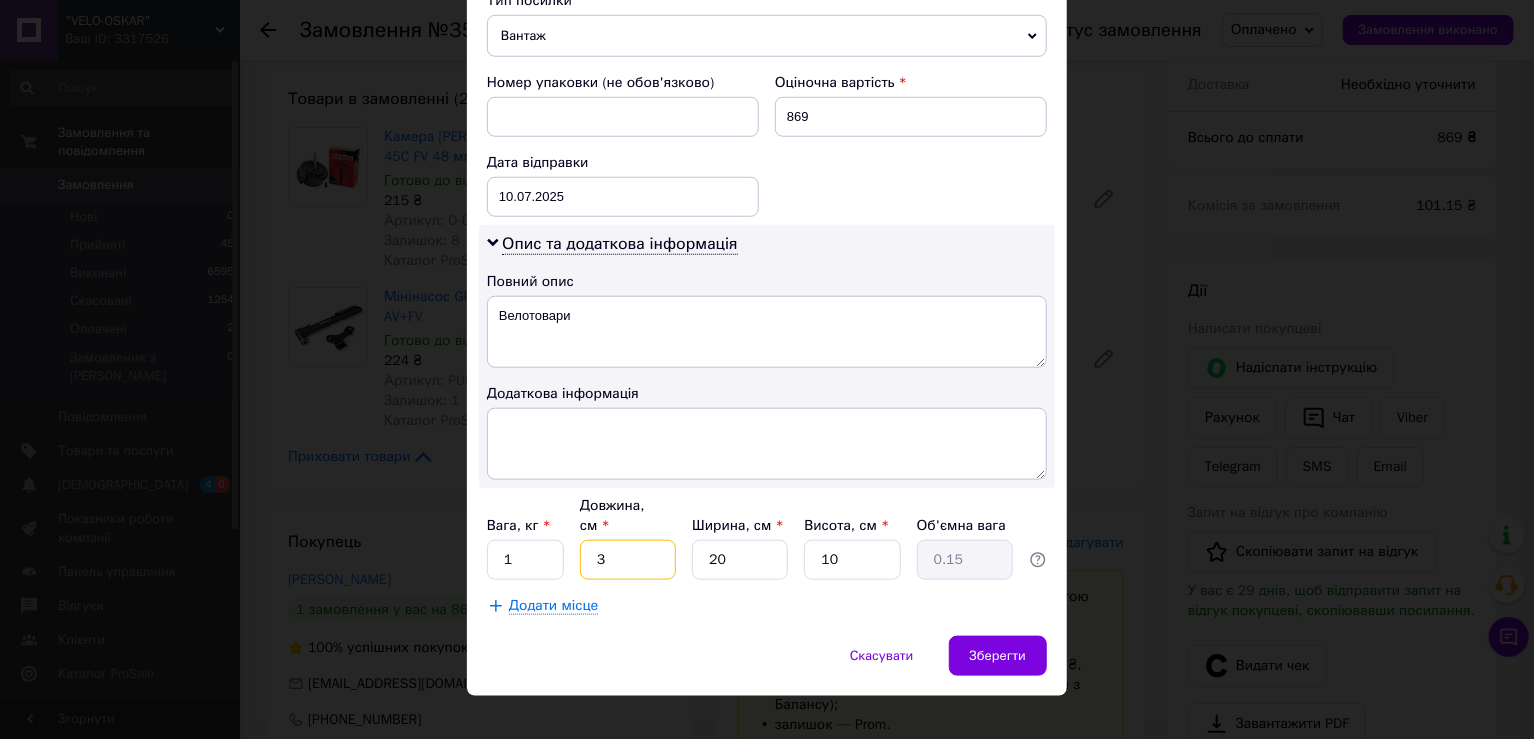 type on "30" 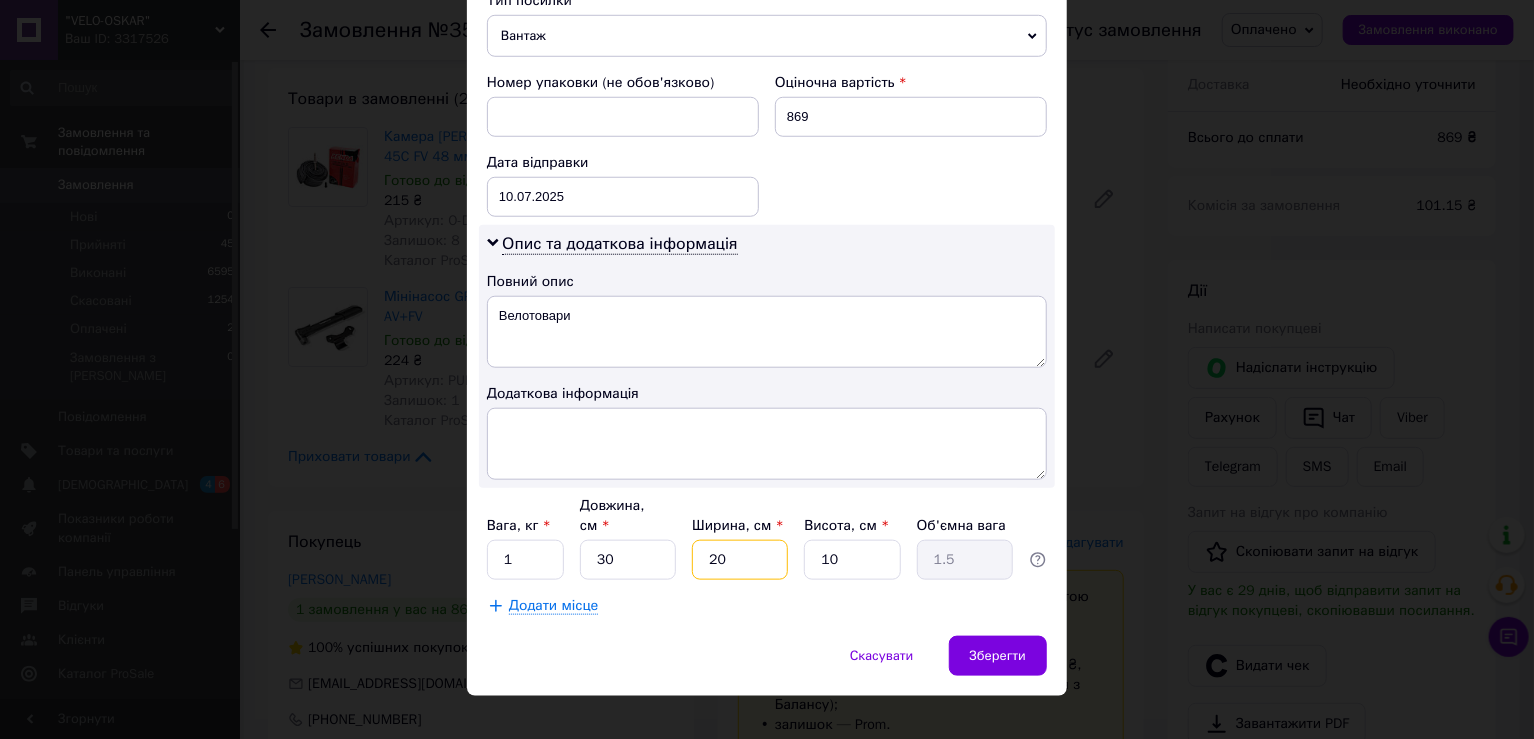 type on "2" 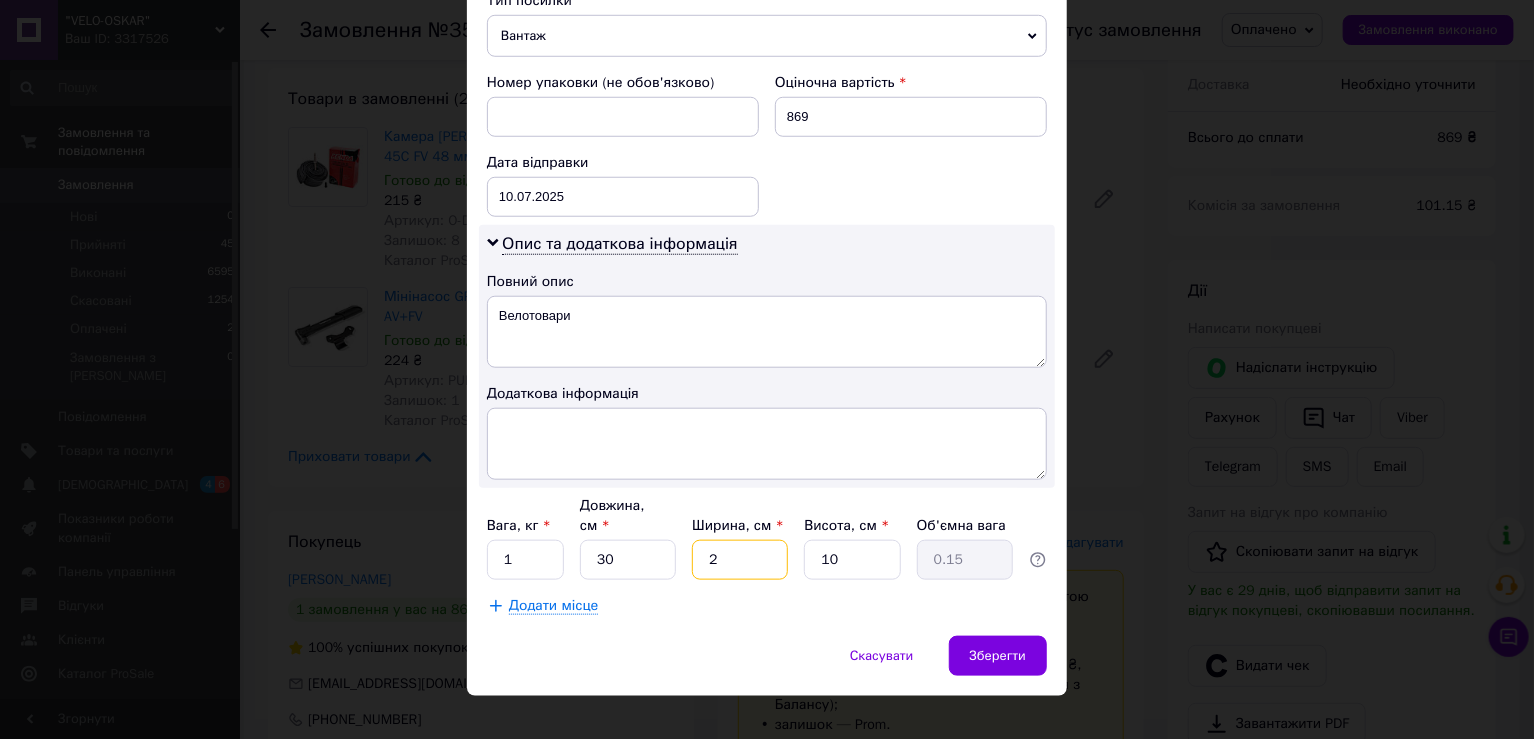 type on "24" 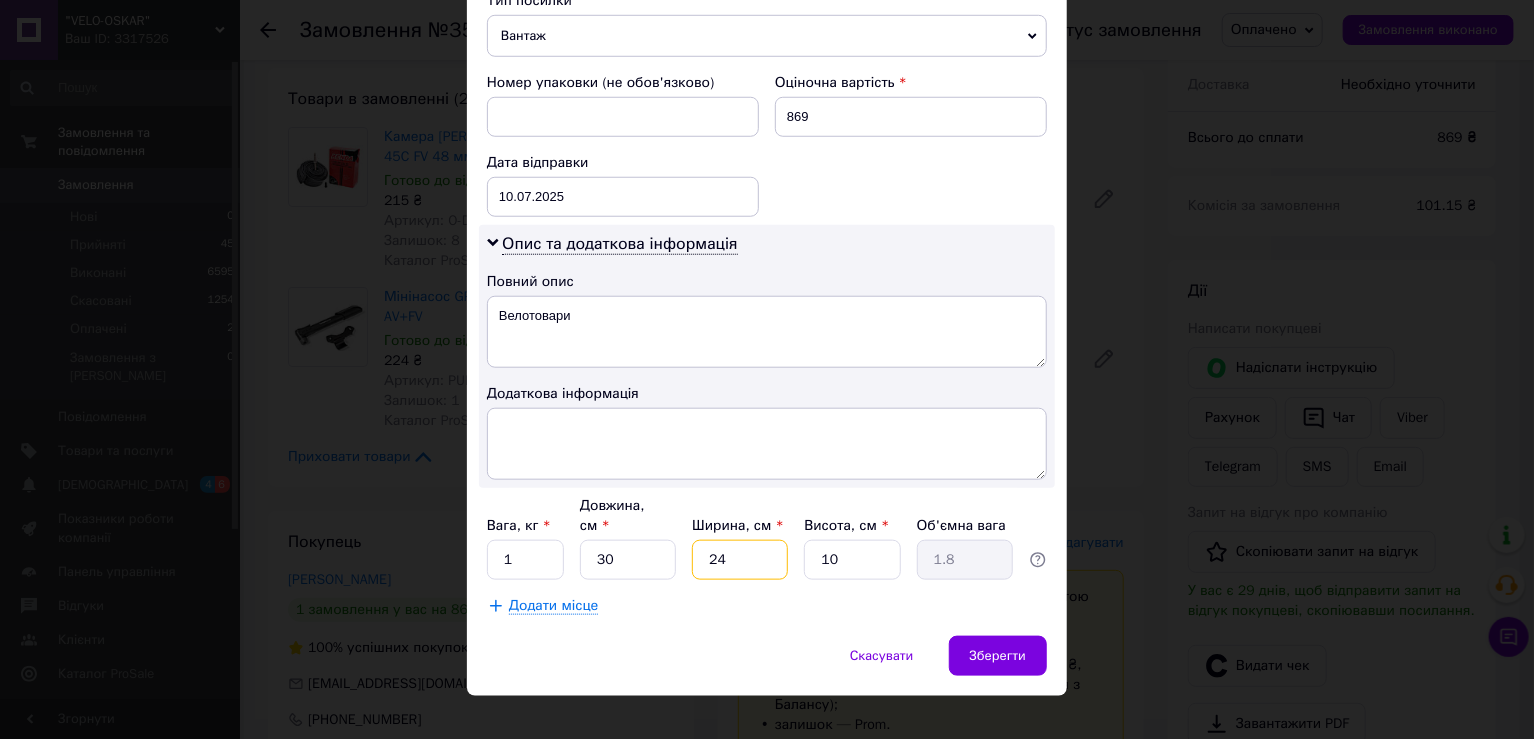 type on "24" 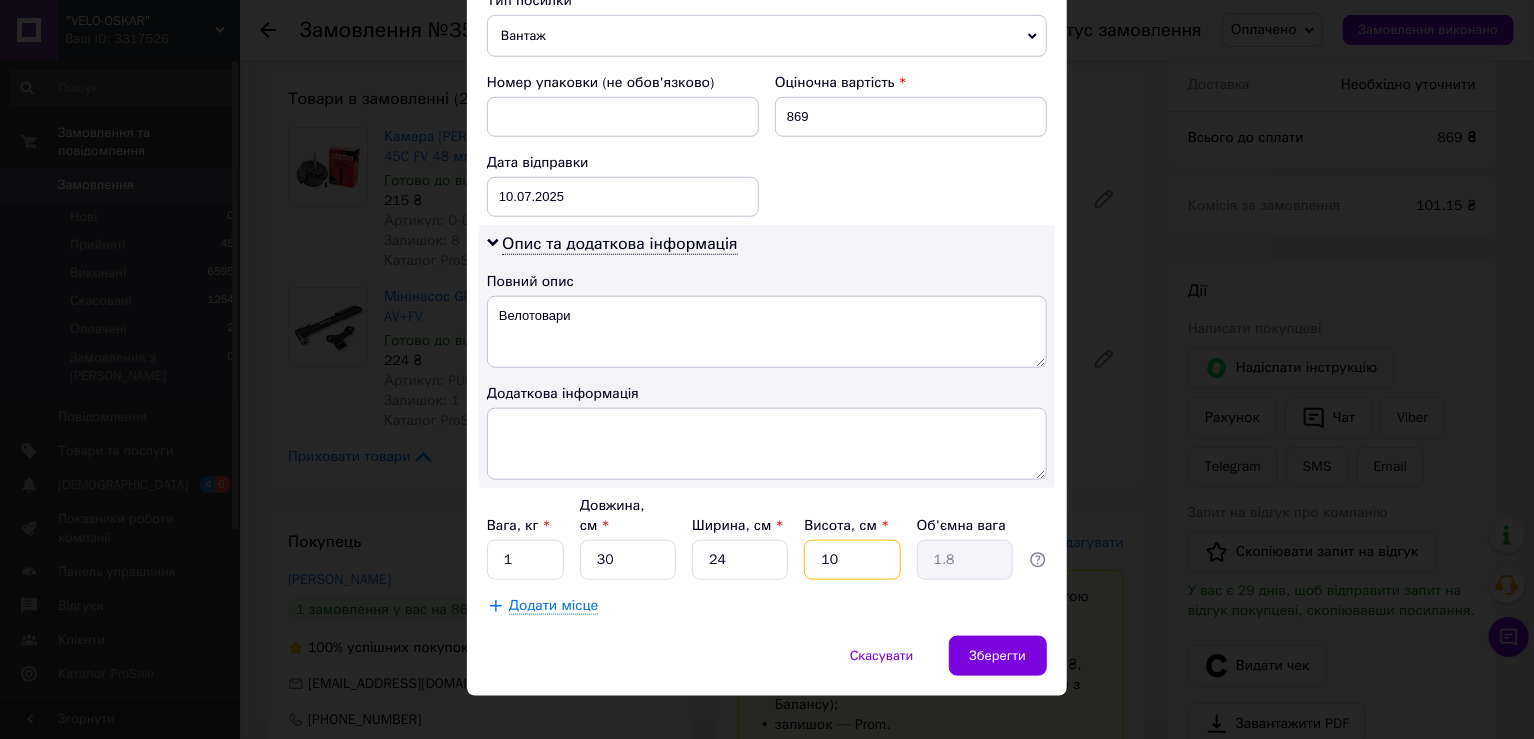 type on "1" 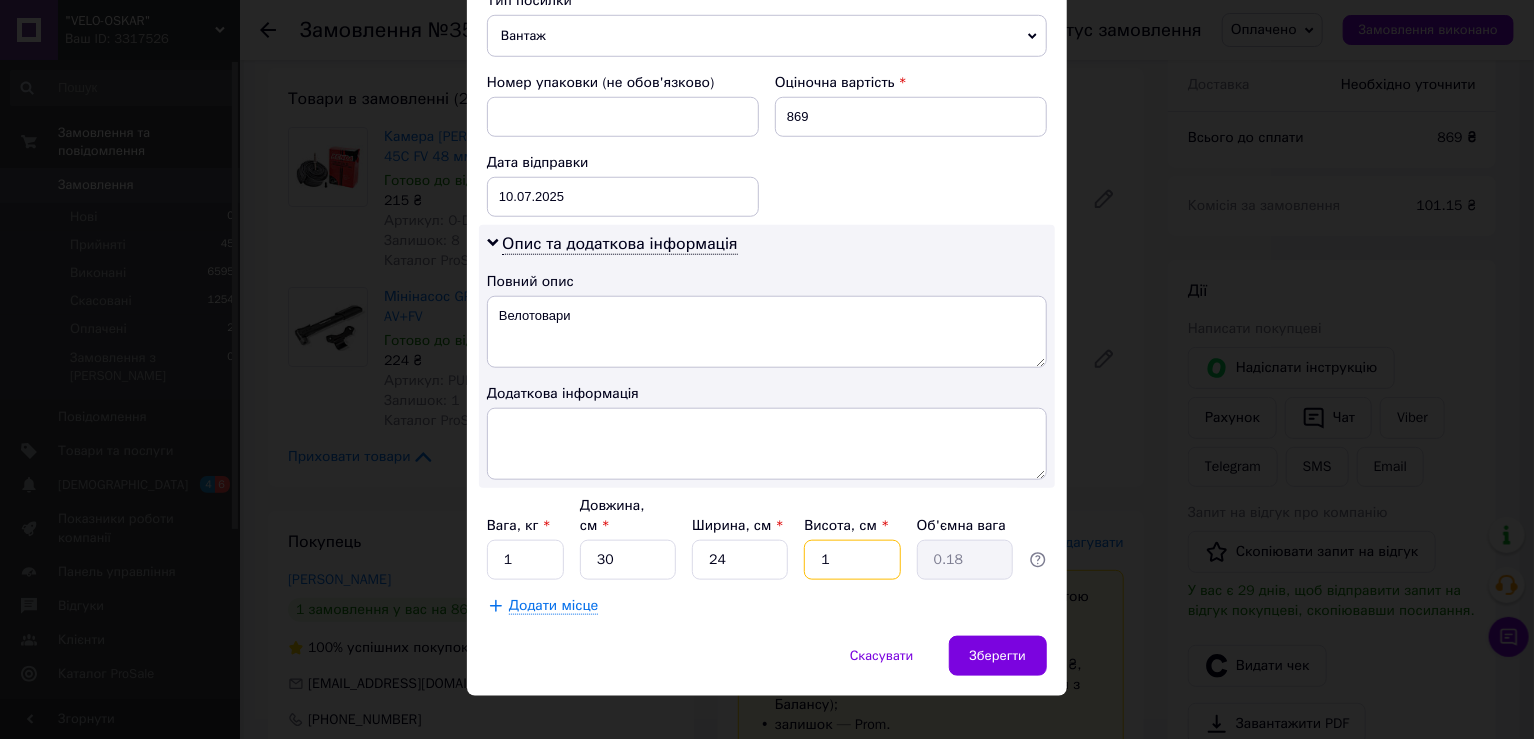 type on "11" 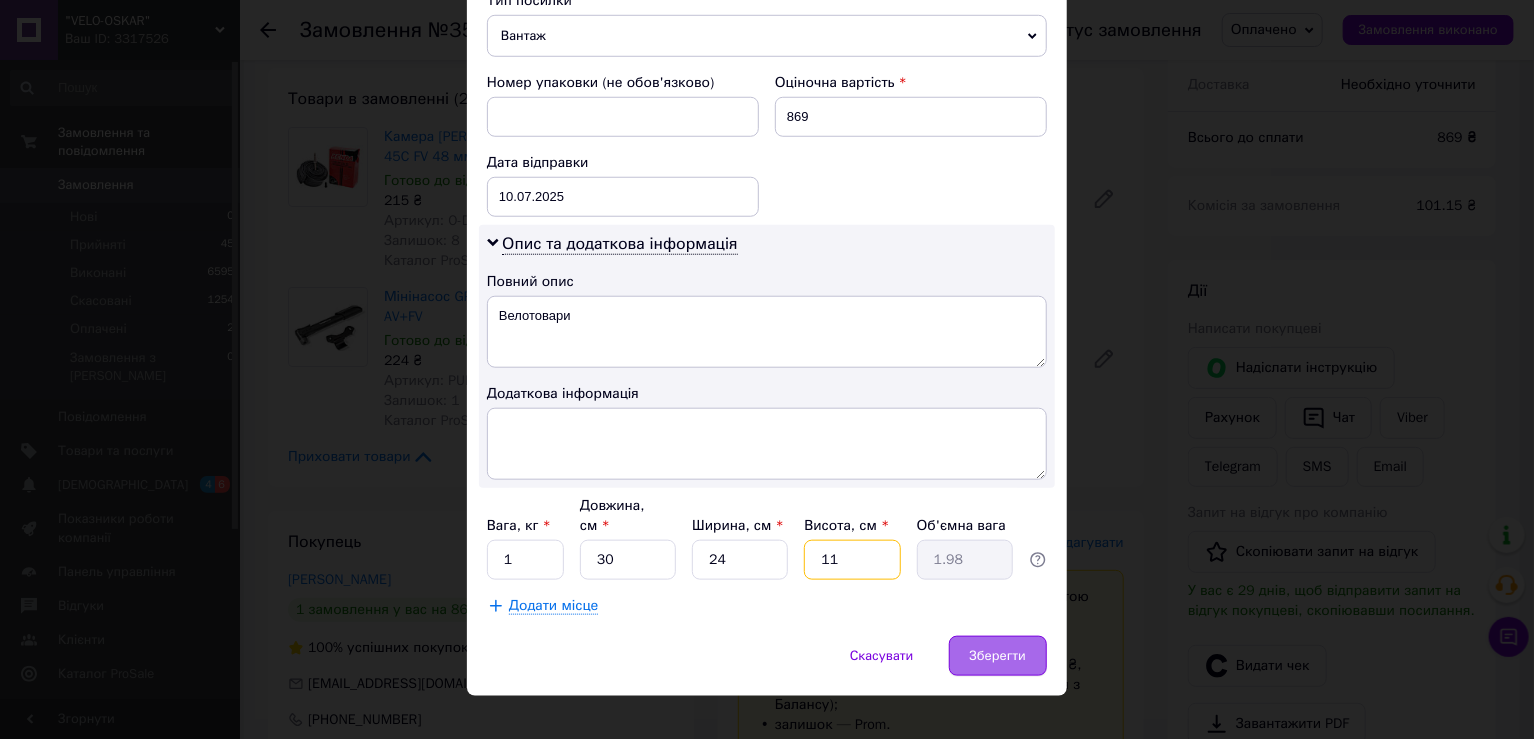 type on "11" 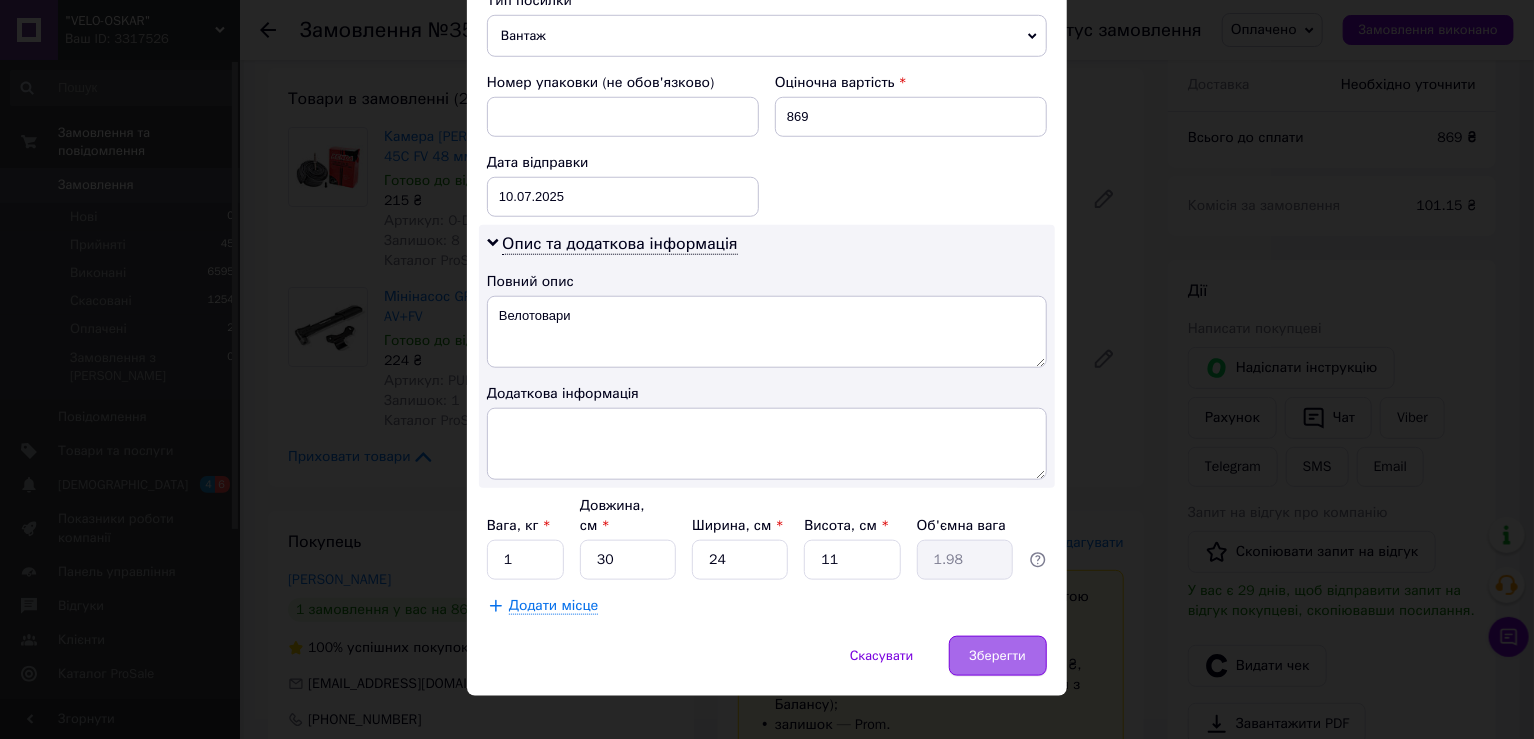 click on "Зберегти" at bounding box center [998, 656] 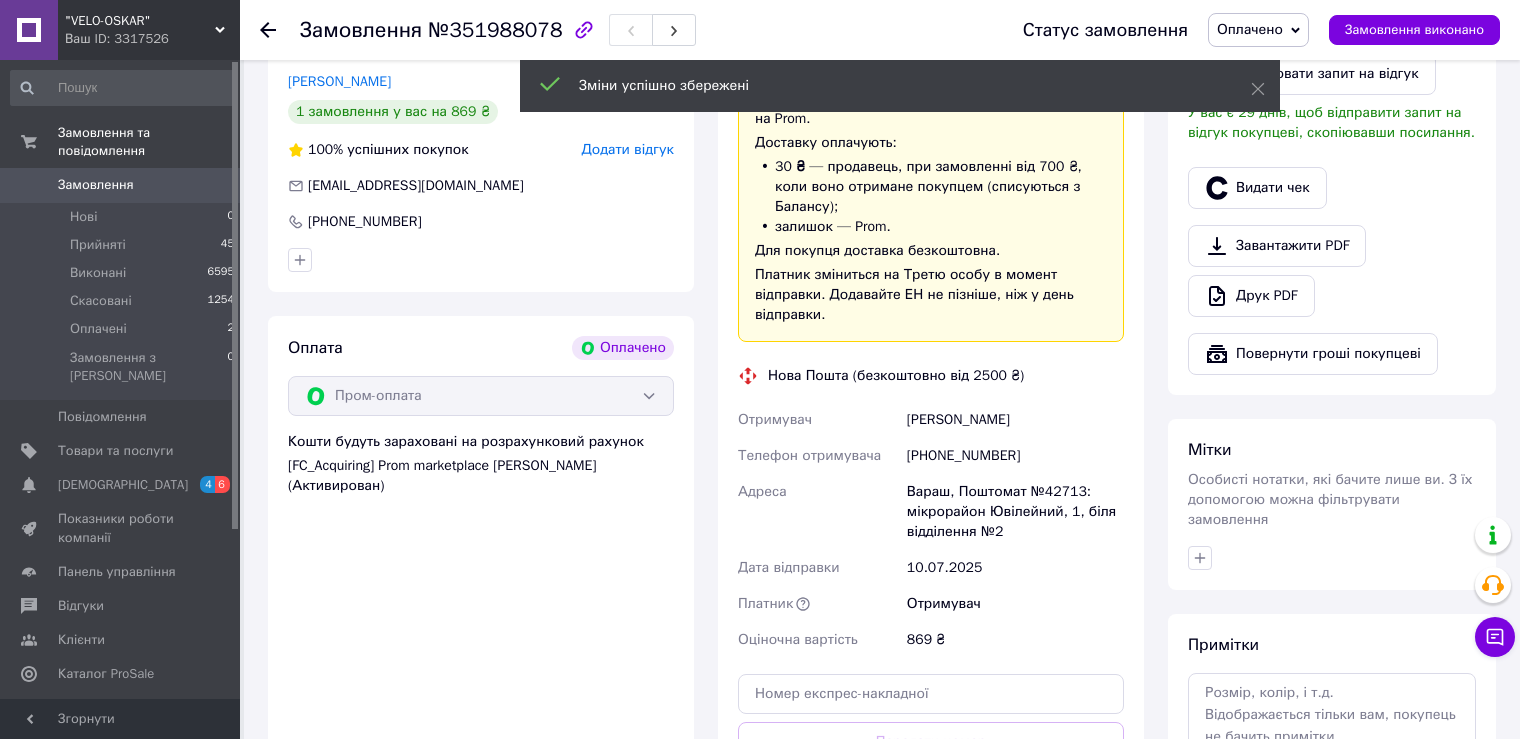 scroll, scrollTop: 833, scrollLeft: 0, axis: vertical 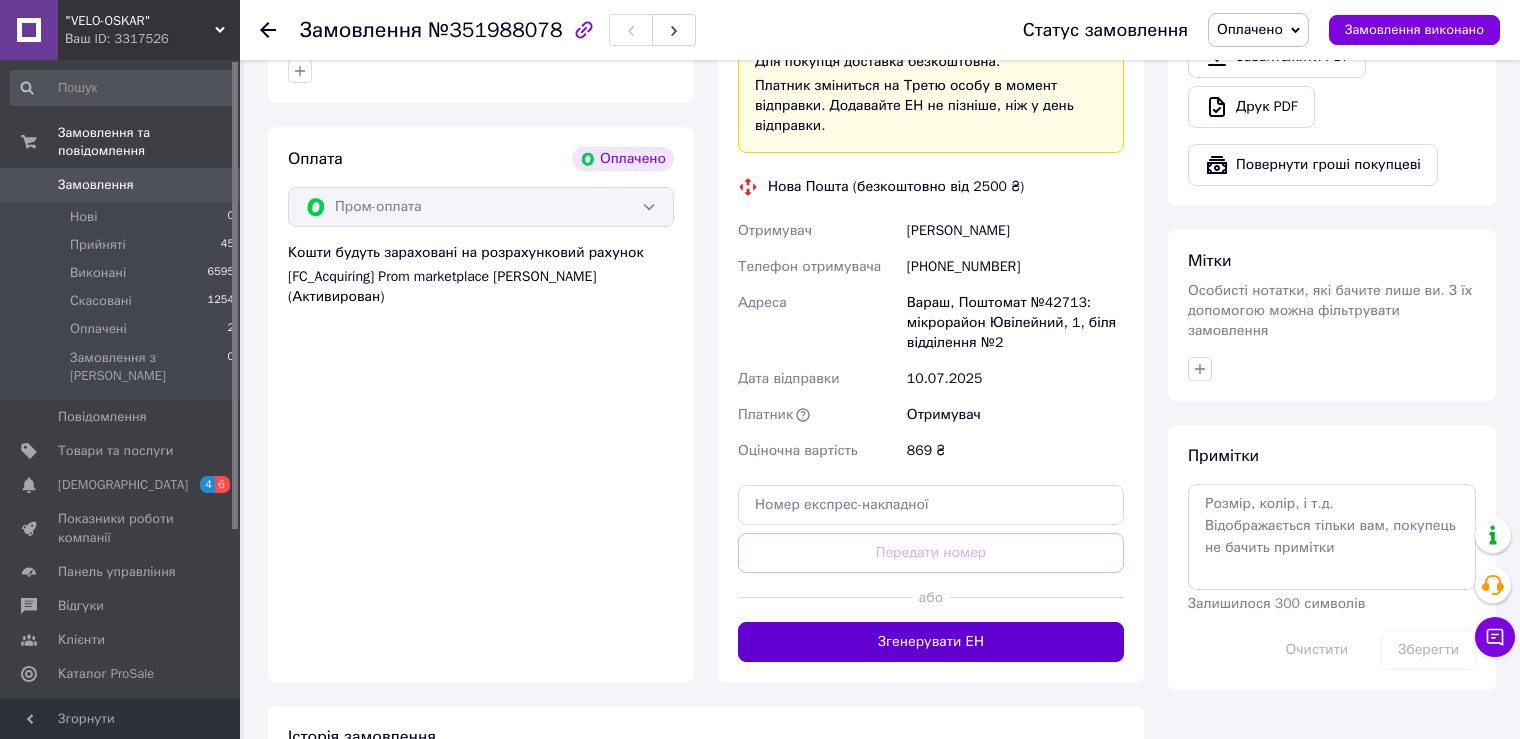 click on "Згенерувати ЕН" at bounding box center (931, 642) 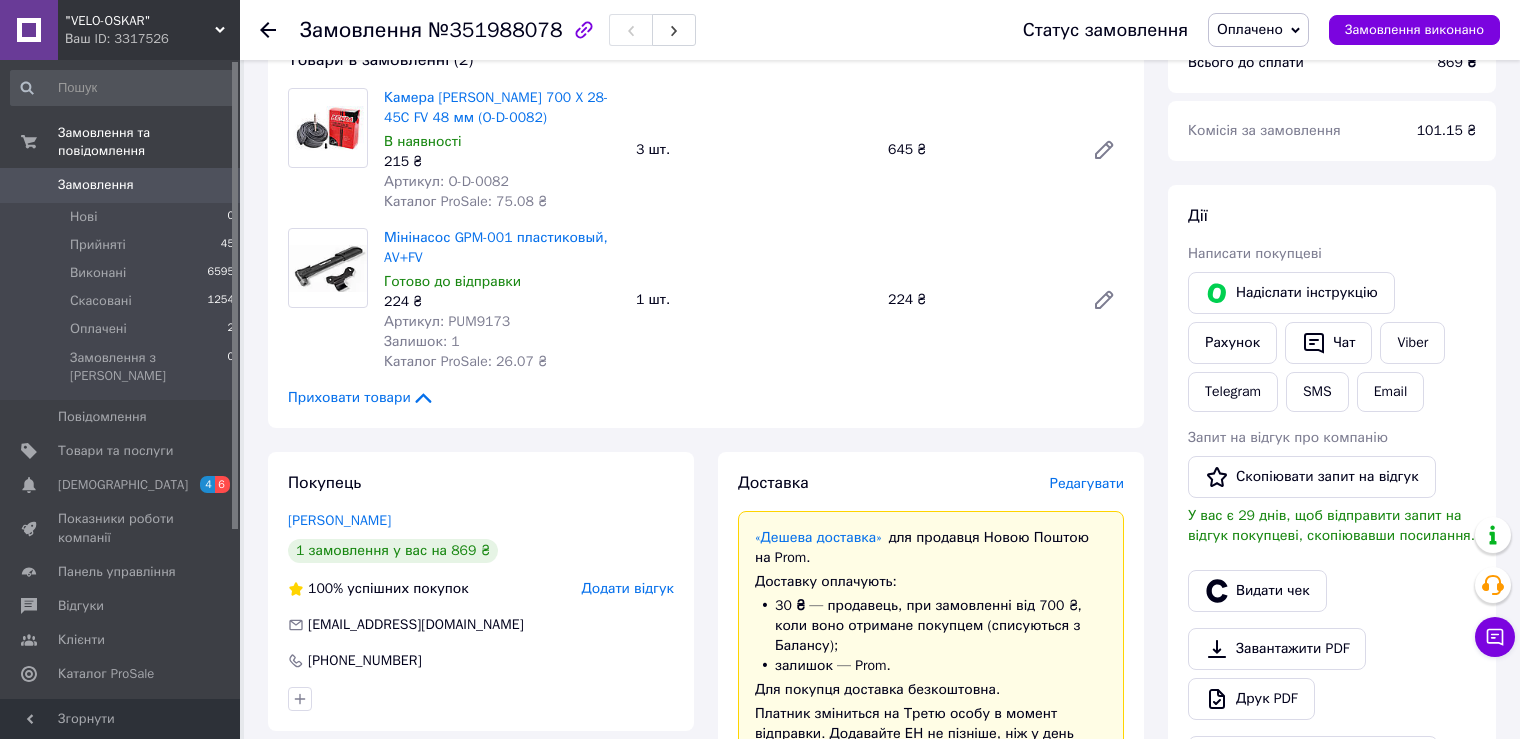 scroll, scrollTop: 166, scrollLeft: 0, axis: vertical 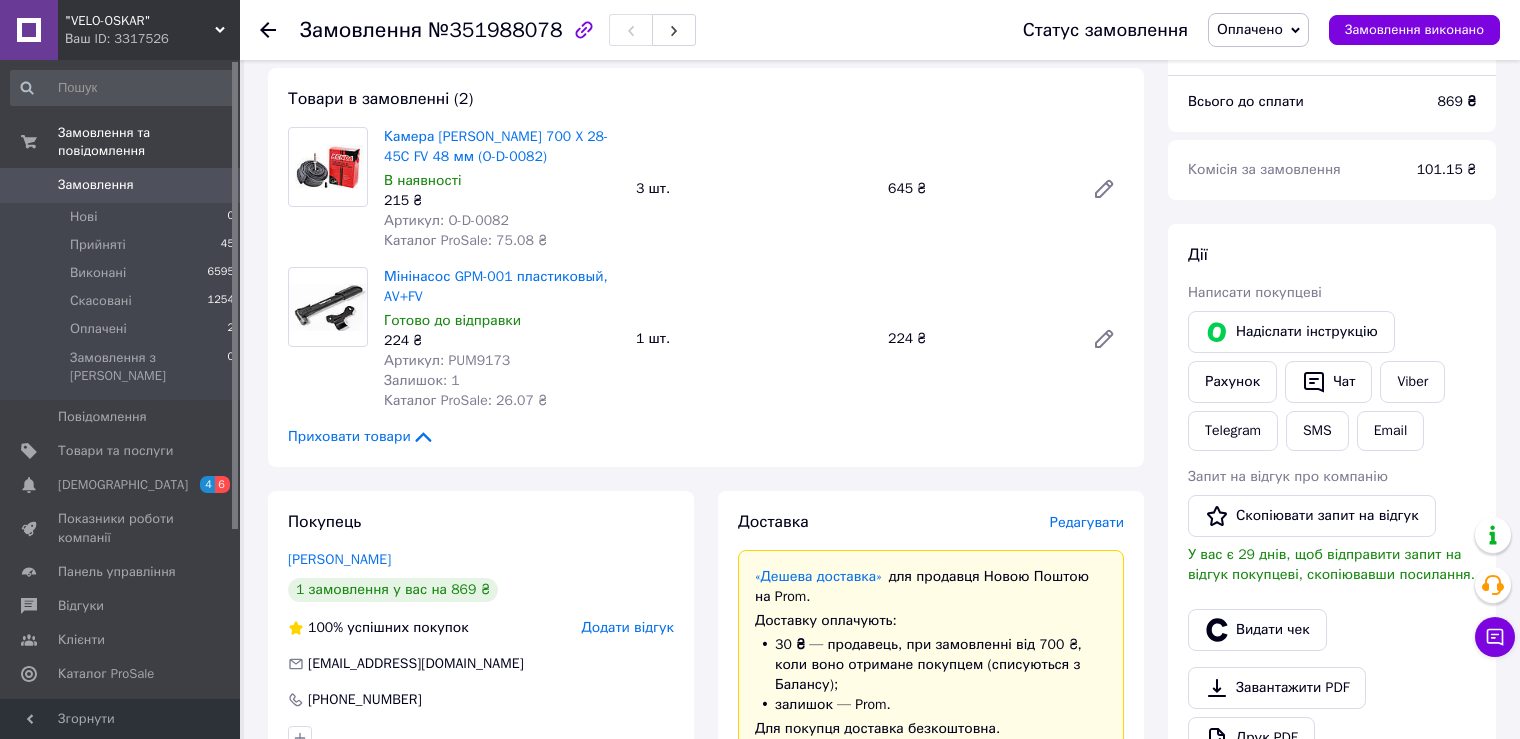 click on "Замовлення" at bounding box center [96, 185] 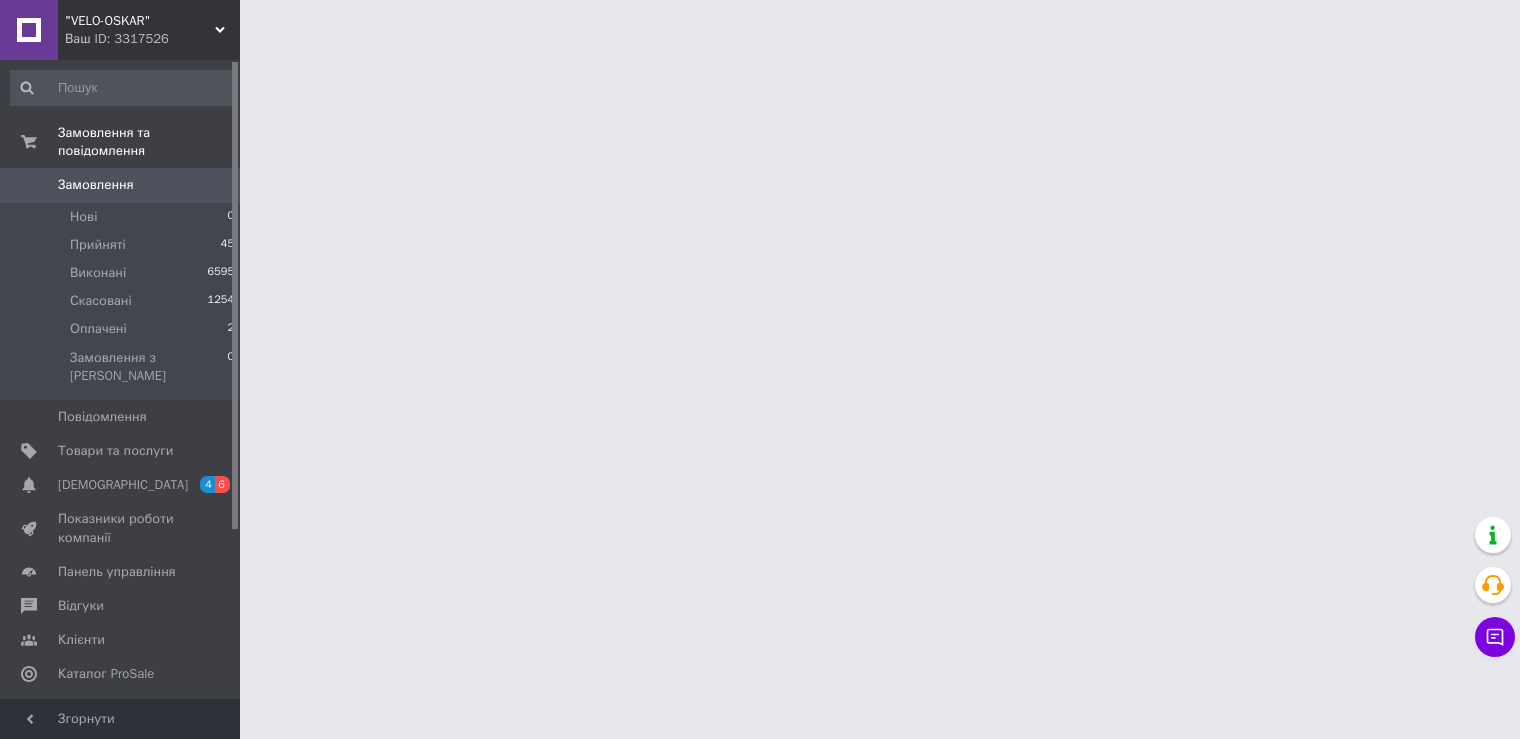 scroll, scrollTop: 0, scrollLeft: 0, axis: both 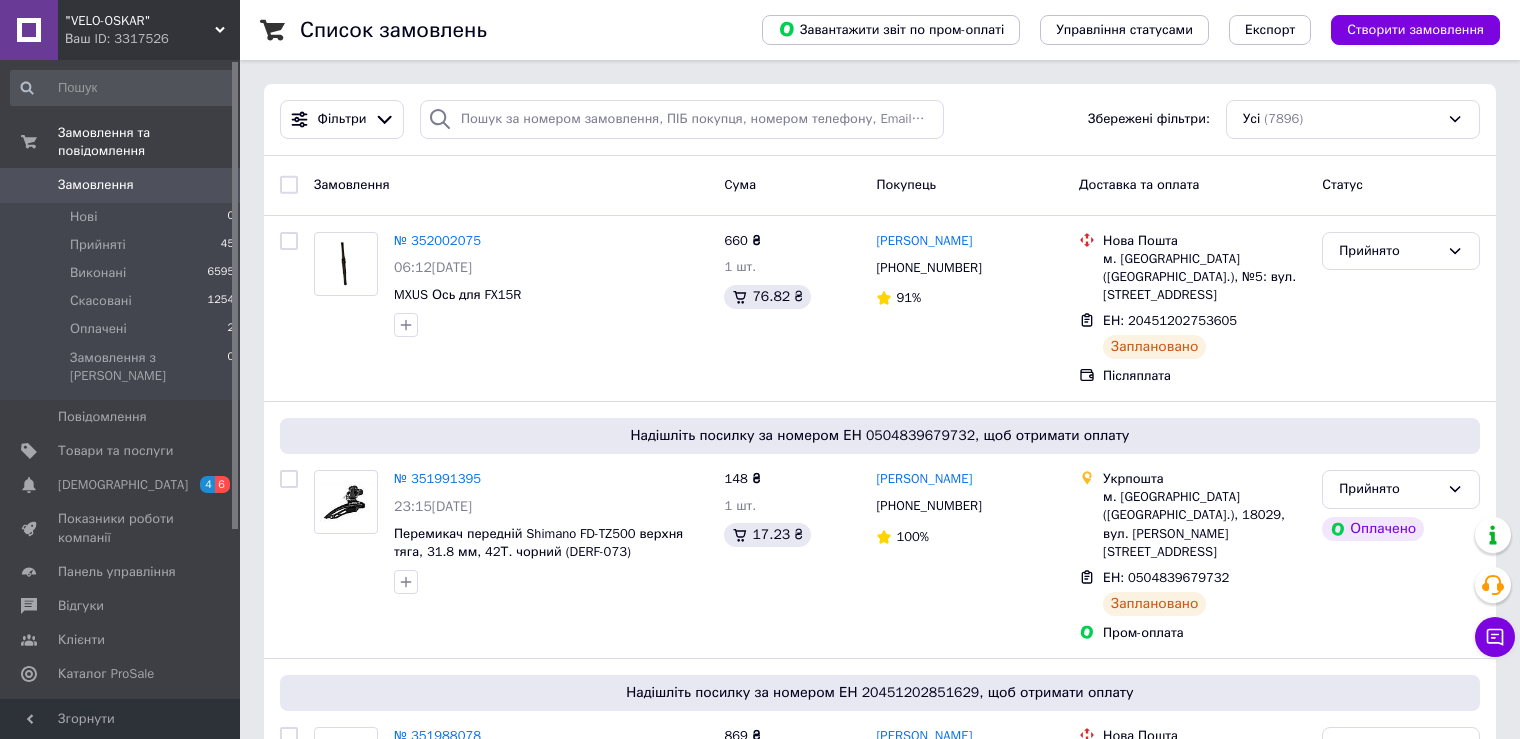 click on "Замовлення" at bounding box center (96, 185) 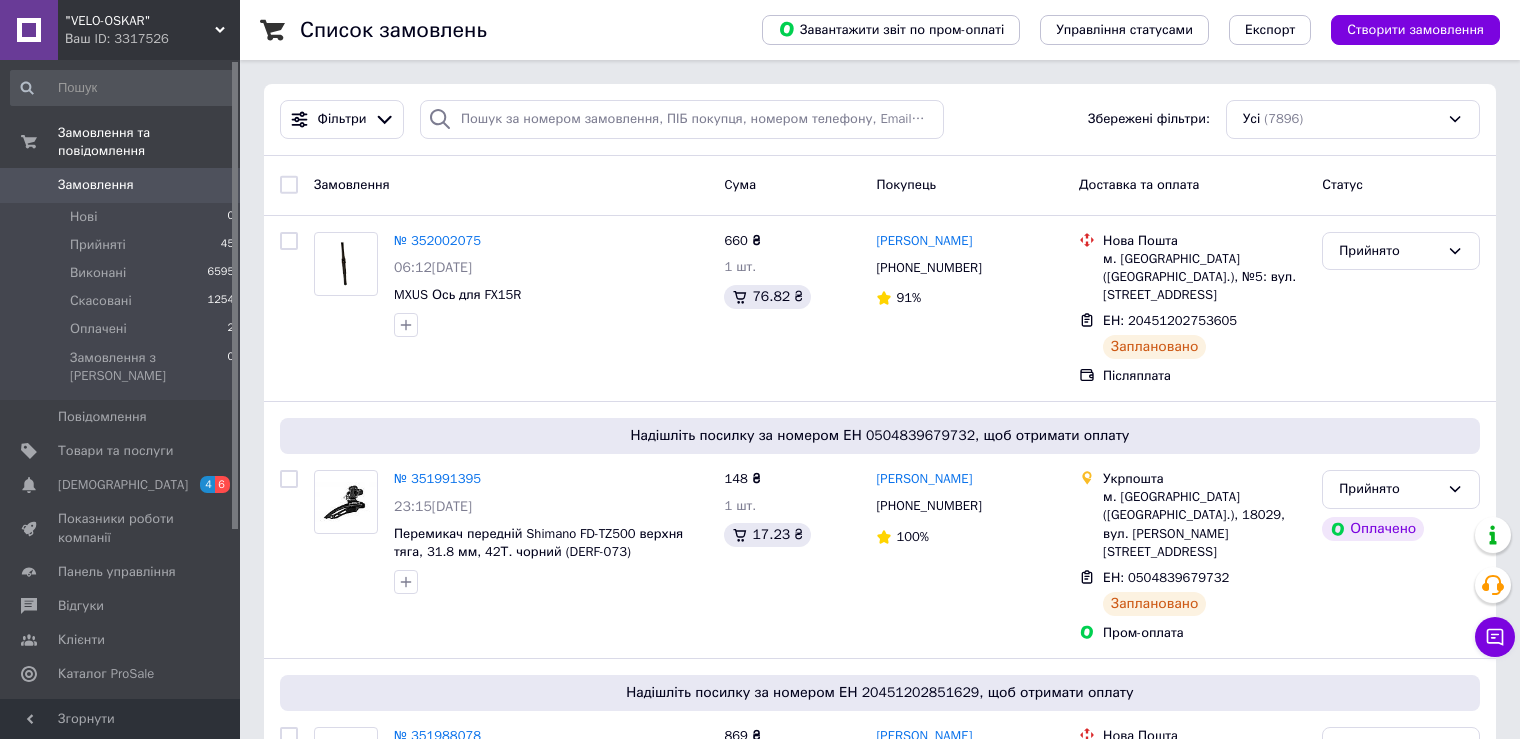 click on "Замовлення" at bounding box center [96, 185] 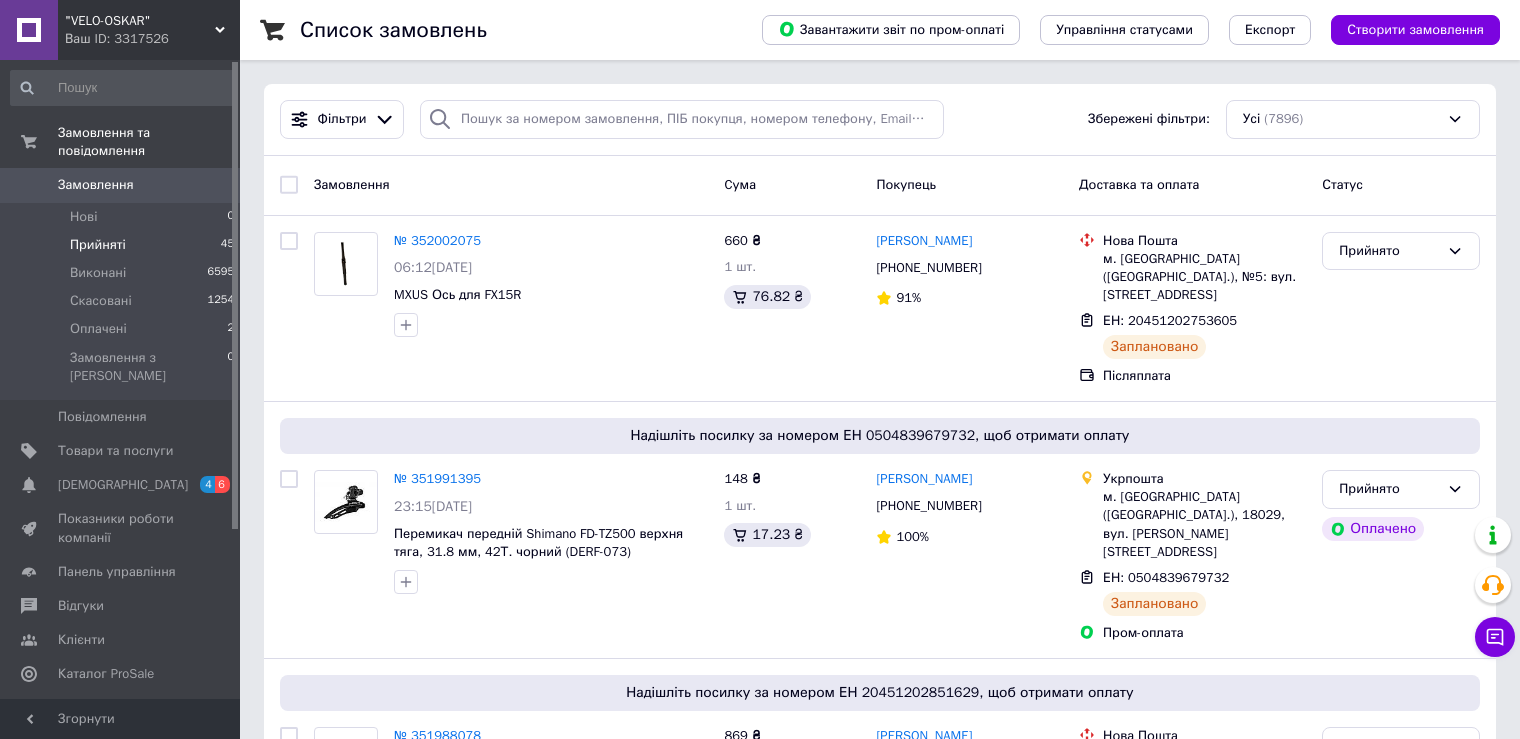 click on "Прийняті" at bounding box center [98, 245] 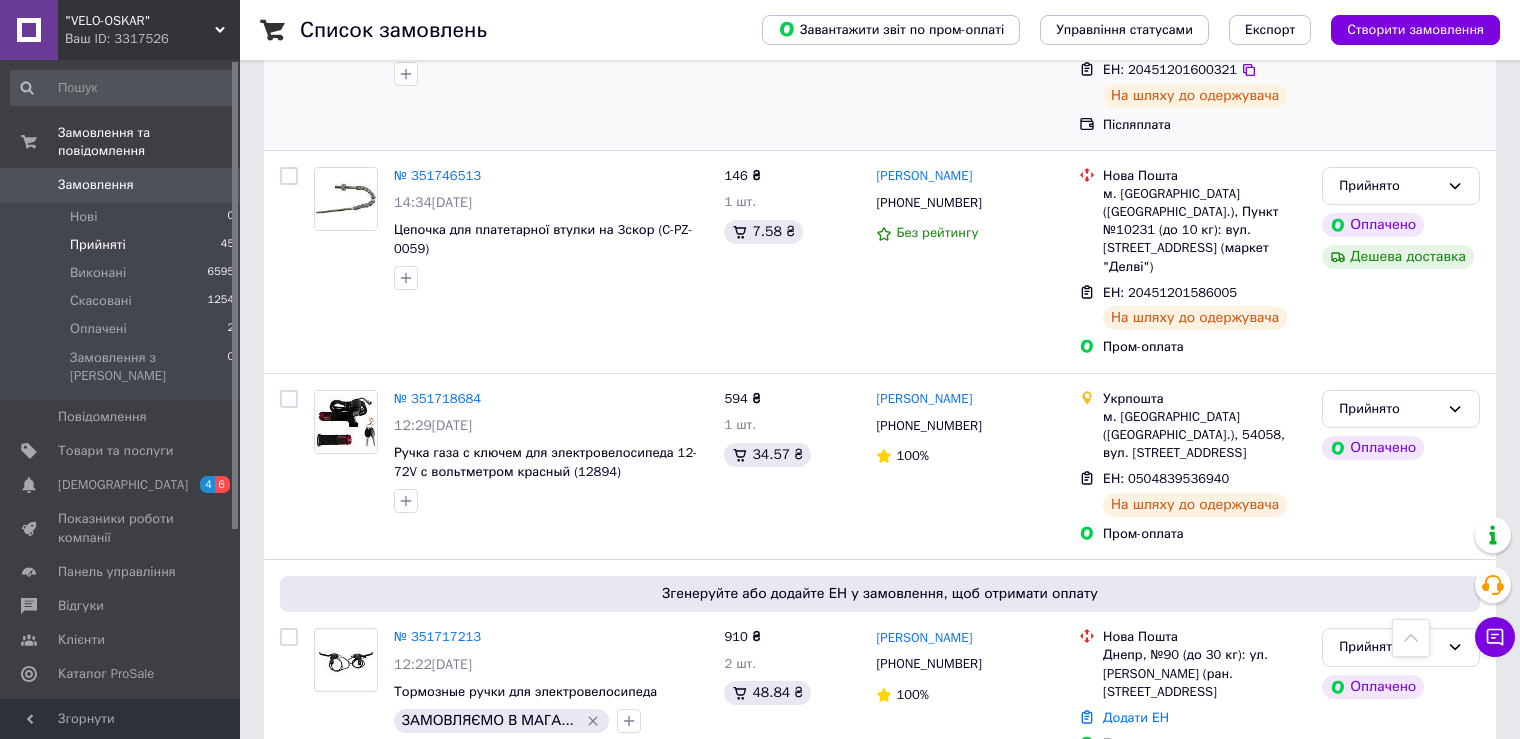scroll, scrollTop: 3166, scrollLeft: 0, axis: vertical 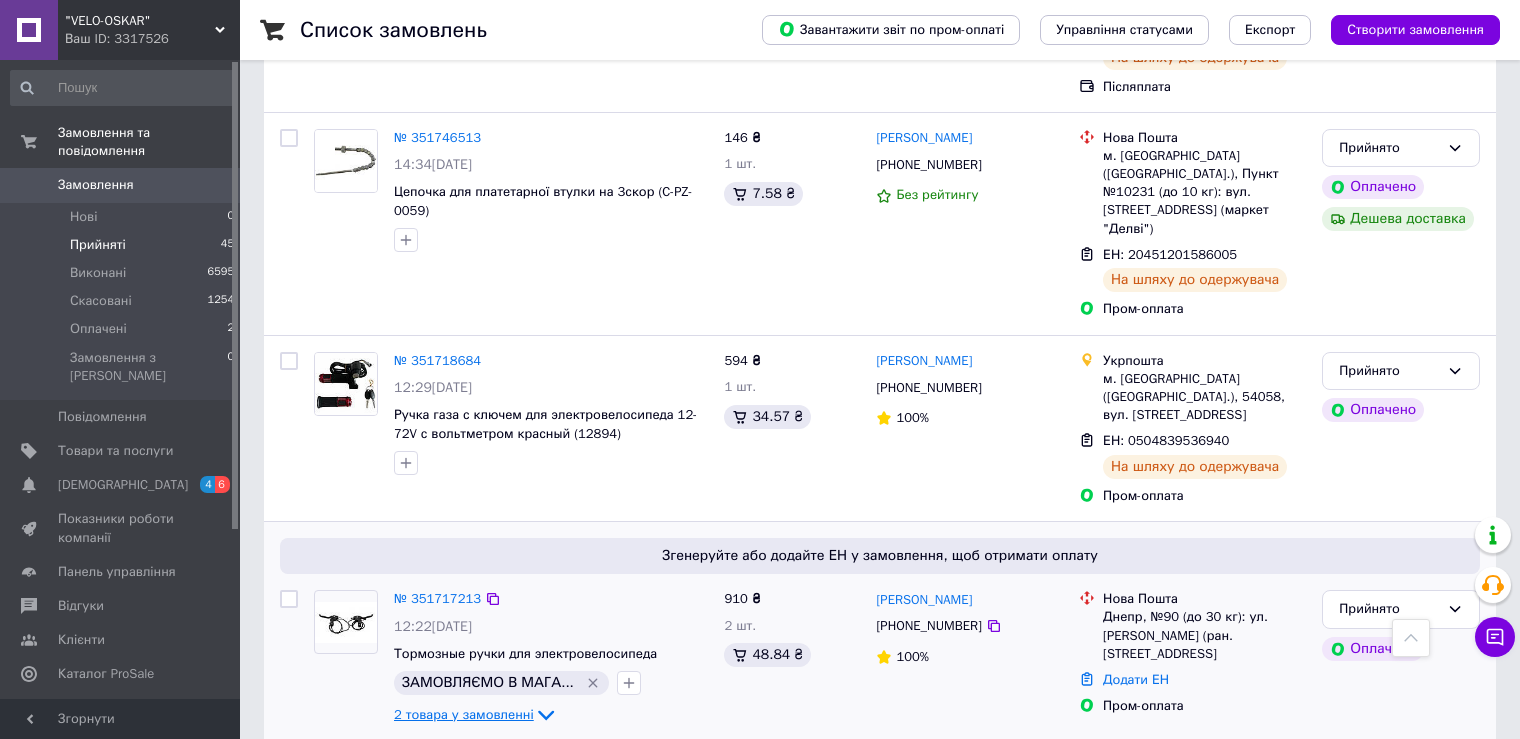 click on "2 товара у замовленні" at bounding box center (464, 714) 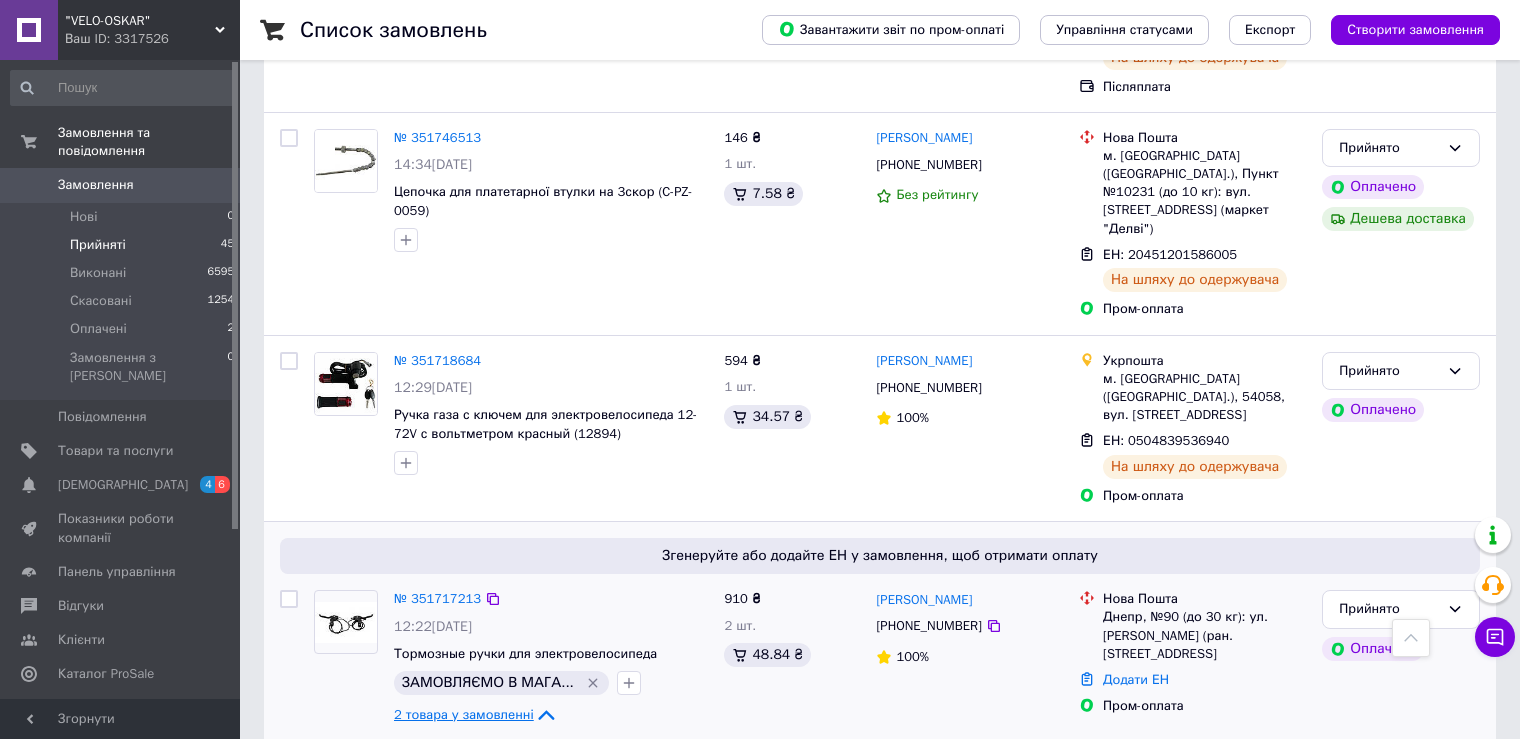 click on "2 товара у замовленні" at bounding box center (464, 714) 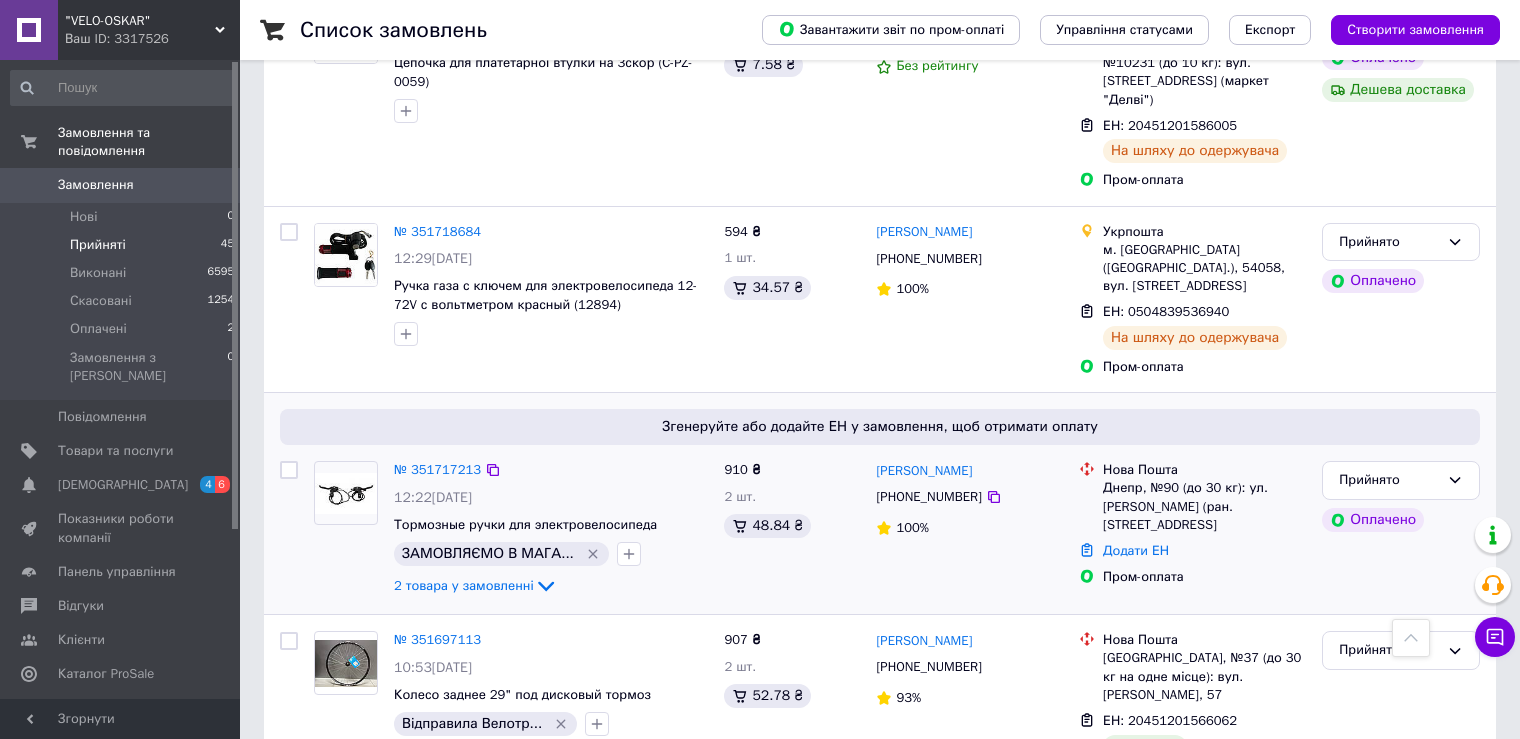 scroll, scrollTop: 3333, scrollLeft: 0, axis: vertical 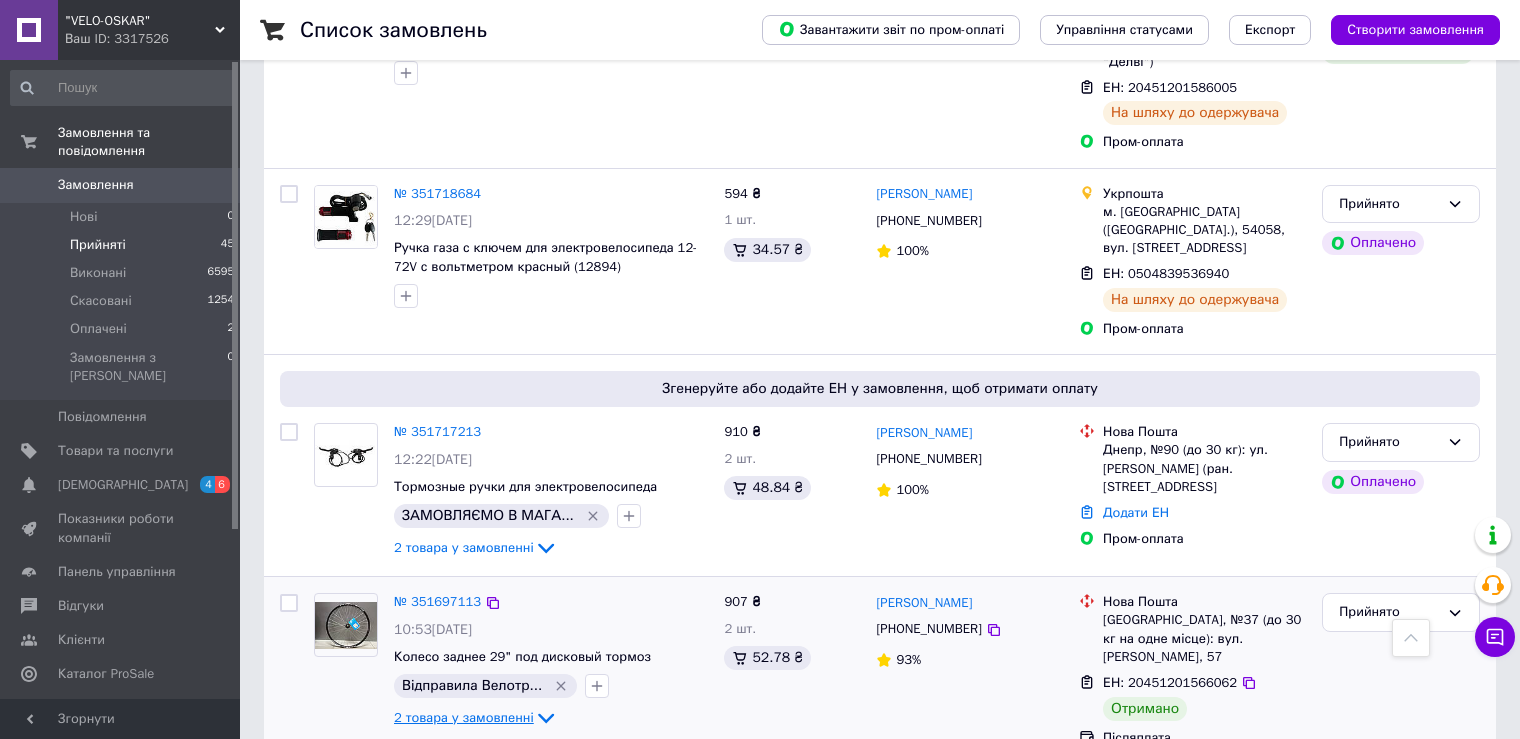 click on "2 товара у замовленні" at bounding box center (464, 717) 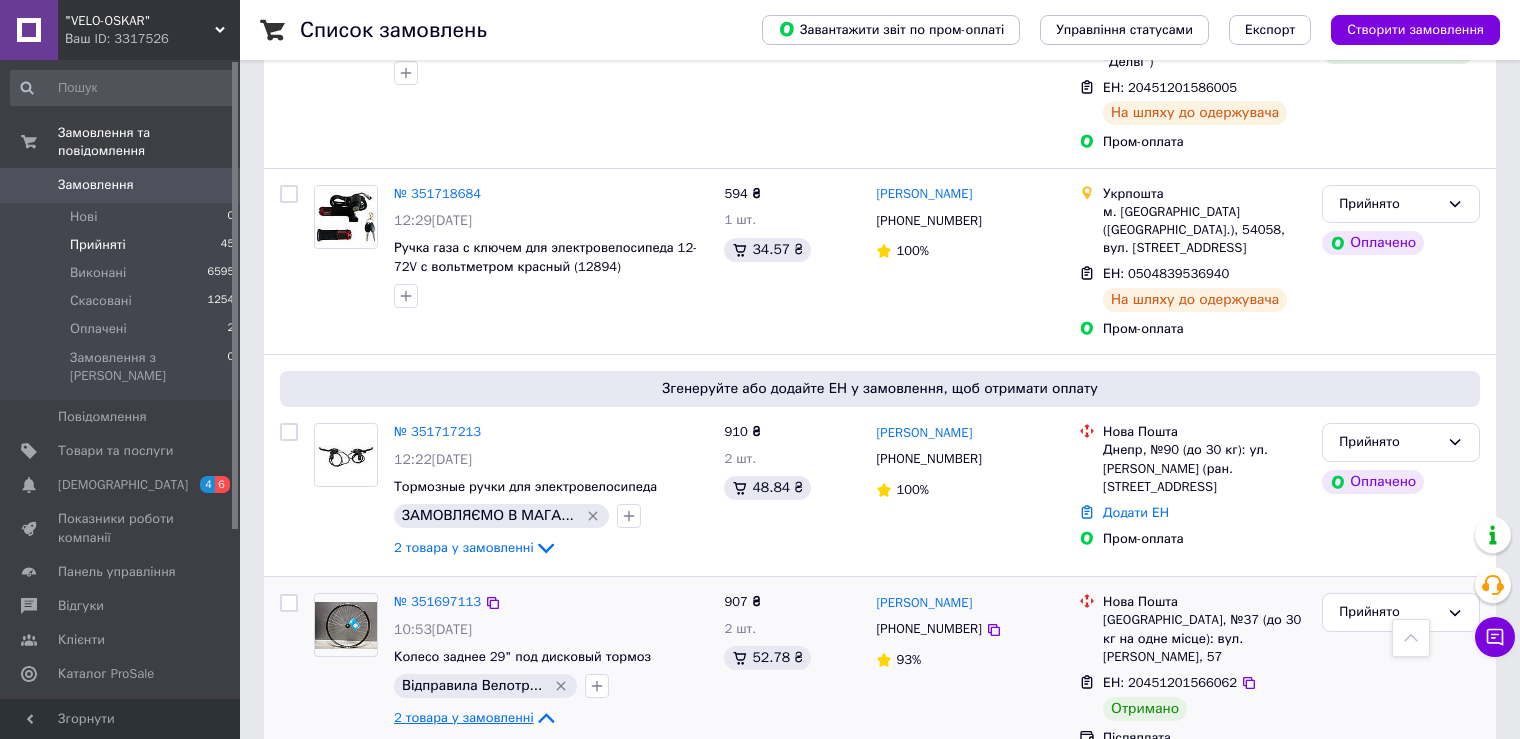 click on "2 товара у замовленні" at bounding box center [464, 717] 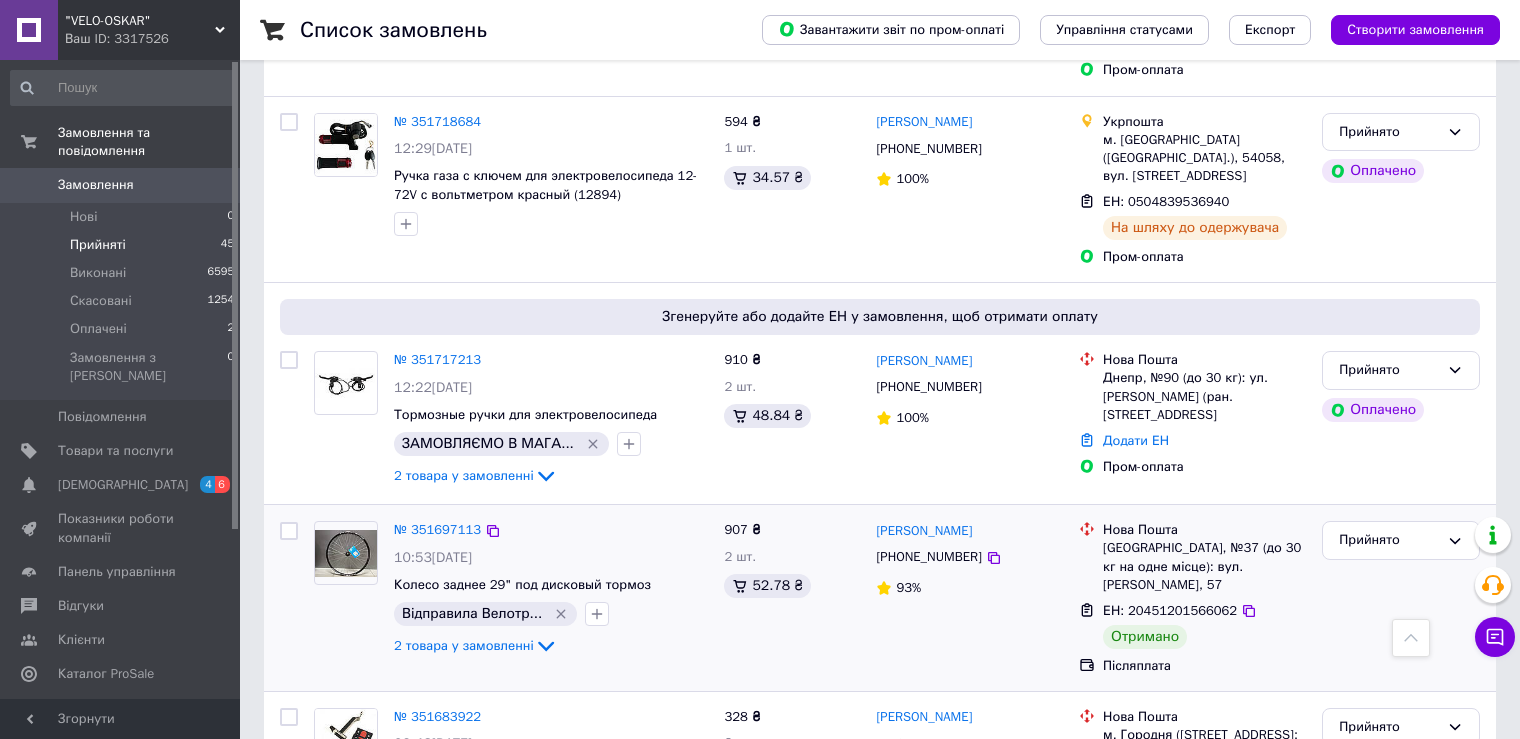 scroll, scrollTop: 3406, scrollLeft: 0, axis: vertical 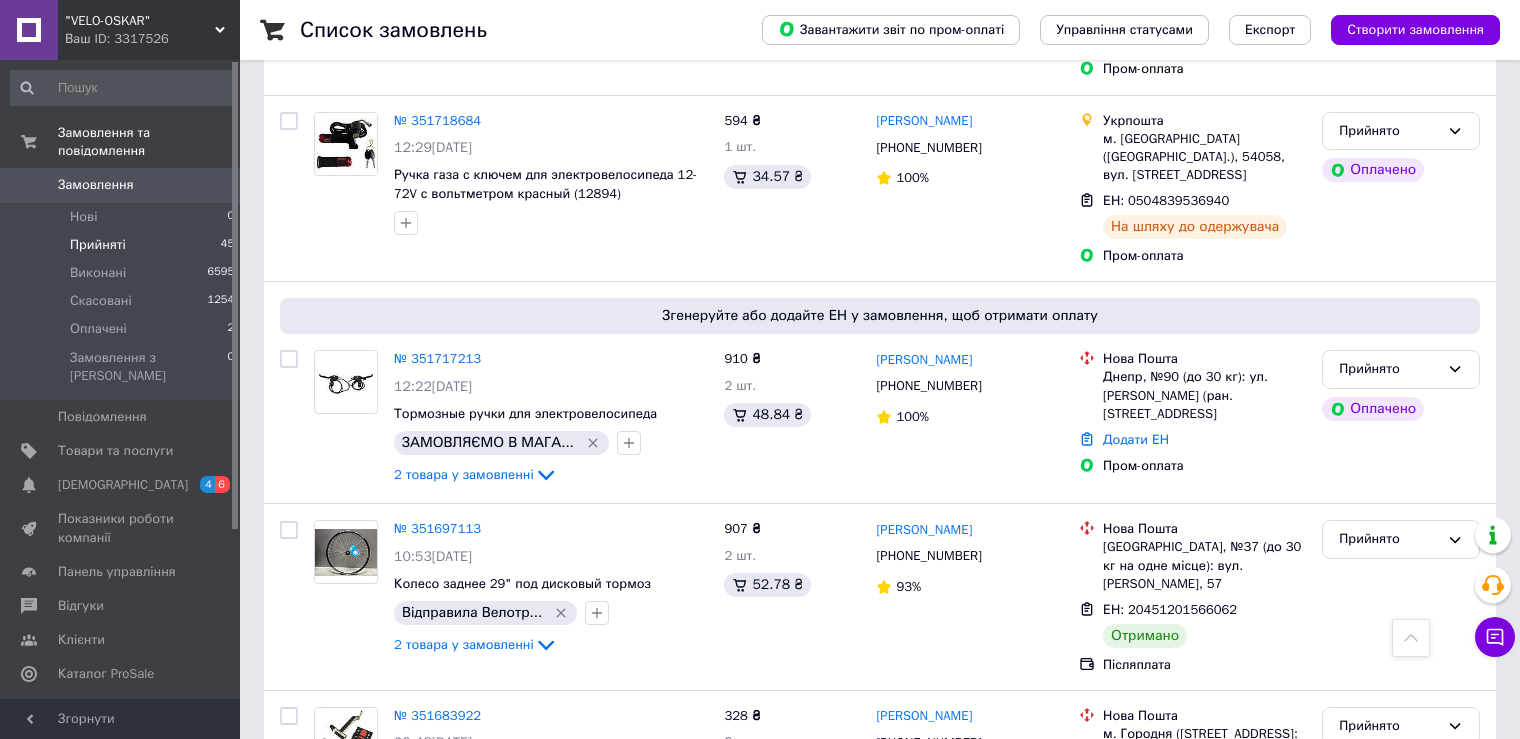click on "2" at bounding box center [327, 924] 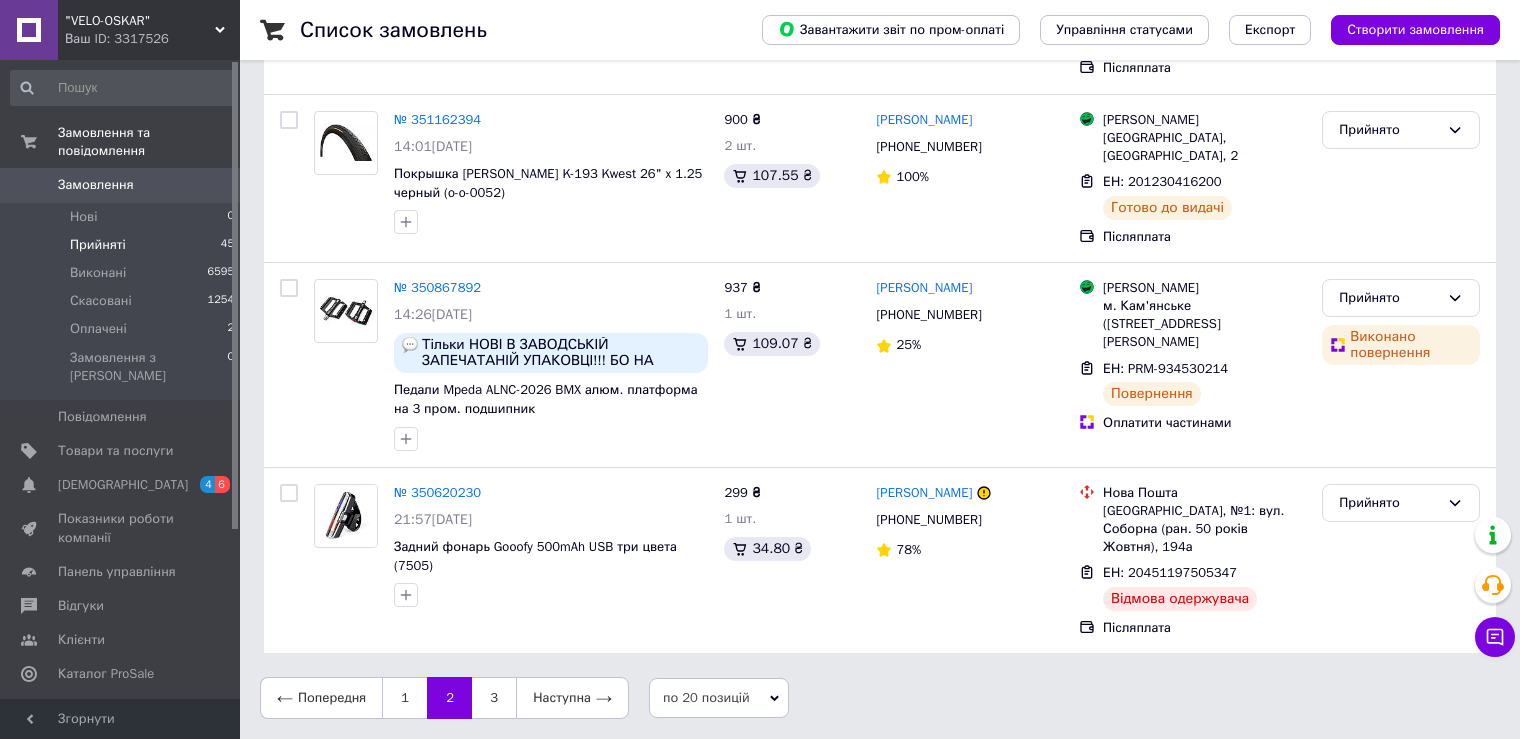 scroll, scrollTop: 0, scrollLeft: 0, axis: both 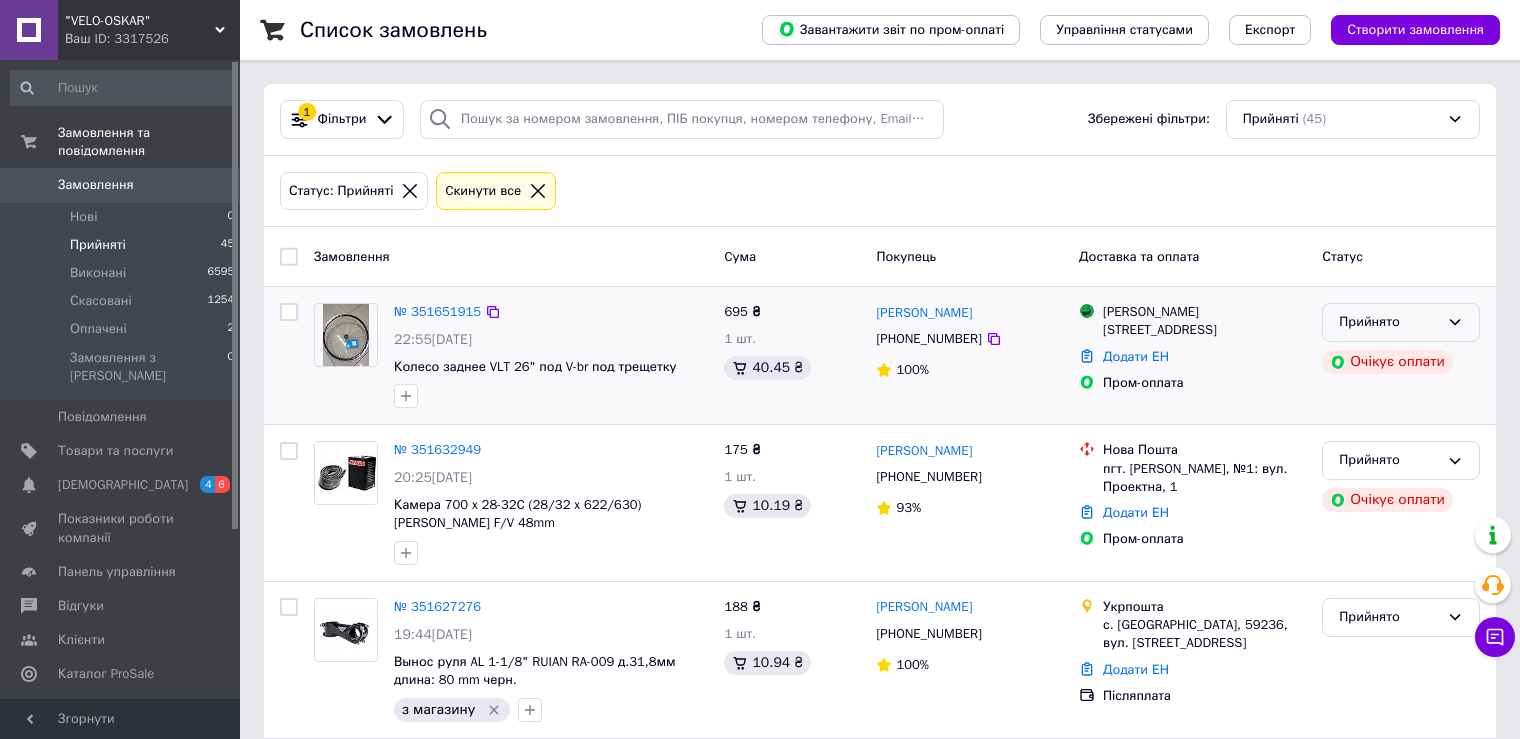 click on "Прийнято" at bounding box center [1389, 322] 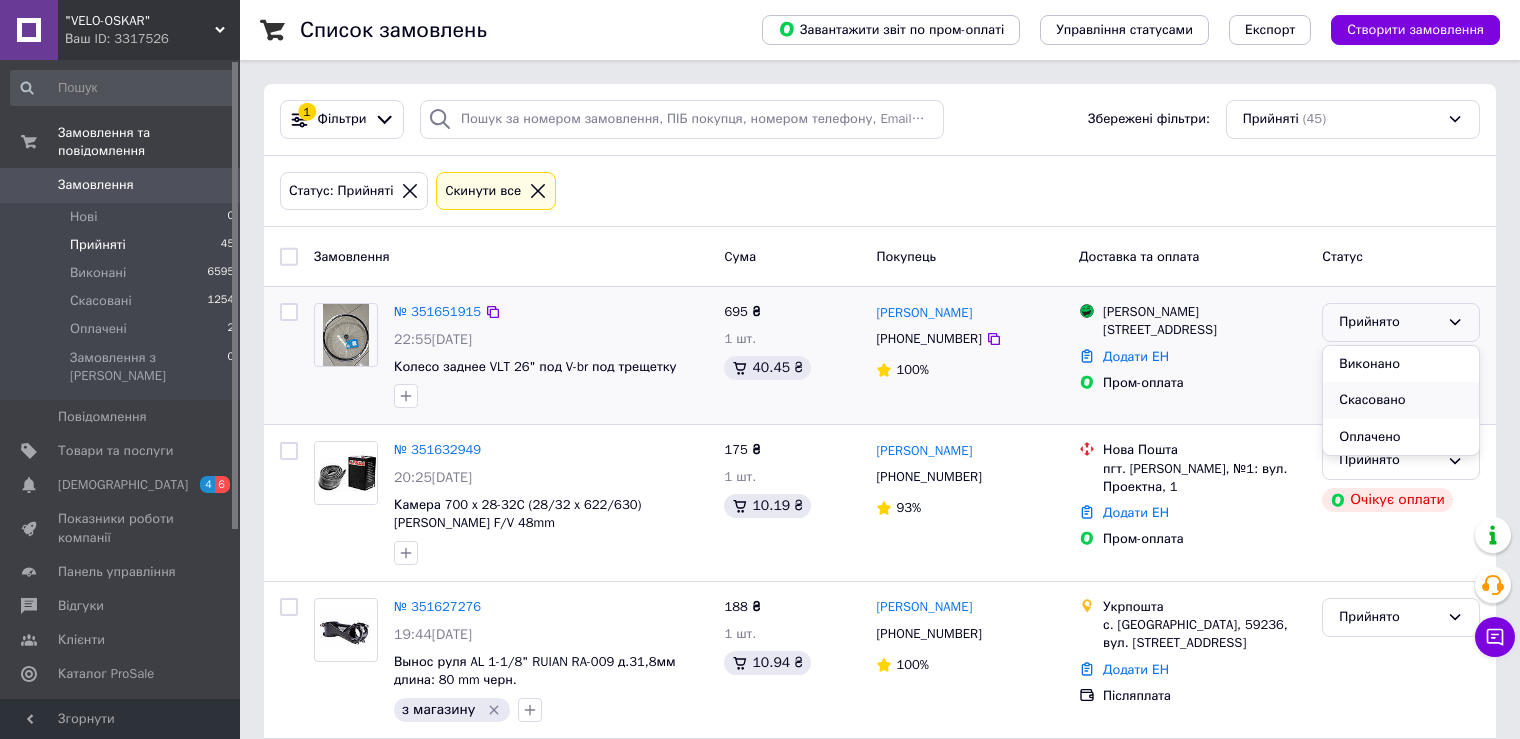 click on "Скасовано" at bounding box center [1401, 400] 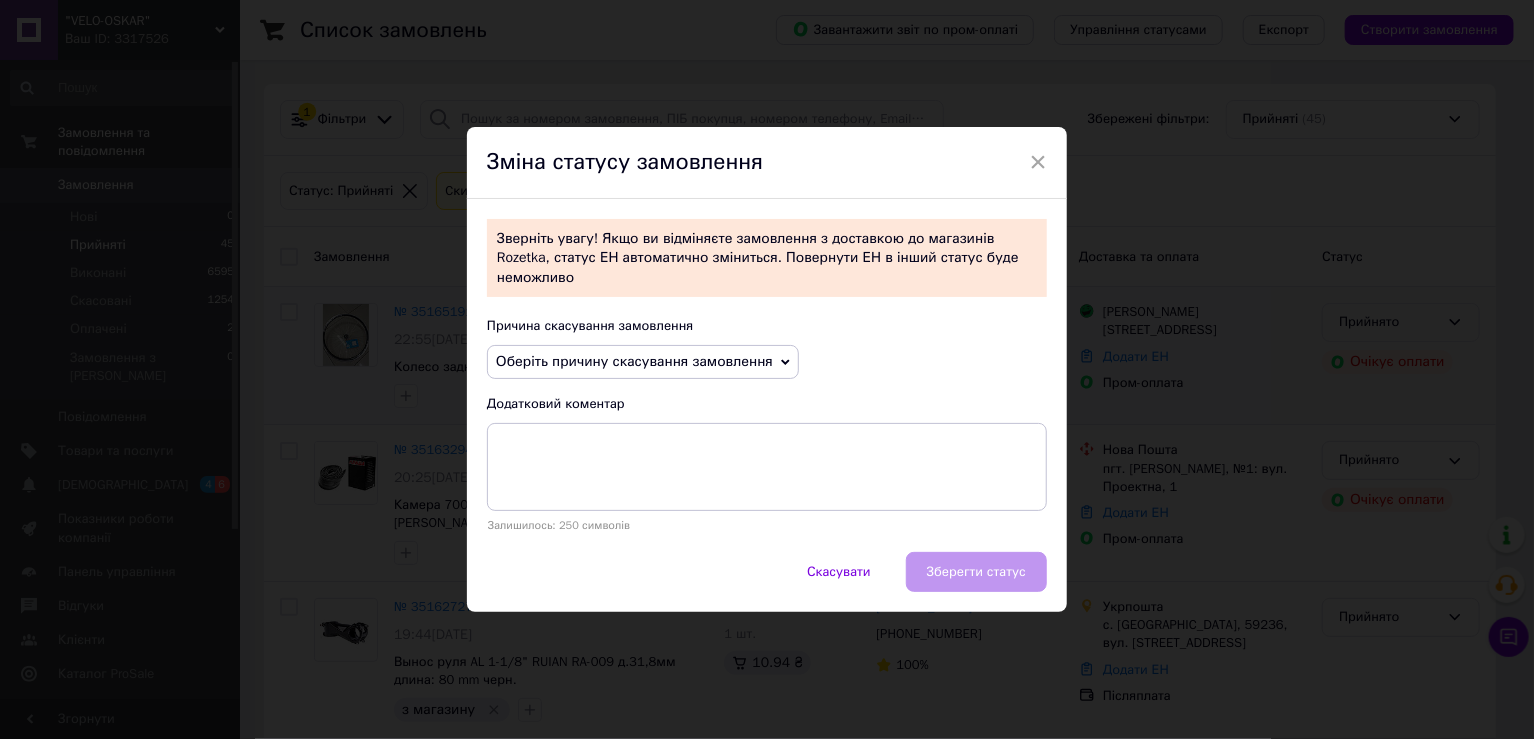 click on "Оберіть причину скасування замовлення" at bounding box center [643, 362] 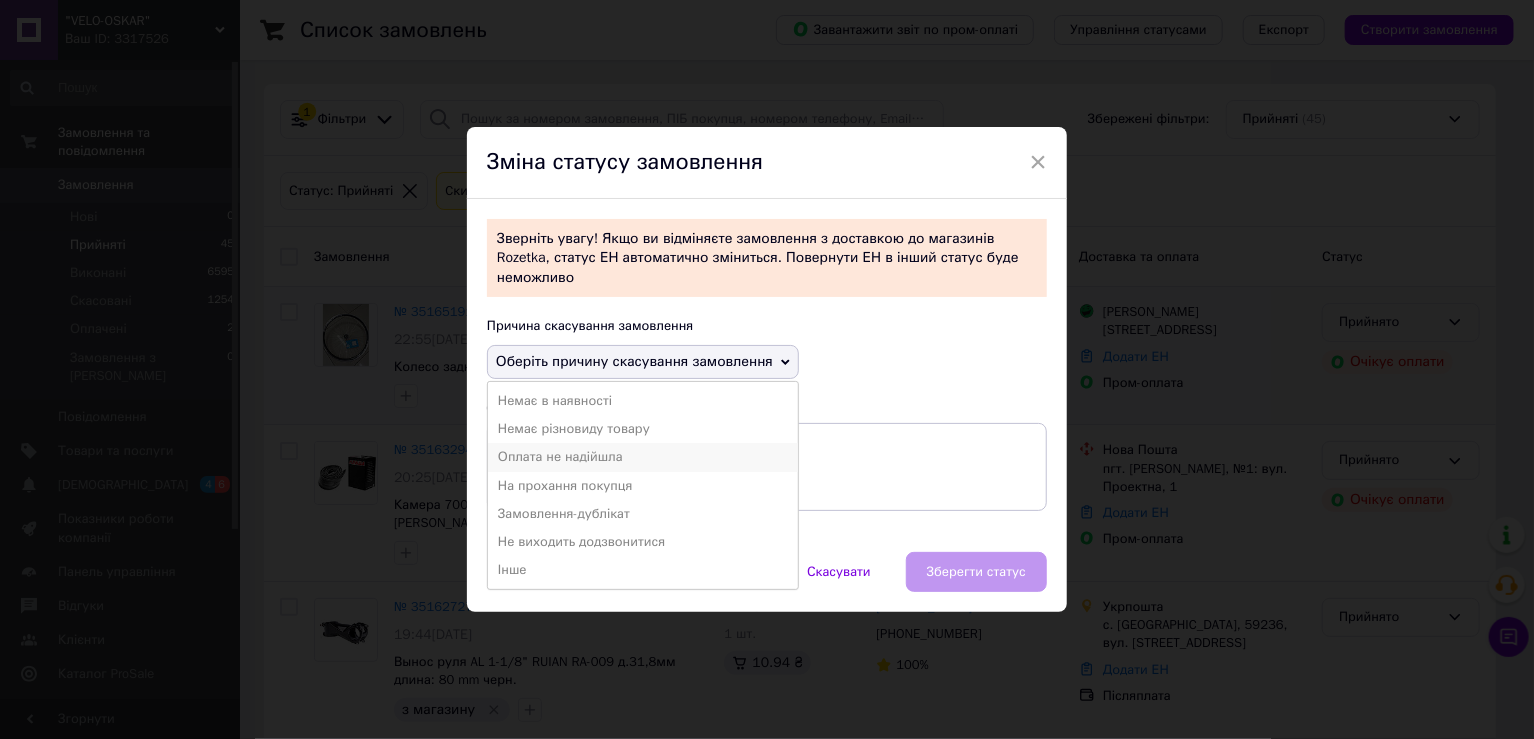 click on "Оплата не надійшла" at bounding box center (643, 457) 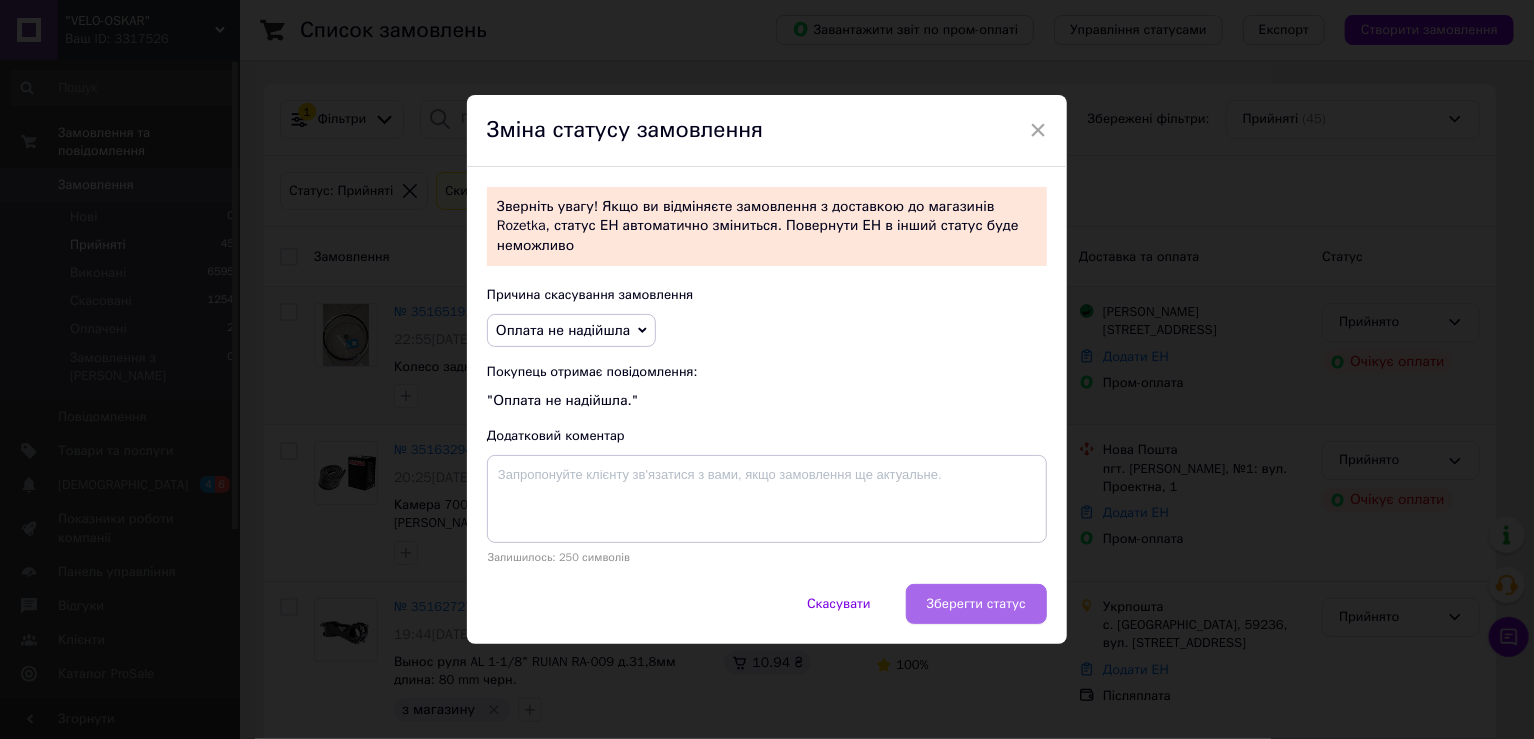 click on "Зберегти статус" at bounding box center [976, 604] 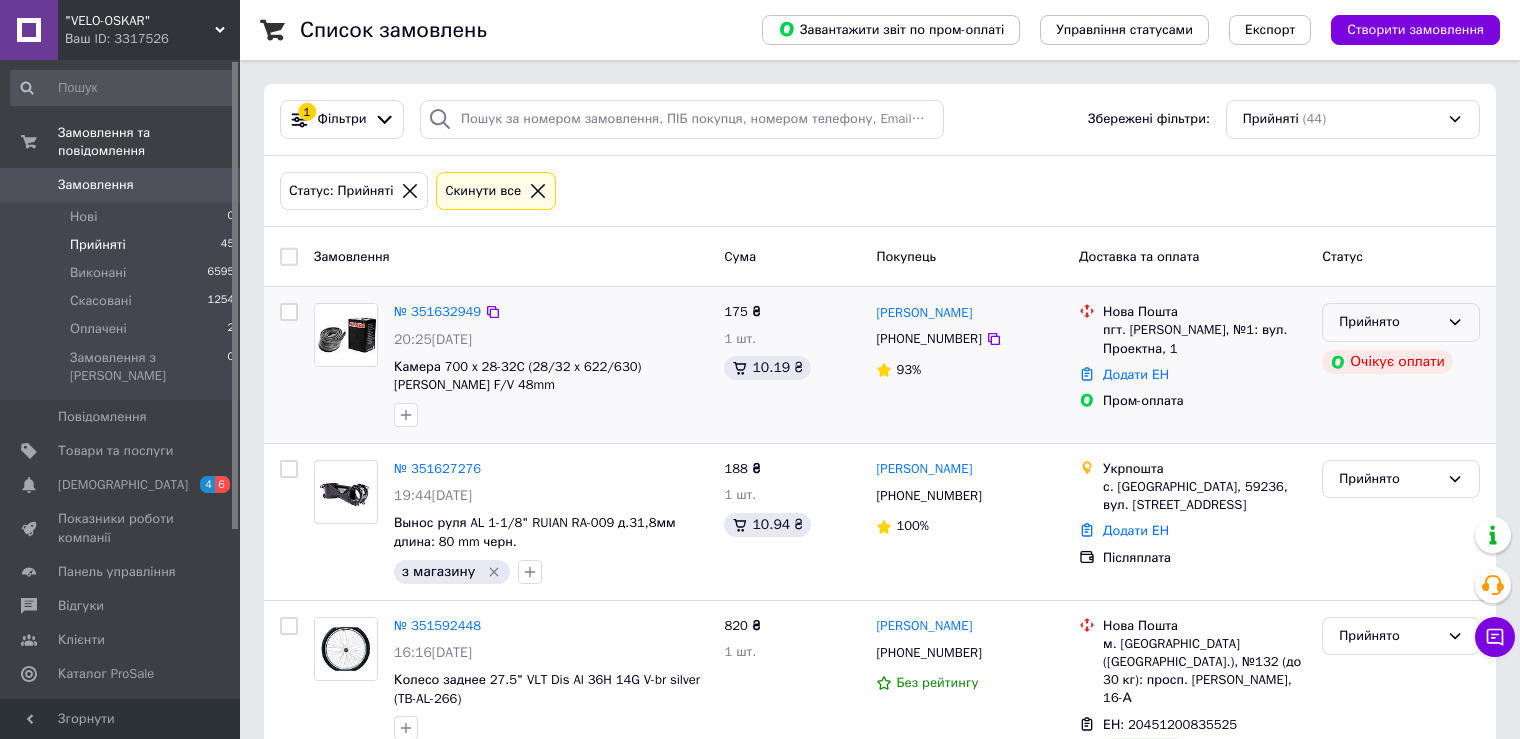 click 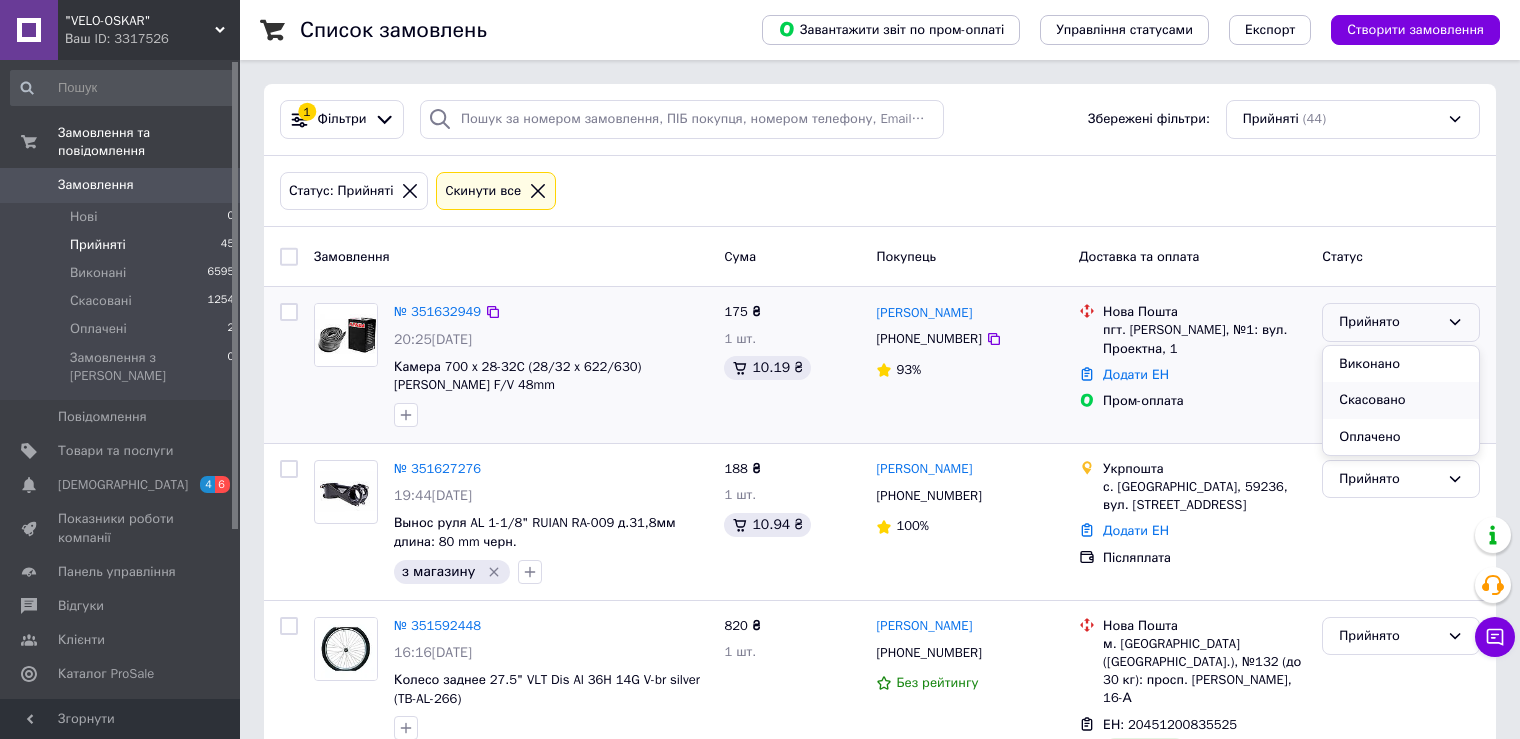 click on "Скасовано" at bounding box center [1401, 400] 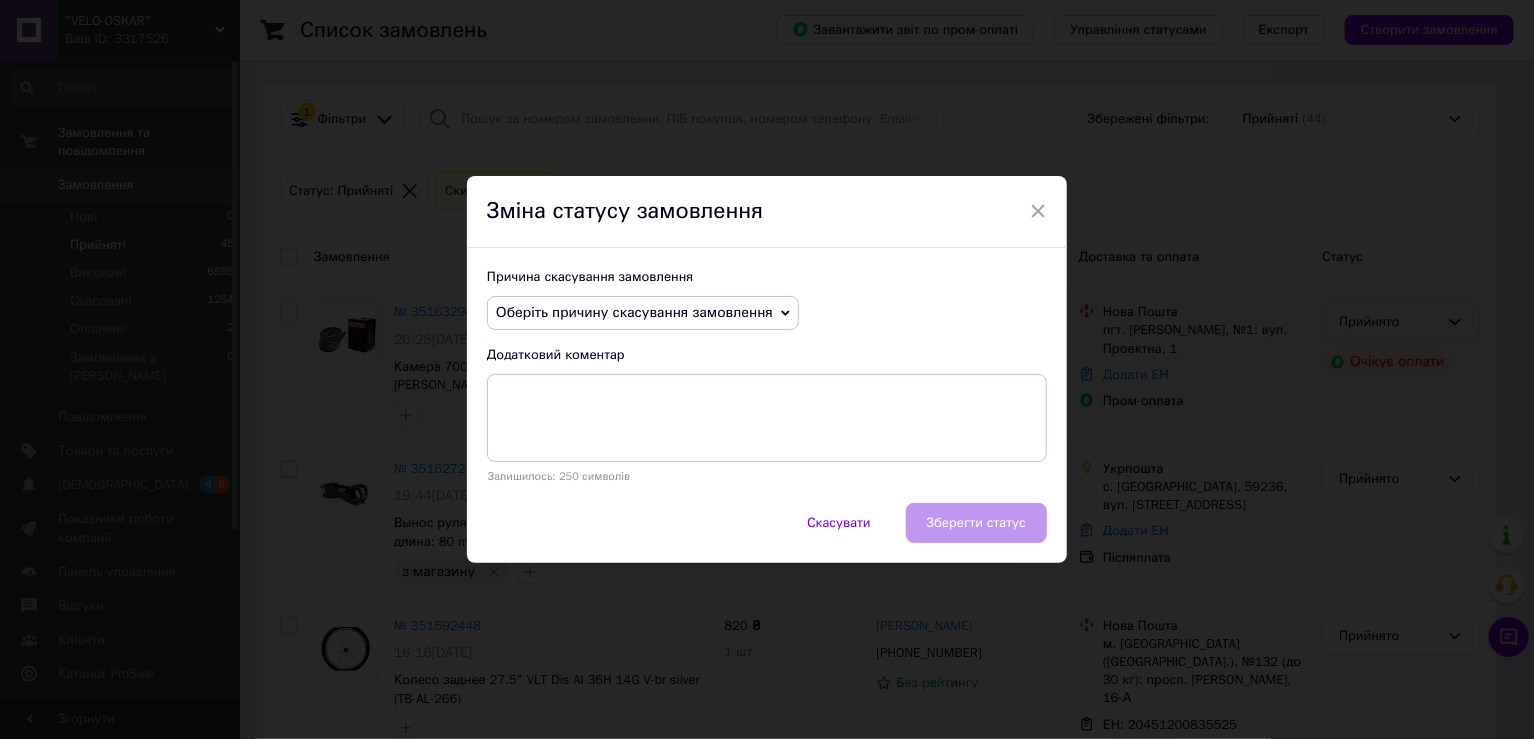 click on "Оберіть причину скасування замовлення" at bounding box center [634, 312] 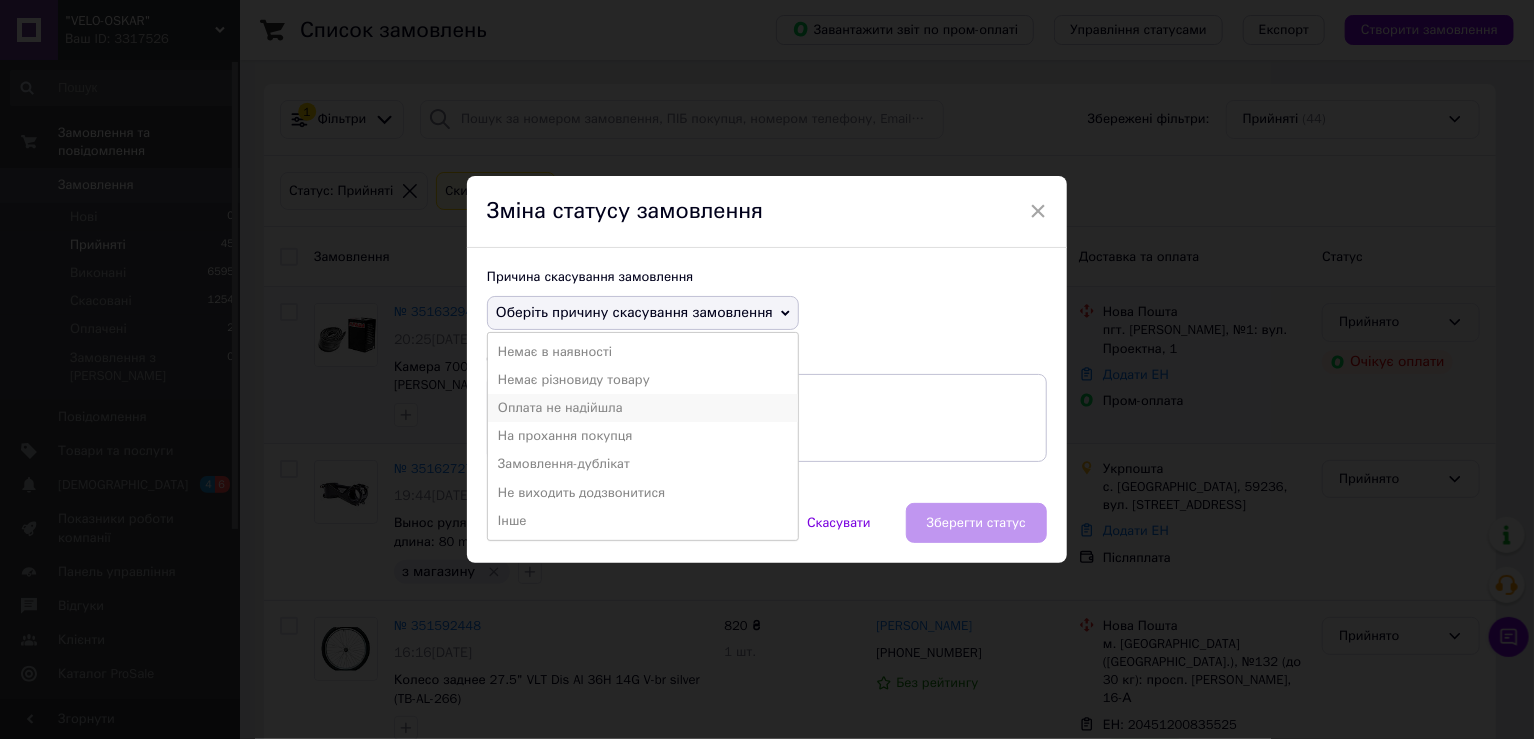 click on "Оплата не надійшла" at bounding box center (643, 408) 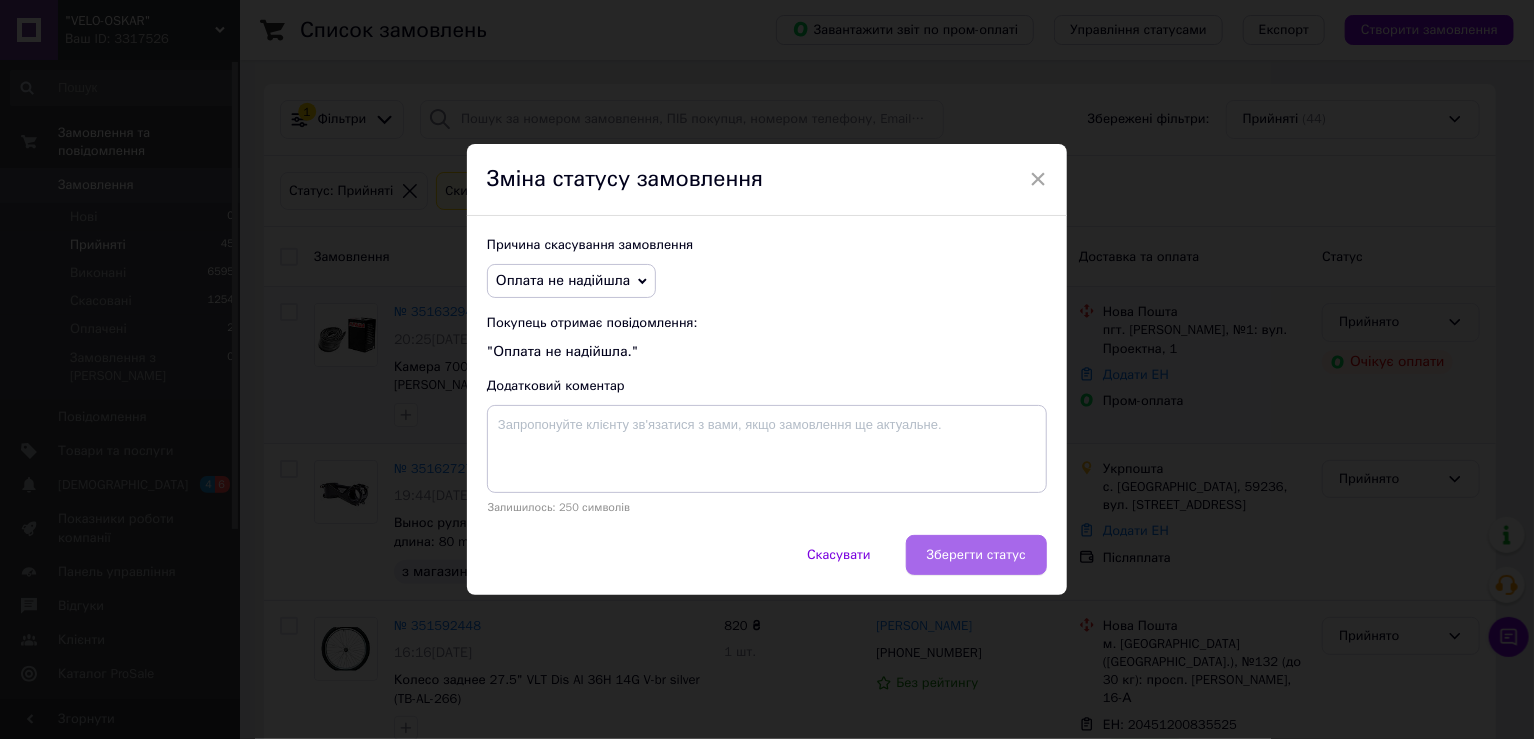 click on "Зберегти статус" at bounding box center [976, 555] 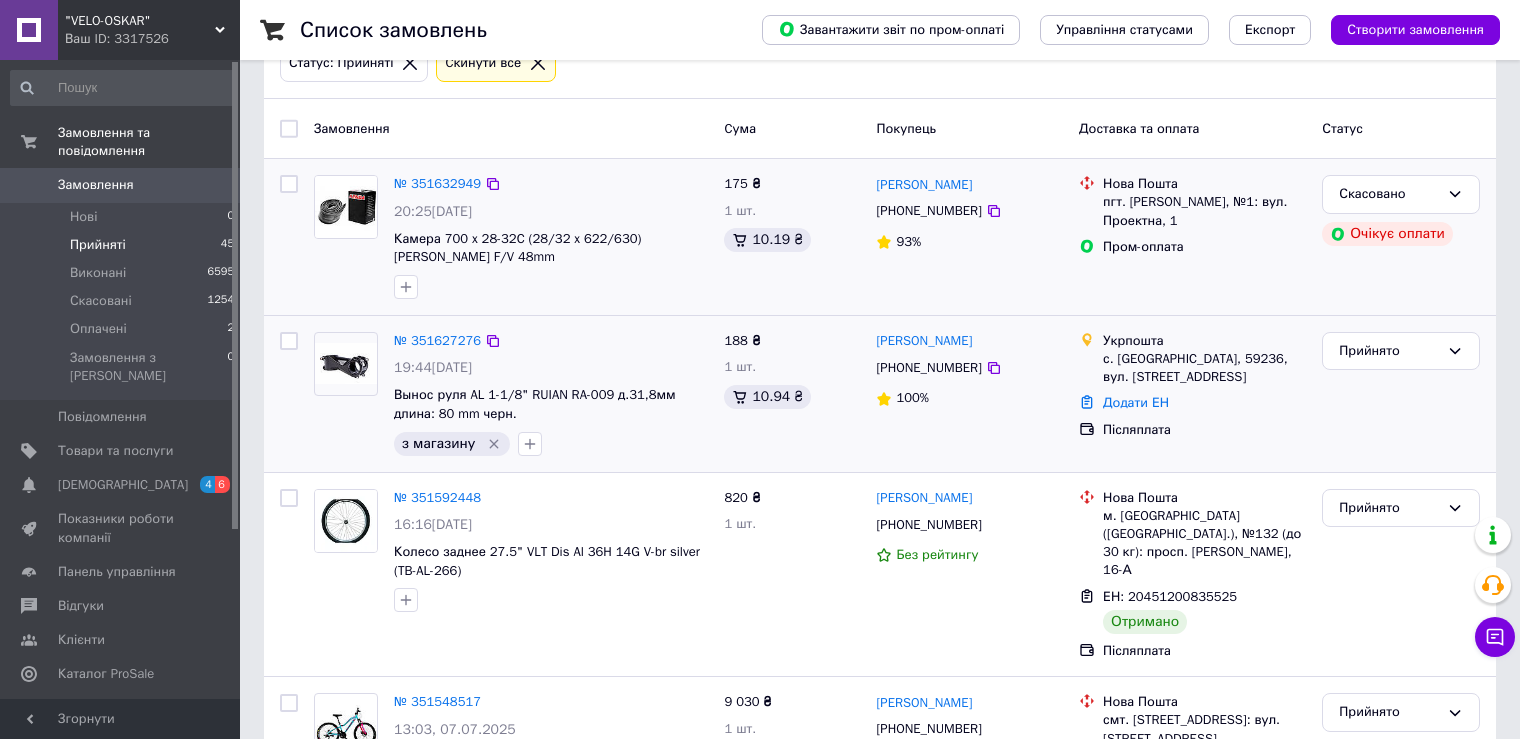 scroll, scrollTop: 166, scrollLeft: 0, axis: vertical 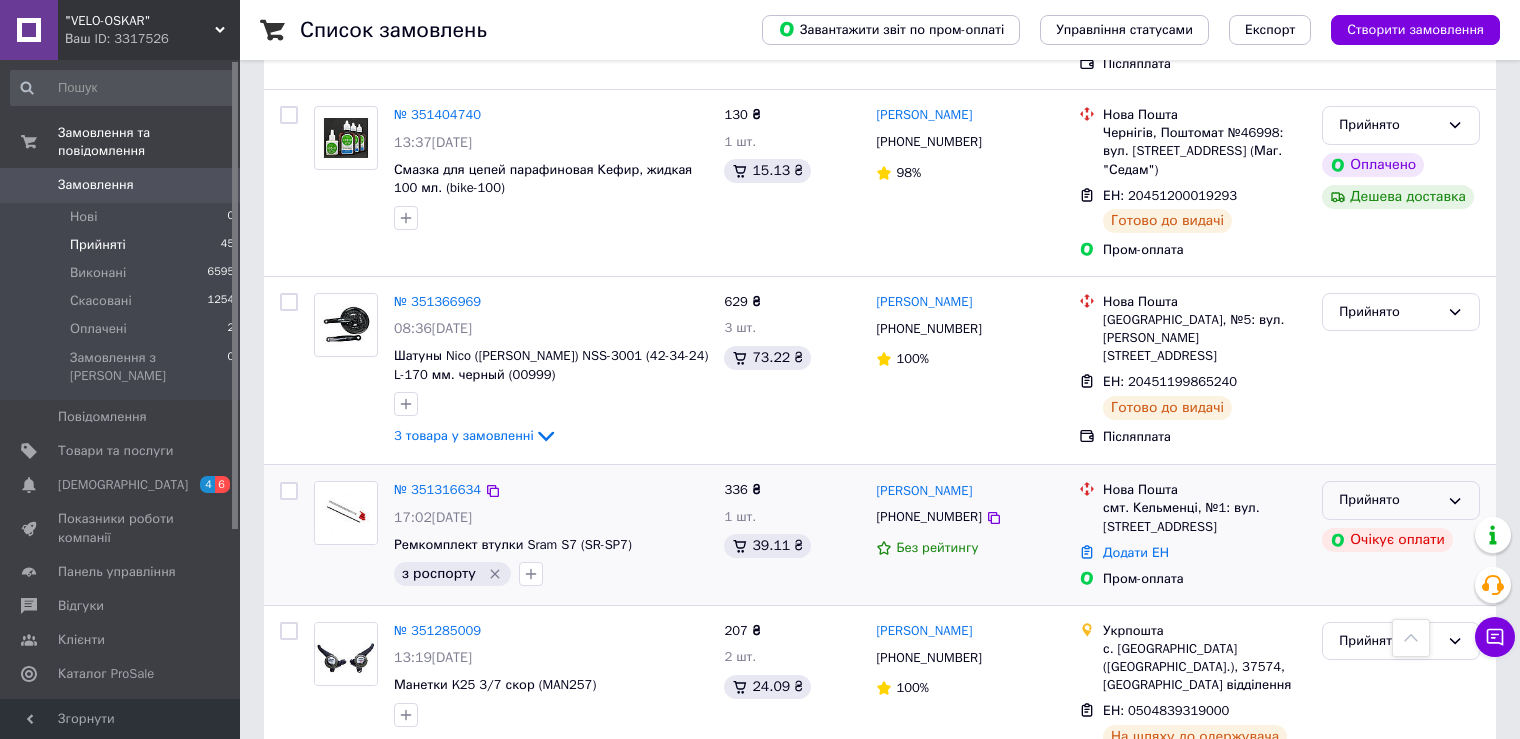 click 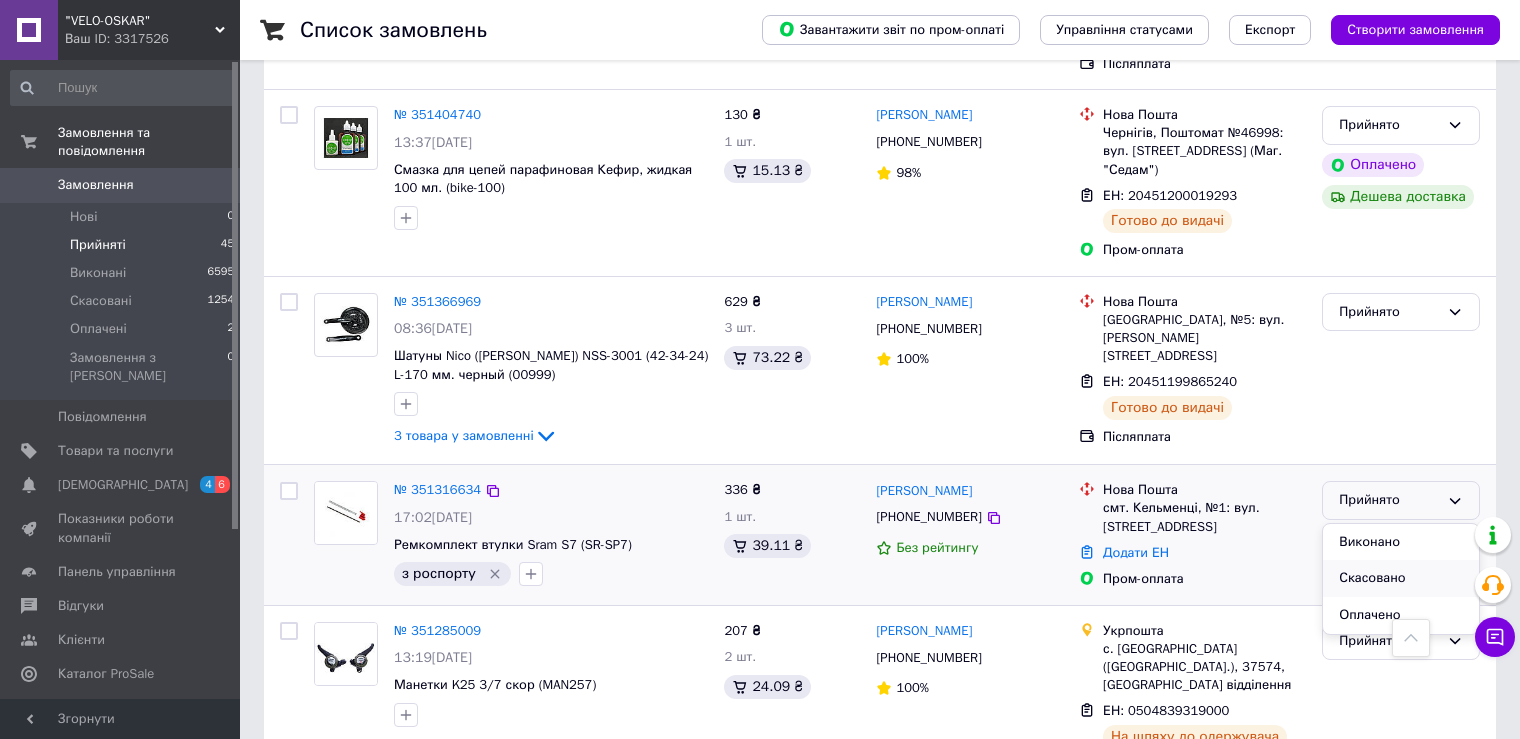 click on "Скасовано" at bounding box center [1401, 578] 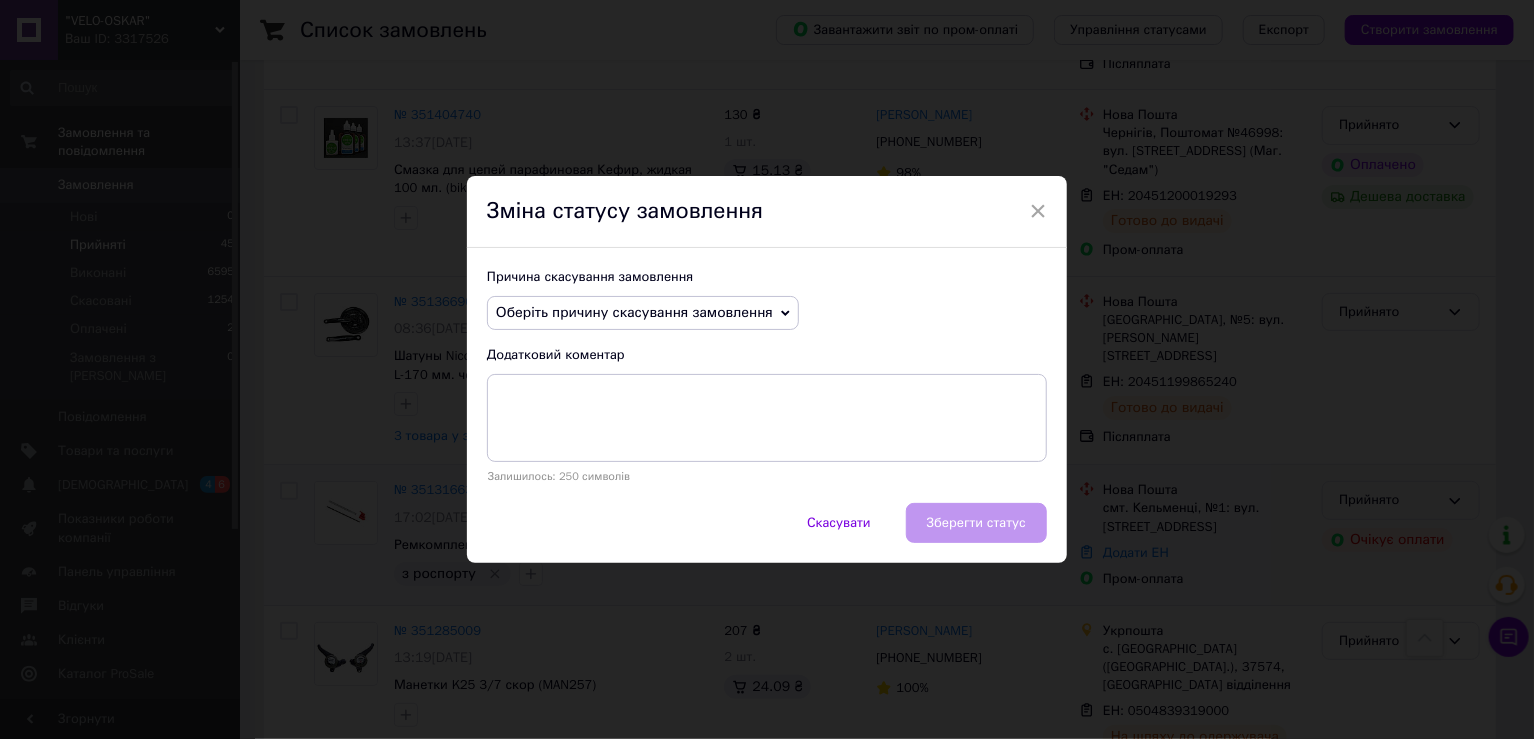 drag, startPoint x: 735, startPoint y: 324, endPoint x: 727, endPoint y: 308, distance: 17.888544 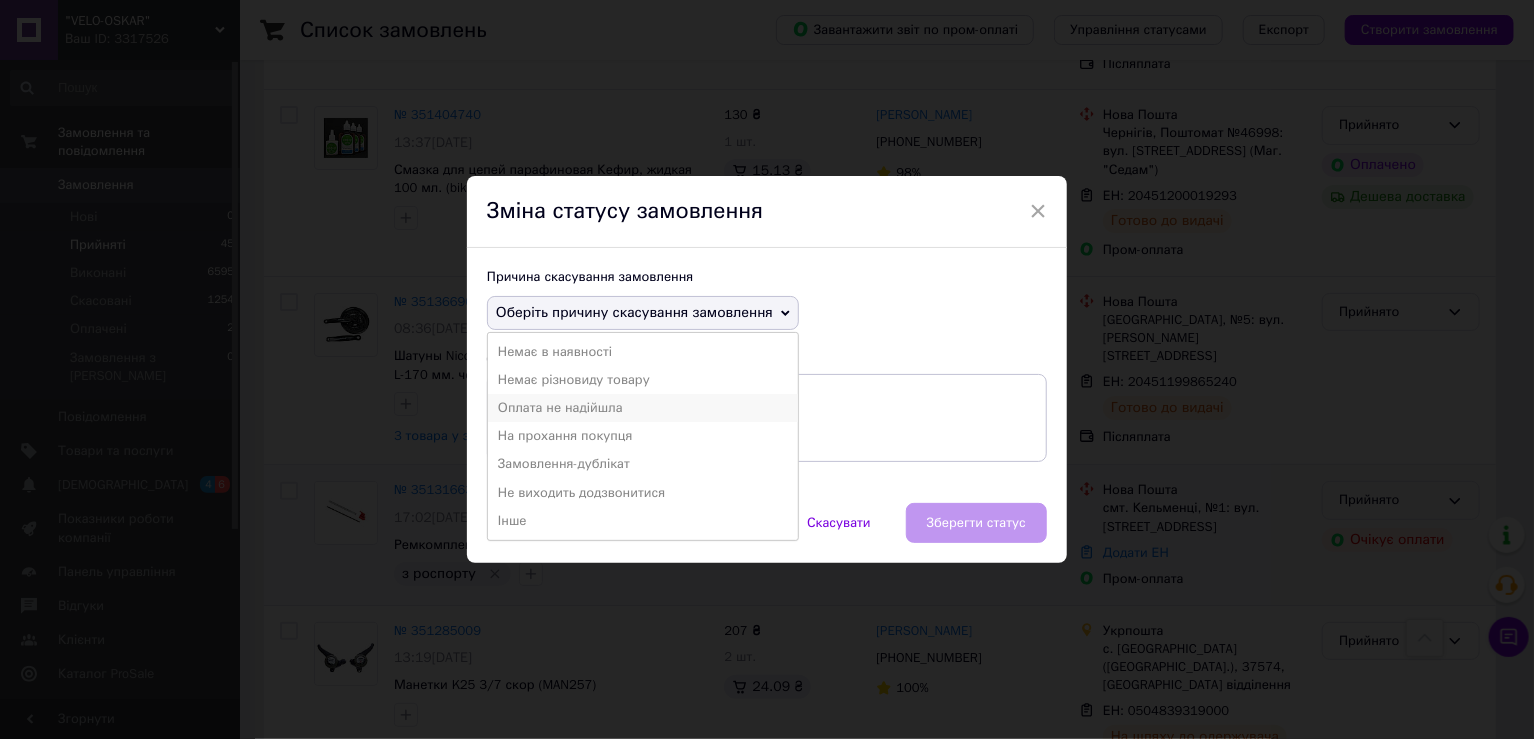 click on "Оплата не надійшла" at bounding box center [643, 408] 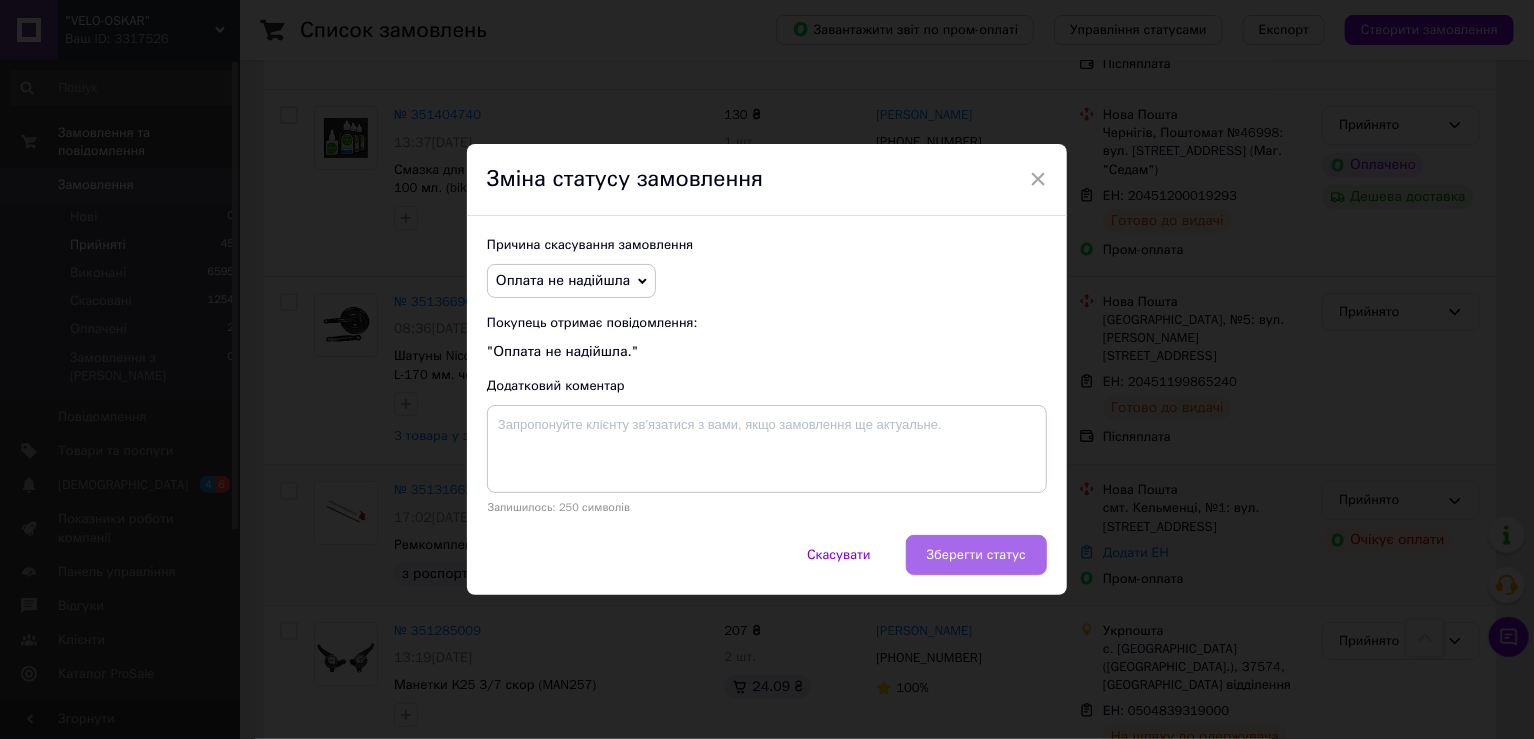 click on "Зберегти статус" at bounding box center (976, 555) 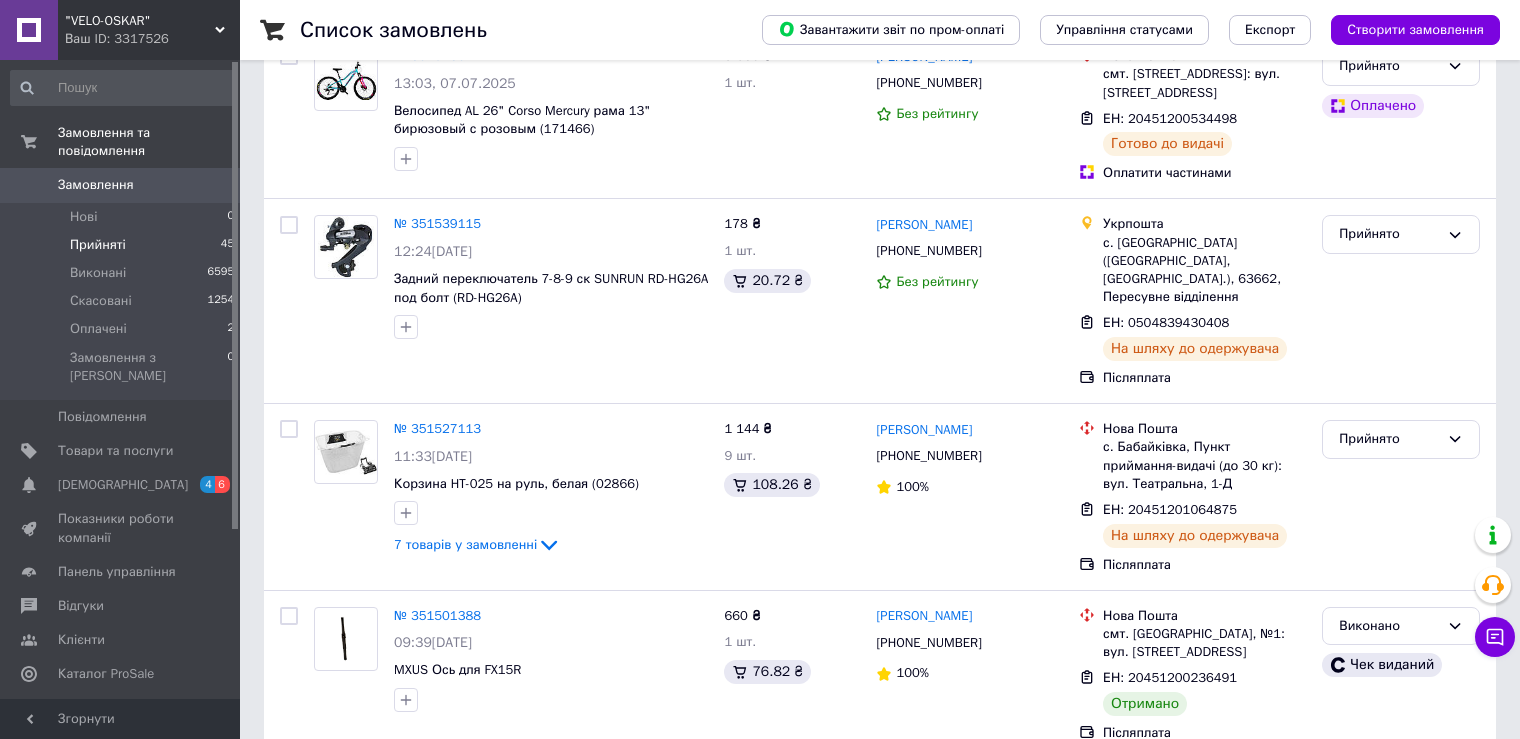 scroll, scrollTop: 0, scrollLeft: 0, axis: both 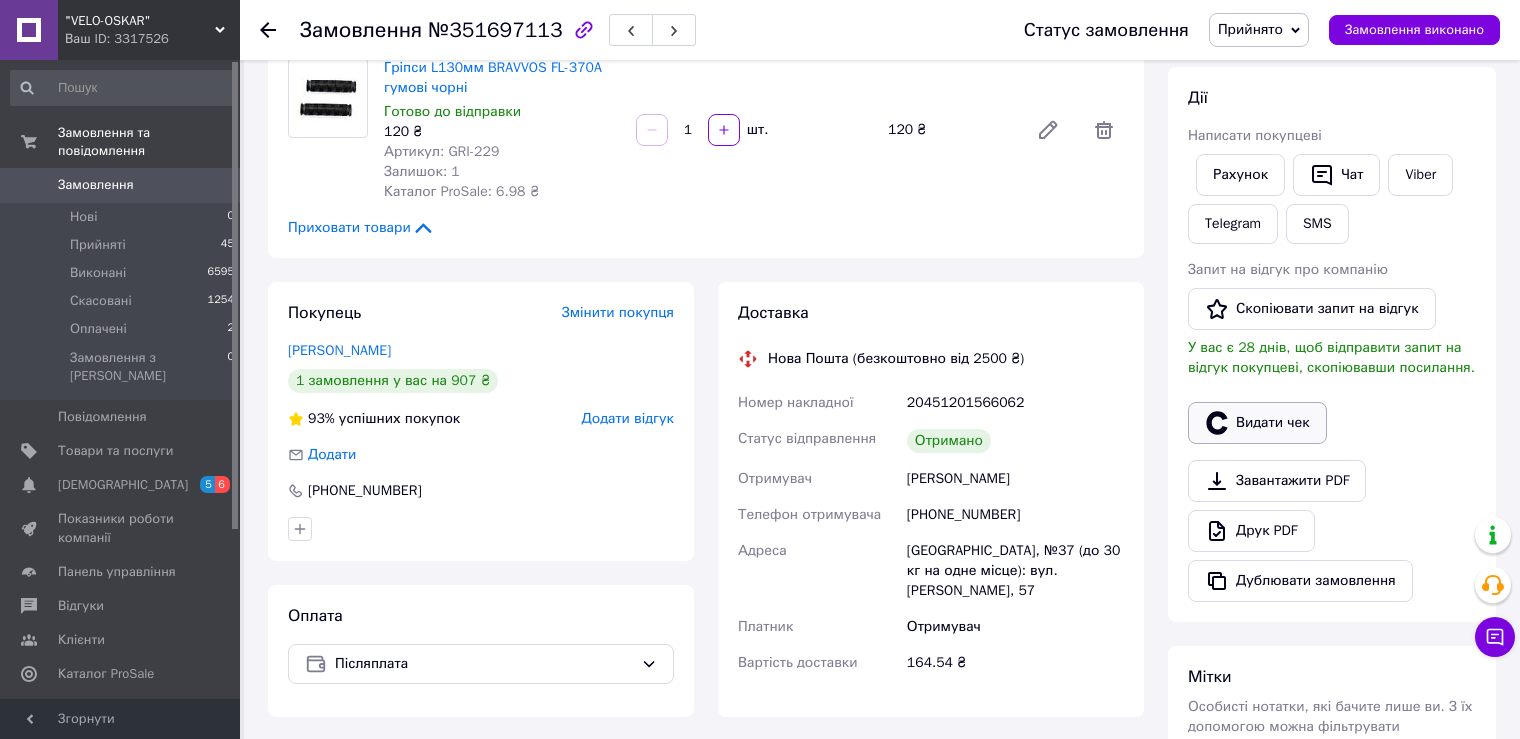 click on "Видати чек" at bounding box center (1257, 423) 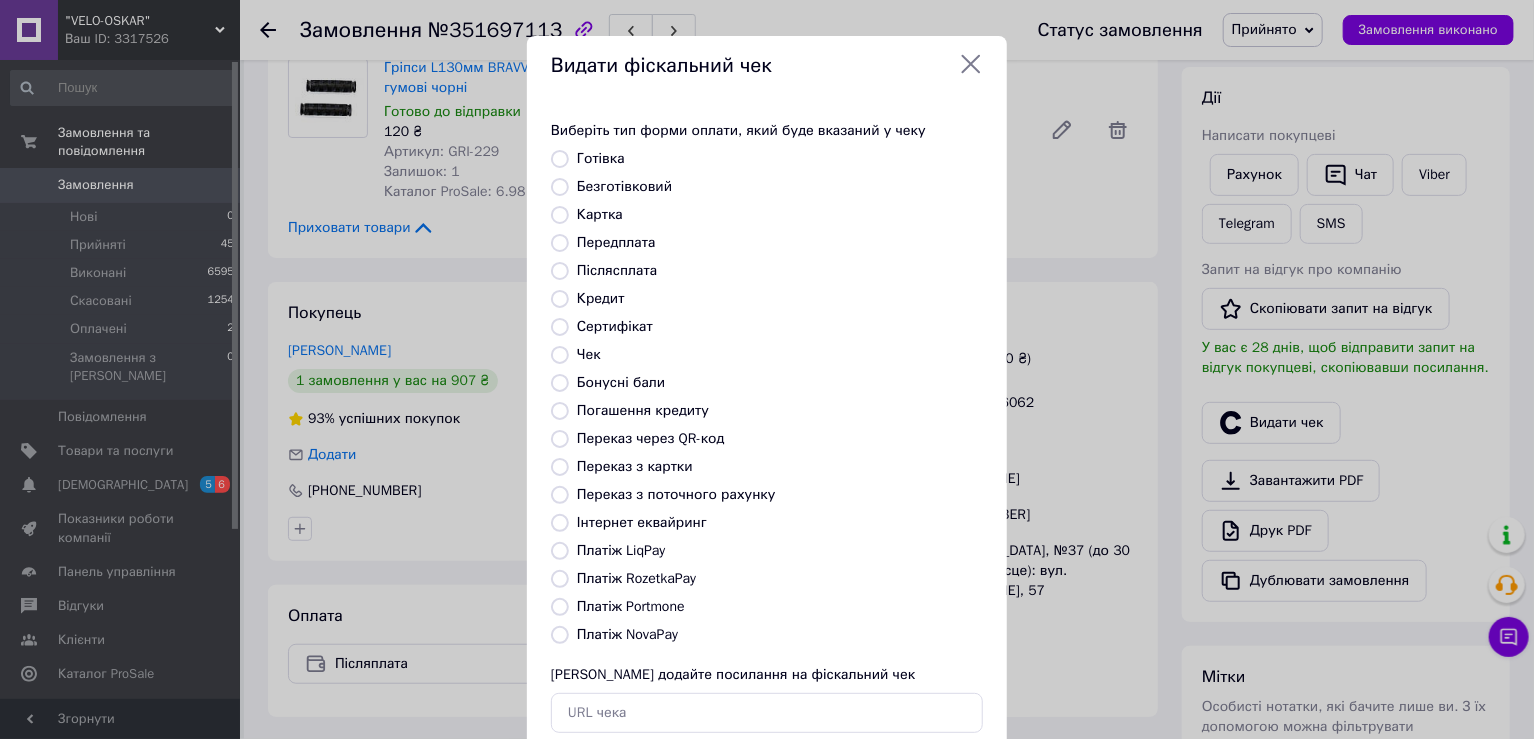 click on "Платіж NovaPay" at bounding box center [780, 635] 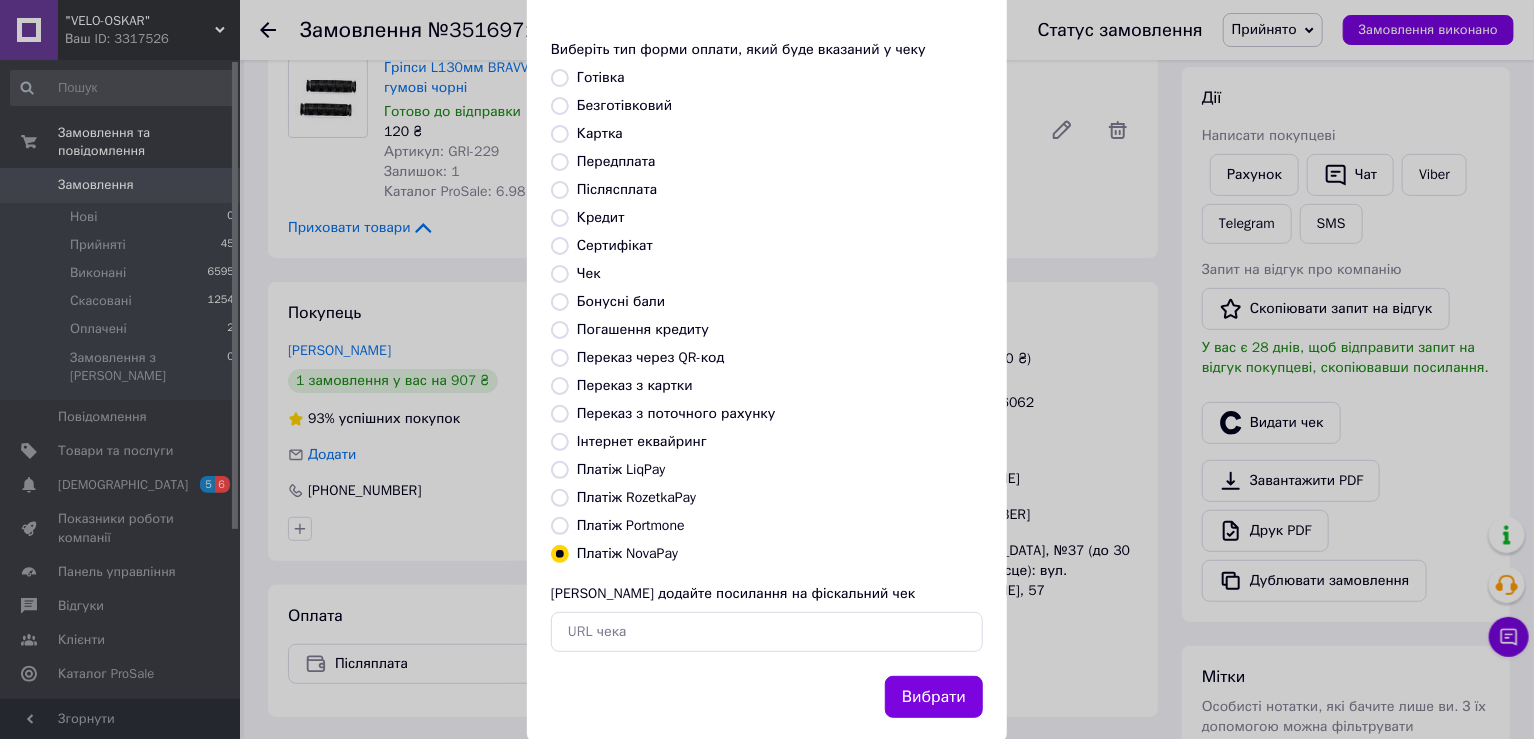 scroll, scrollTop: 119, scrollLeft: 0, axis: vertical 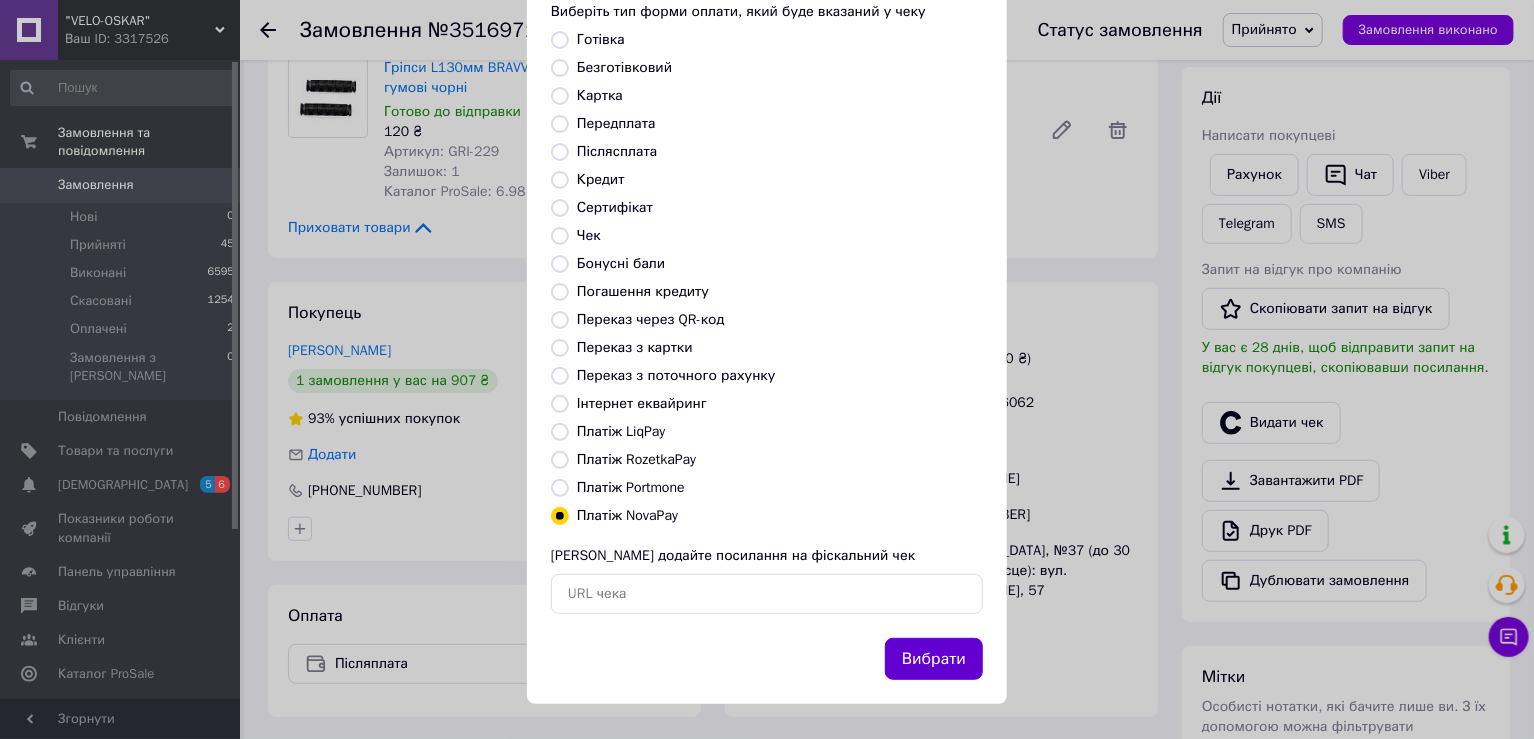 click on "Вибрати" at bounding box center [934, 659] 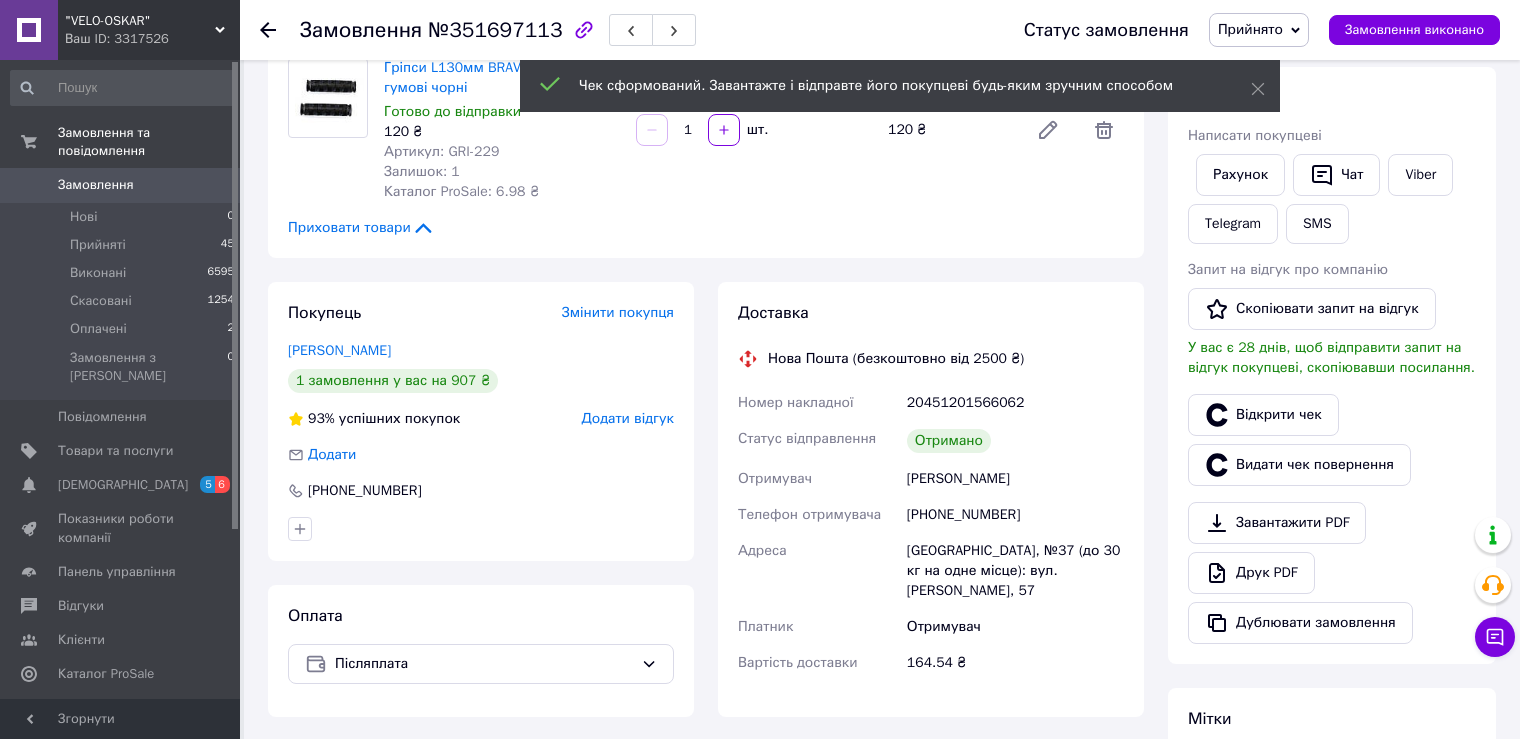 click on "Покупець Змінити покупця [PERSON_NAME] 1 замовлення у вас на 907 ₴ 93%   успішних покупок Додати відгук Додати [PHONE_NUMBER]" at bounding box center [481, 421] 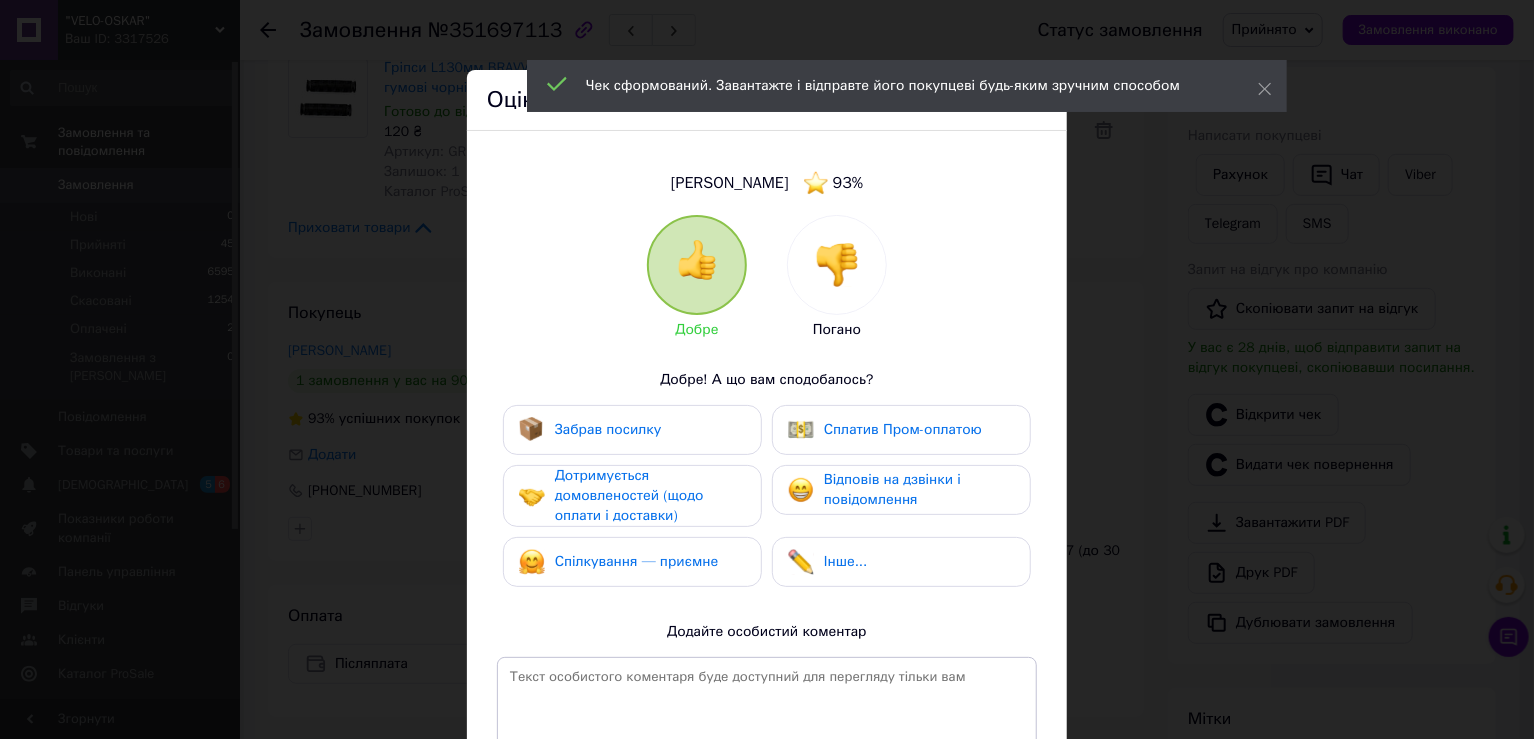 drag, startPoint x: 624, startPoint y: 428, endPoint x: 685, endPoint y: 464, distance: 70.83079 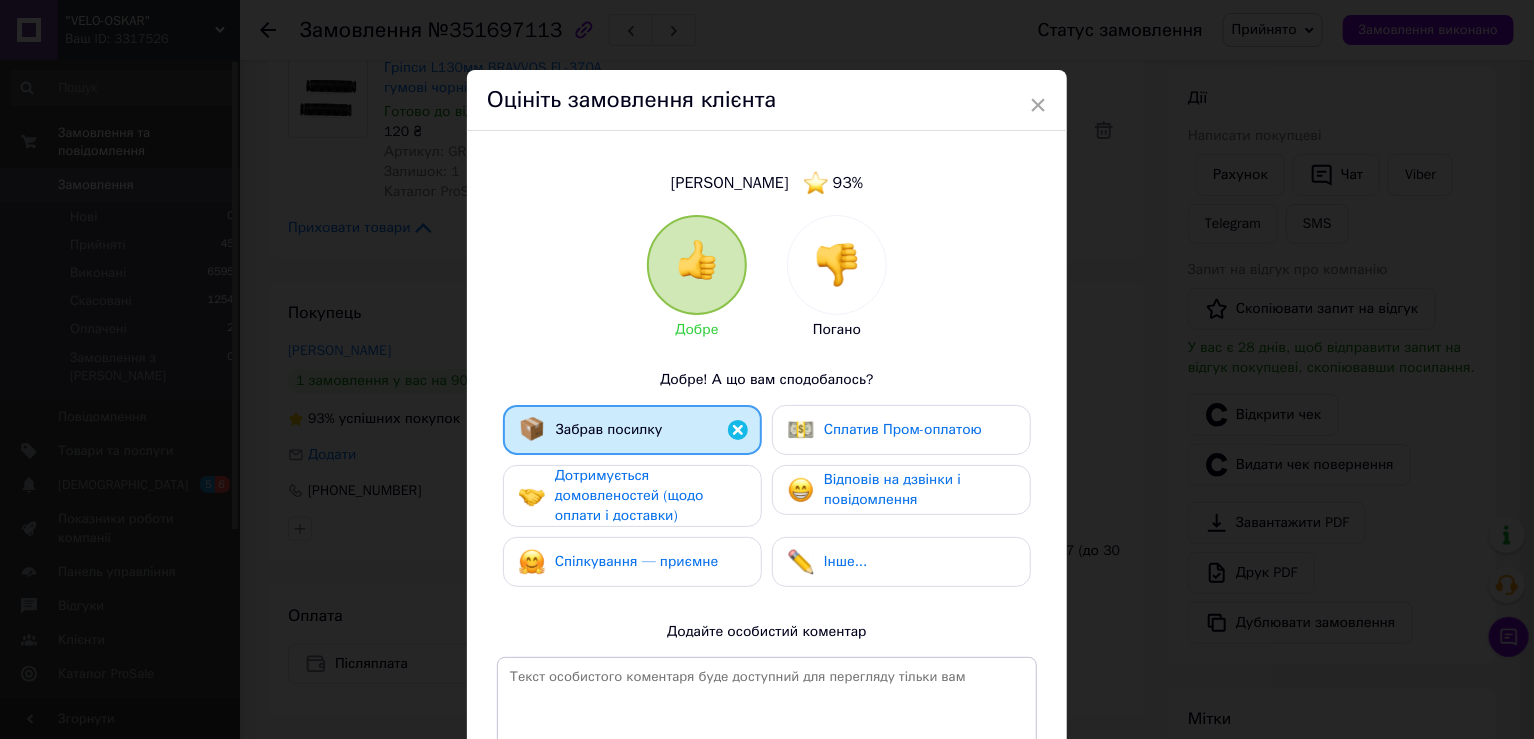 click on "Сплатив Пром-оплатою" at bounding box center (901, 430) 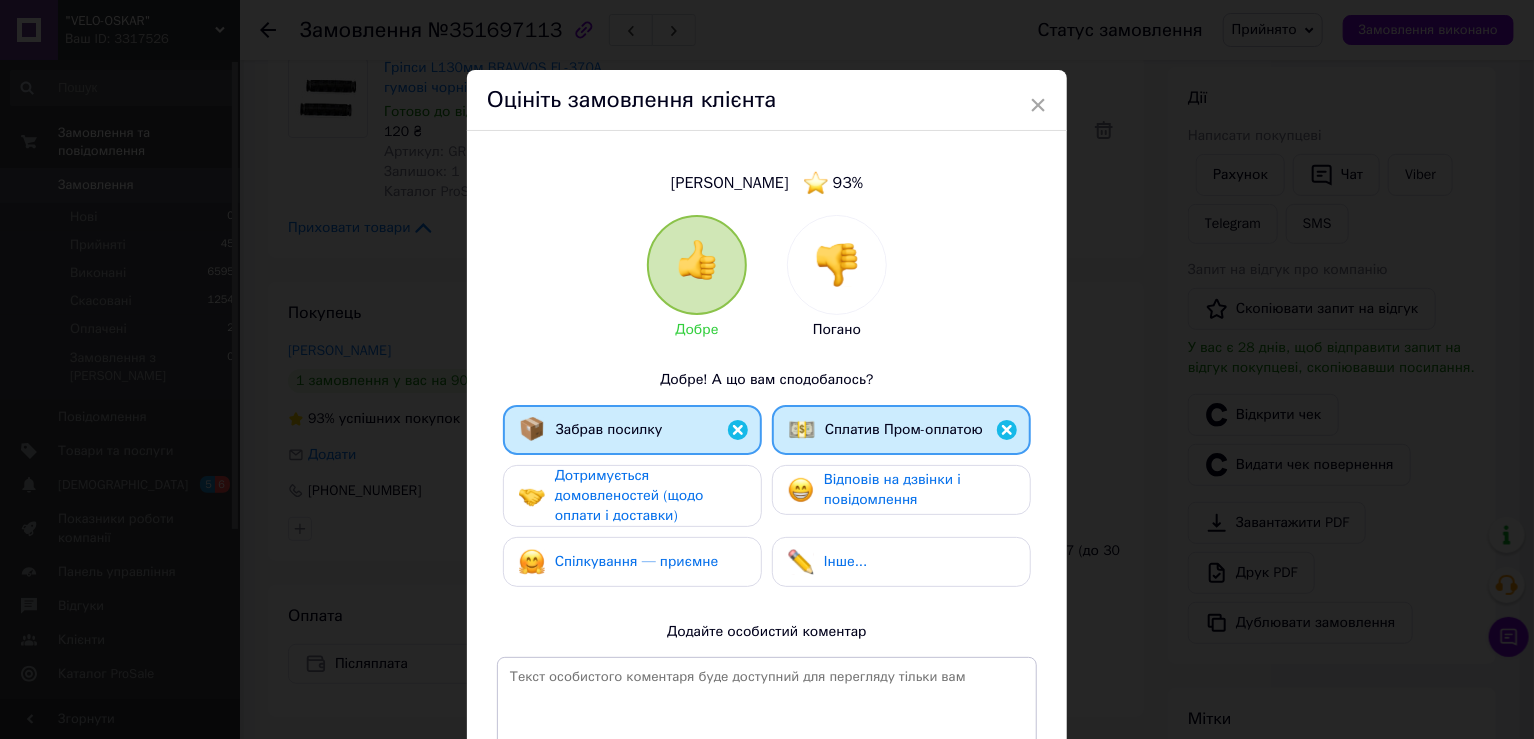 click on "Сплатив Пром-оплатою" at bounding box center [886, 430] 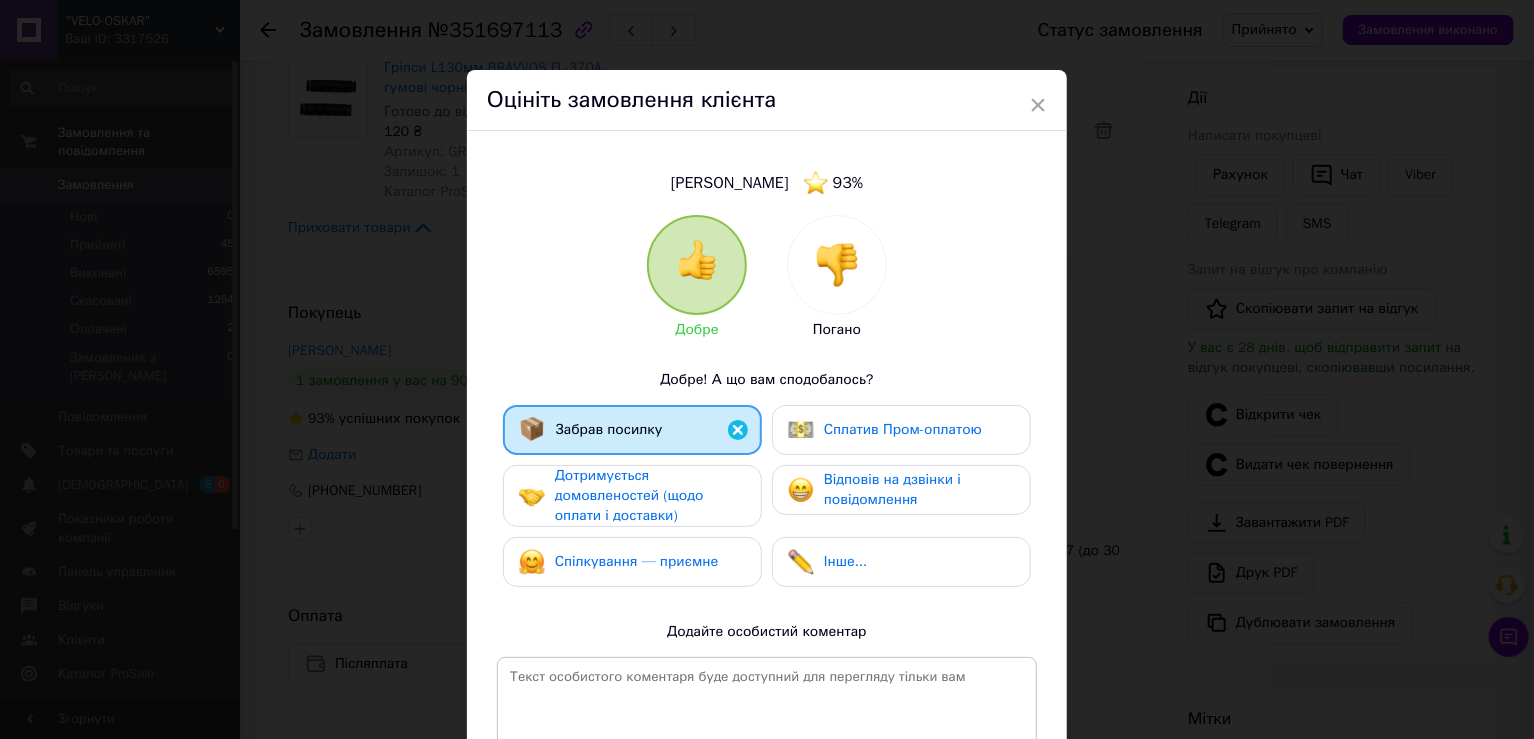 drag, startPoint x: 836, startPoint y: 485, endPoint x: 720, endPoint y: 497, distance: 116.61904 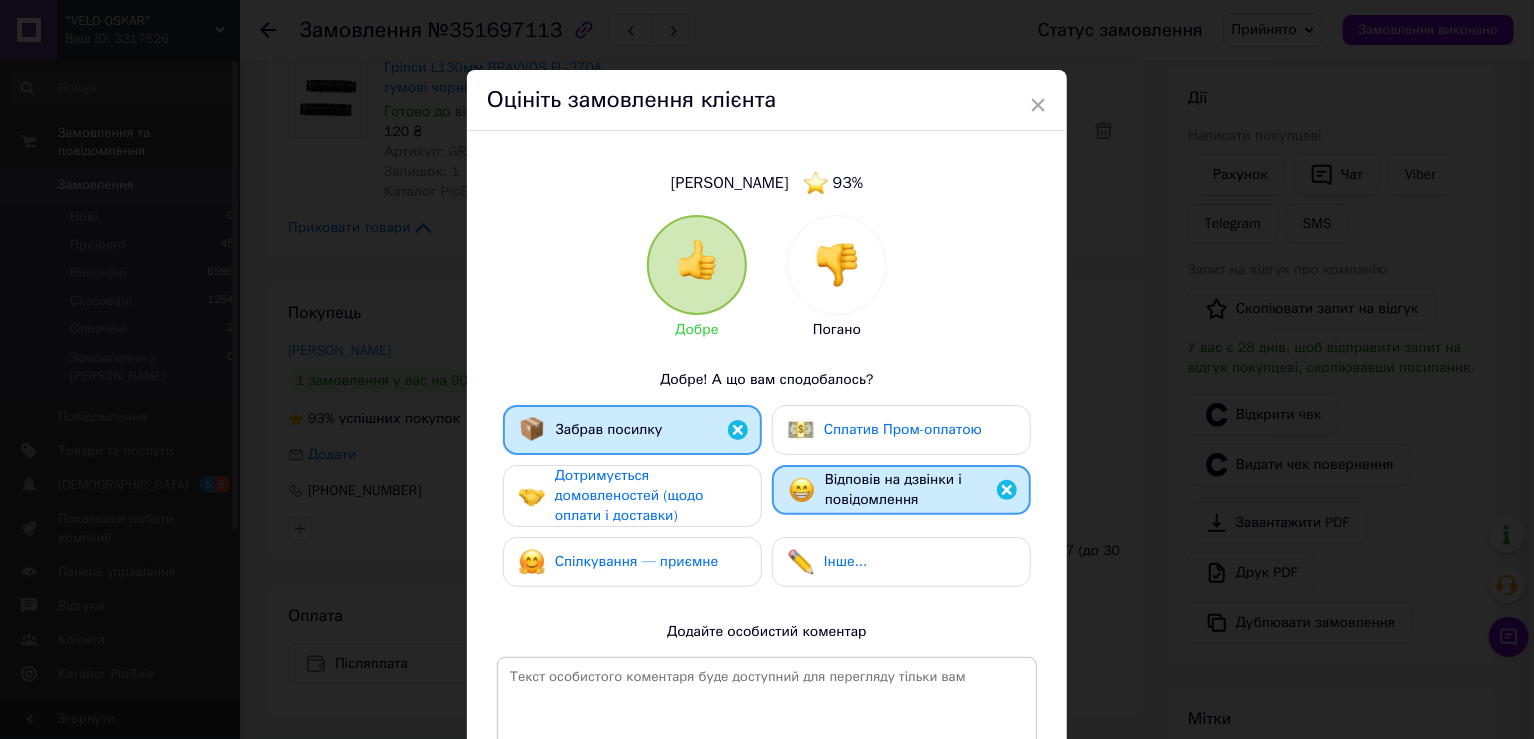 drag, startPoint x: 720, startPoint y: 497, endPoint x: 684, endPoint y: 546, distance: 60.80296 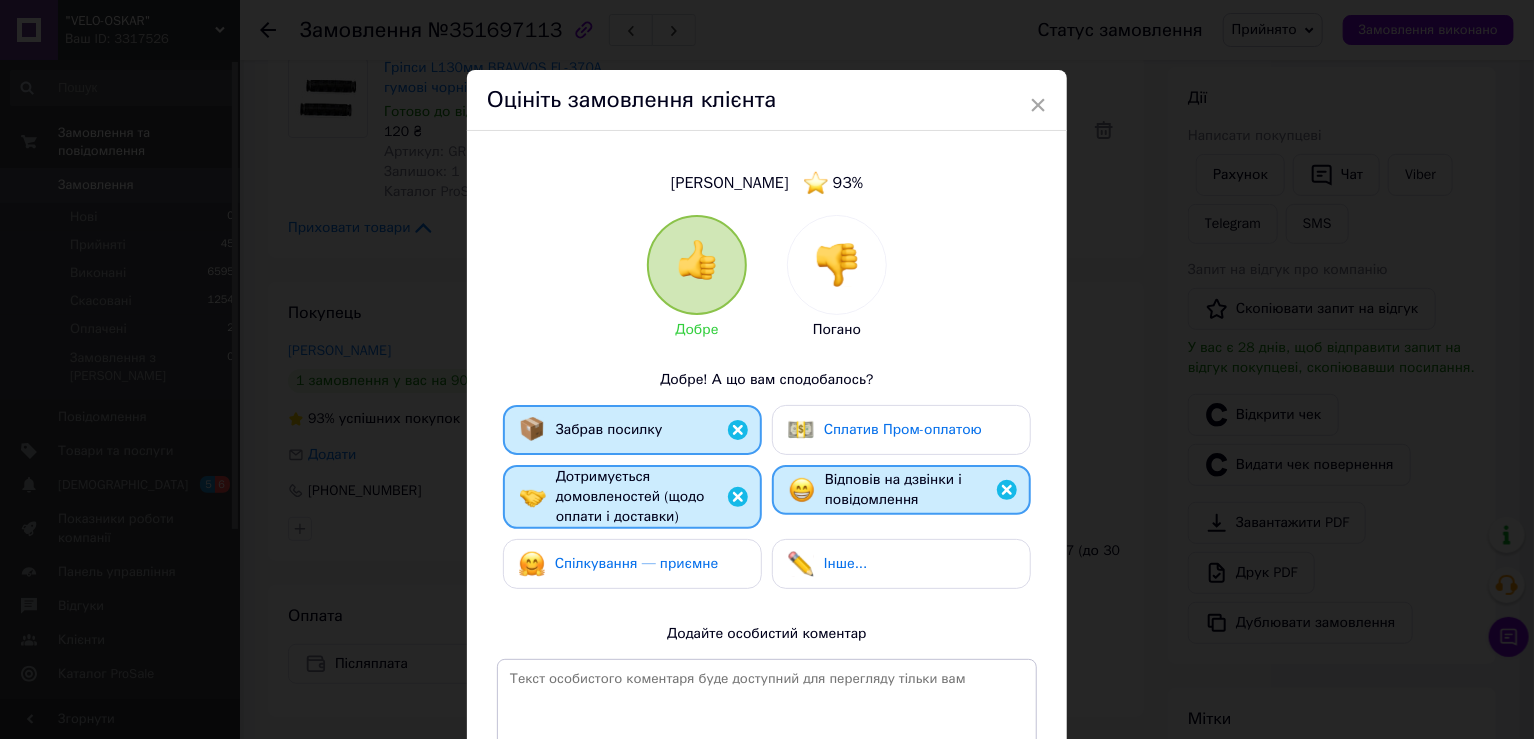 click on "Спілкування — приємне" at bounding box center (637, 563) 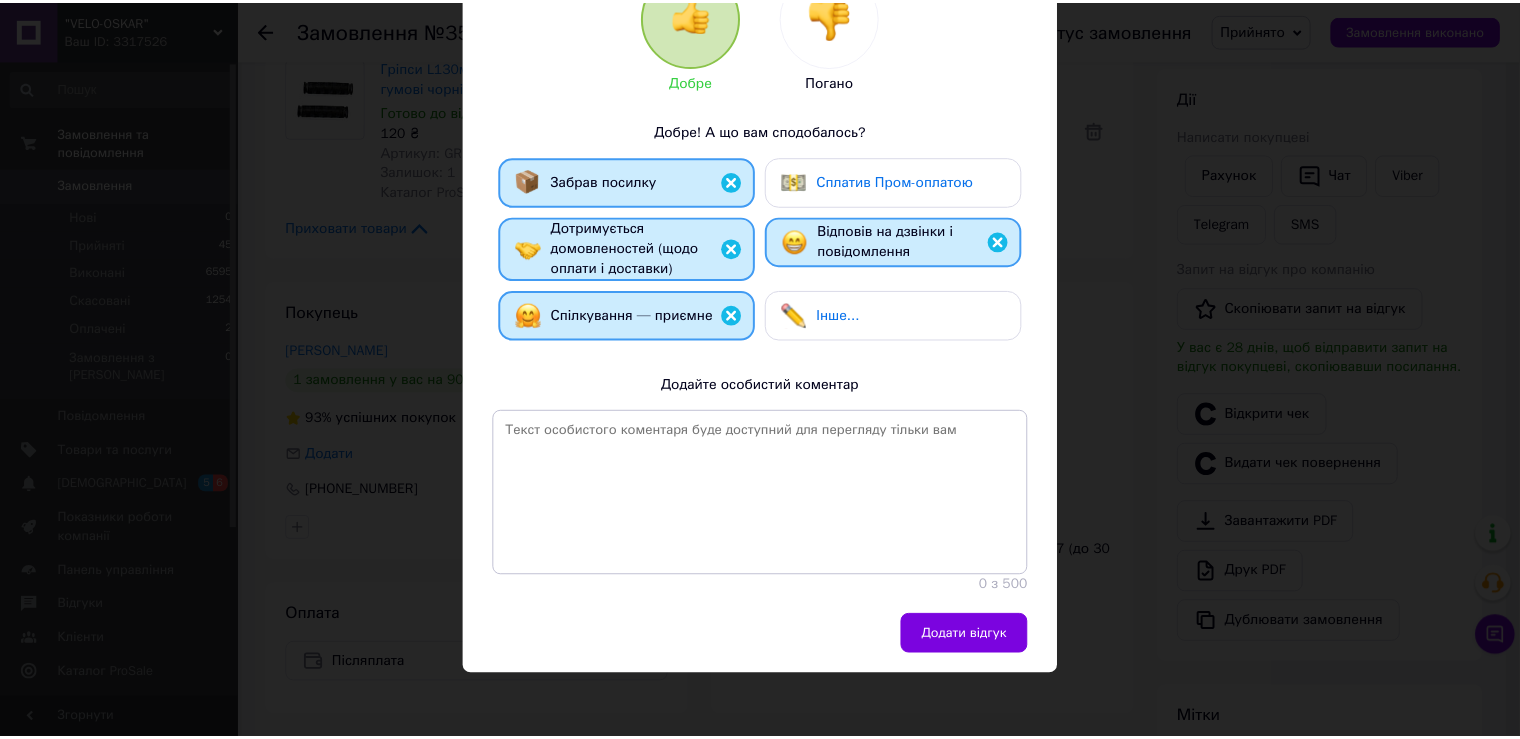 scroll, scrollTop: 252, scrollLeft: 0, axis: vertical 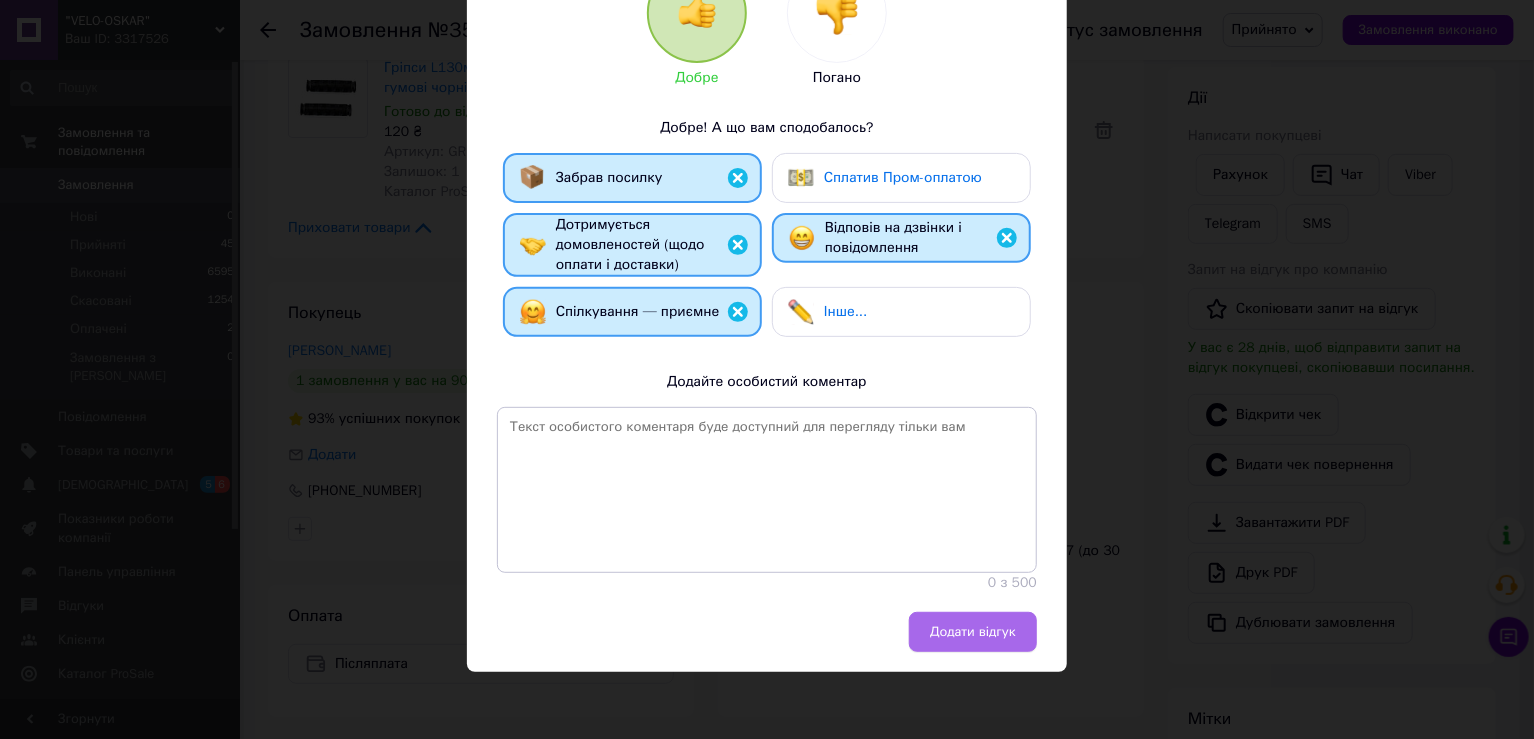 click on "Додати відгук" at bounding box center (973, 632) 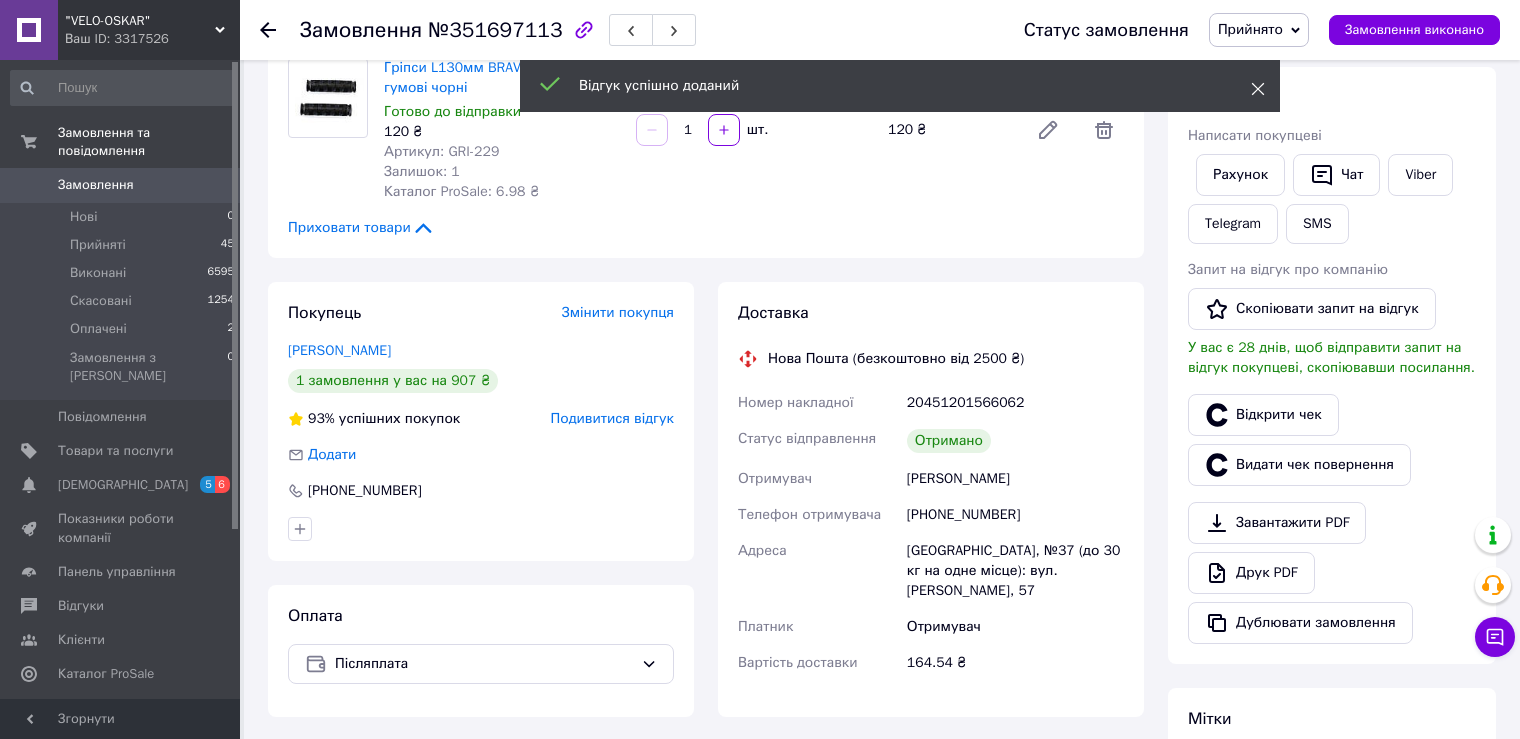 click 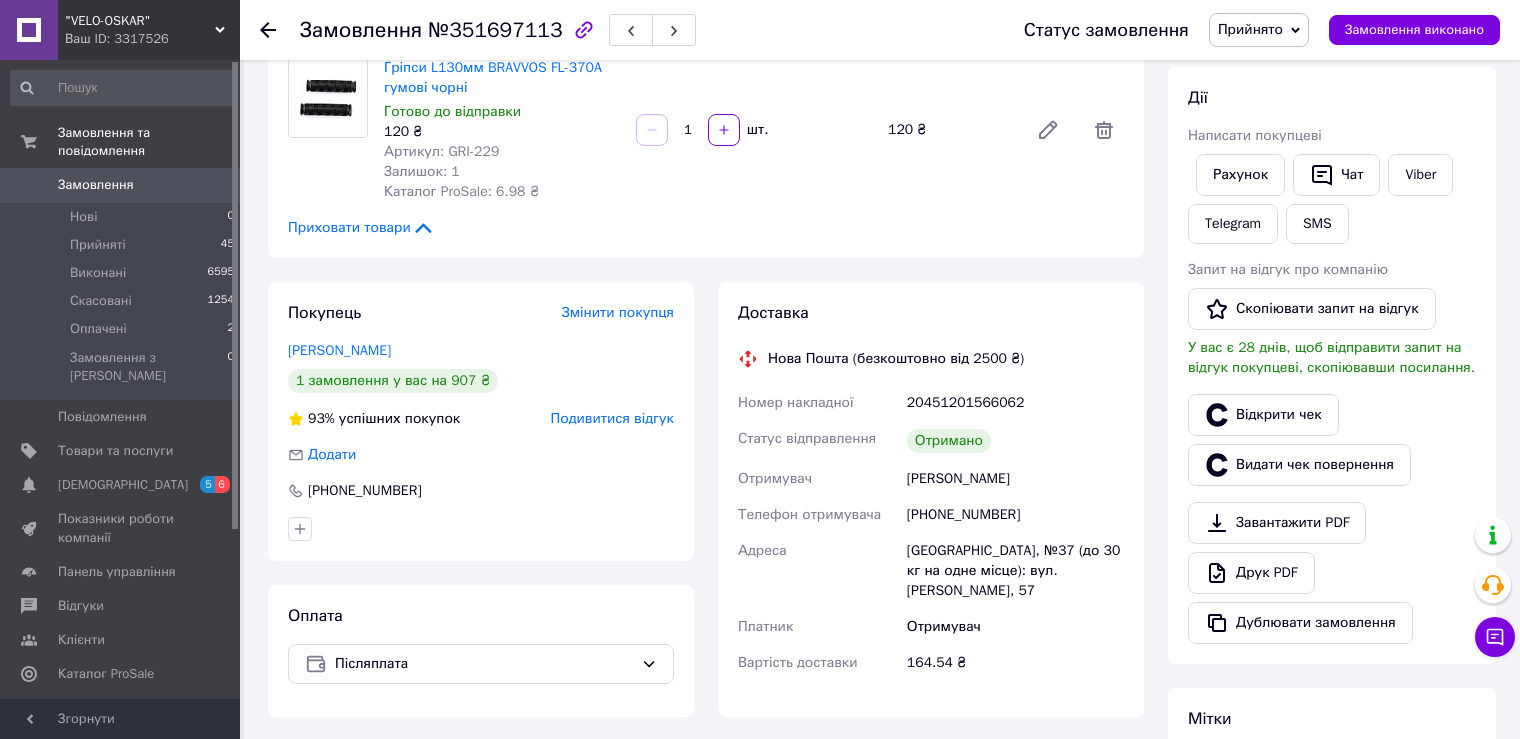 click on "Прийнято" at bounding box center [1259, 30] 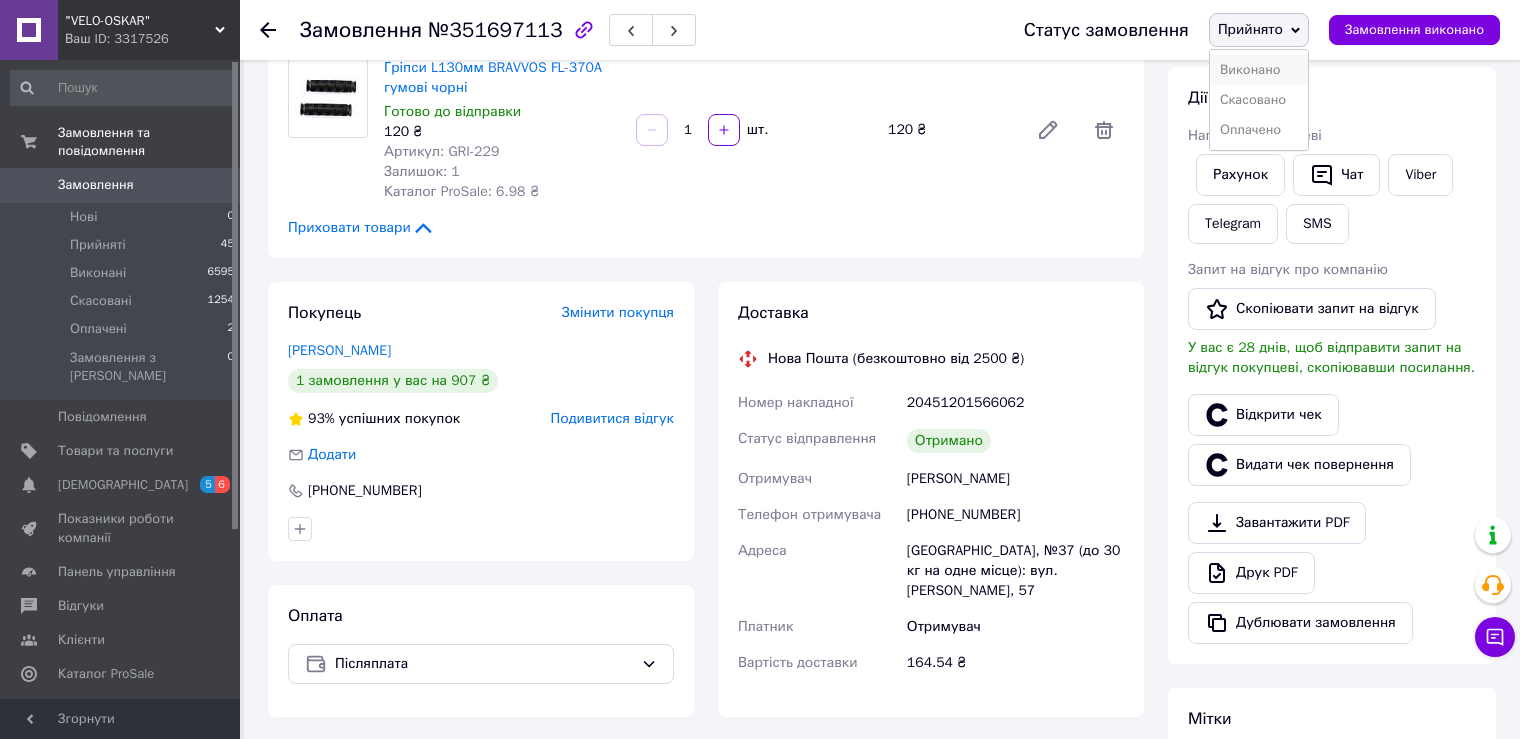 click on "Виконано" at bounding box center (1259, 70) 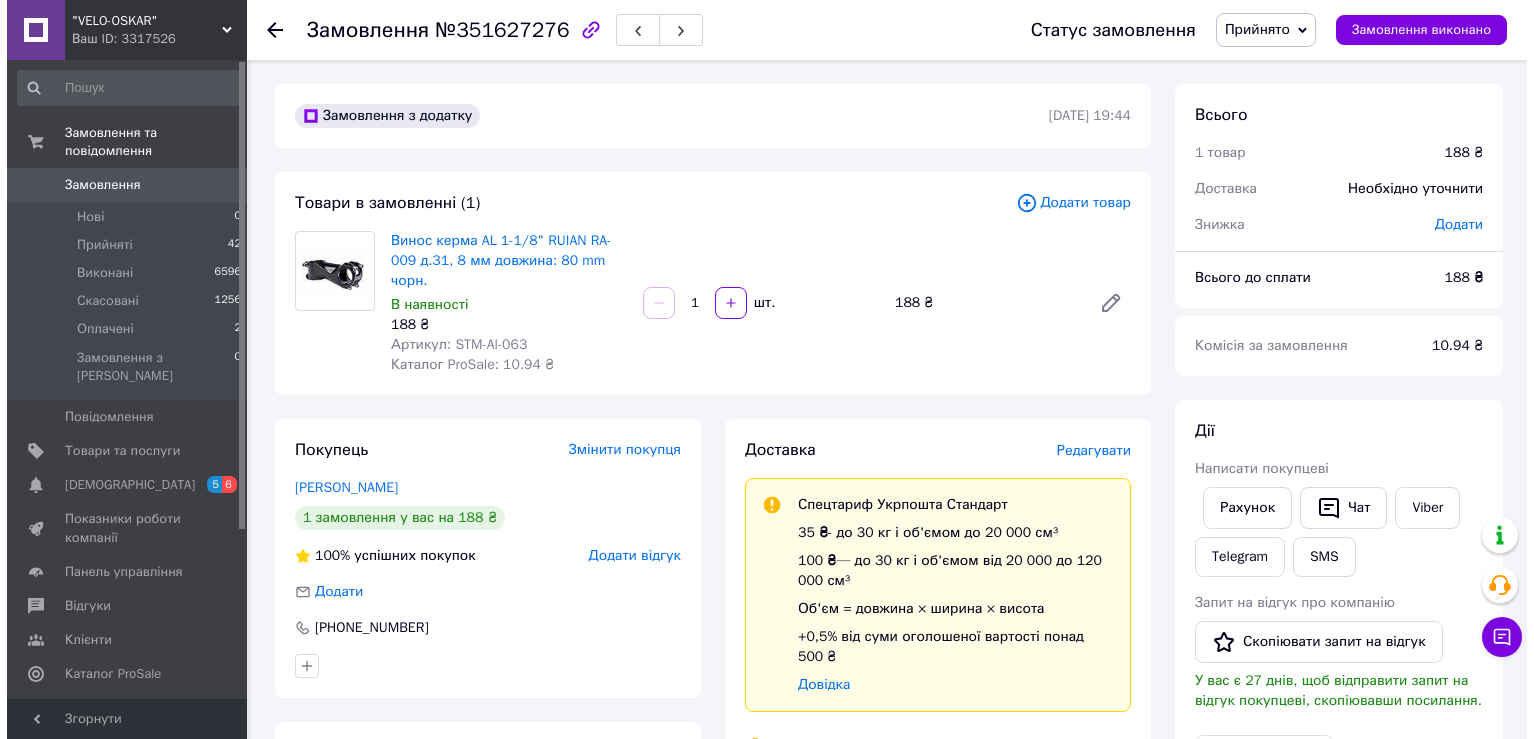 scroll, scrollTop: 166, scrollLeft: 0, axis: vertical 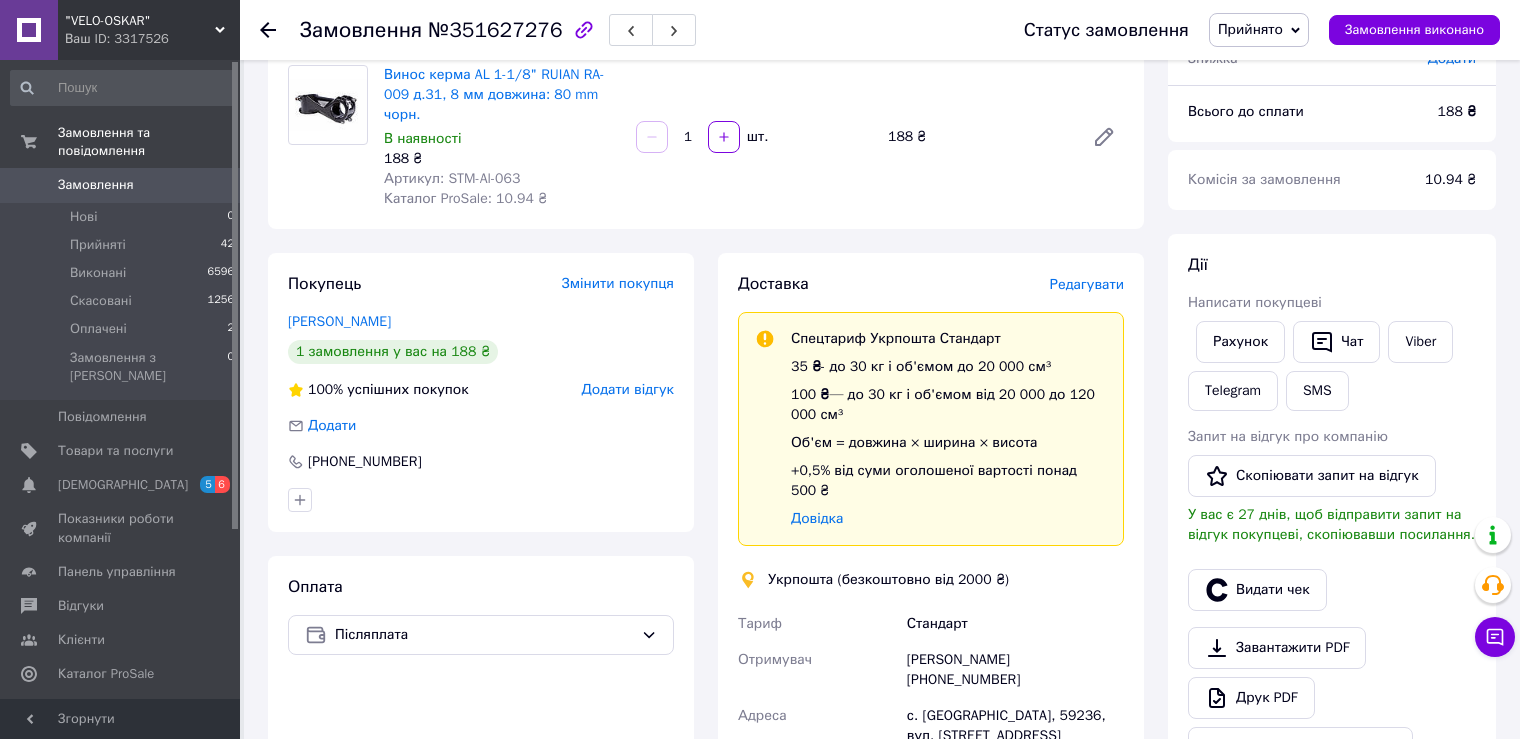 click on "Редагувати" at bounding box center [1087, 284] 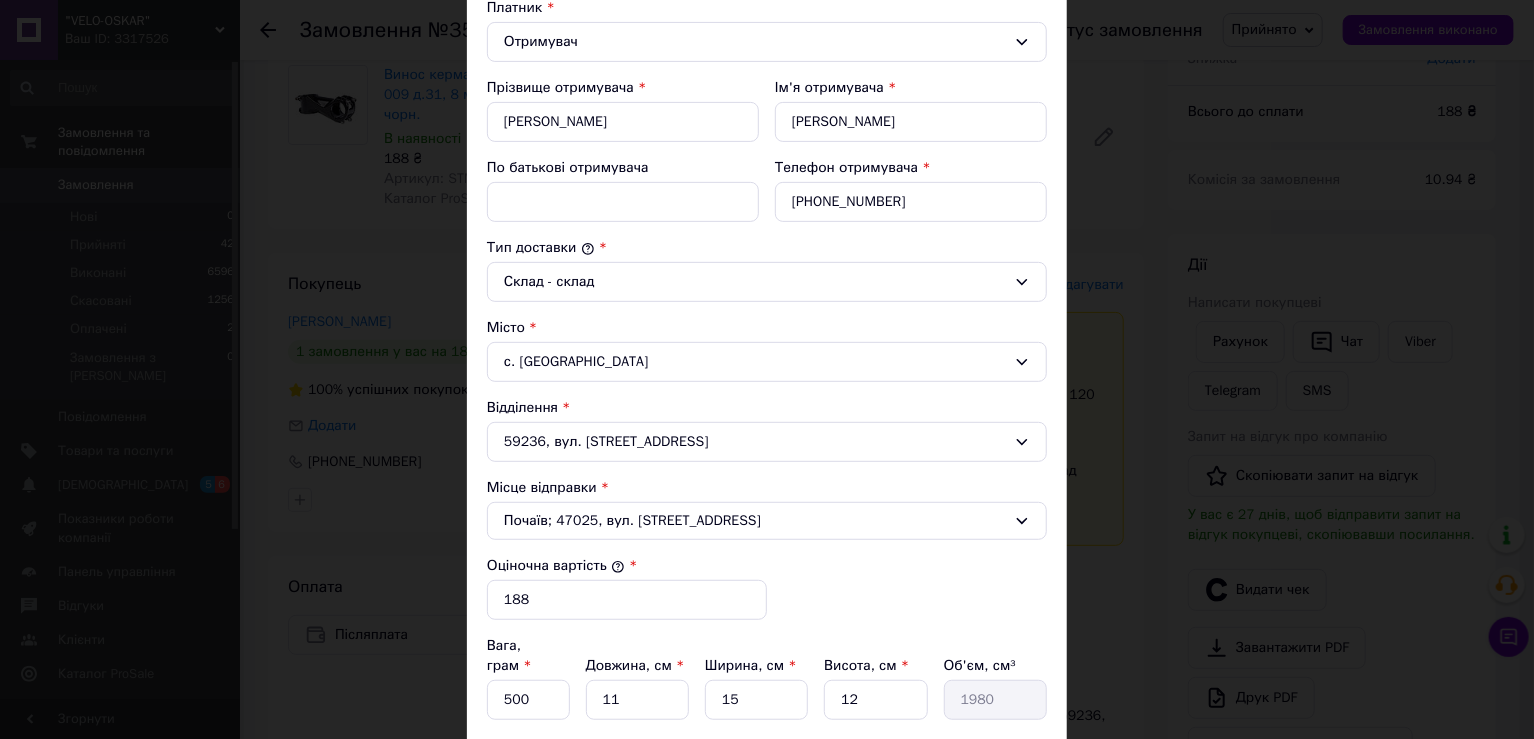 scroll, scrollTop: 333, scrollLeft: 0, axis: vertical 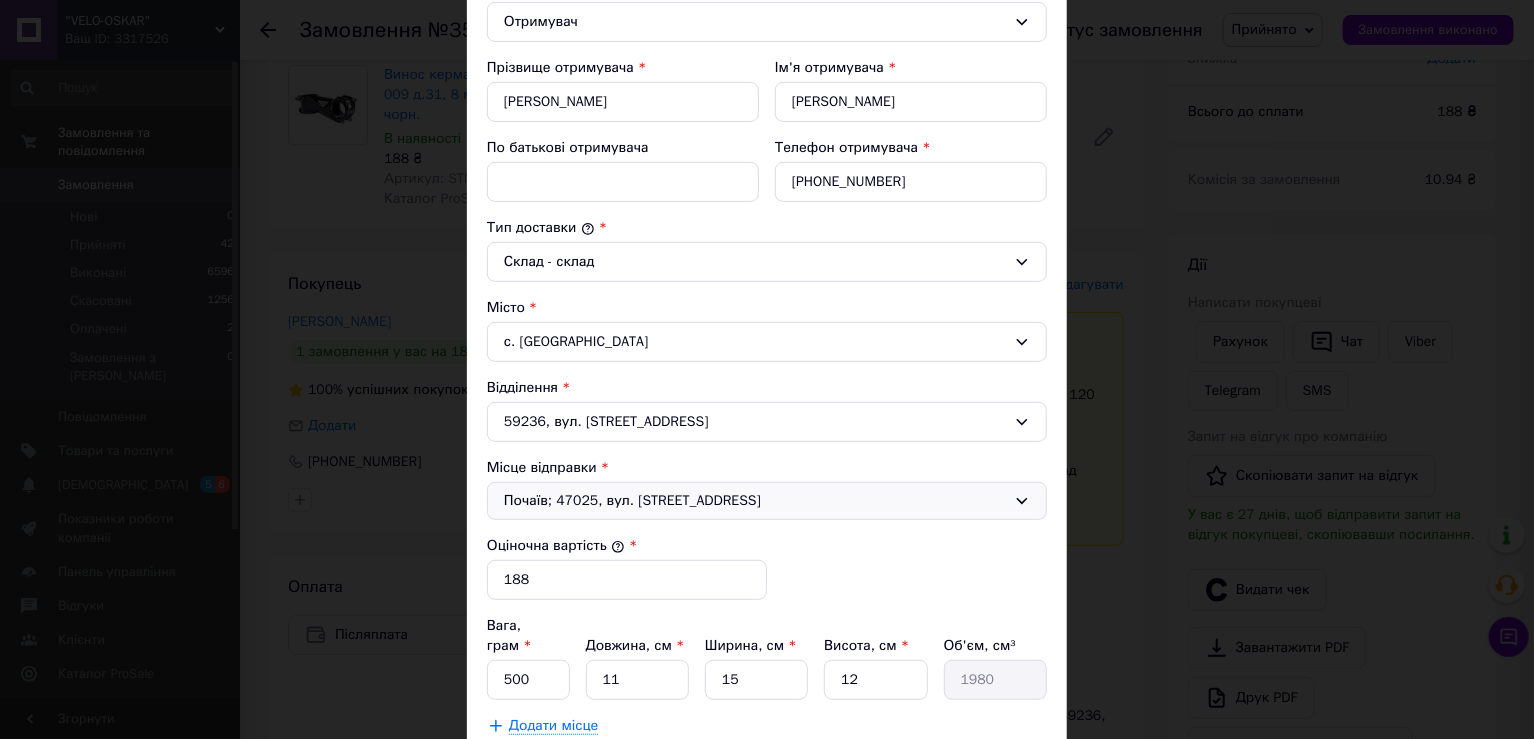 click on "Почаїв; 47025, вул. Лосятинська, 10" at bounding box center (755, 501) 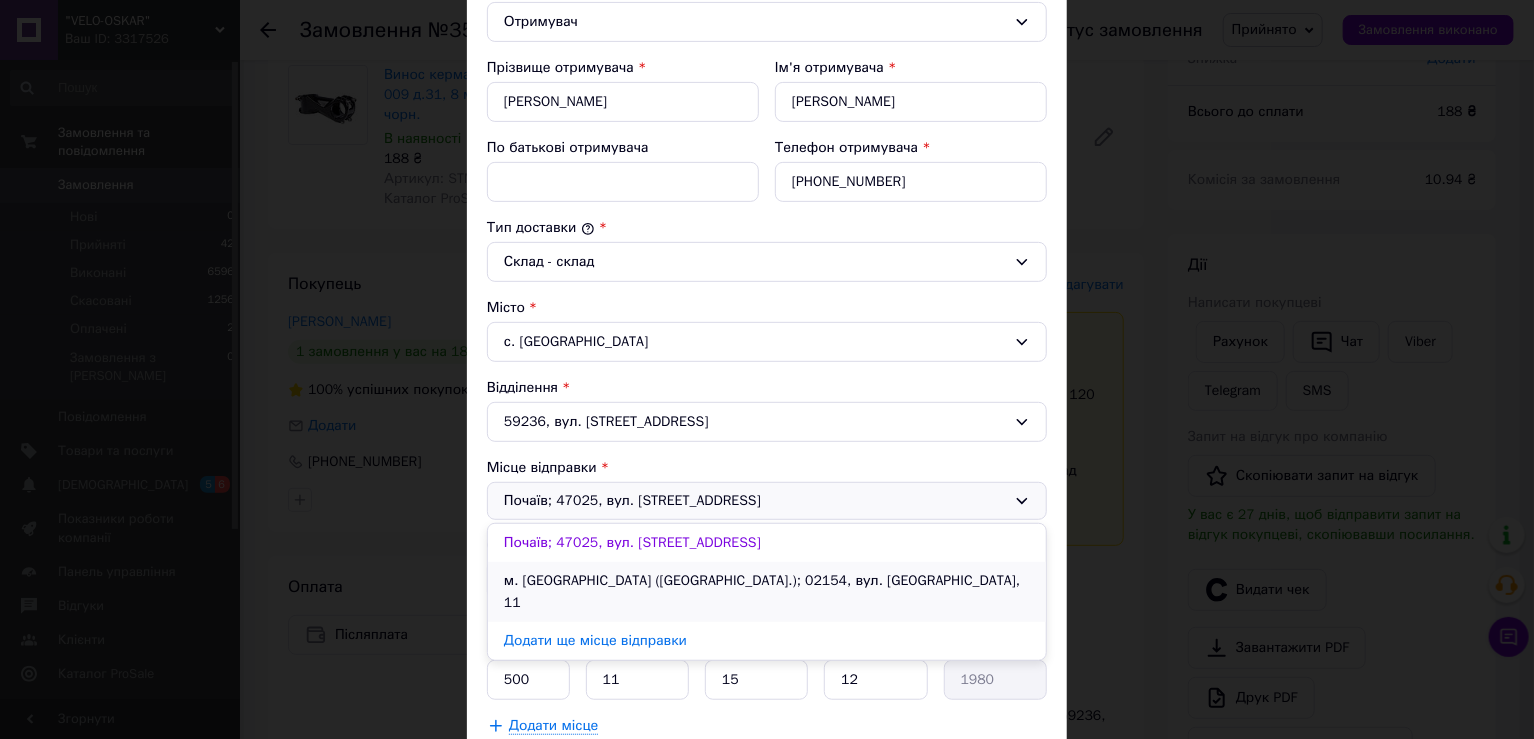 click on "м. Київ (Київська обл.); 02154, вул. Ентузіастів, 11" at bounding box center (767, 592) 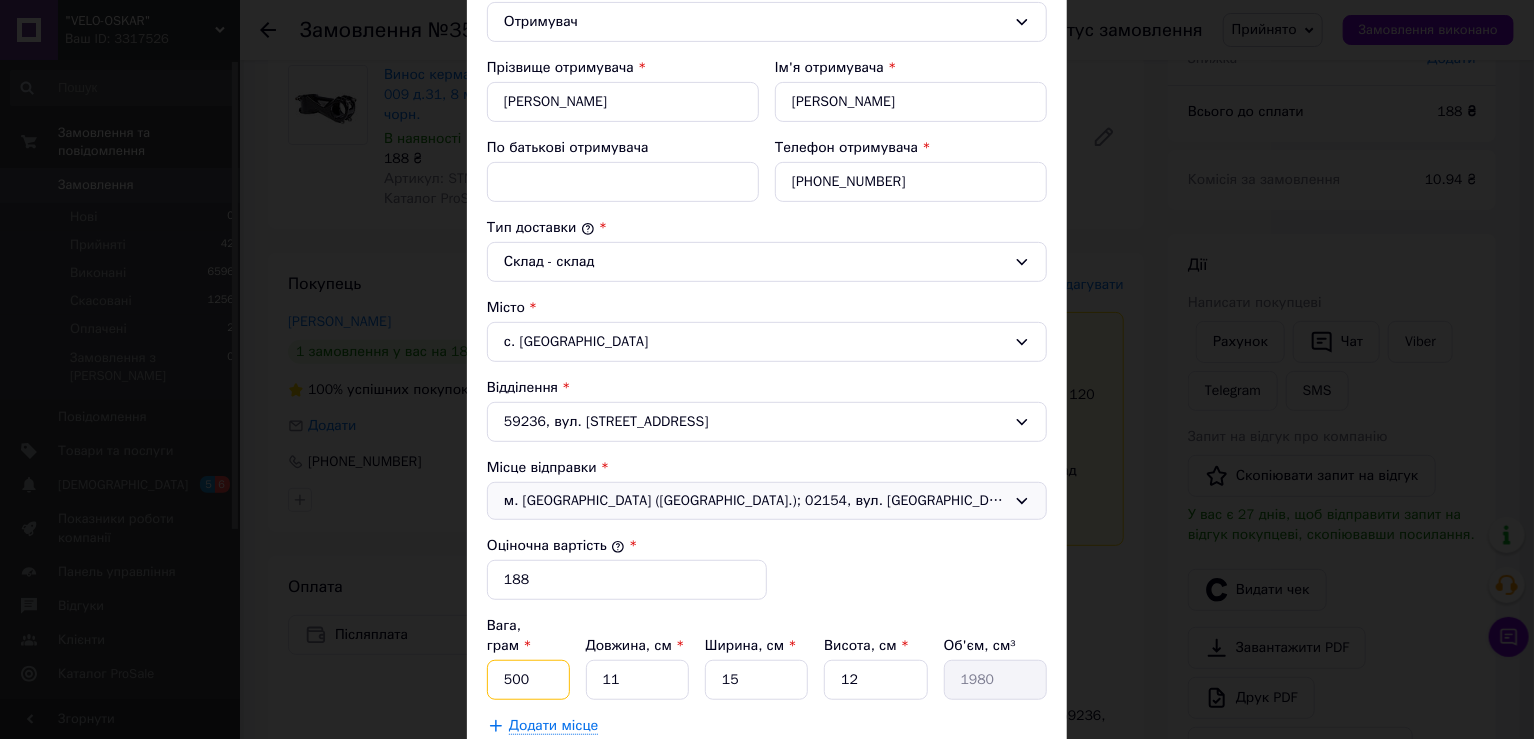 drag, startPoint x: 543, startPoint y: 653, endPoint x: 493, endPoint y: 671, distance: 53.14132 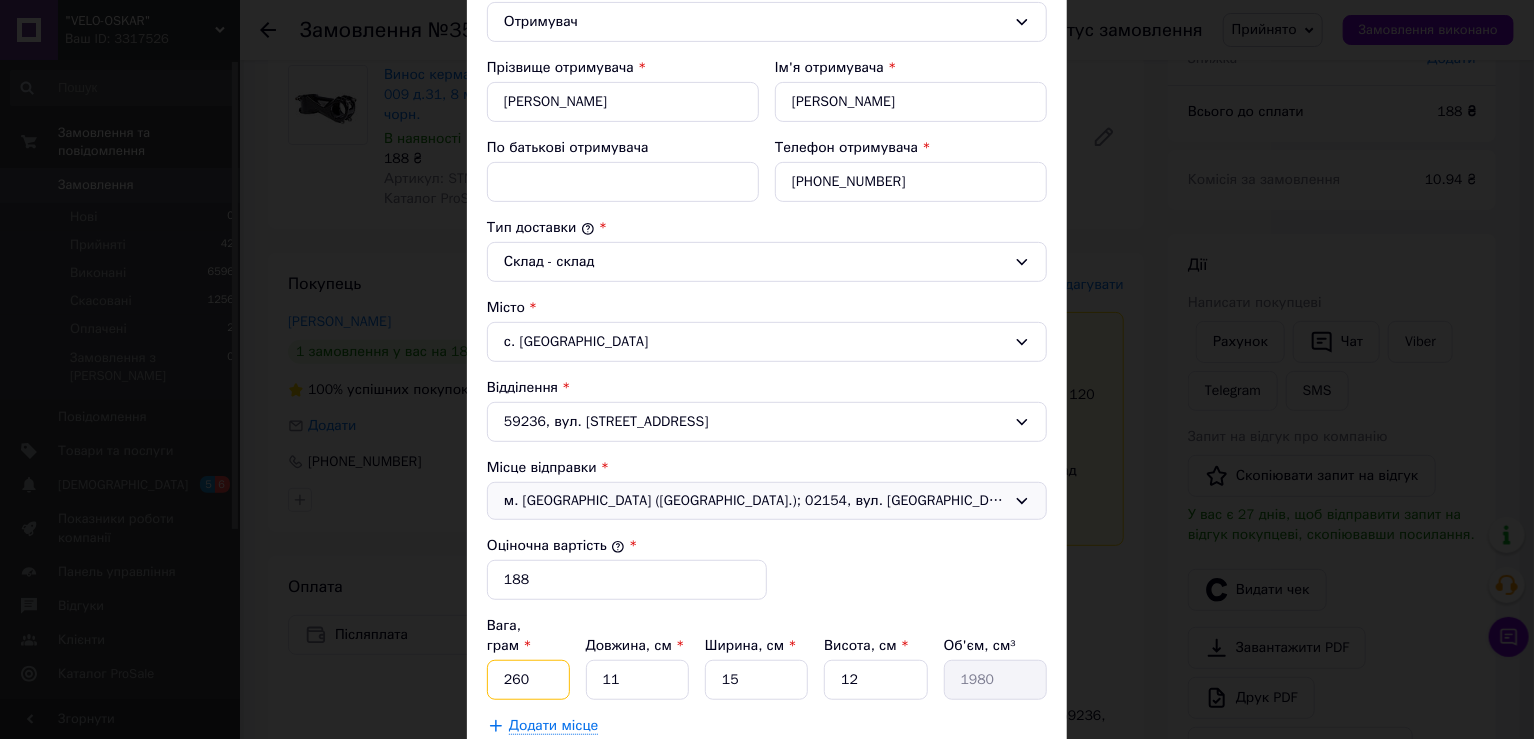 type on "260" 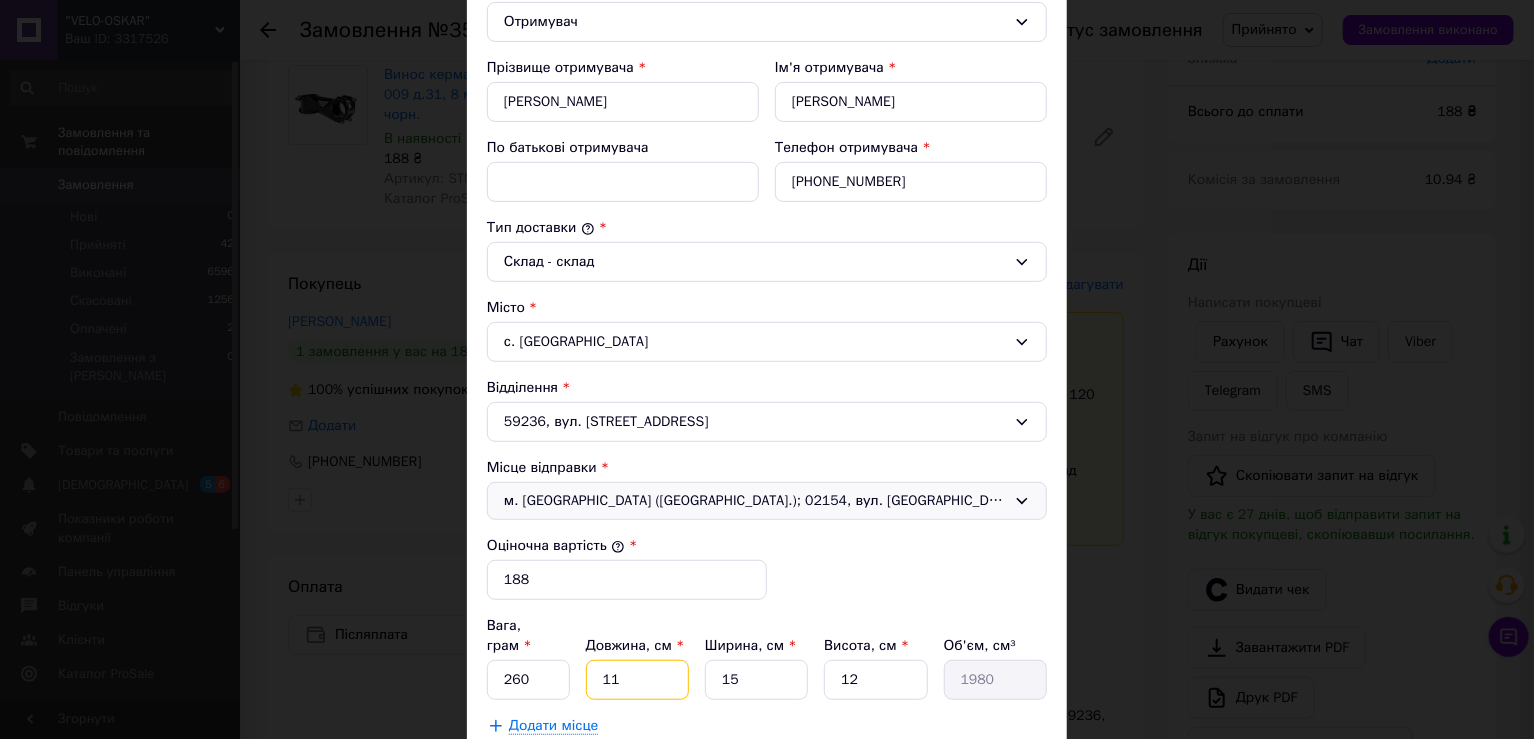 type on "1" 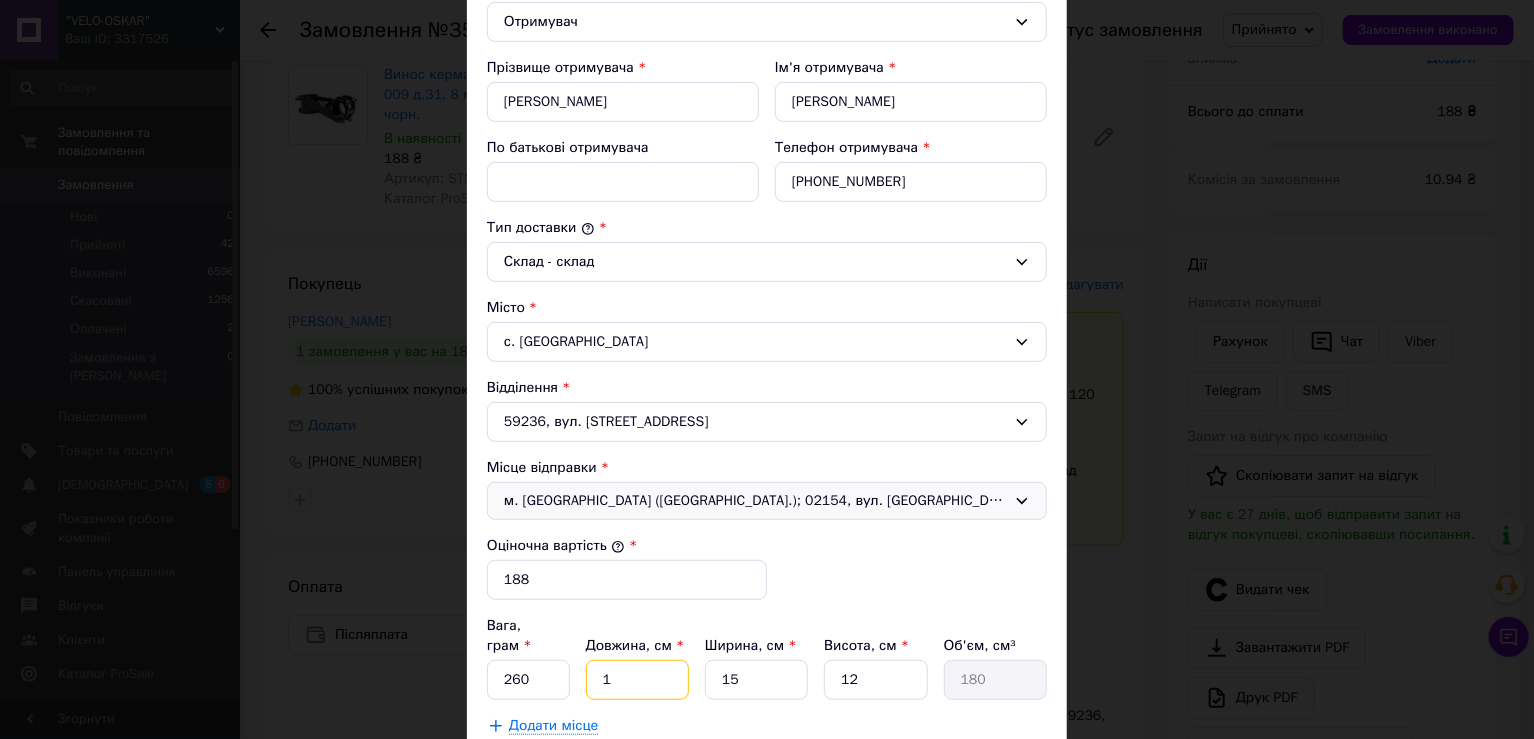 type on "15" 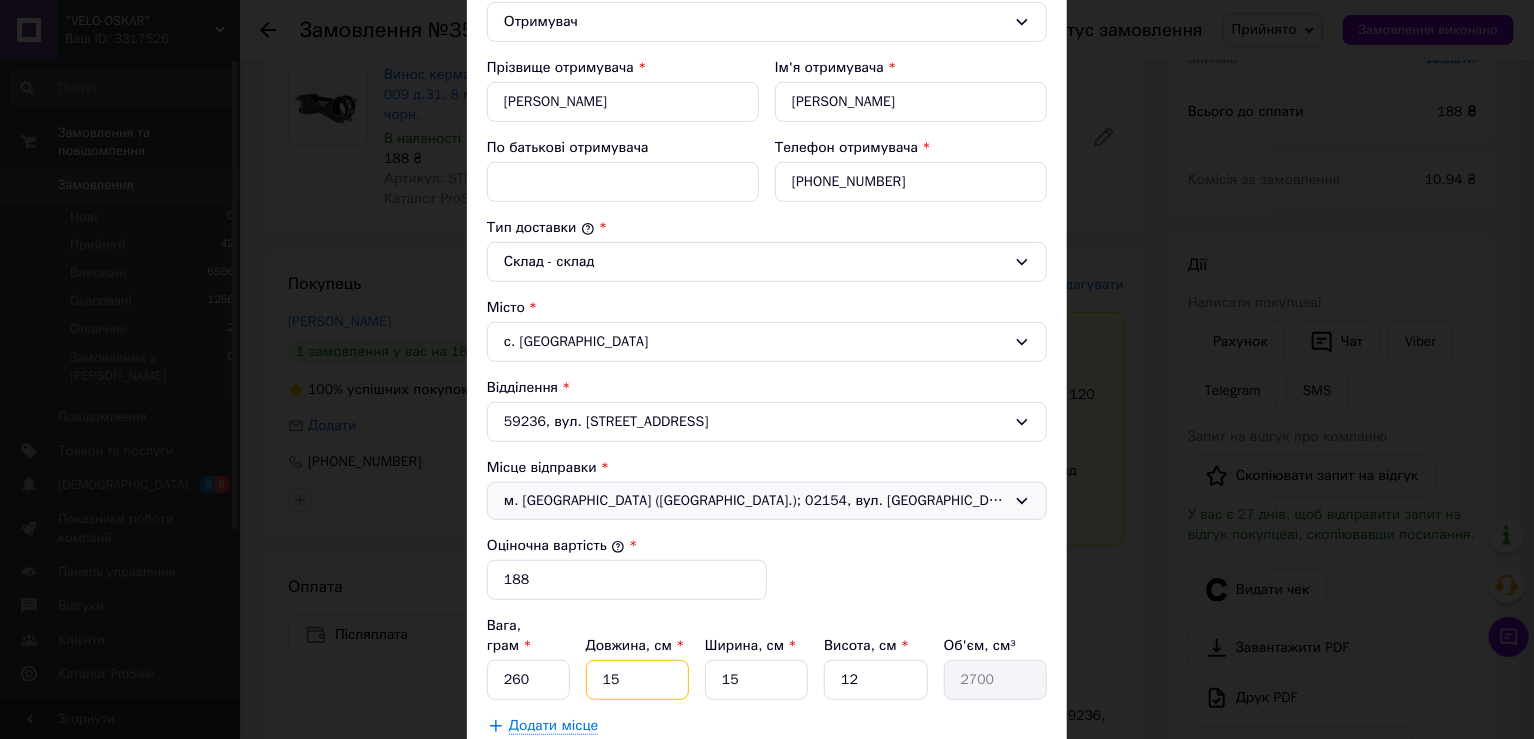 type on "15" 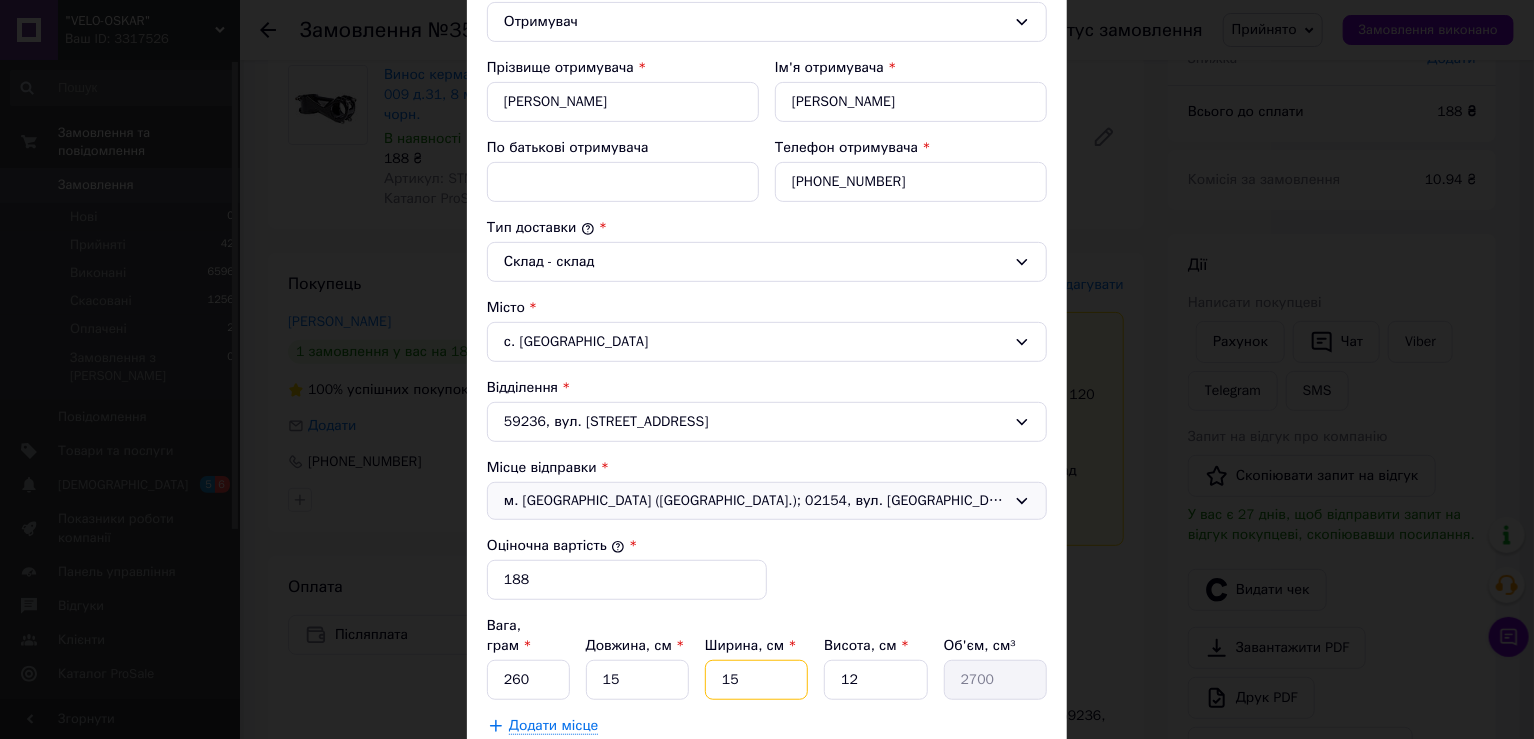 type on "1" 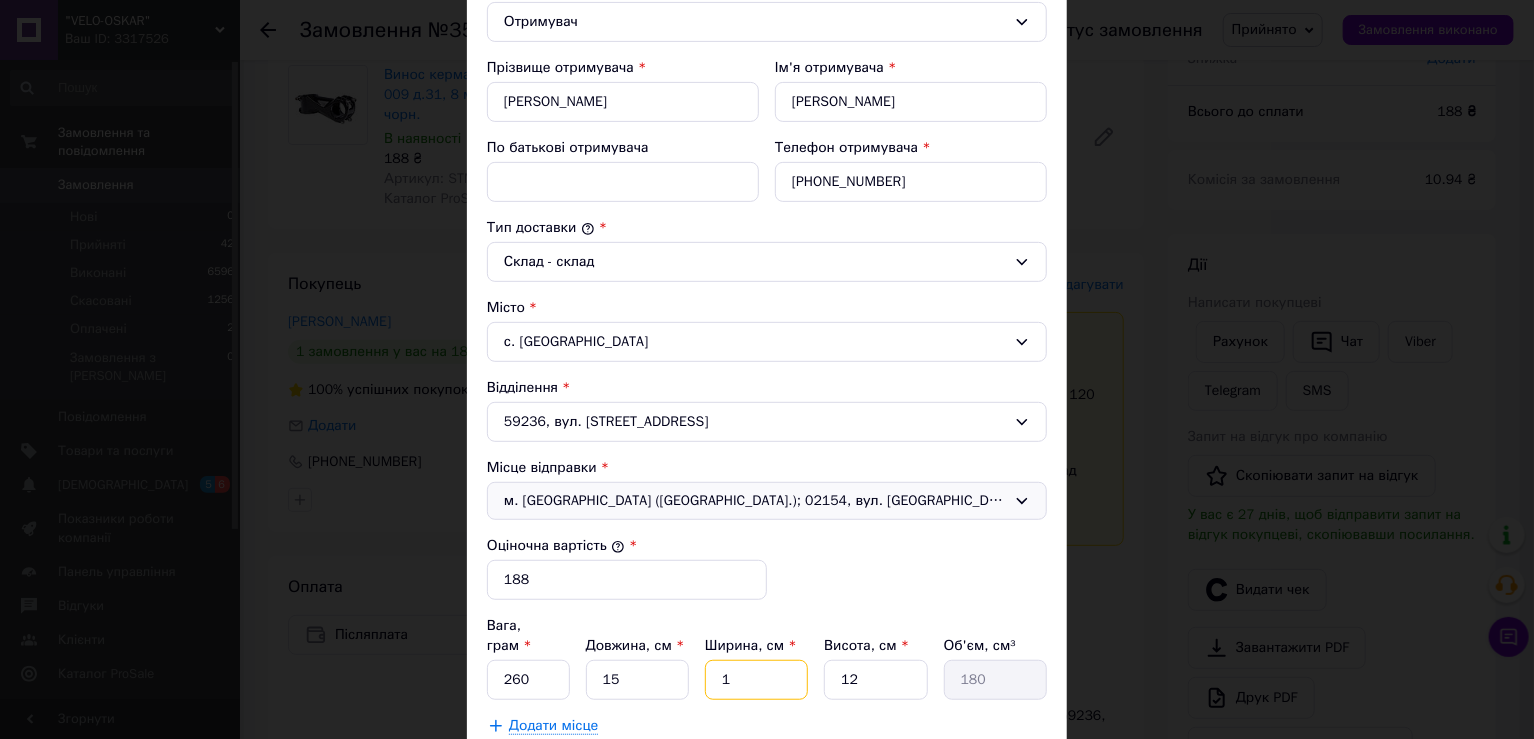 type on "15" 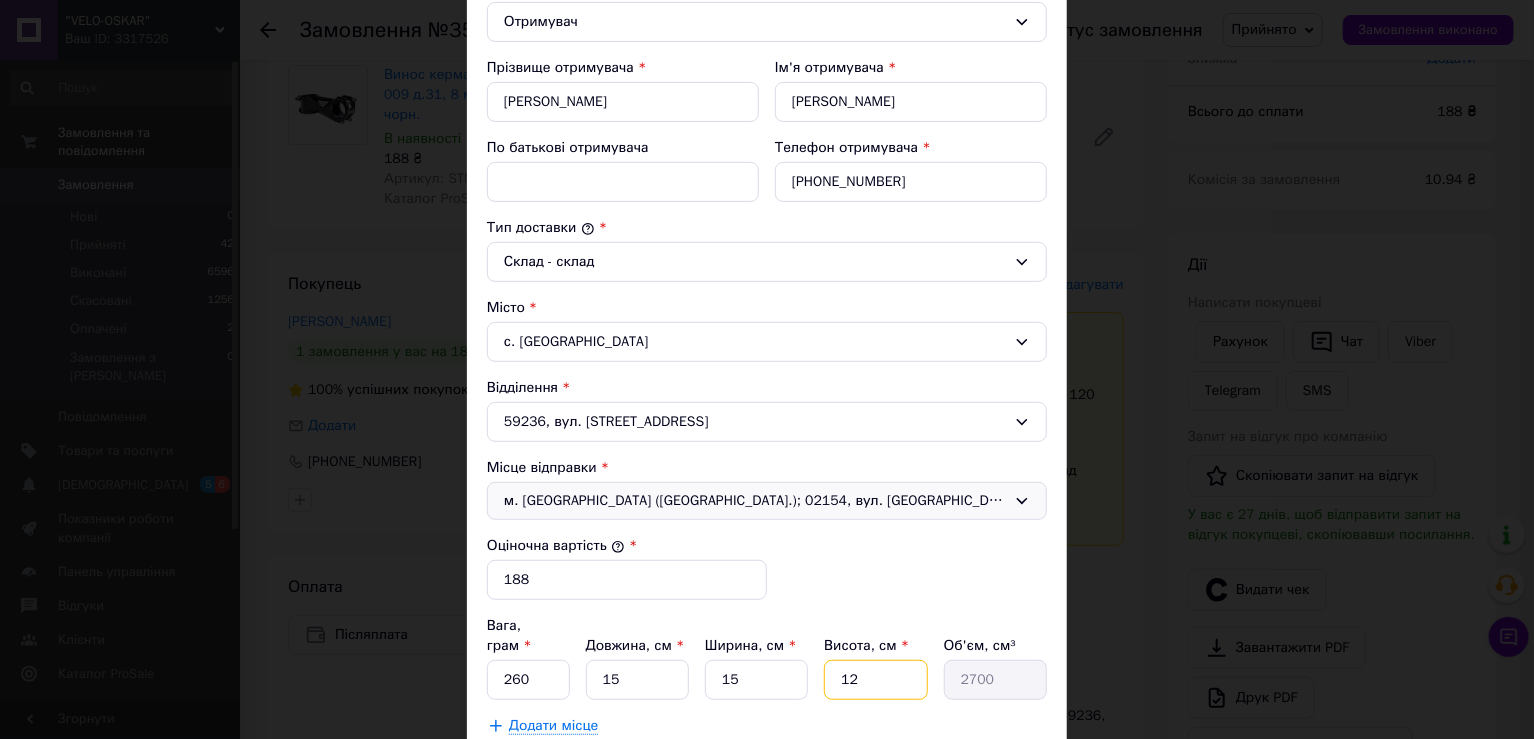 type on "5" 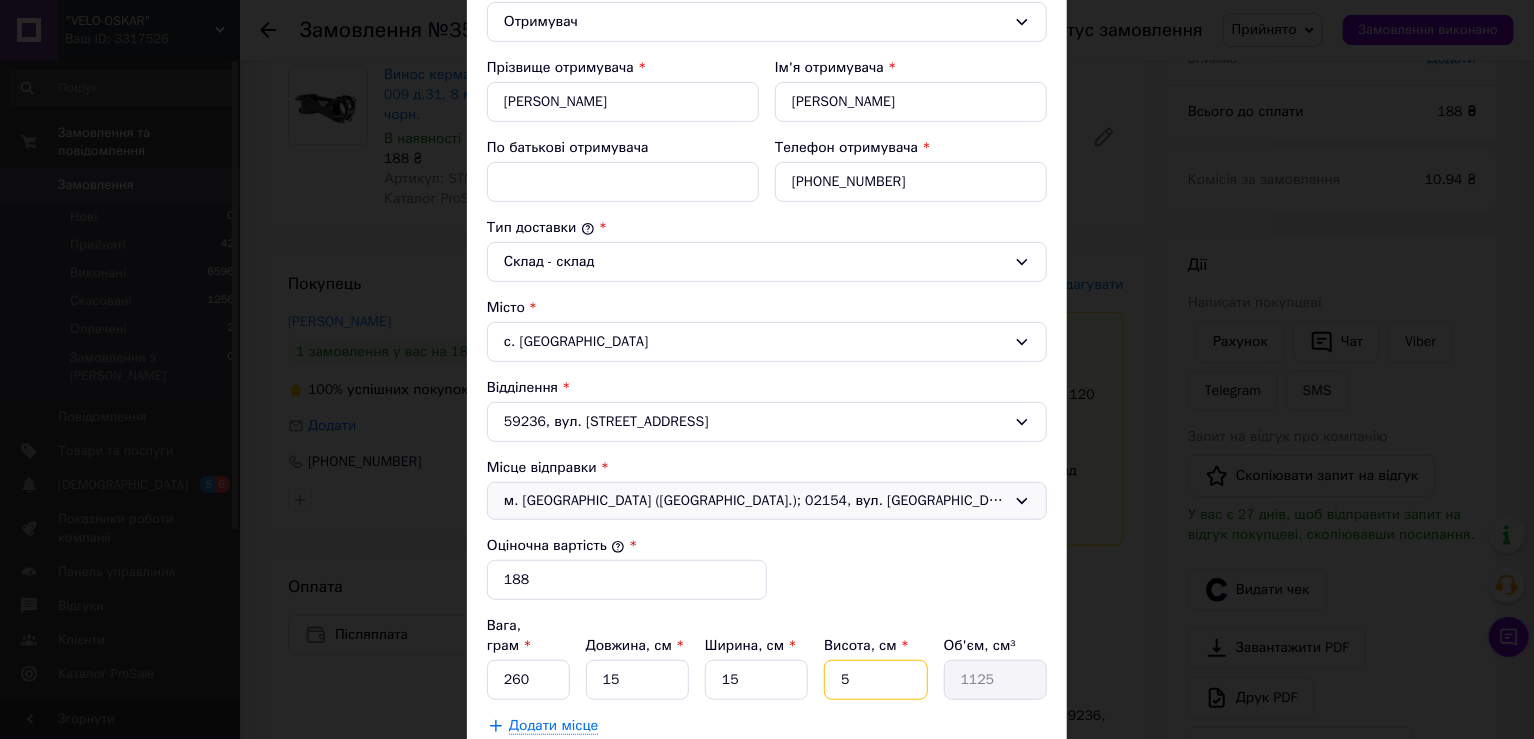scroll, scrollTop: 500, scrollLeft: 0, axis: vertical 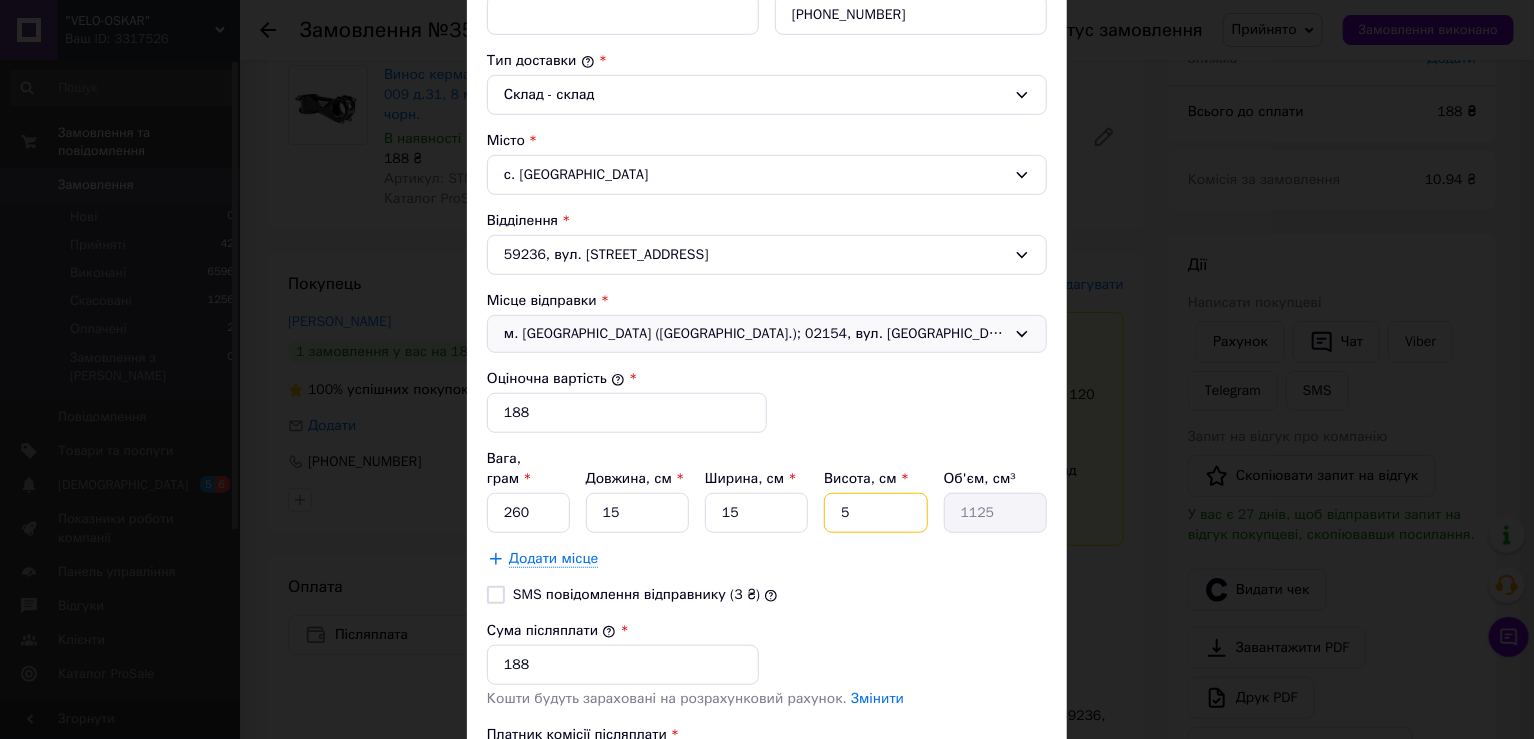 type on "5" 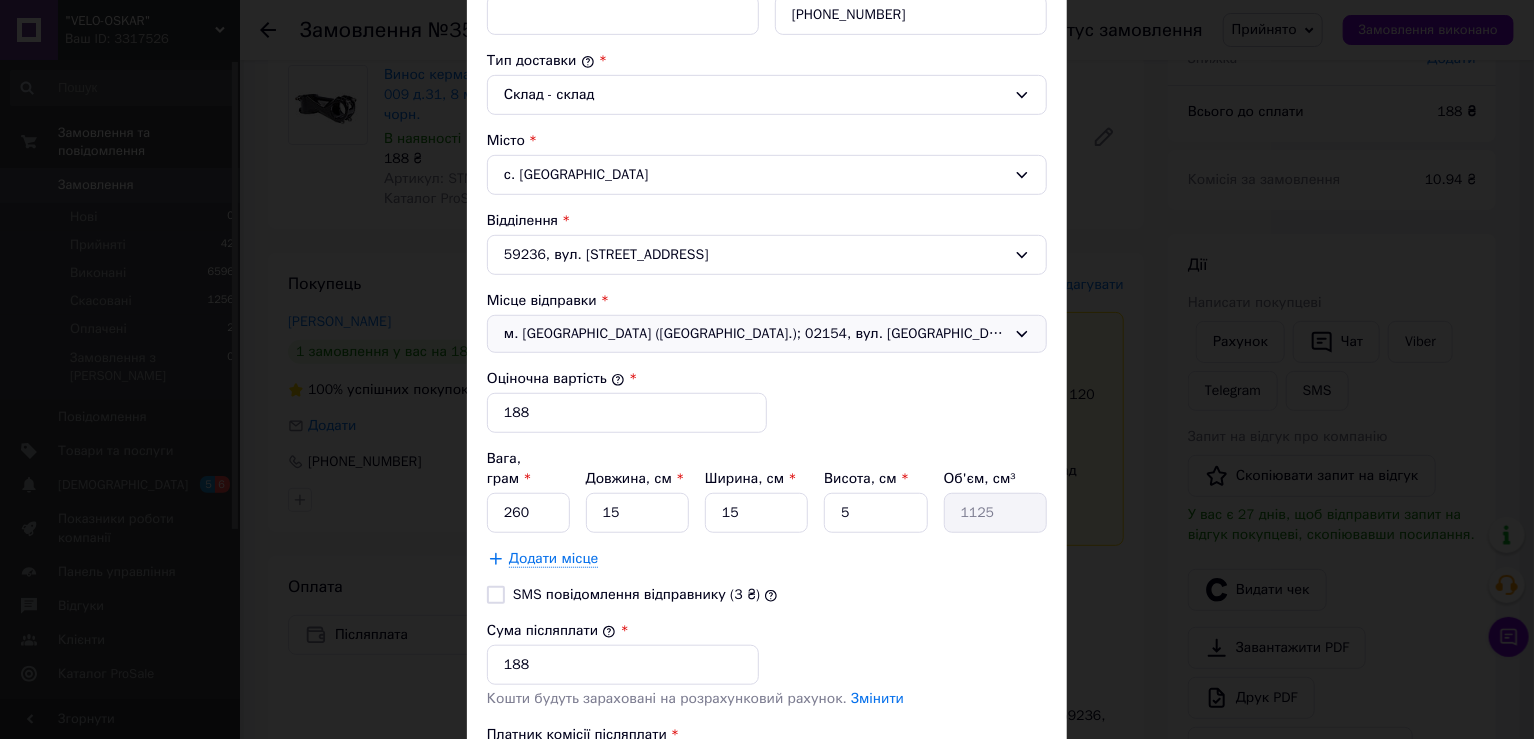 click on "Кошти будуть зараховані на розрахунковий рахунок.   Змінити" at bounding box center (767, 699) 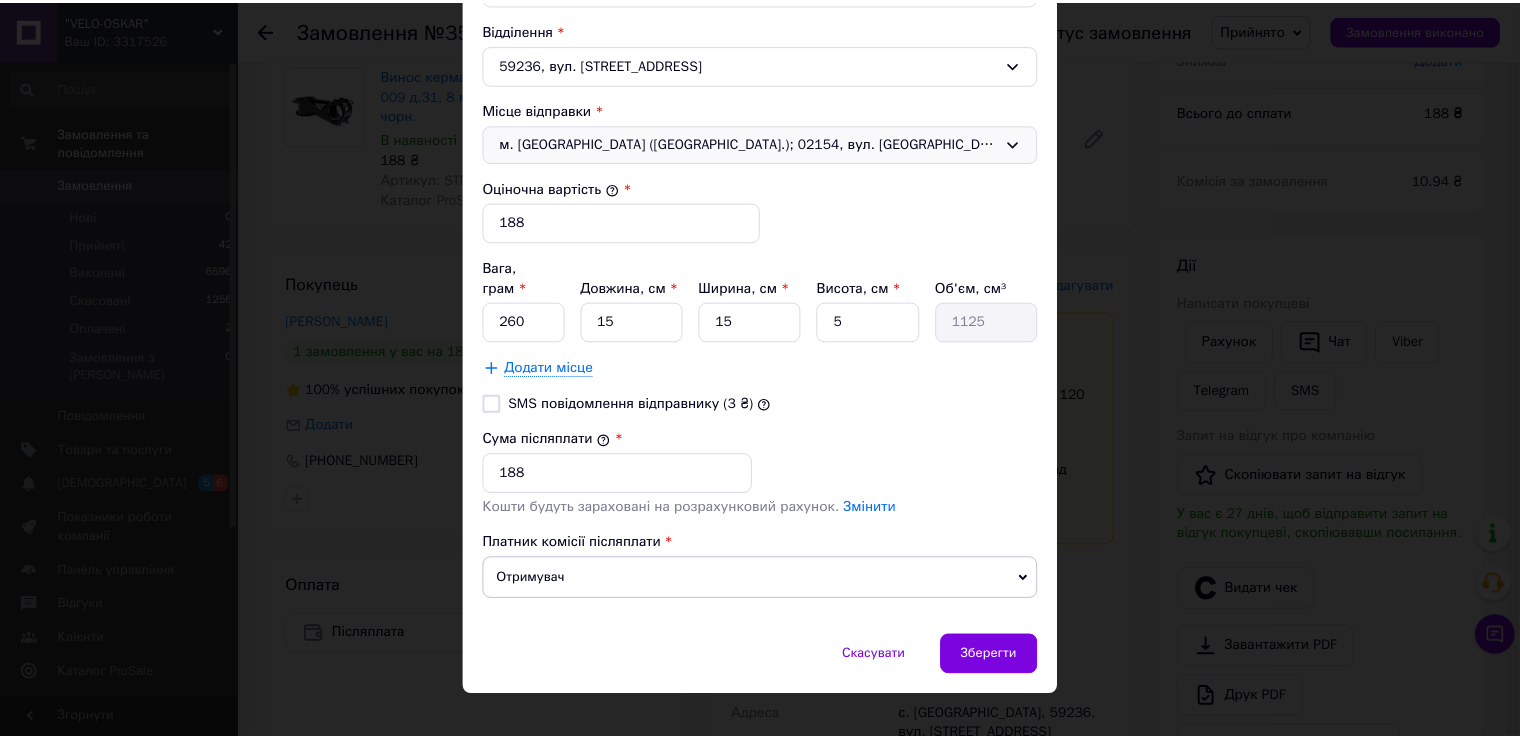 scroll, scrollTop: 692, scrollLeft: 0, axis: vertical 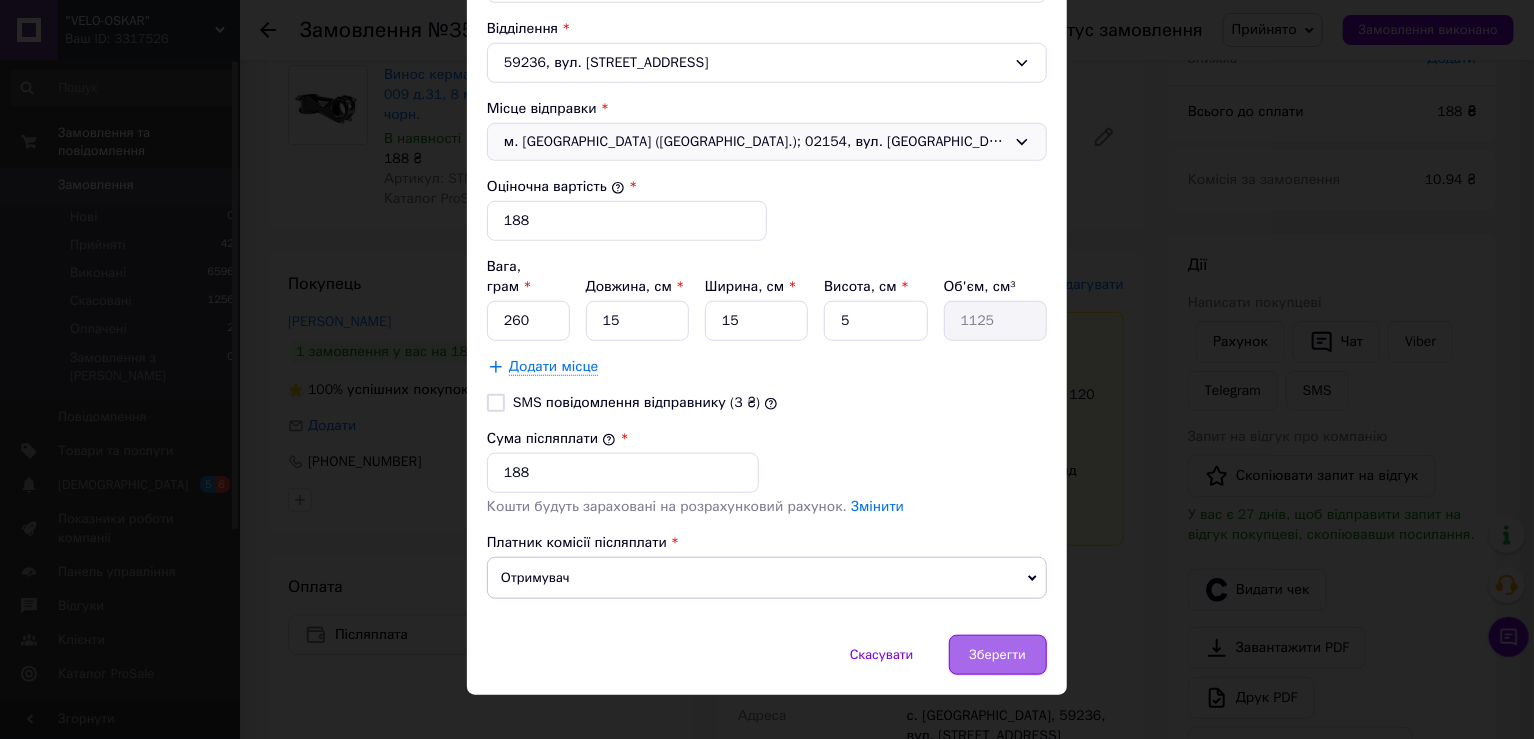 click on "Зберегти" at bounding box center (998, 655) 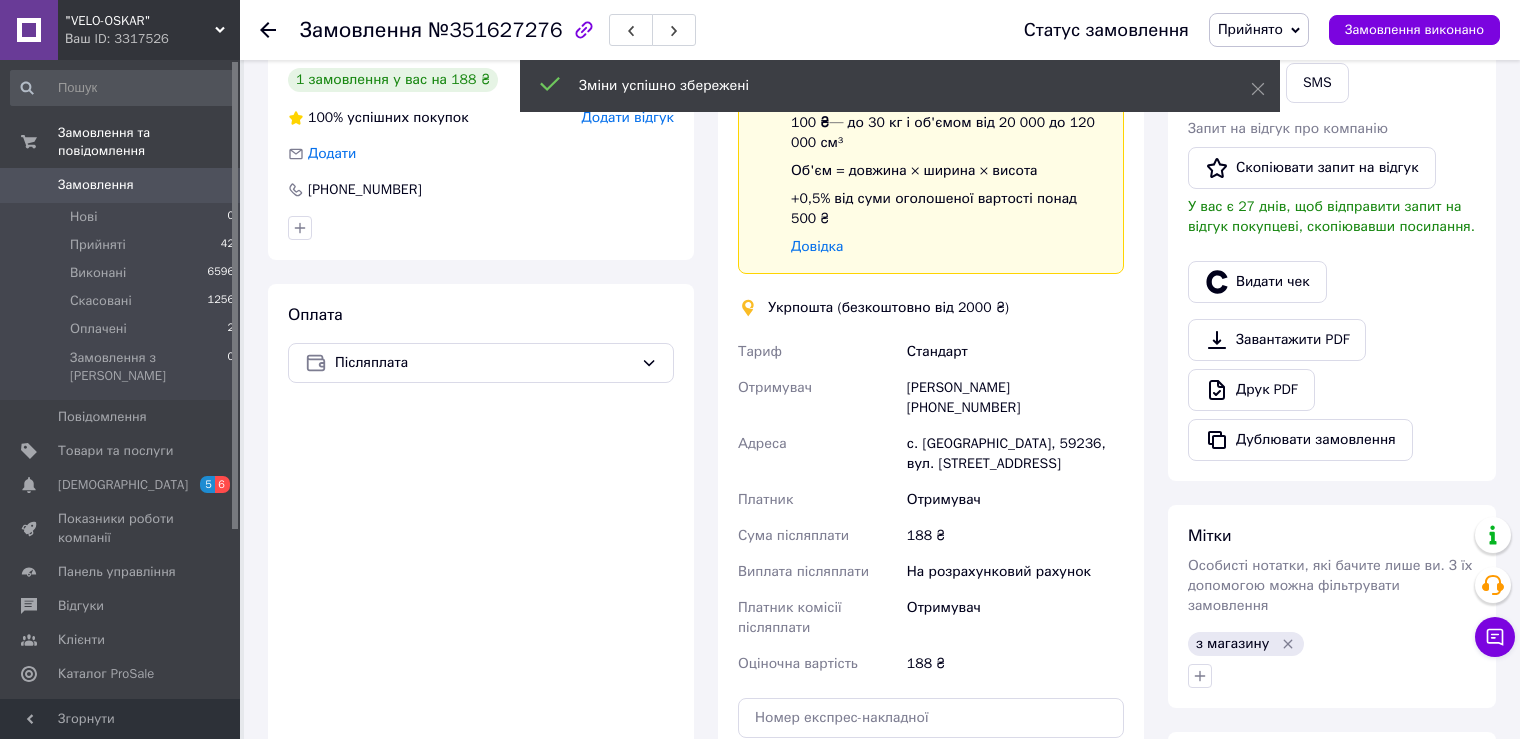 scroll, scrollTop: 666, scrollLeft: 0, axis: vertical 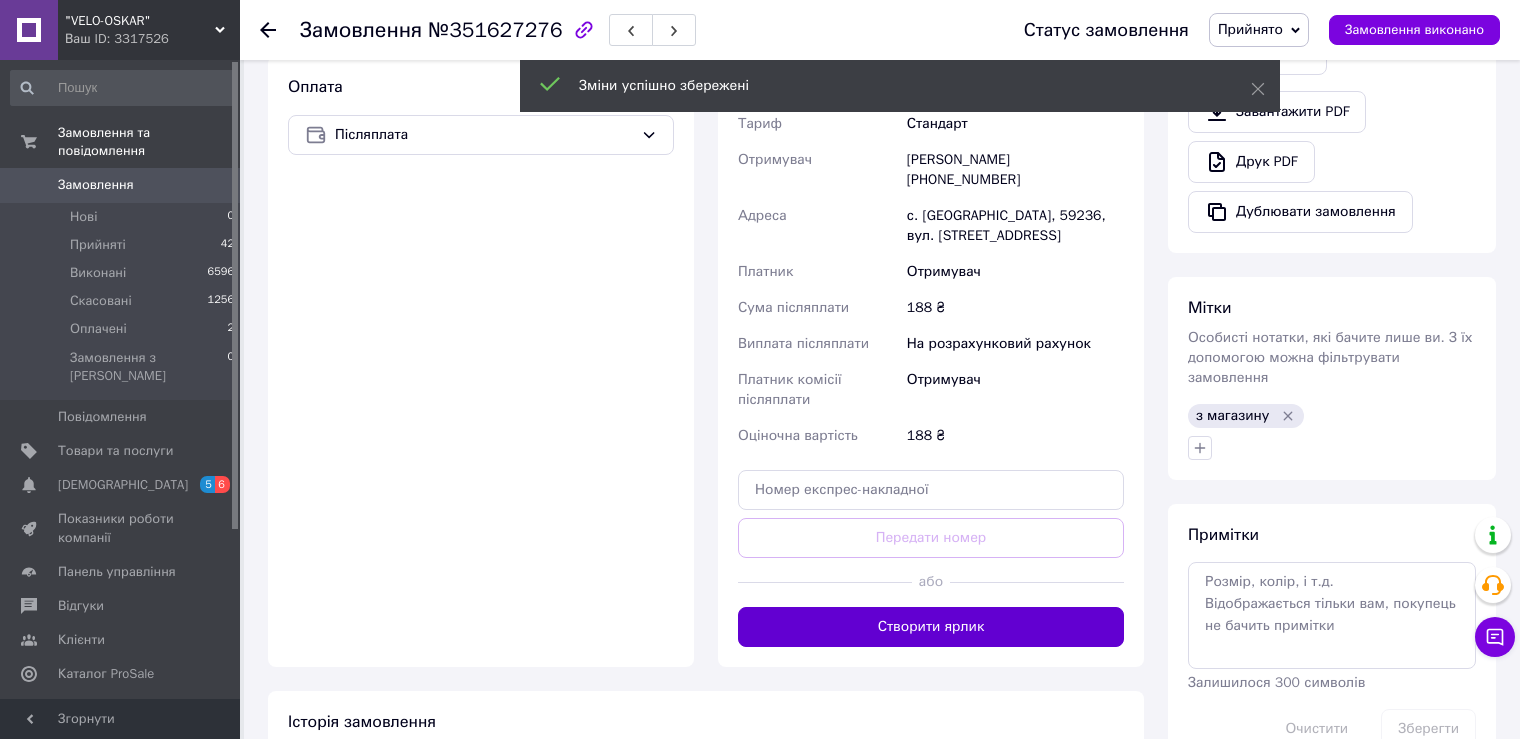 click on "Створити ярлик" at bounding box center [931, 627] 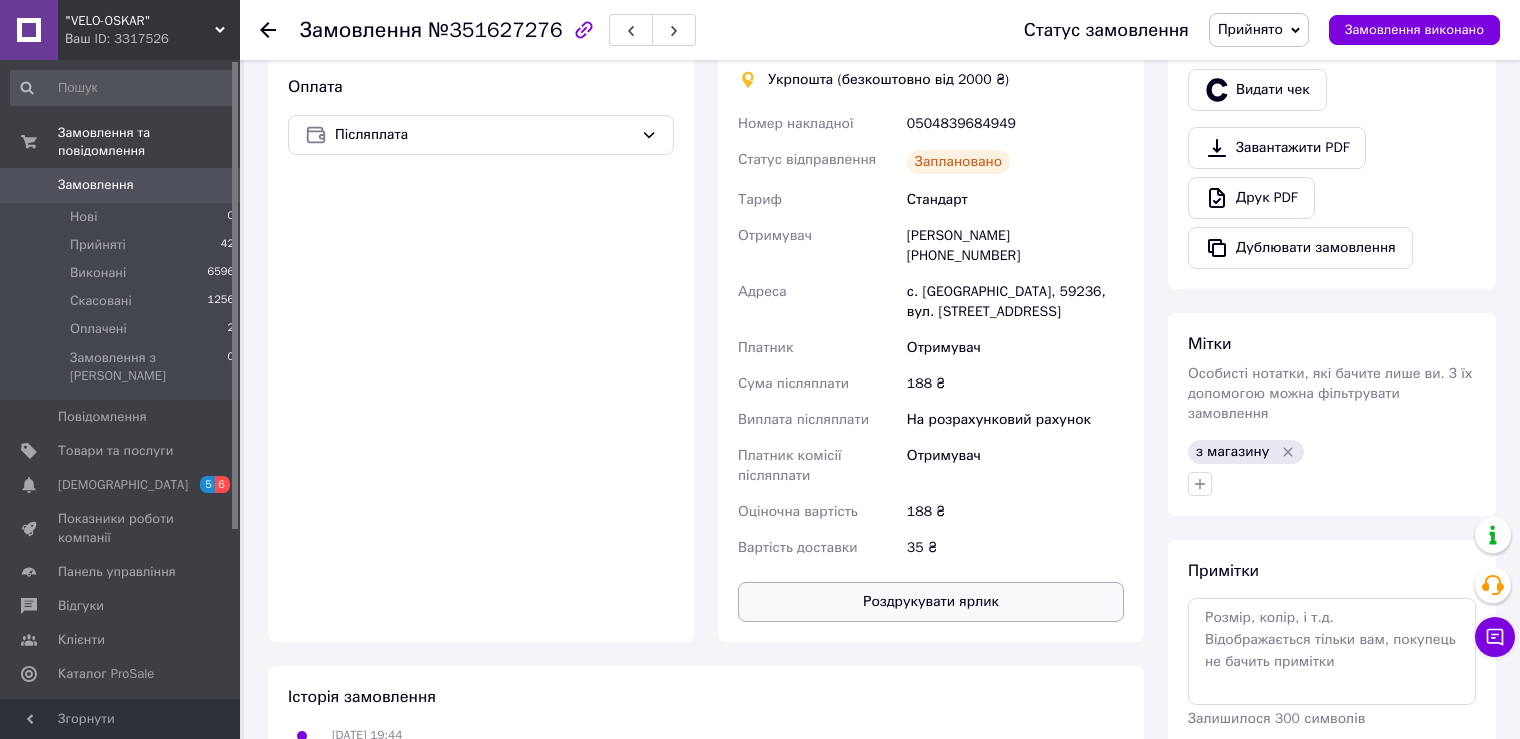 click on "Роздрукувати ярлик" at bounding box center [931, 602] 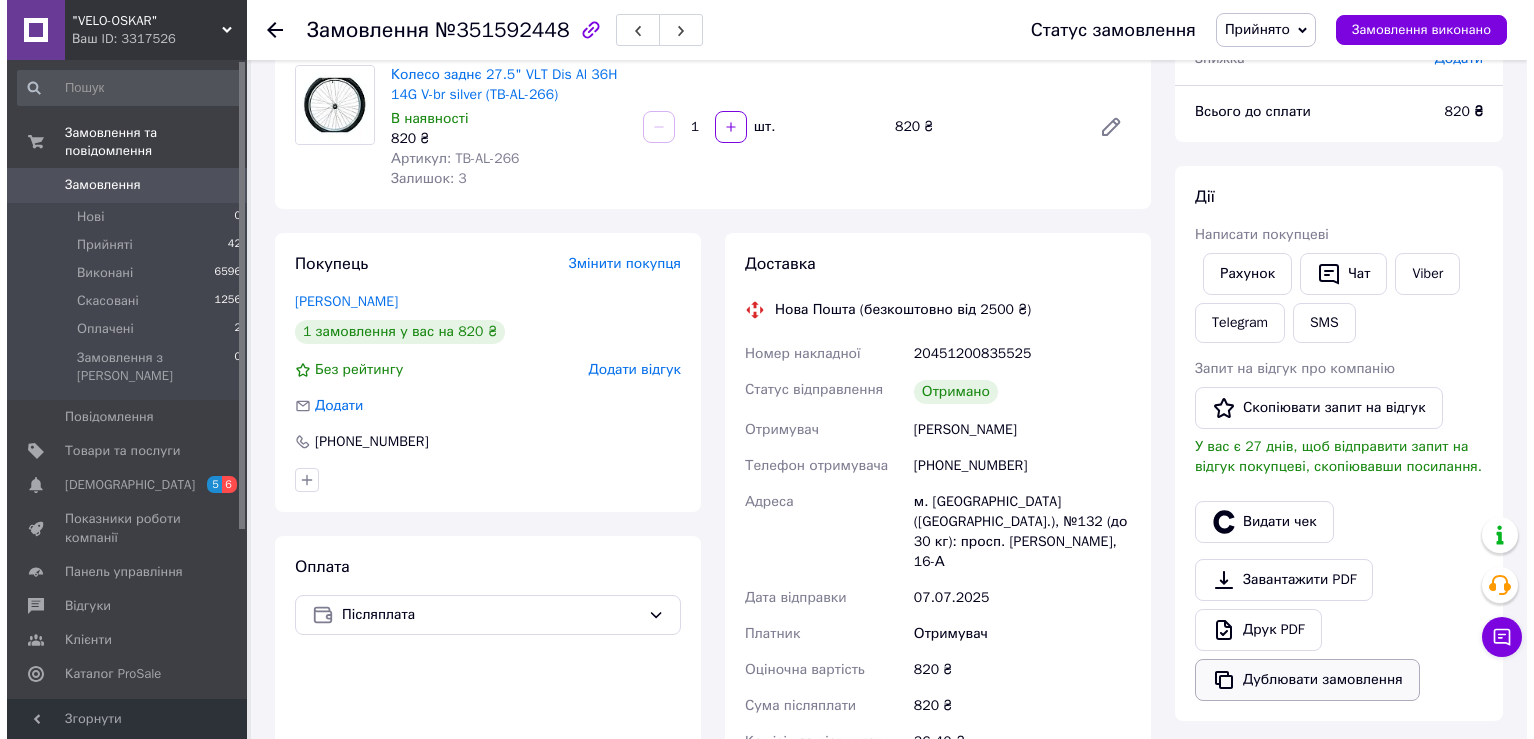scroll, scrollTop: 500, scrollLeft: 0, axis: vertical 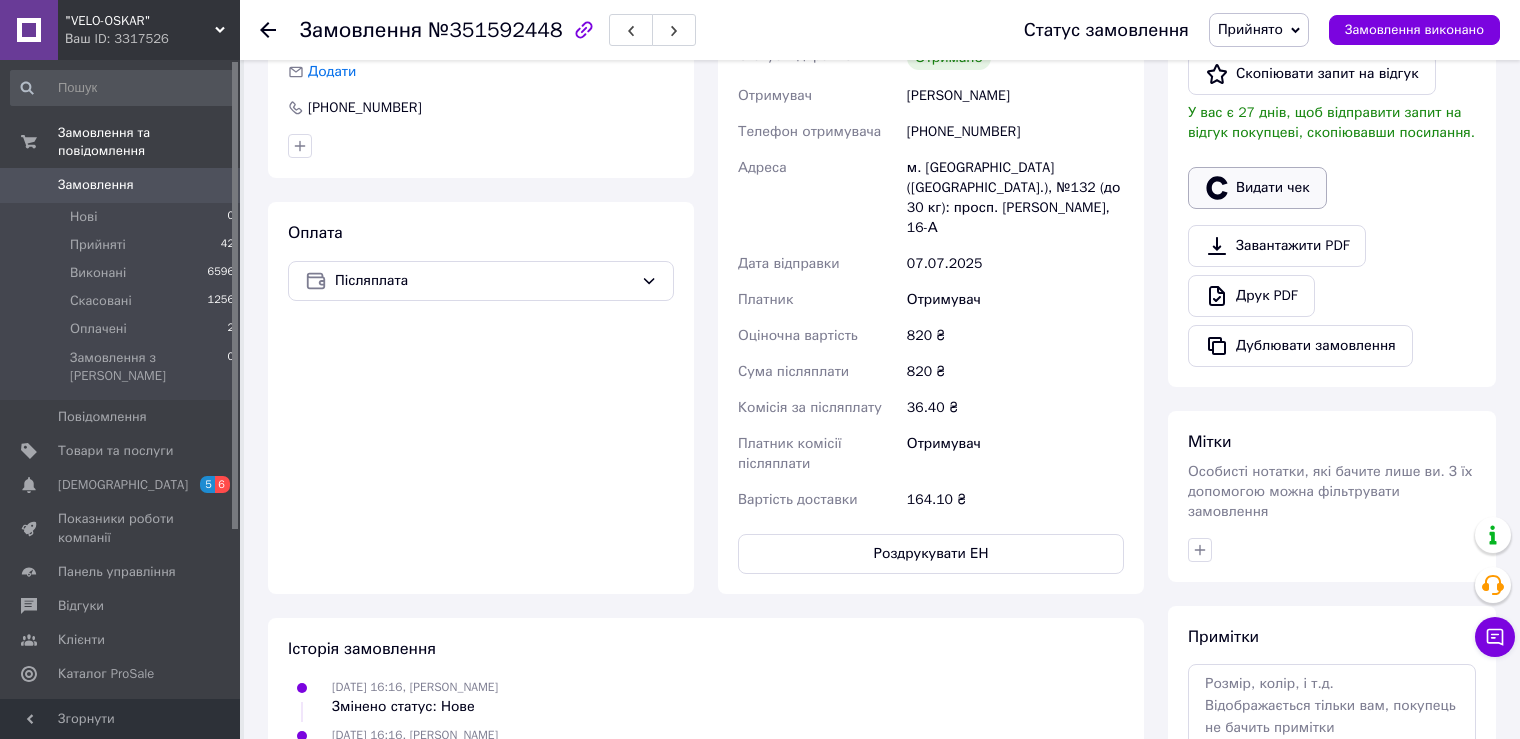 click on "Видати чек" at bounding box center [1257, 188] 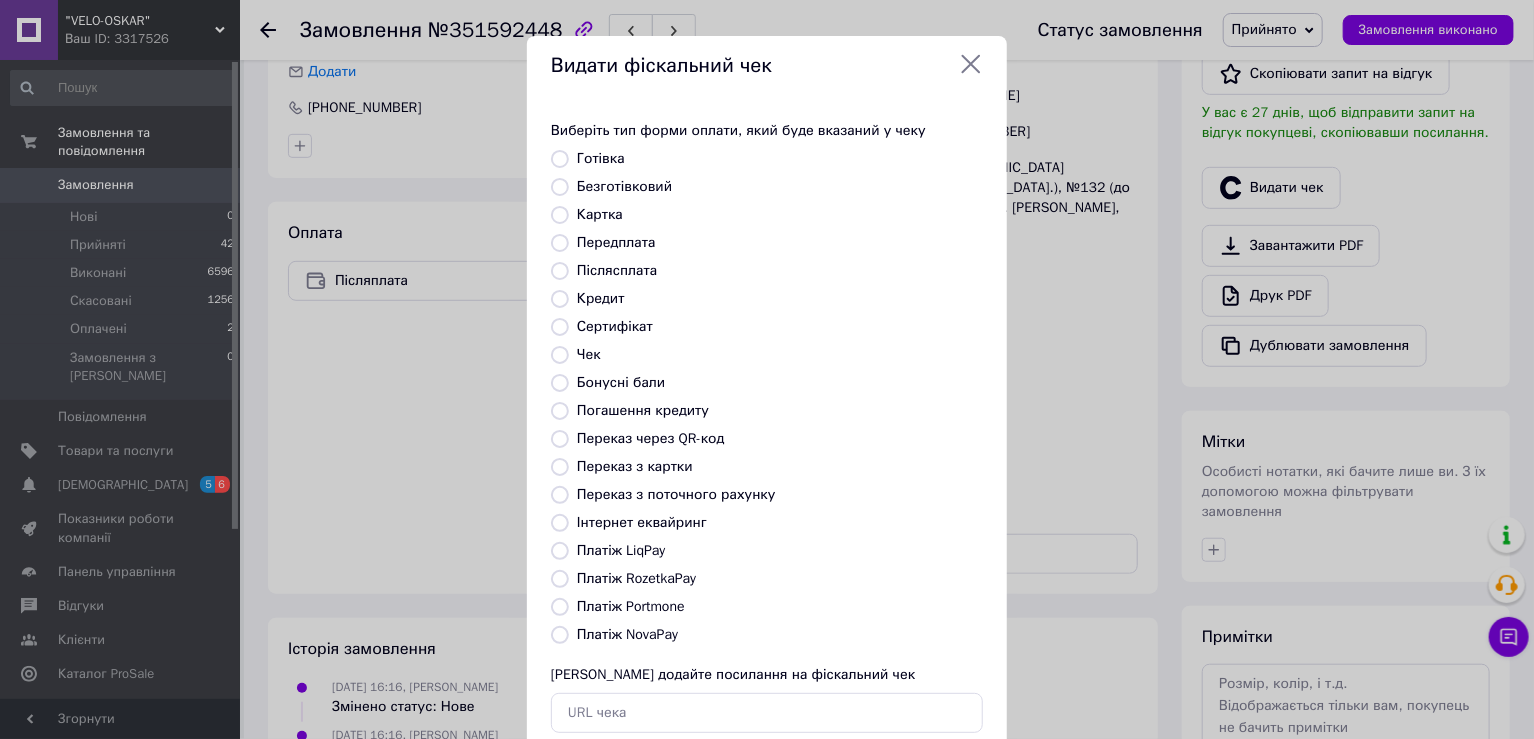 click on "Платіж NovaPay" at bounding box center [627, 634] 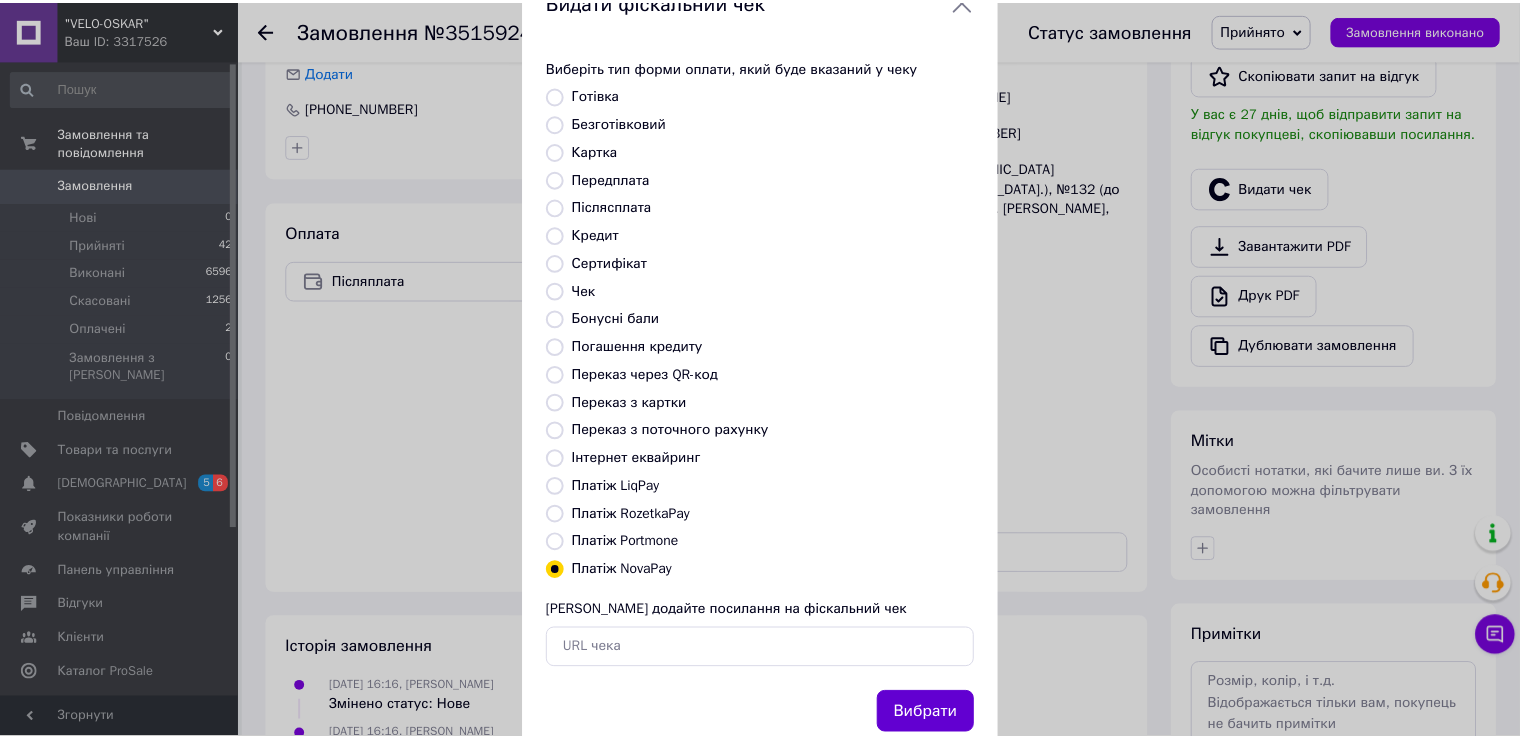 scroll, scrollTop: 119, scrollLeft: 0, axis: vertical 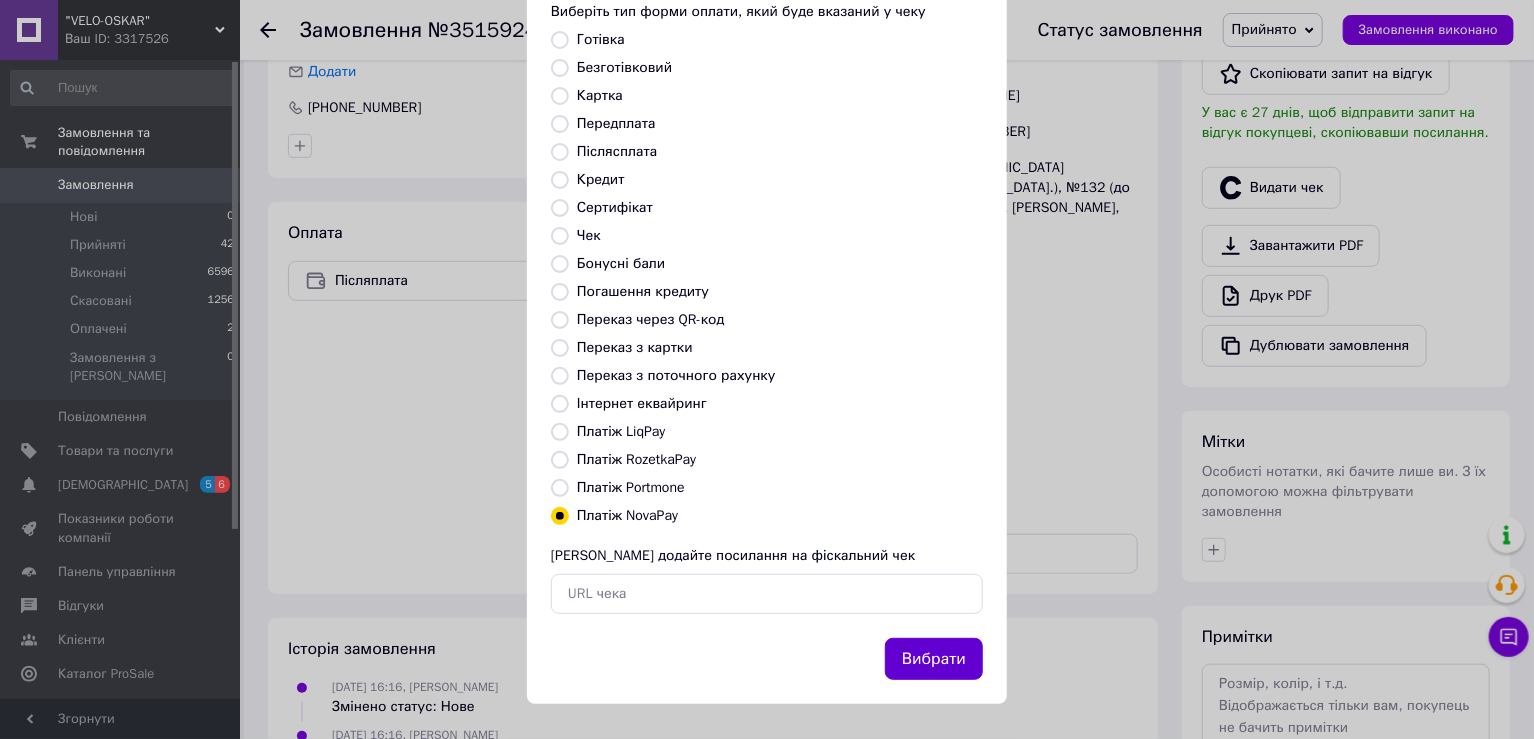 click on "Вибрати" at bounding box center (934, 659) 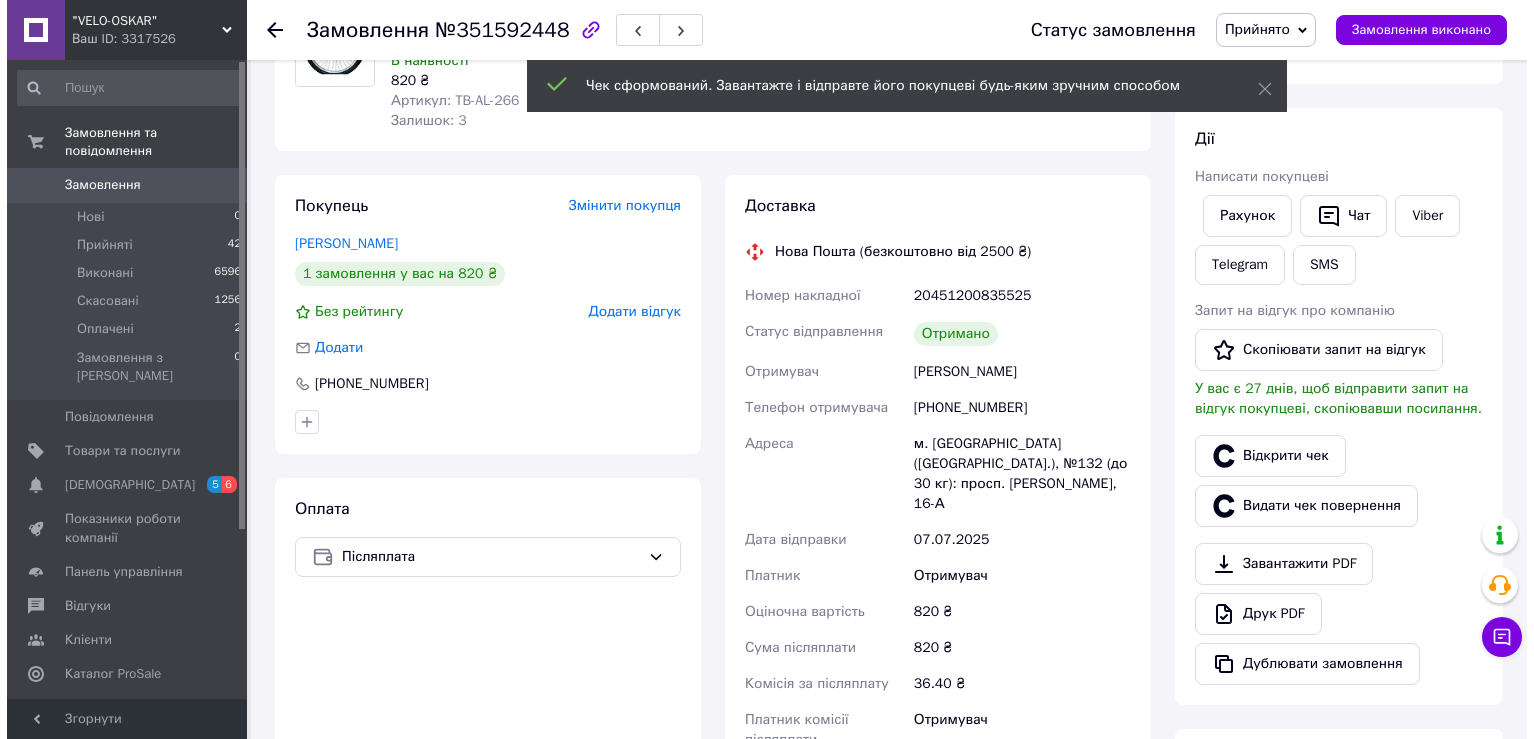 scroll, scrollTop: 166, scrollLeft: 0, axis: vertical 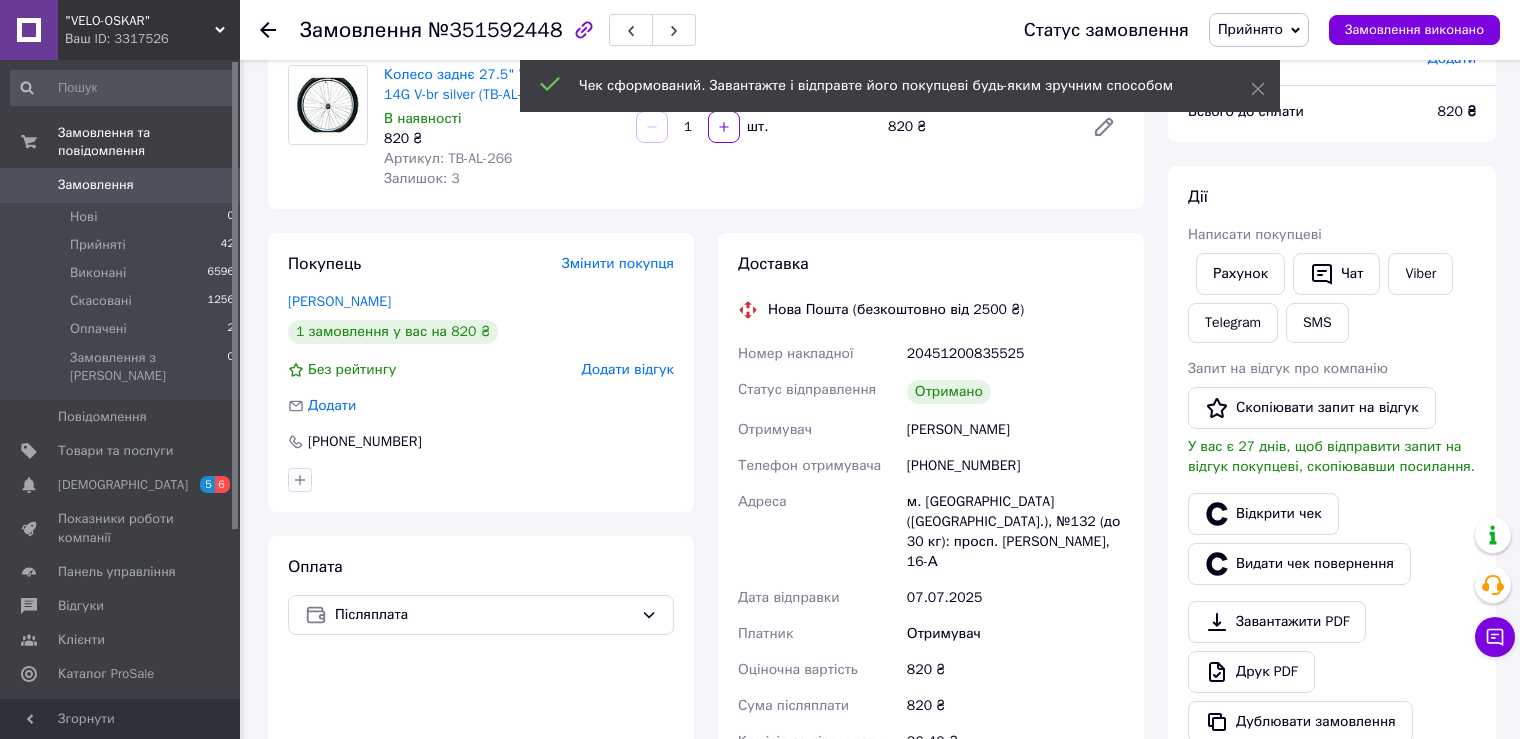 click on "Додати відгук" at bounding box center [628, 369] 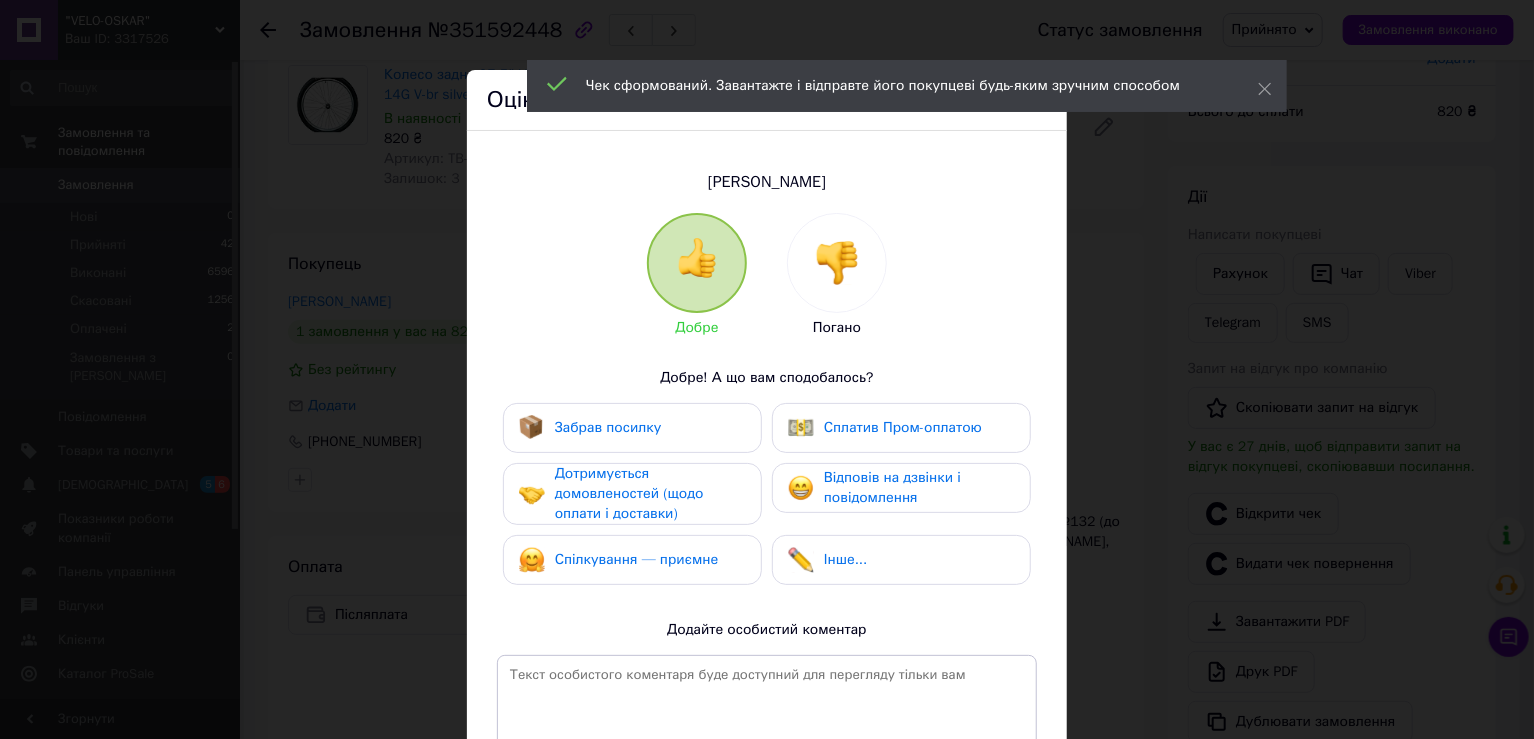drag, startPoint x: 672, startPoint y: 428, endPoint x: 677, endPoint y: 475, distance: 47.26521 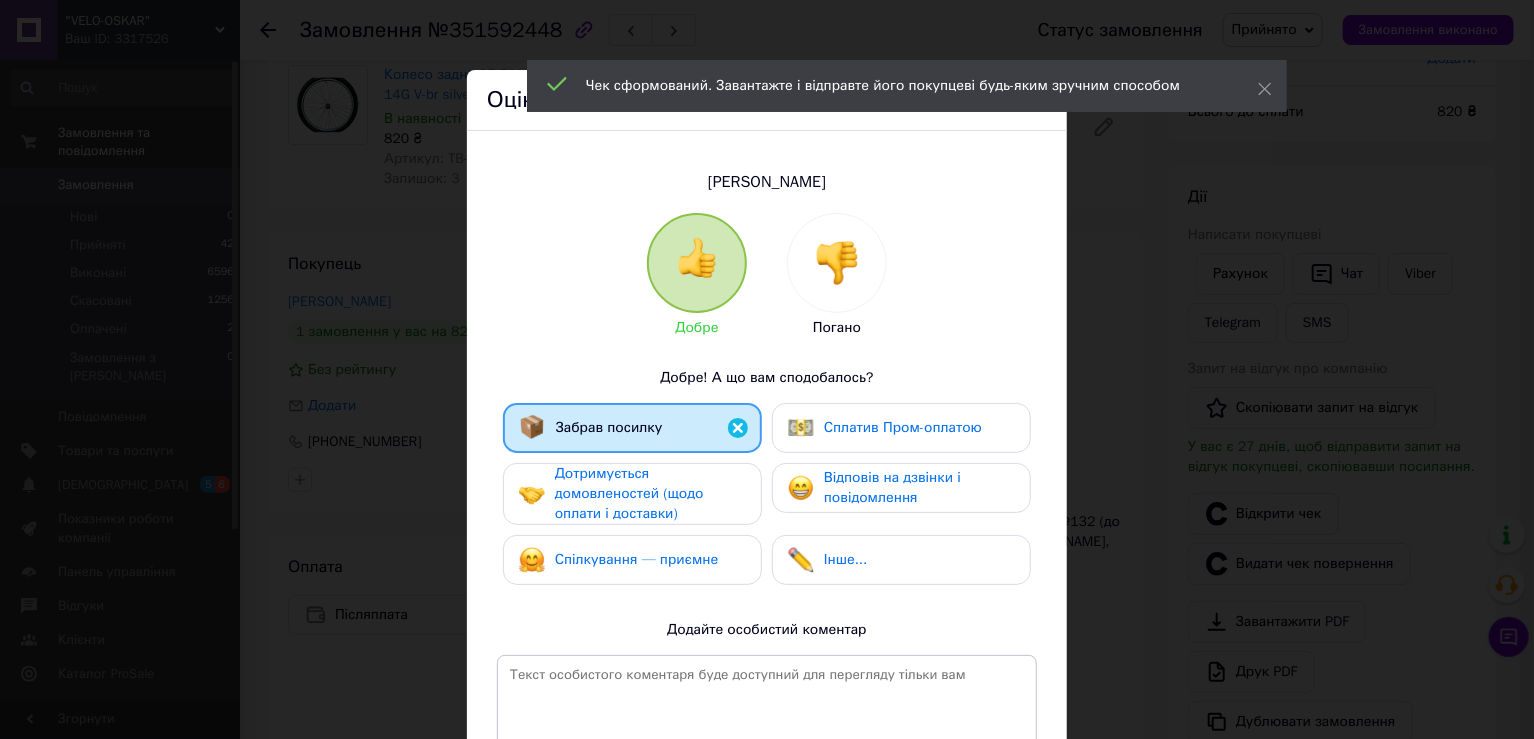 drag, startPoint x: 683, startPoint y: 477, endPoint x: 702, endPoint y: 481, distance: 19.416489 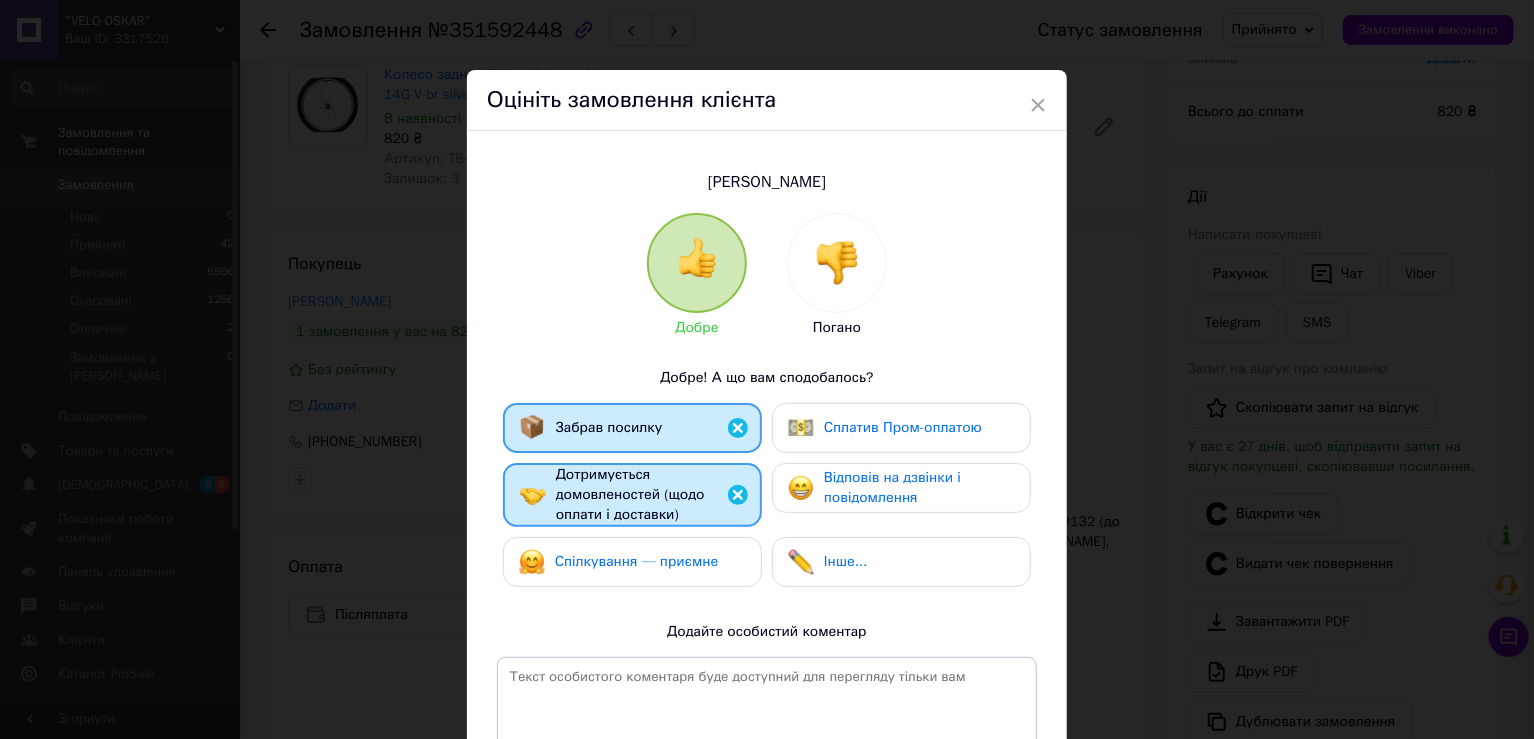 click on "Спілкування — приємне" at bounding box center [619, 562] 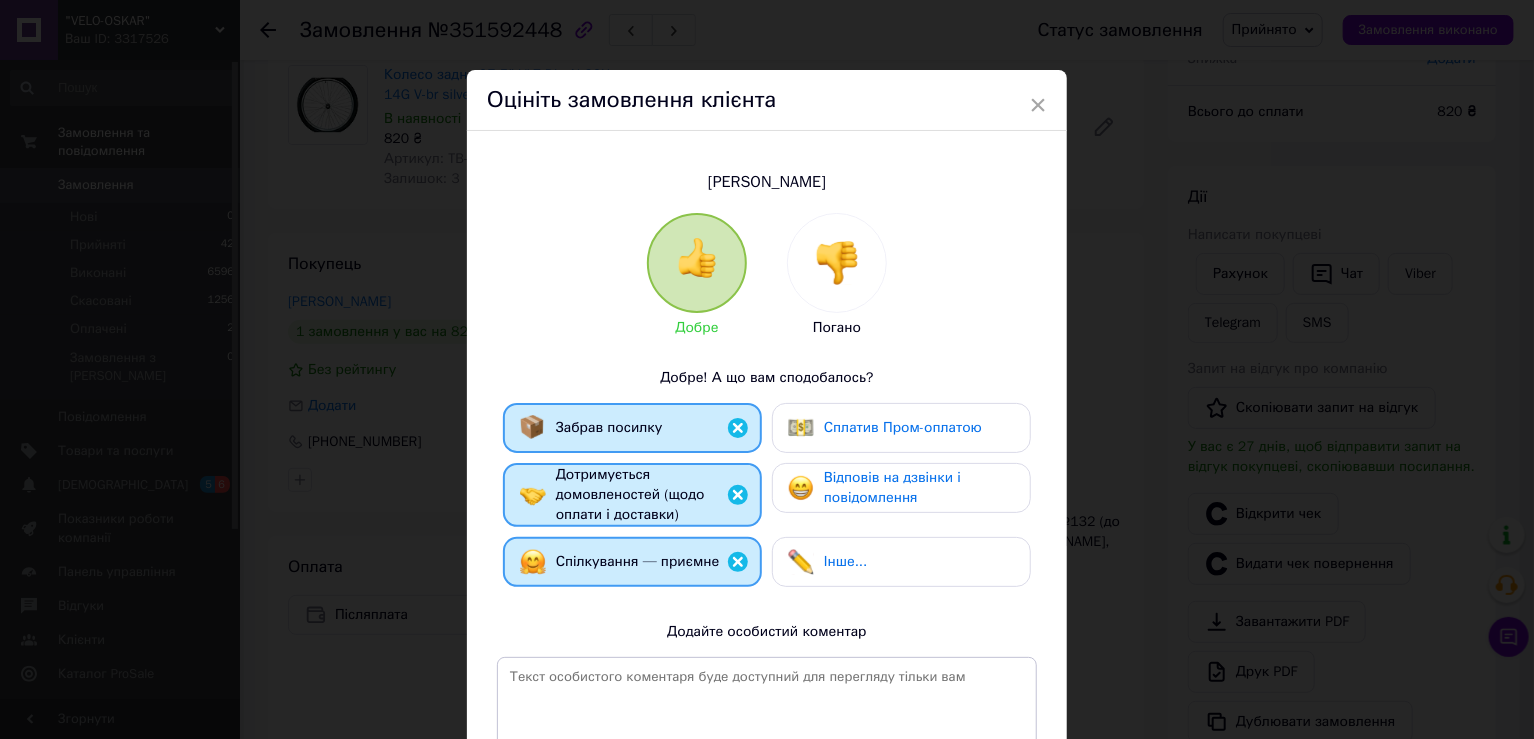 click on "Відповів на дзвінки і повідомлення" at bounding box center (892, 487) 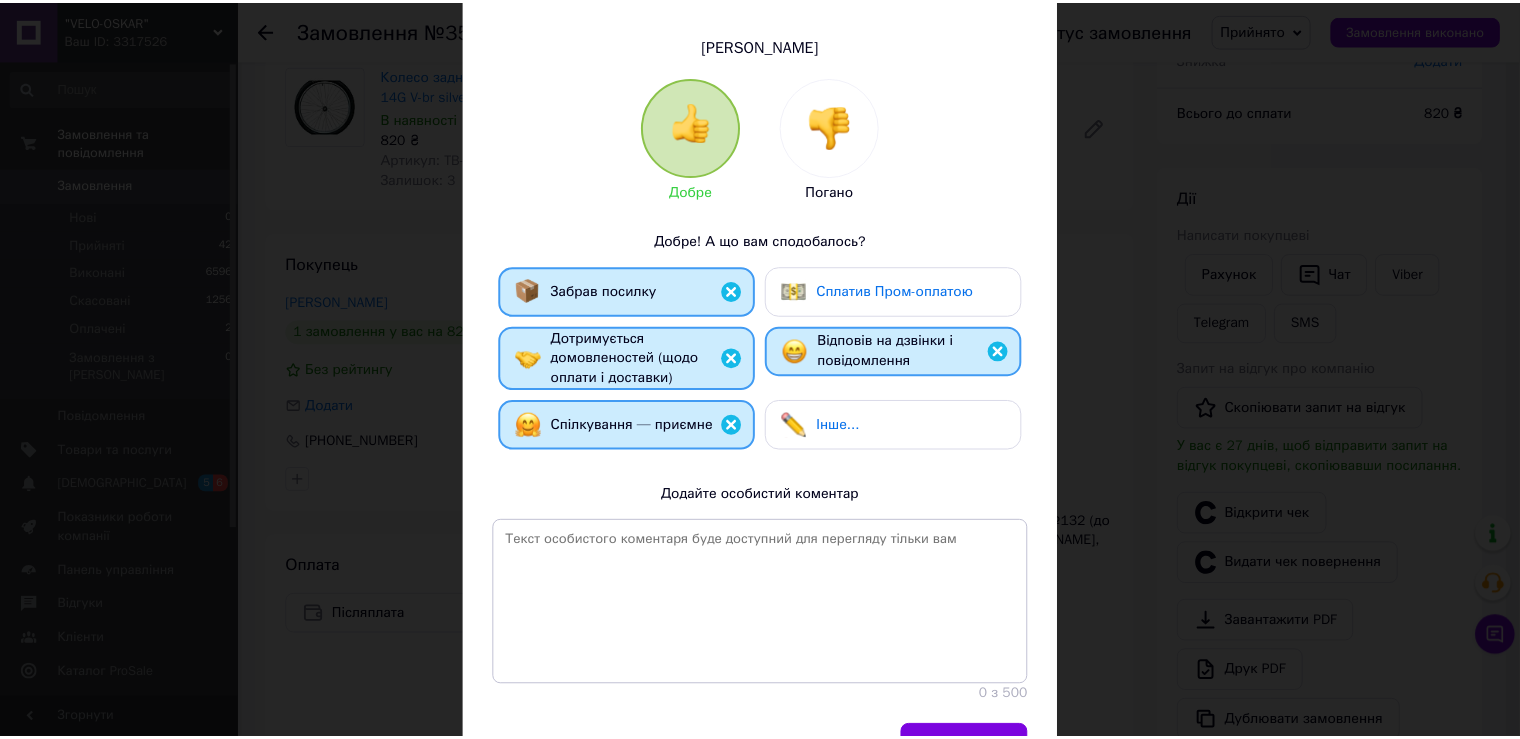 scroll, scrollTop: 251, scrollLeft: 0, axis: vertical 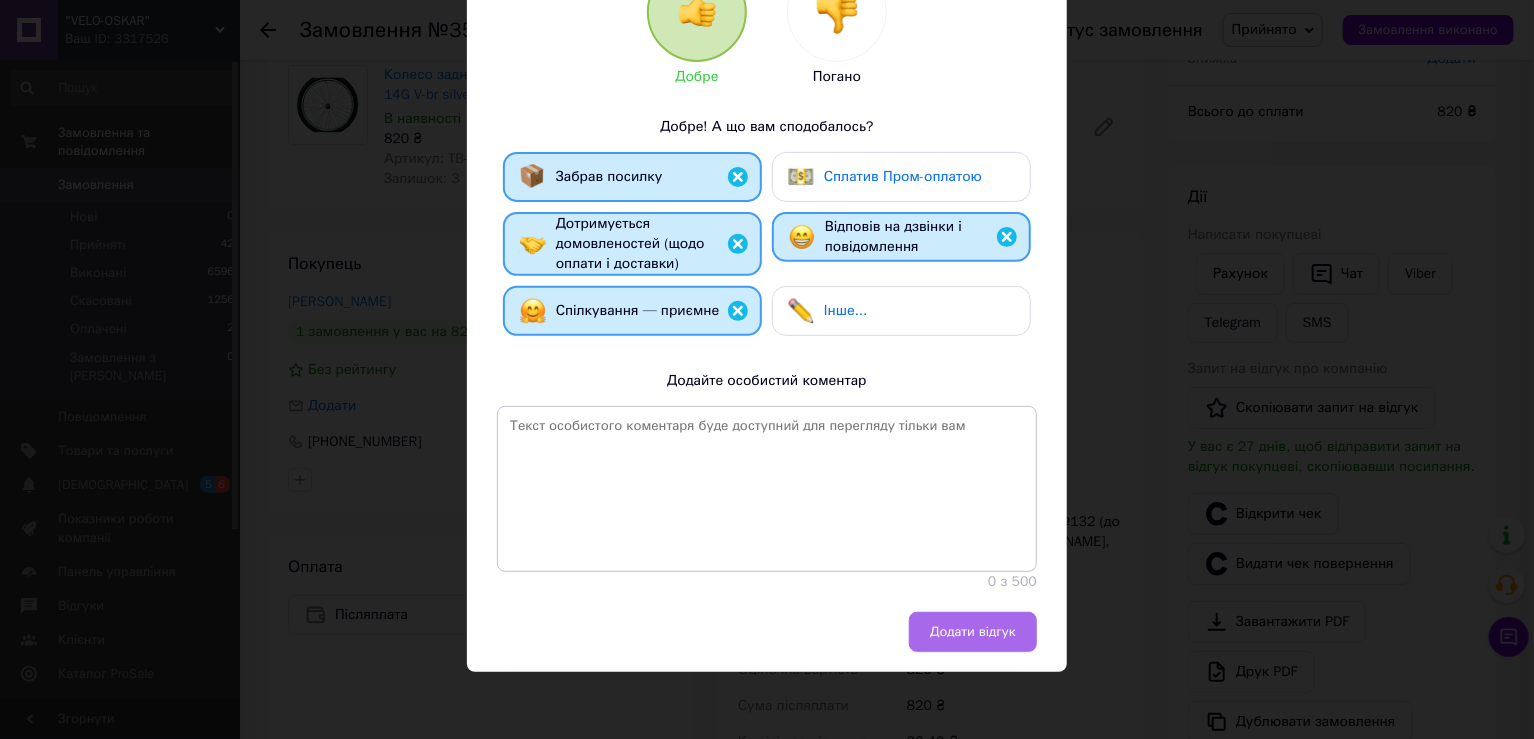 click on "Додати відгук" at bounding box center (973, 632) 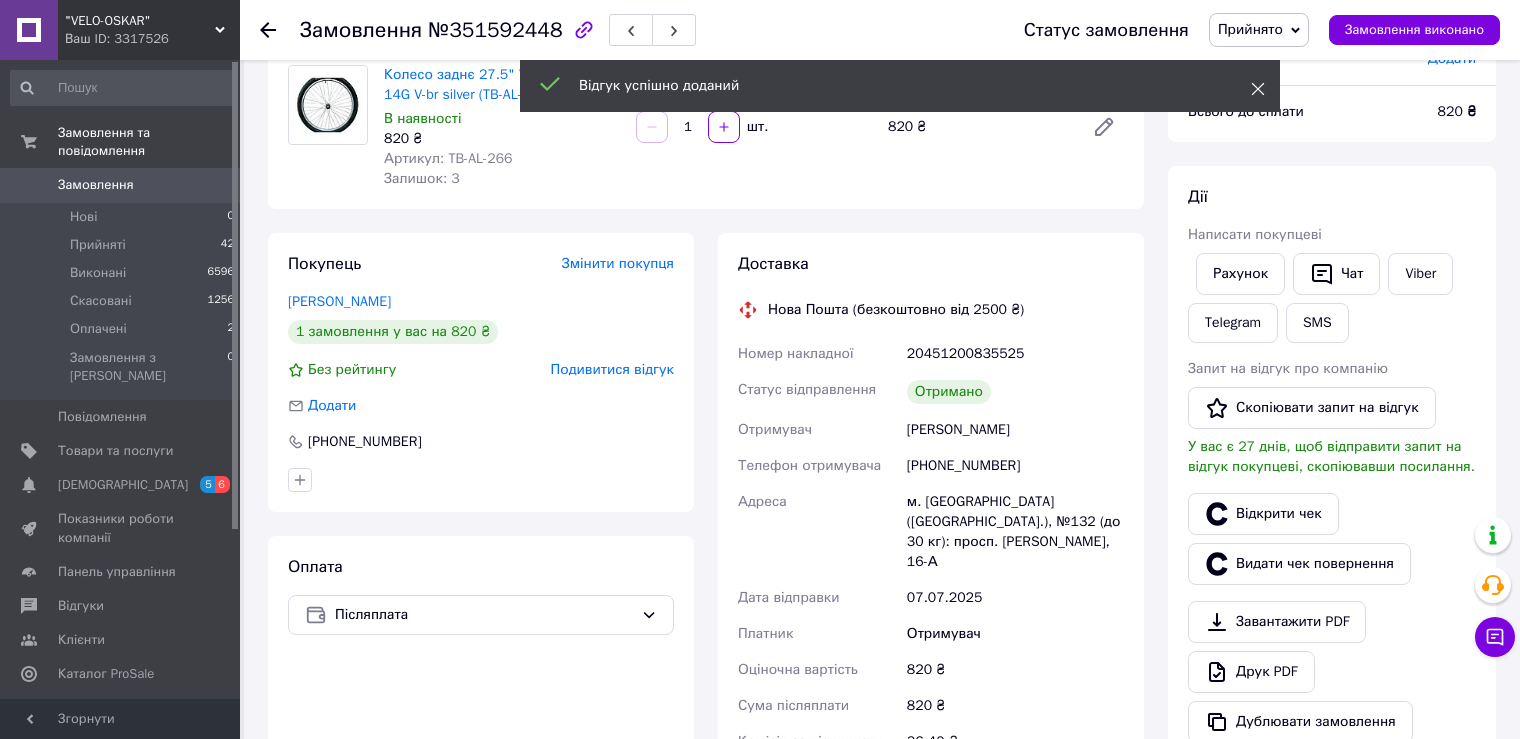 click 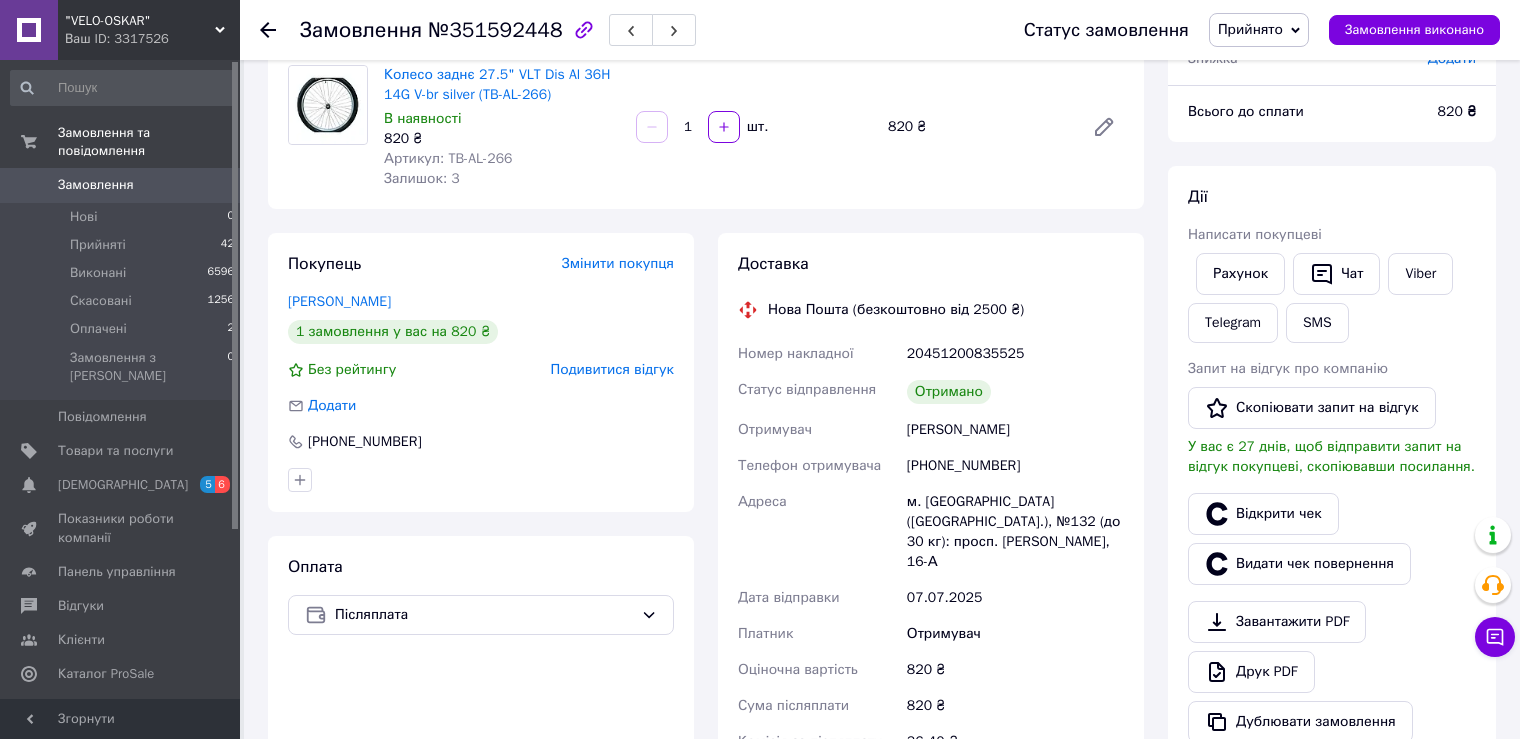 click on "Прийнято" at bounding box center [1250, 29] 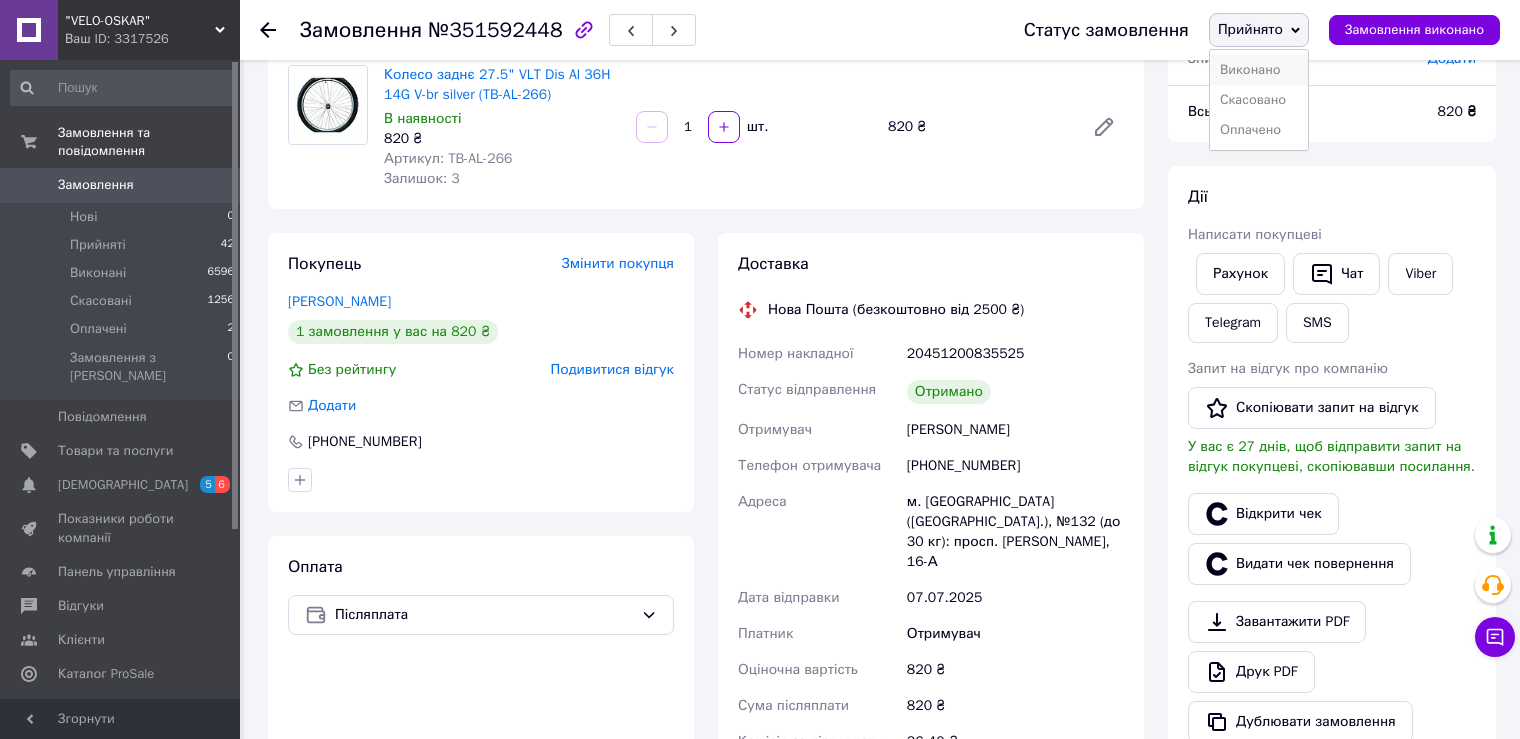 click on "Виконано" at bounding box center (1259, 70) 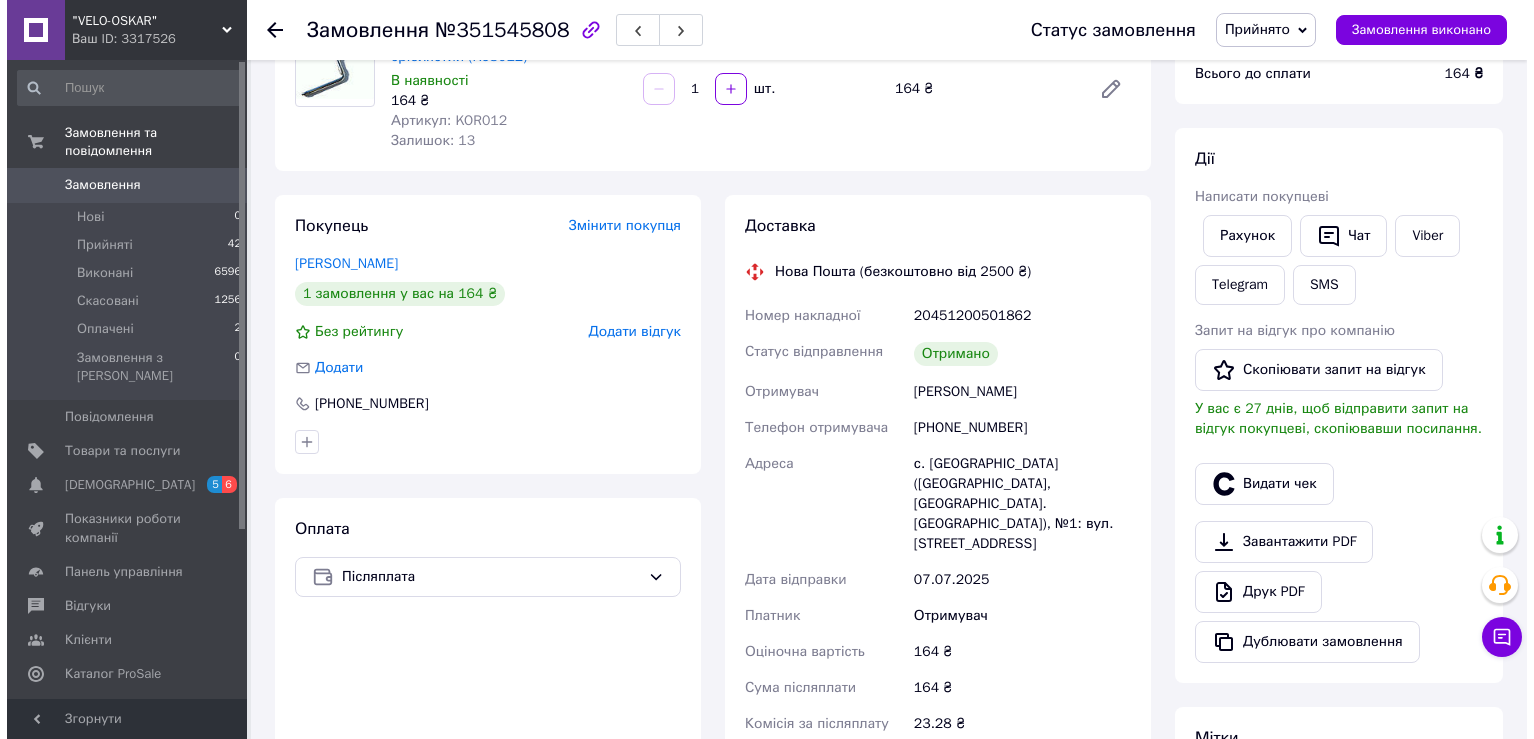 scroll, scrollTop: 166, scrollLeft: 0, axis: vertical 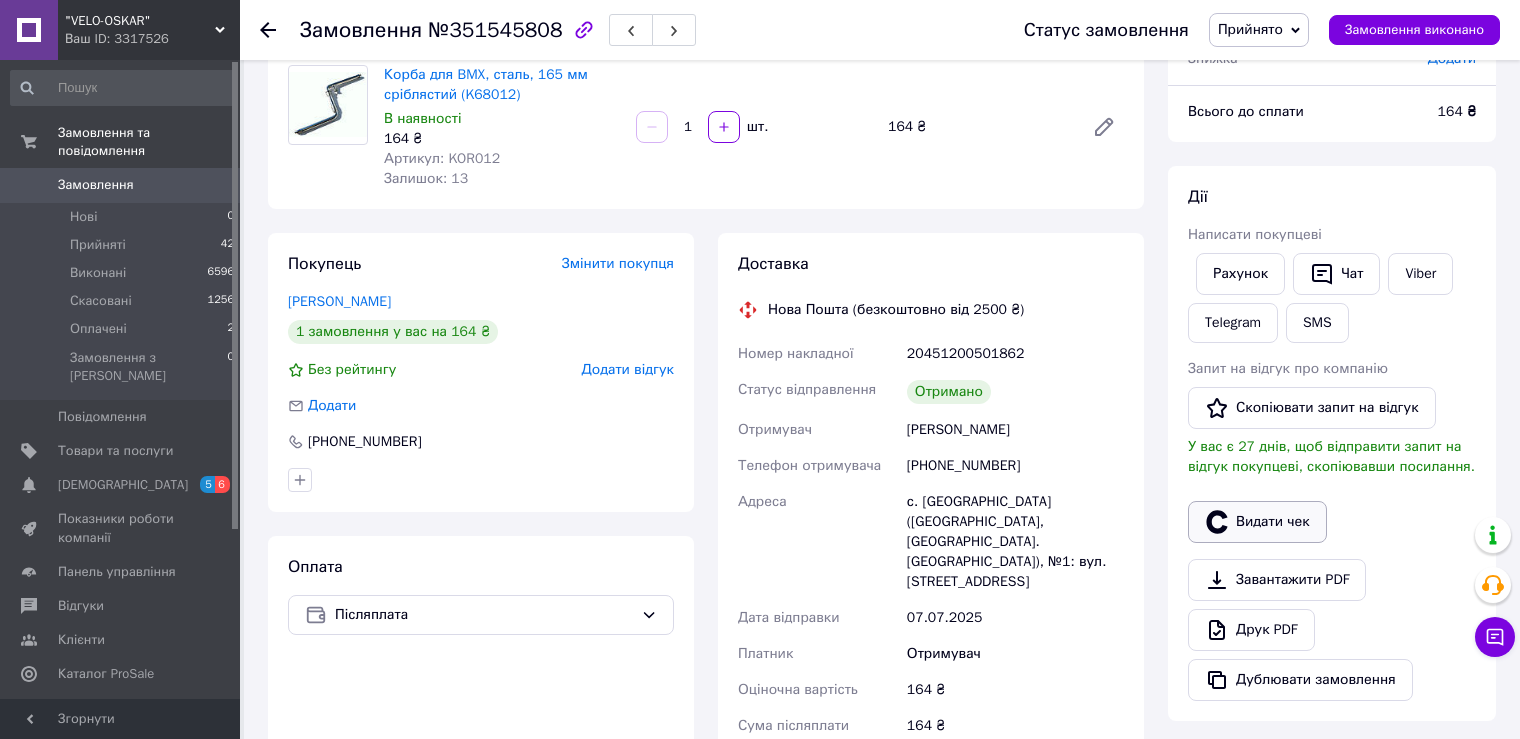 click on "Видати чек" at bounding box center [1257, 522] 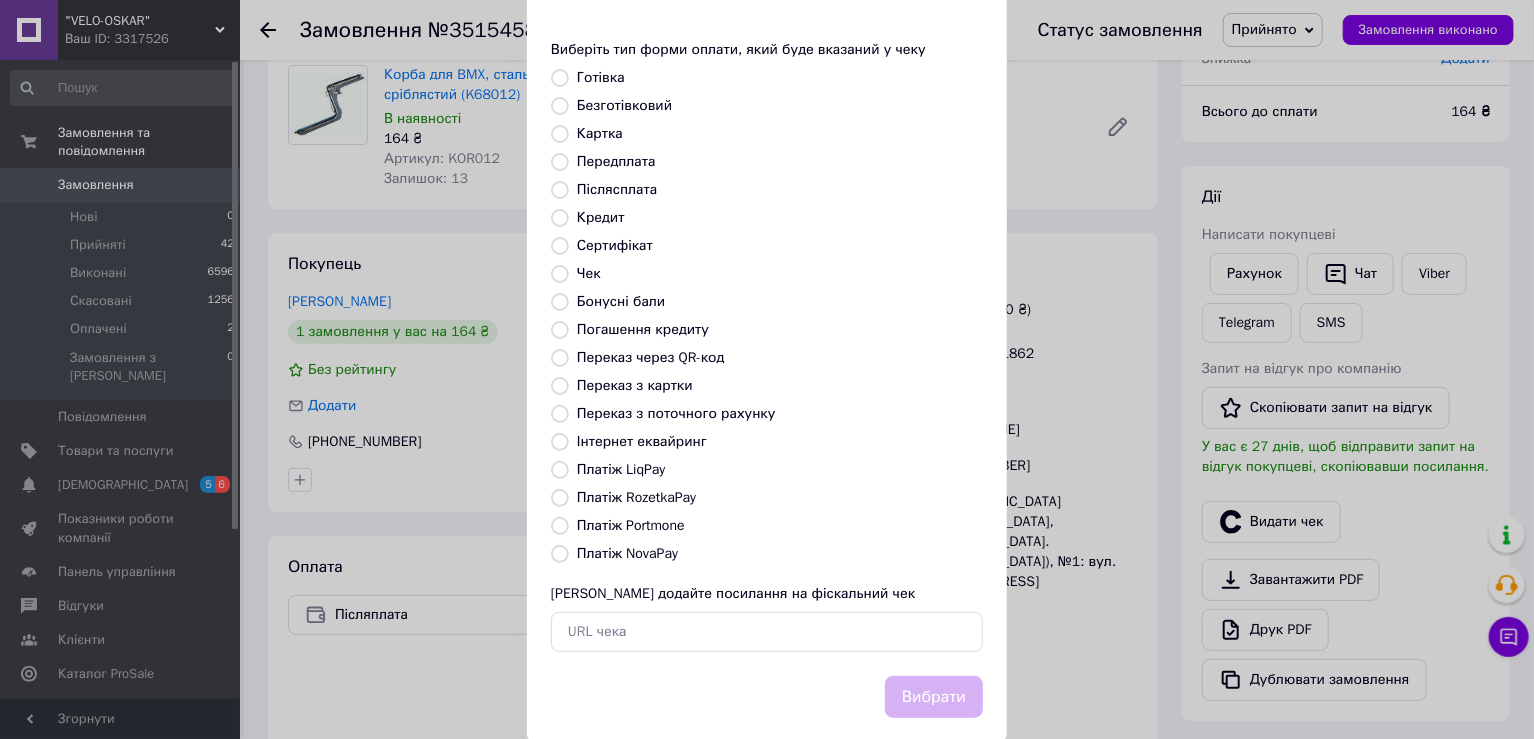 scroll, scrollTop: 119, scrollLeft: 0, axis: vertical 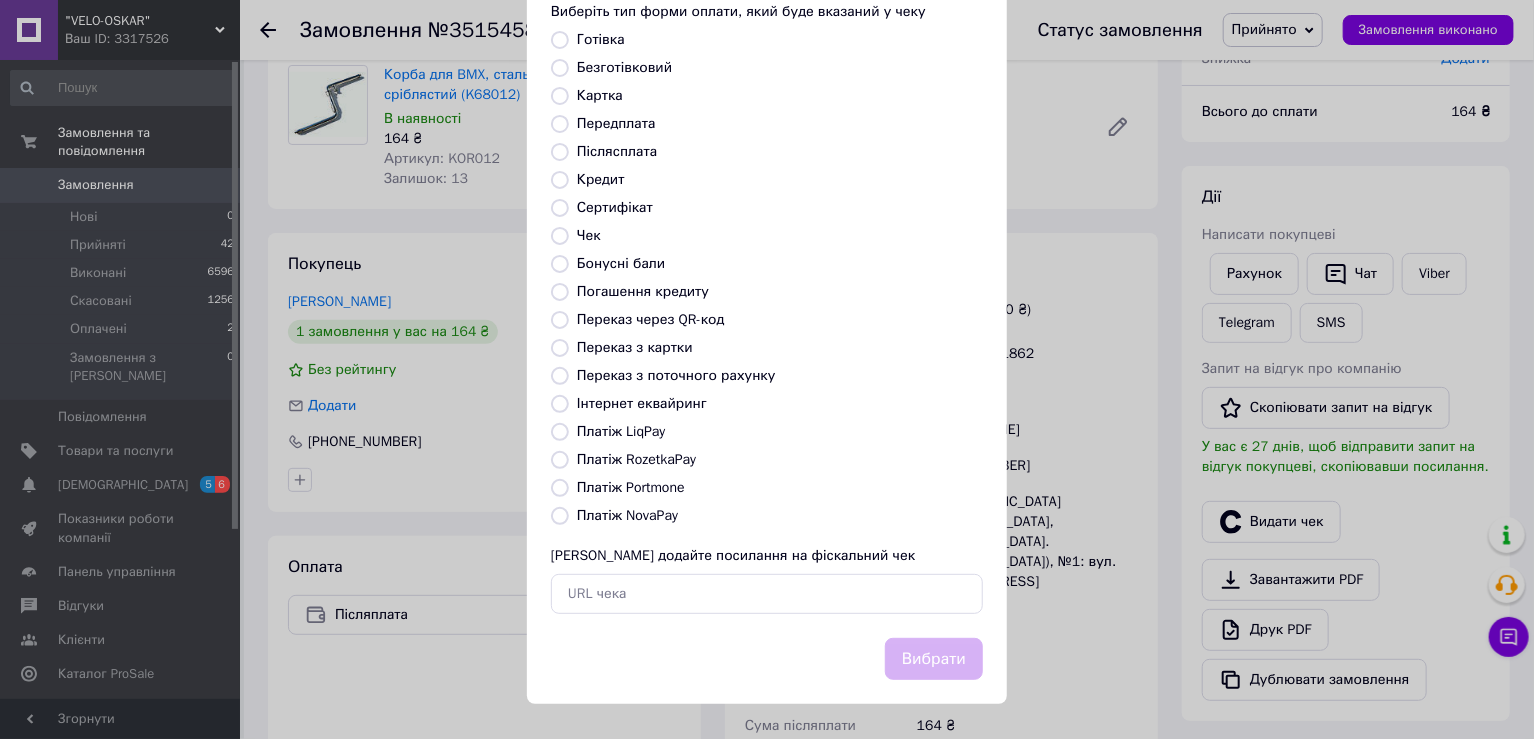 click on "Виберіть тип форми оплати, який буде вказаний у чеку Готівка Безготівковий Картка Передплата Післясплата Кредит Сертифікат Чек Бонусні бали Погашення кредиту Переказ через QR-код Переказ з картки Переказ з поточного рахунку Інтернет еквайринг Платіж LiqPay Платіж RozetkaPay Платіж Portmone Платіж NovaPay Або додайте посилання на фіскальний чек" at bounding box center (767, 308) 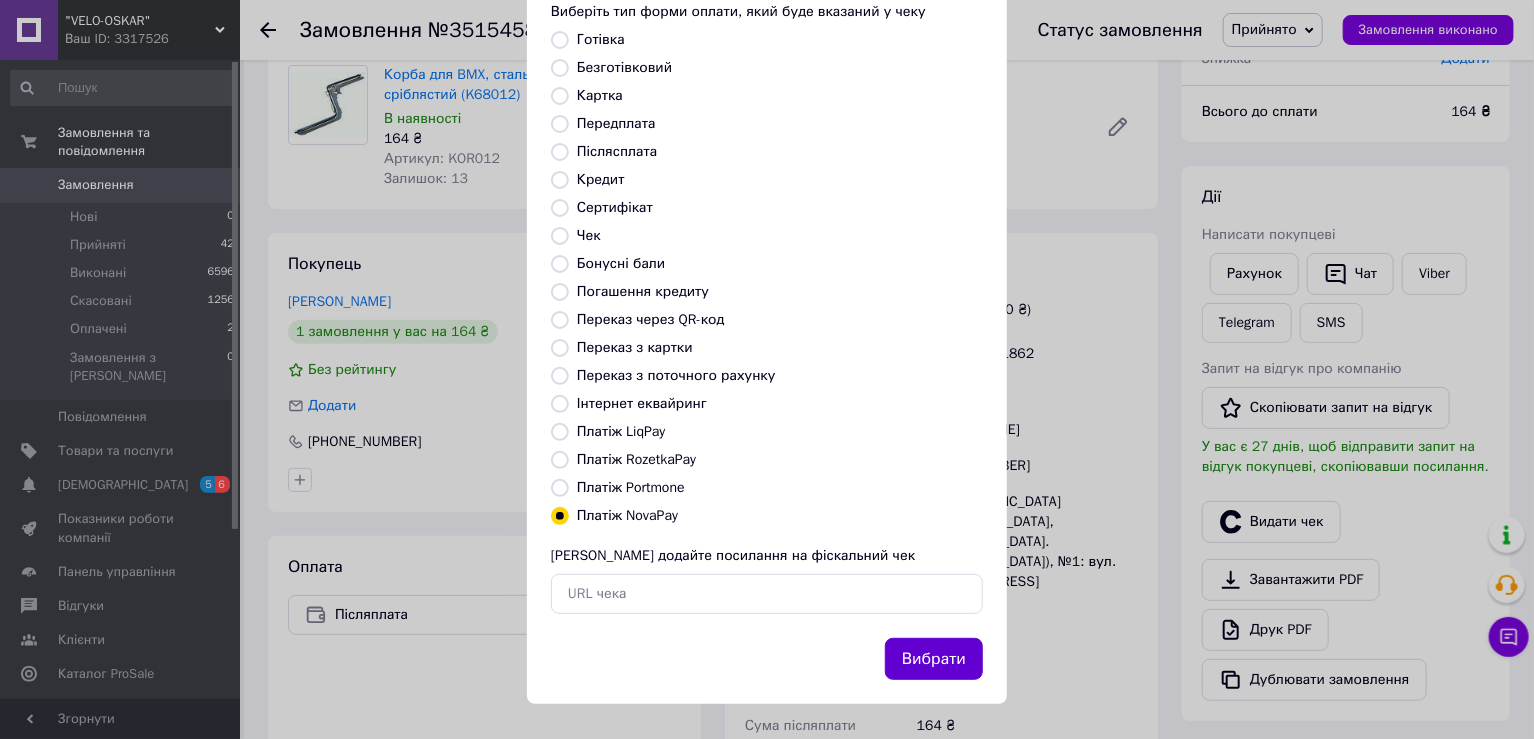 click on "Вибрати" at bounding box center [934, 659] 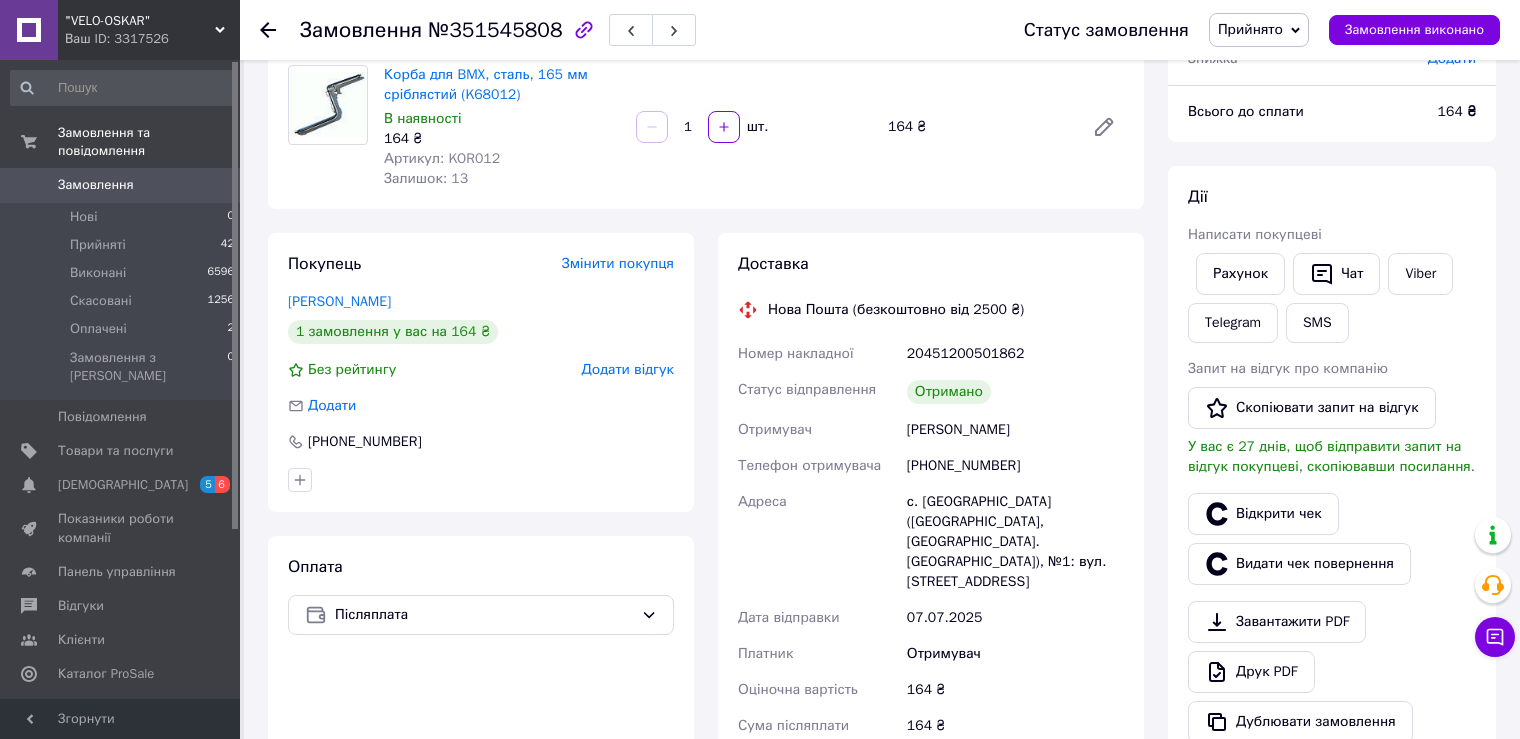 click on "Додати відгук" at bounding box center [628, 369] 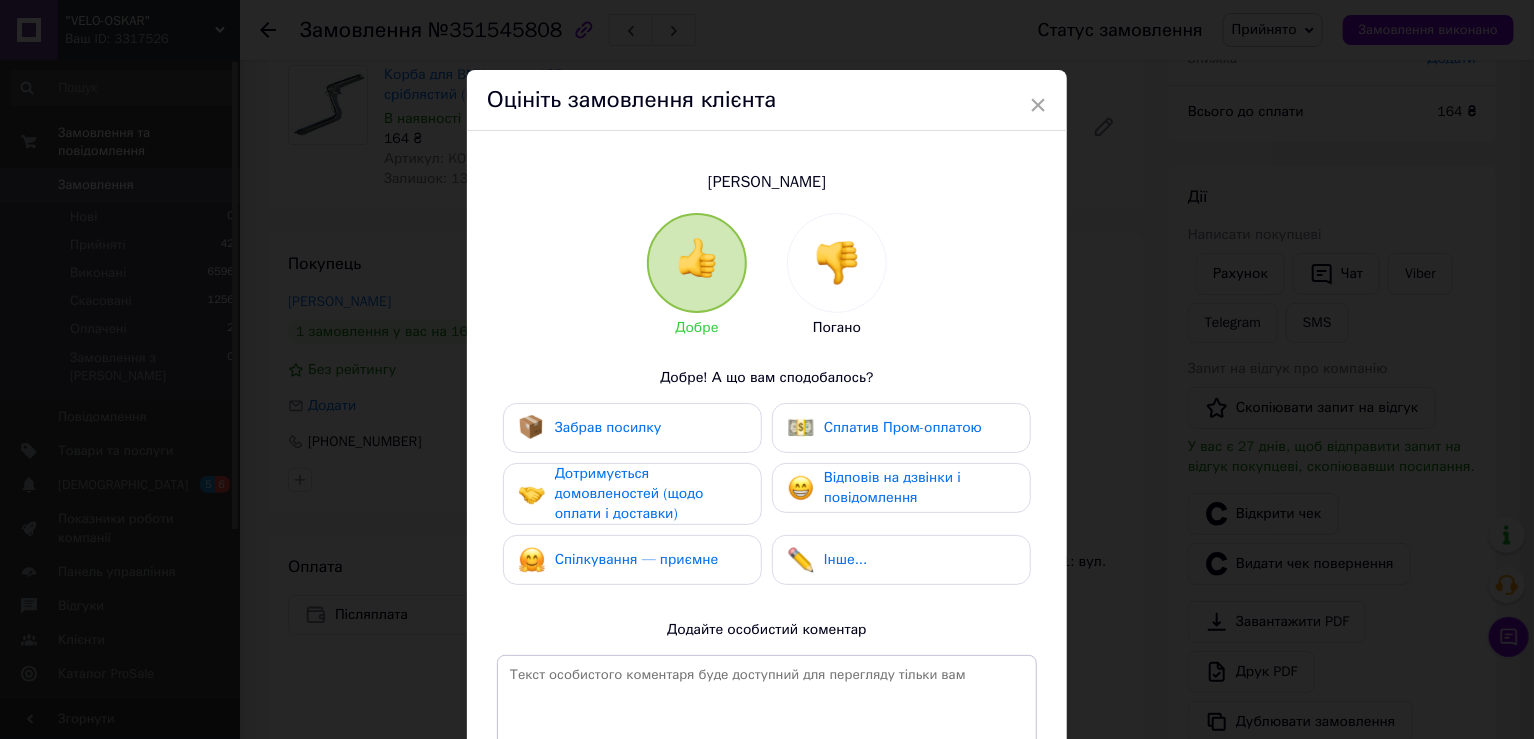 click on "Забрав посилку" at bounding box center [608, 427] 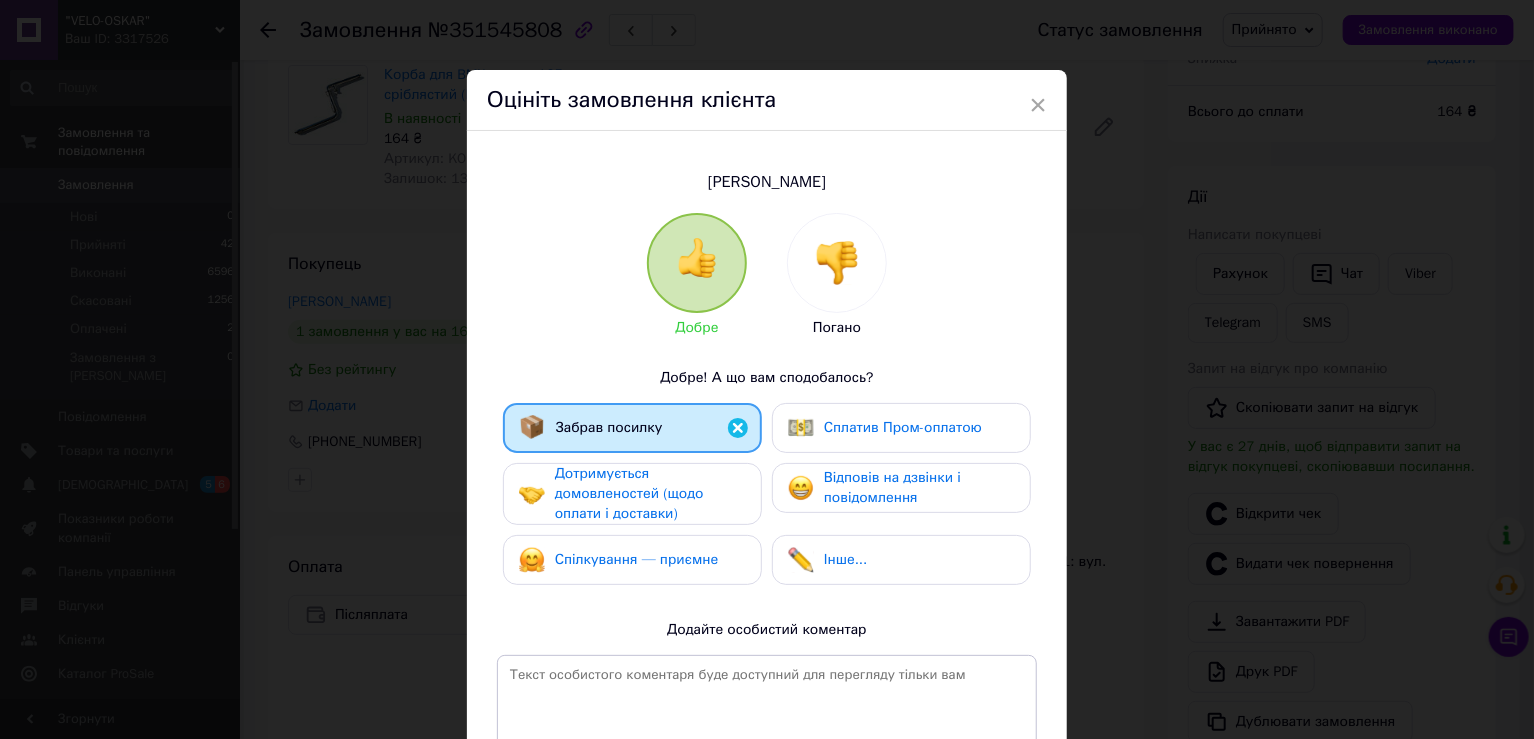 drag, startPoint x: 636, startPoint y: 473, endPoint x: 778, endPoint y: 499, distance: 144.36066 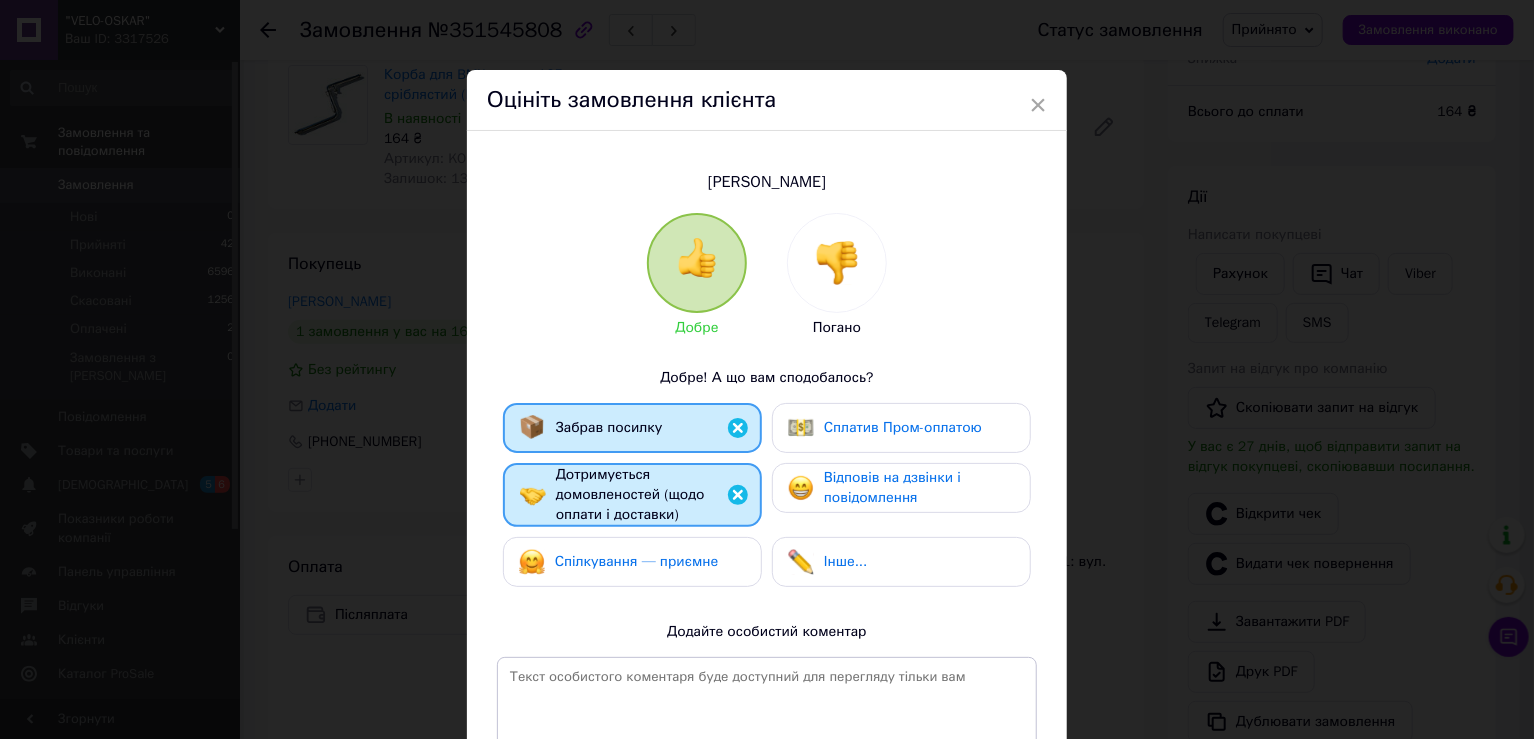 drag, startPoint x: 779, startPoint y: 499, endPoint x: 800, endPoint y: 500, distance: 21.023796 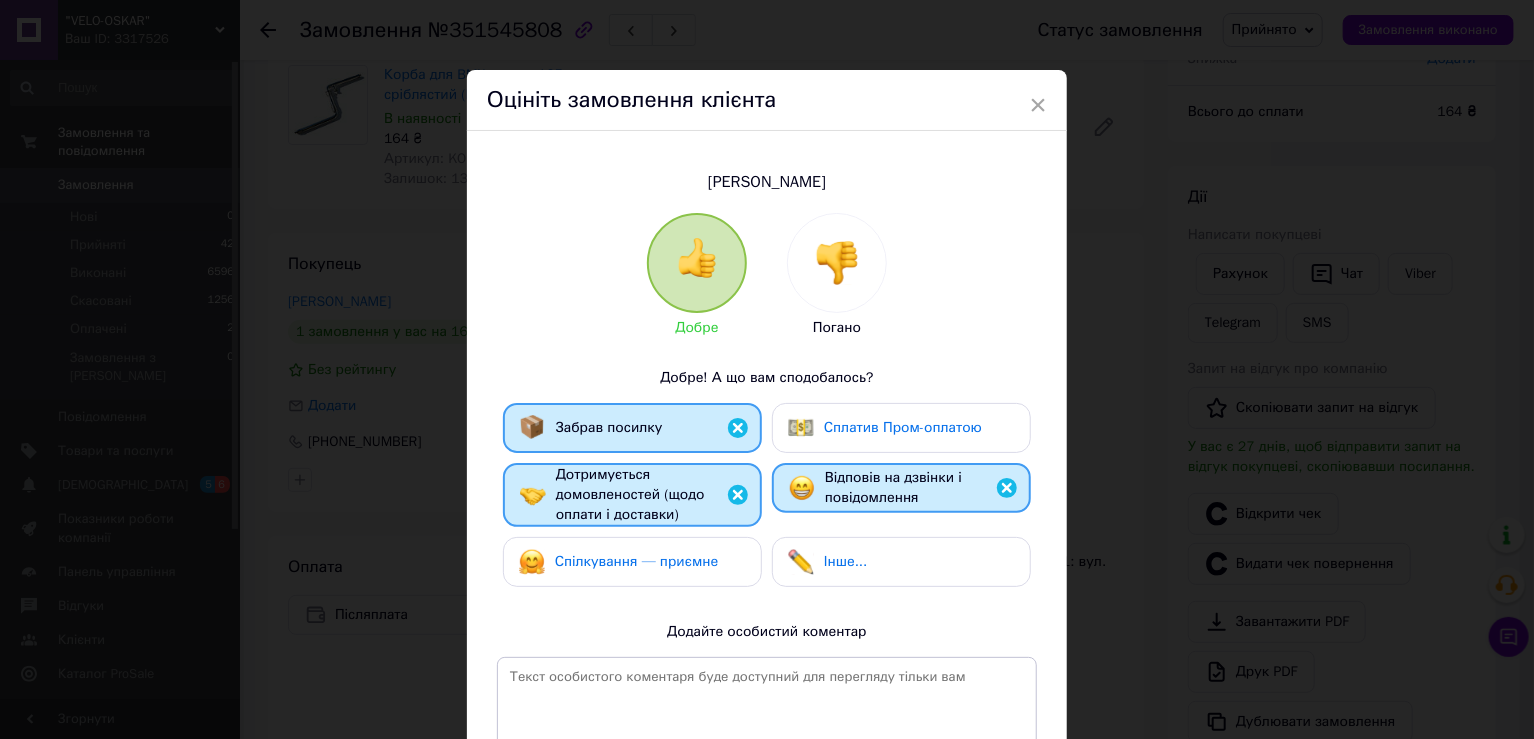 click on "Спілкування — приємне" at bounding box center (632, 562) 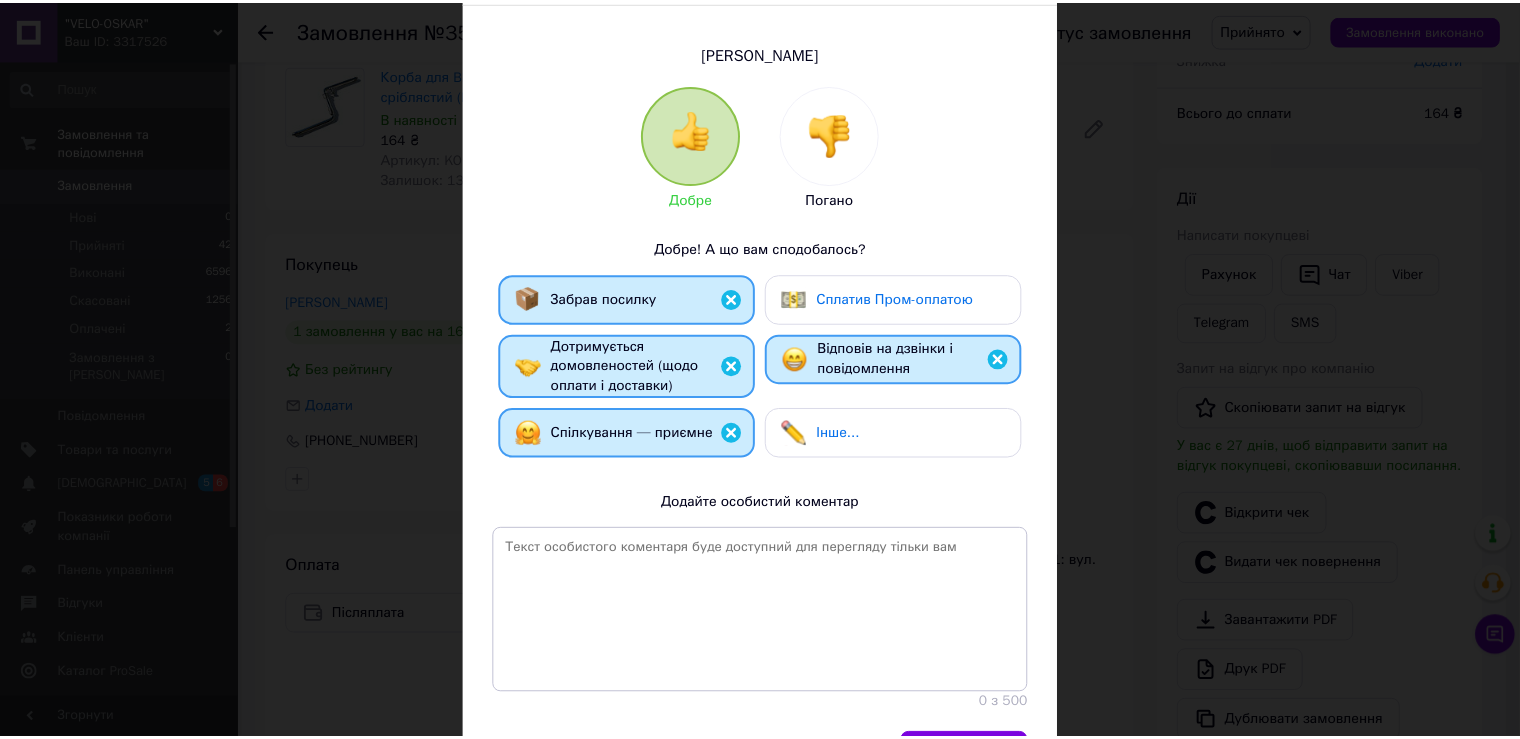 scroll, scrollTop: 166, scrollLeft: 0, axis: vertical 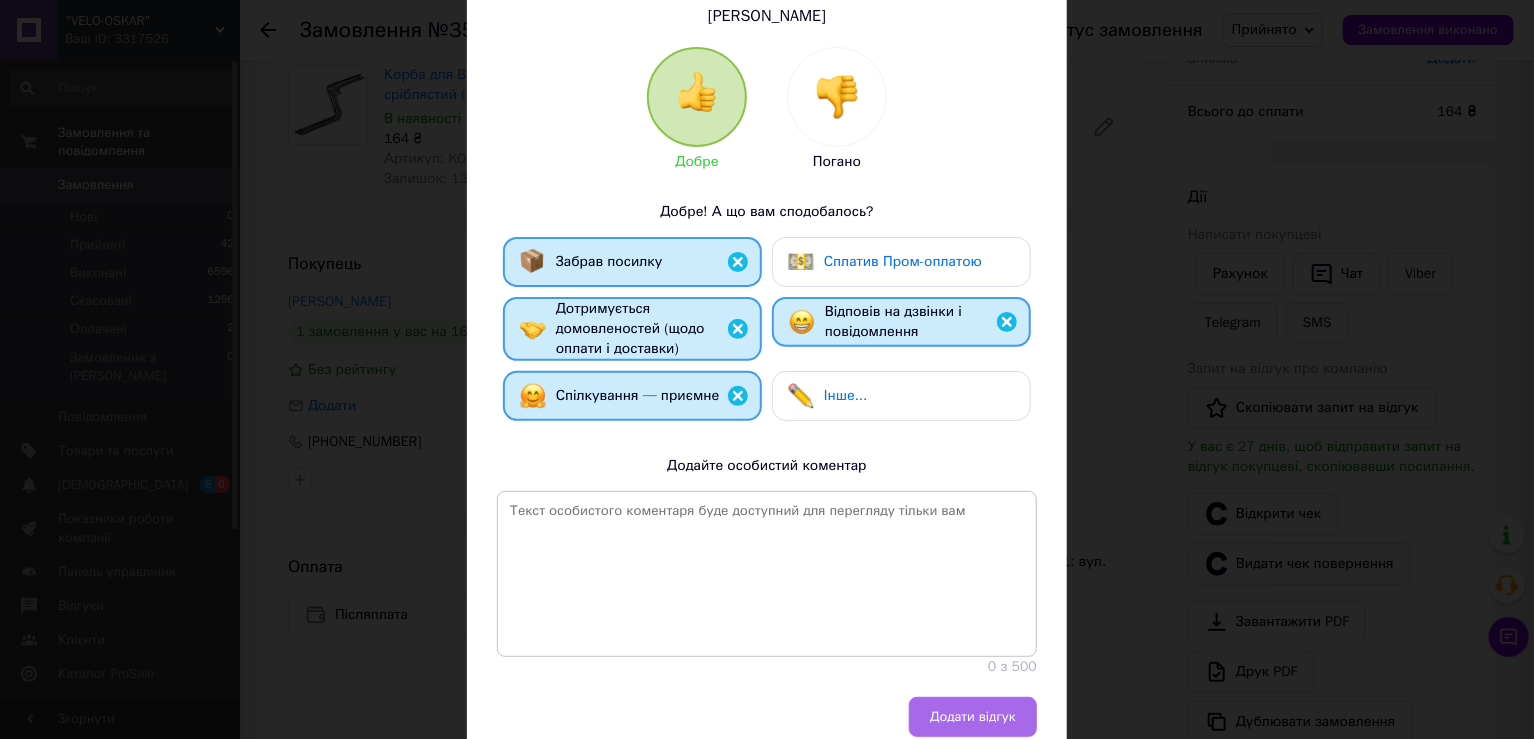 click on "Додати відгук" at bounding box center (973, 717) 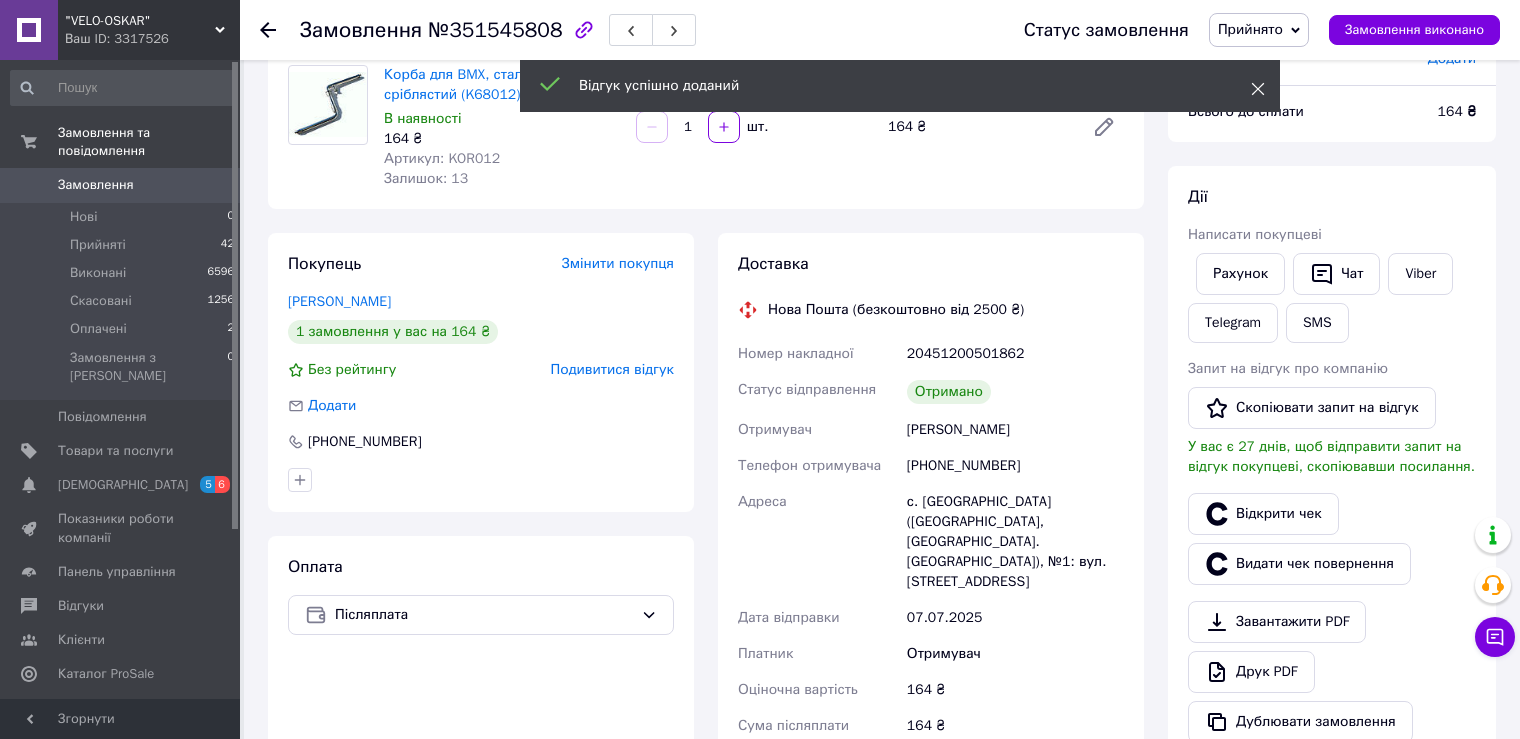 click 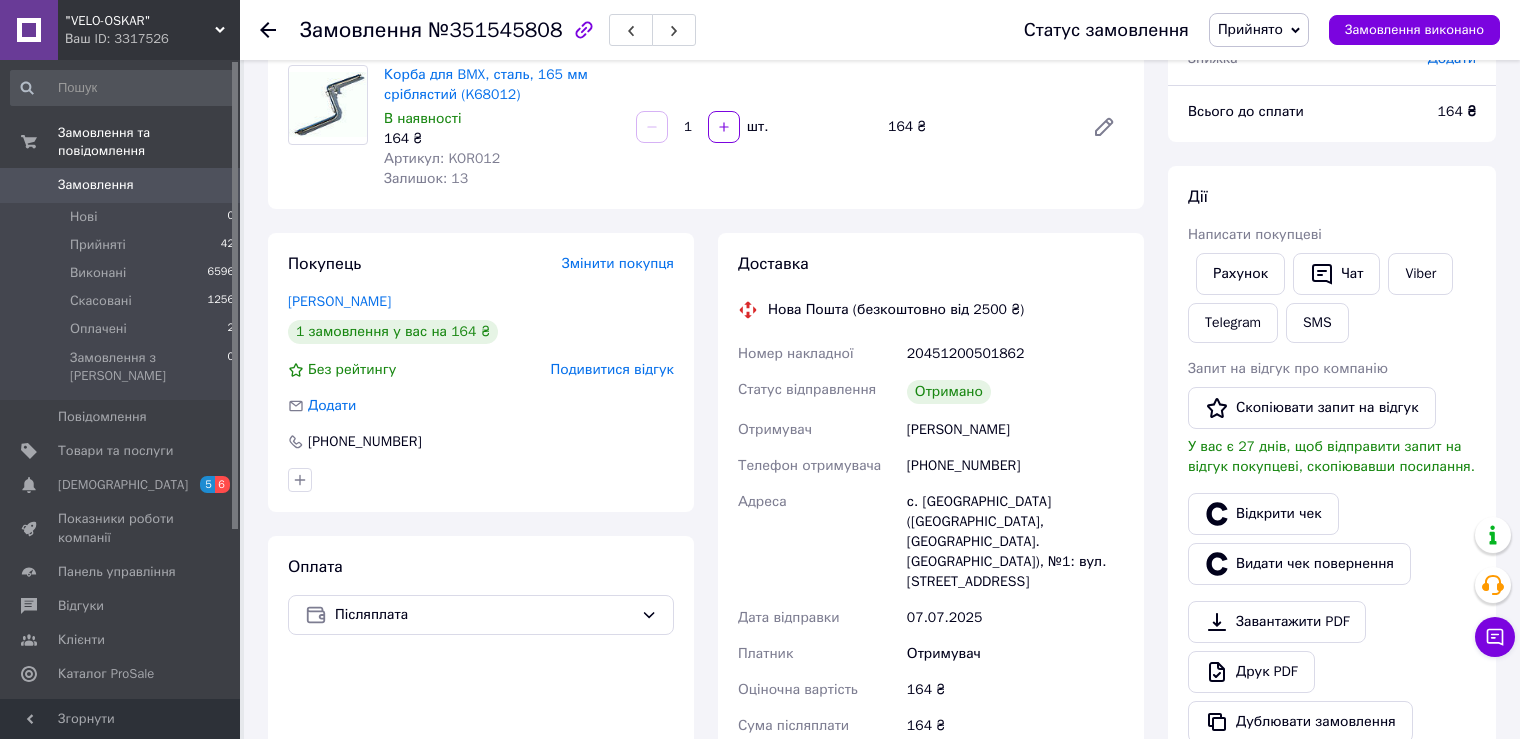 click on "Прийнято" at bounding box center [1250, 29] 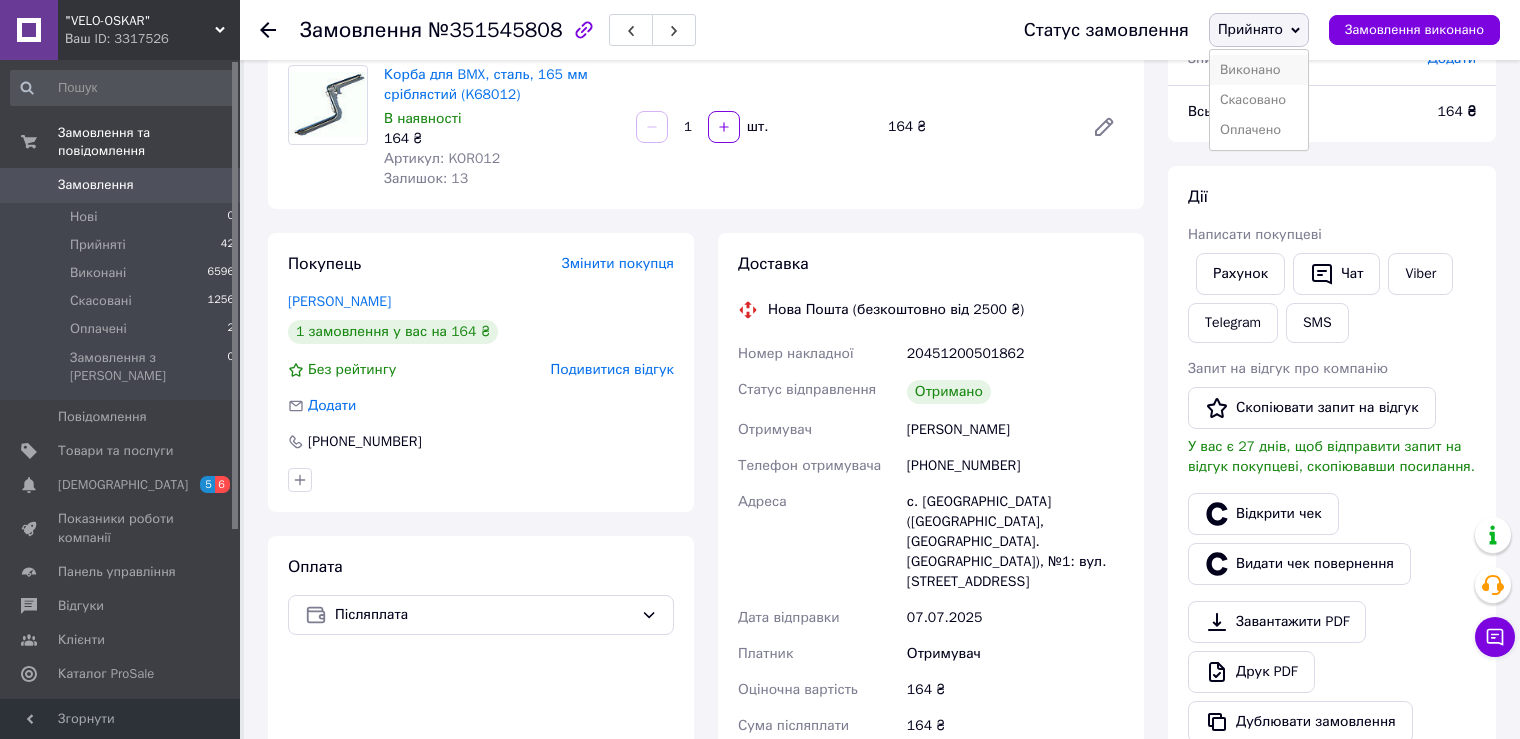 click on "Виконано" at bounding box center (1259, 70) 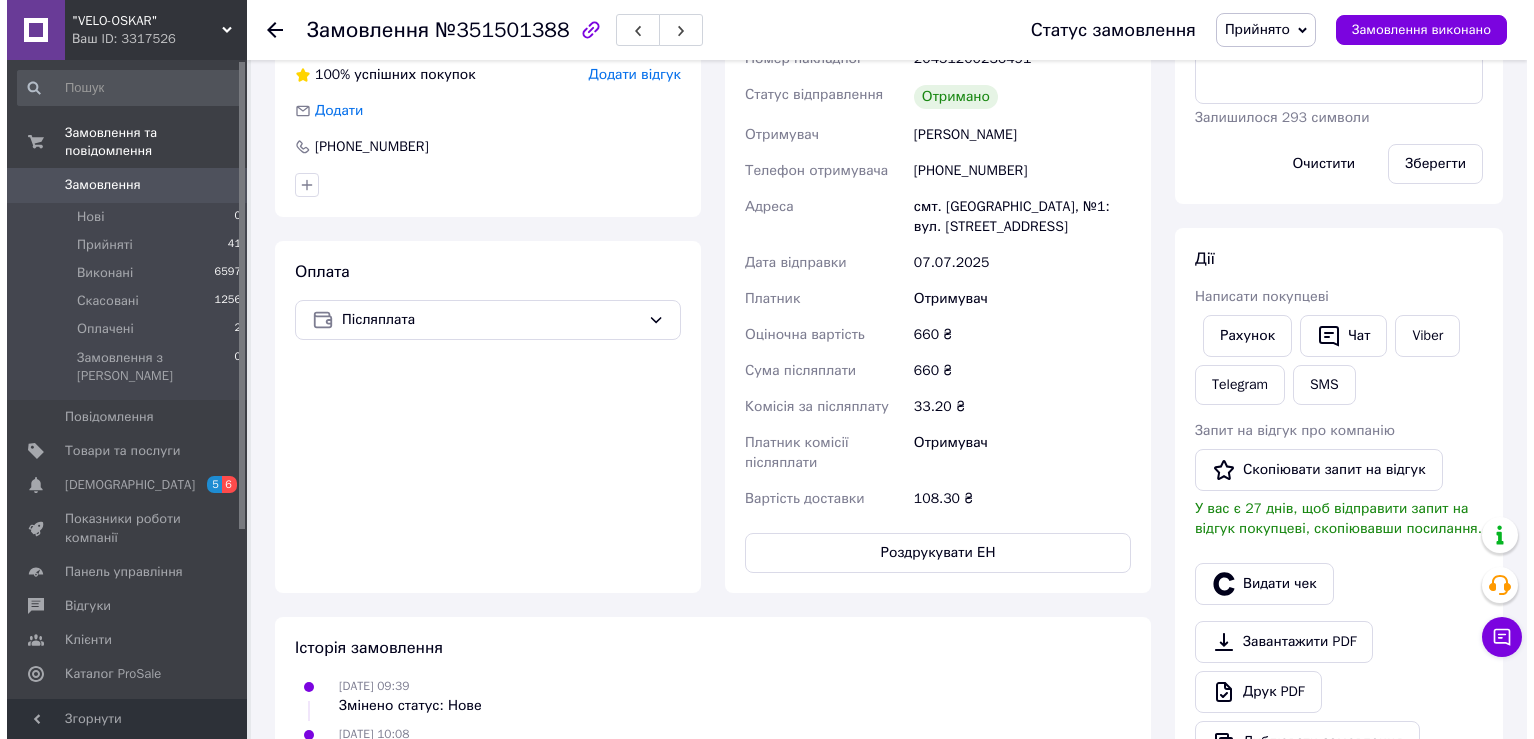 scroll, scrollTop: 500, scrollLeft: 0, axis: vertical 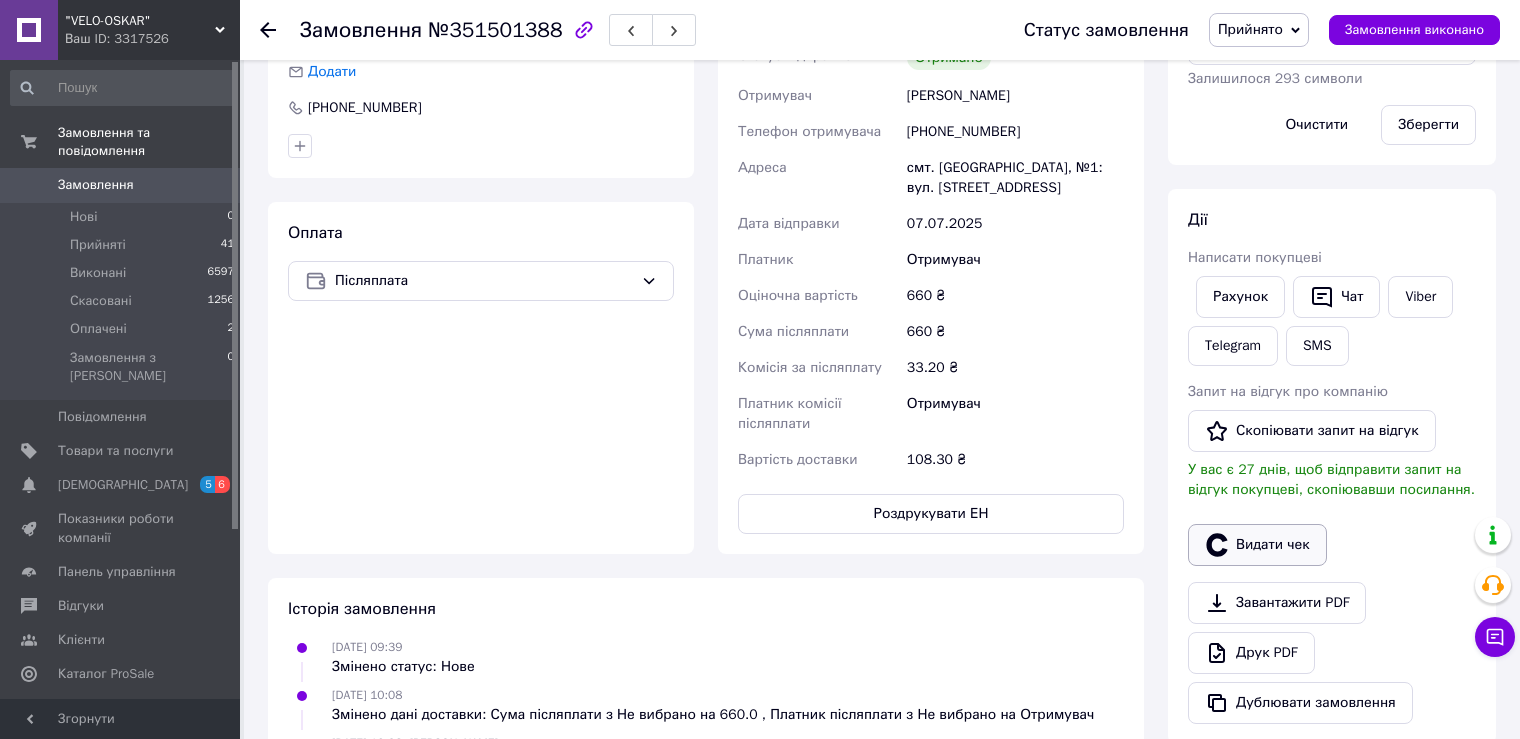 click on "Видати чек" at bounding box center [1257, 545] 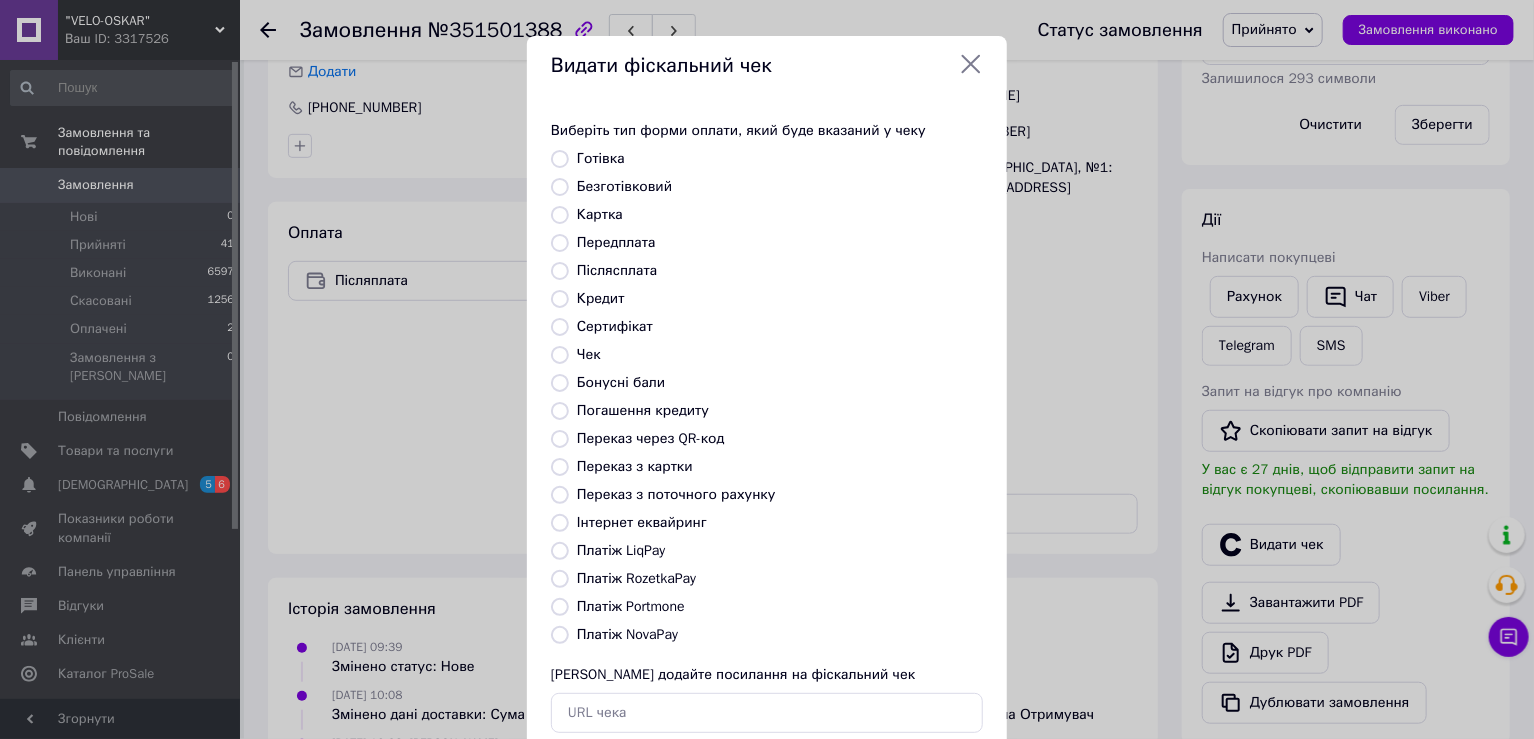 click on "Платіж RozetkaPay" at bounding box center (636, 578) 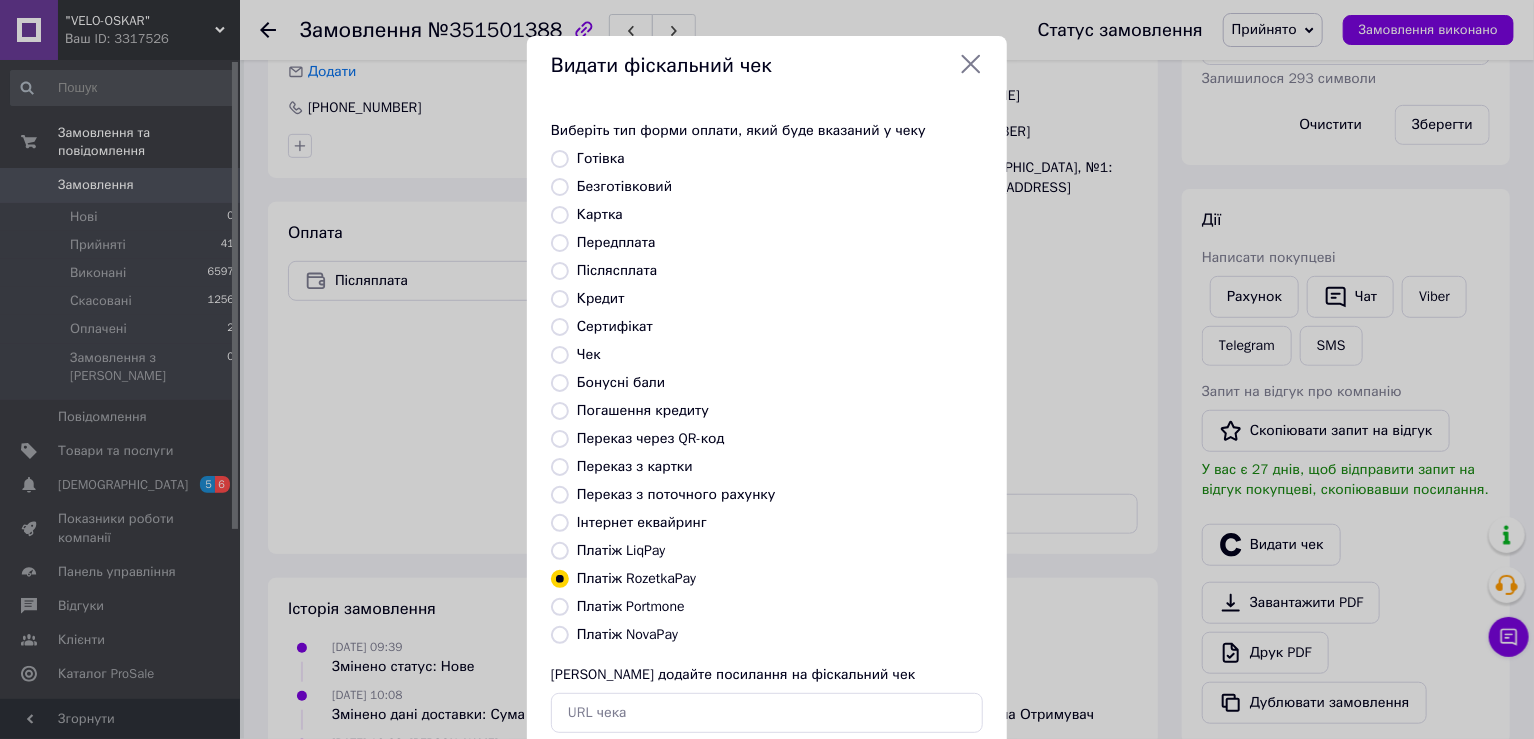 click on "Платіж NovaPay" at bounding box center (627, 634) 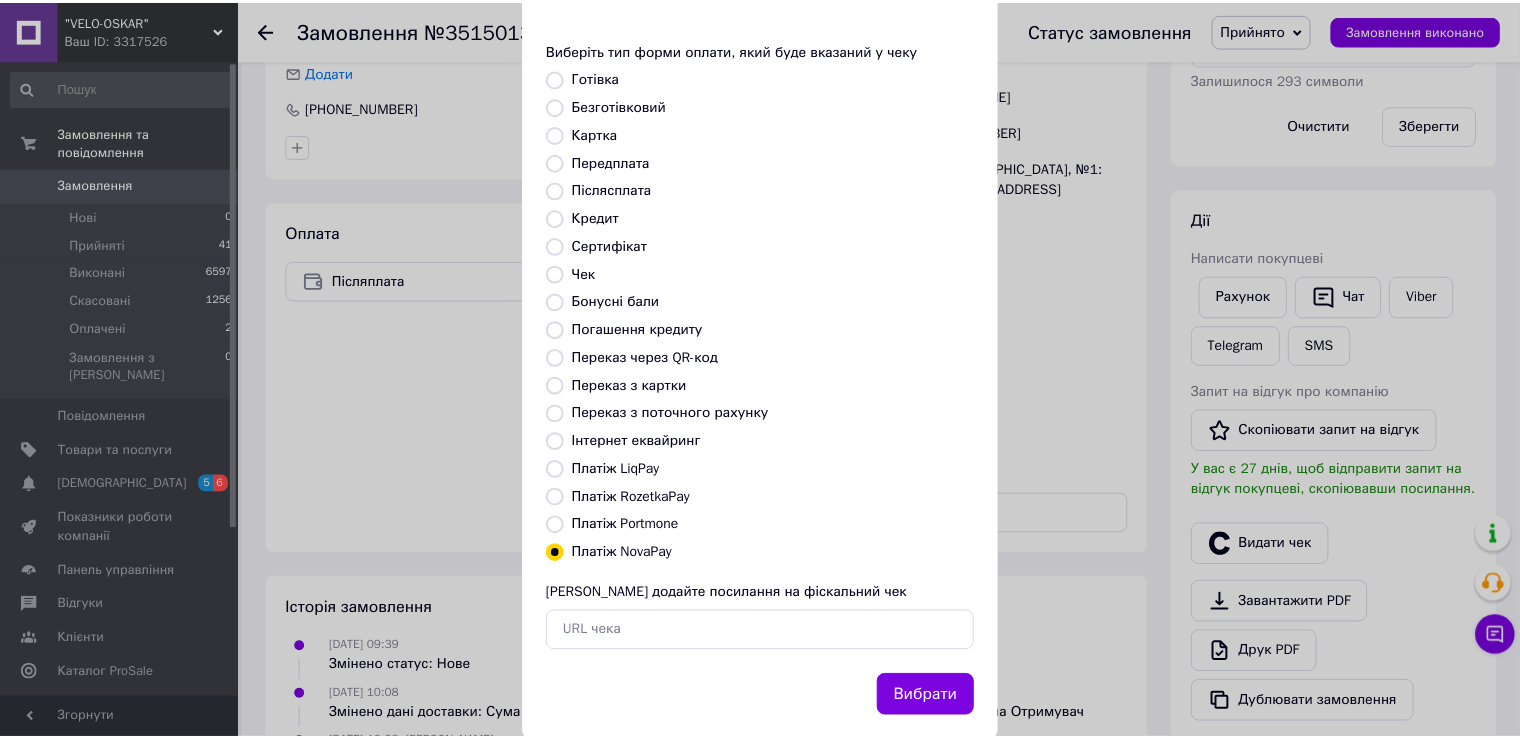 scroll, scrollTop: 119, scrollLeft: 0, axis: vertical 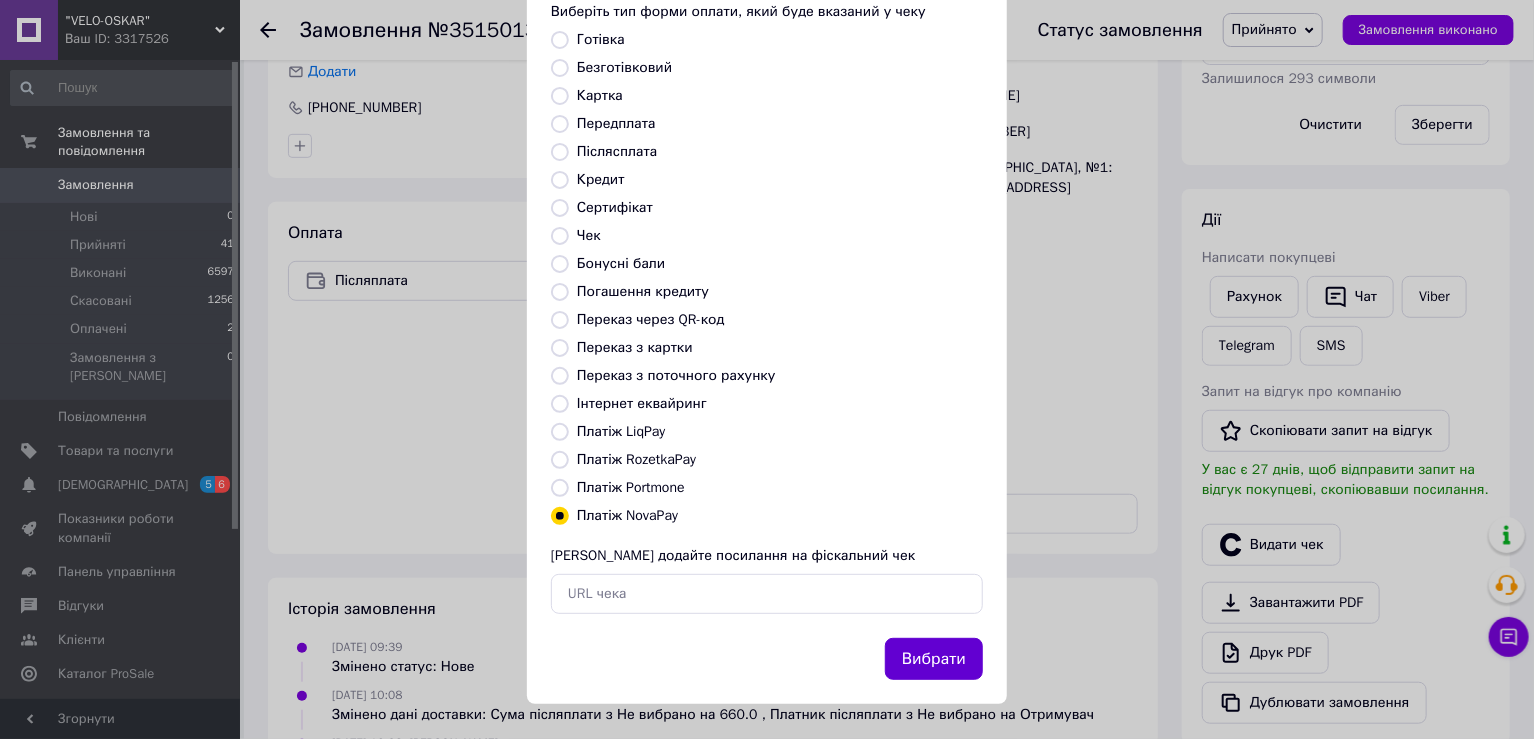 click on "Вибрати" at bounding box center [934, 659] 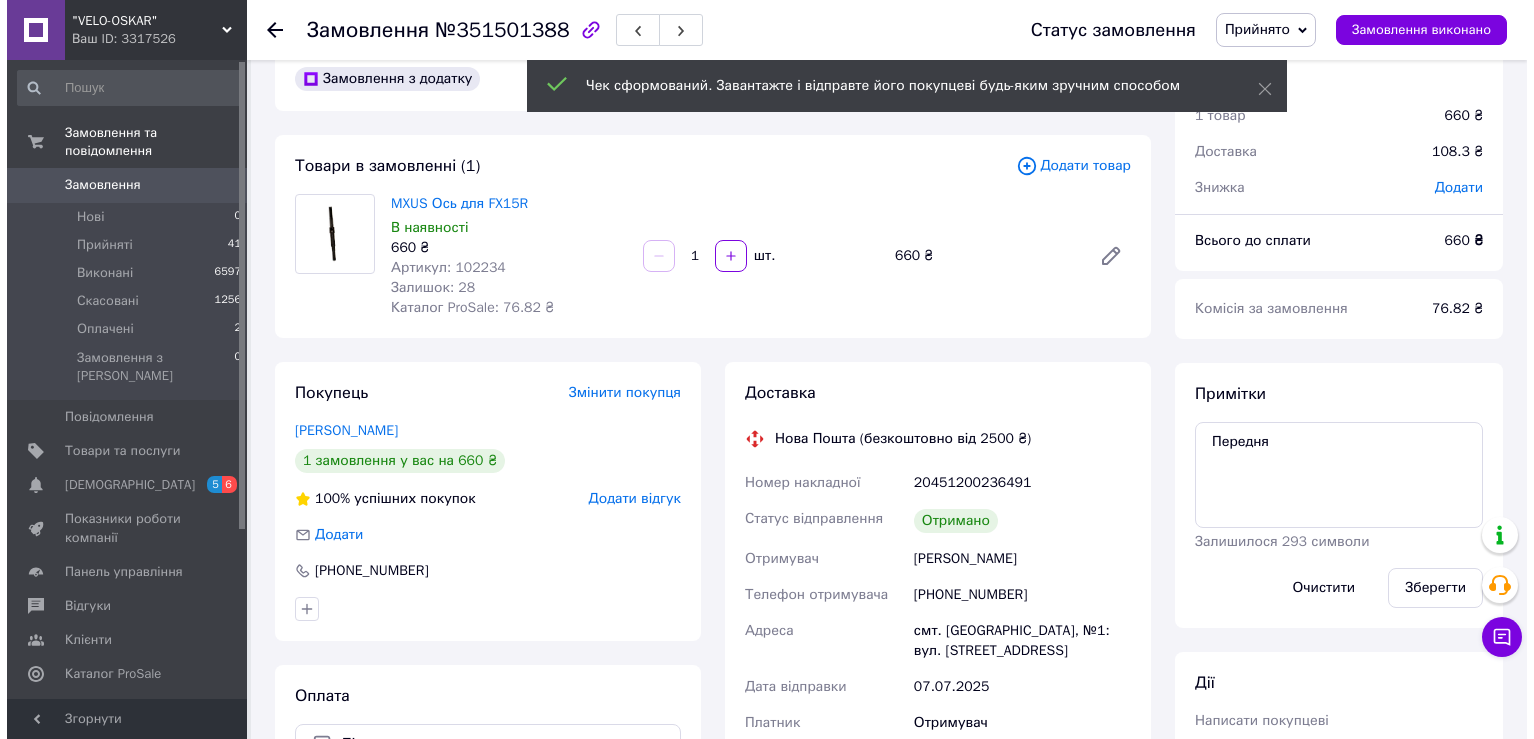 scroll, scrollTop: 0, scrollLeft: 0, axis: both 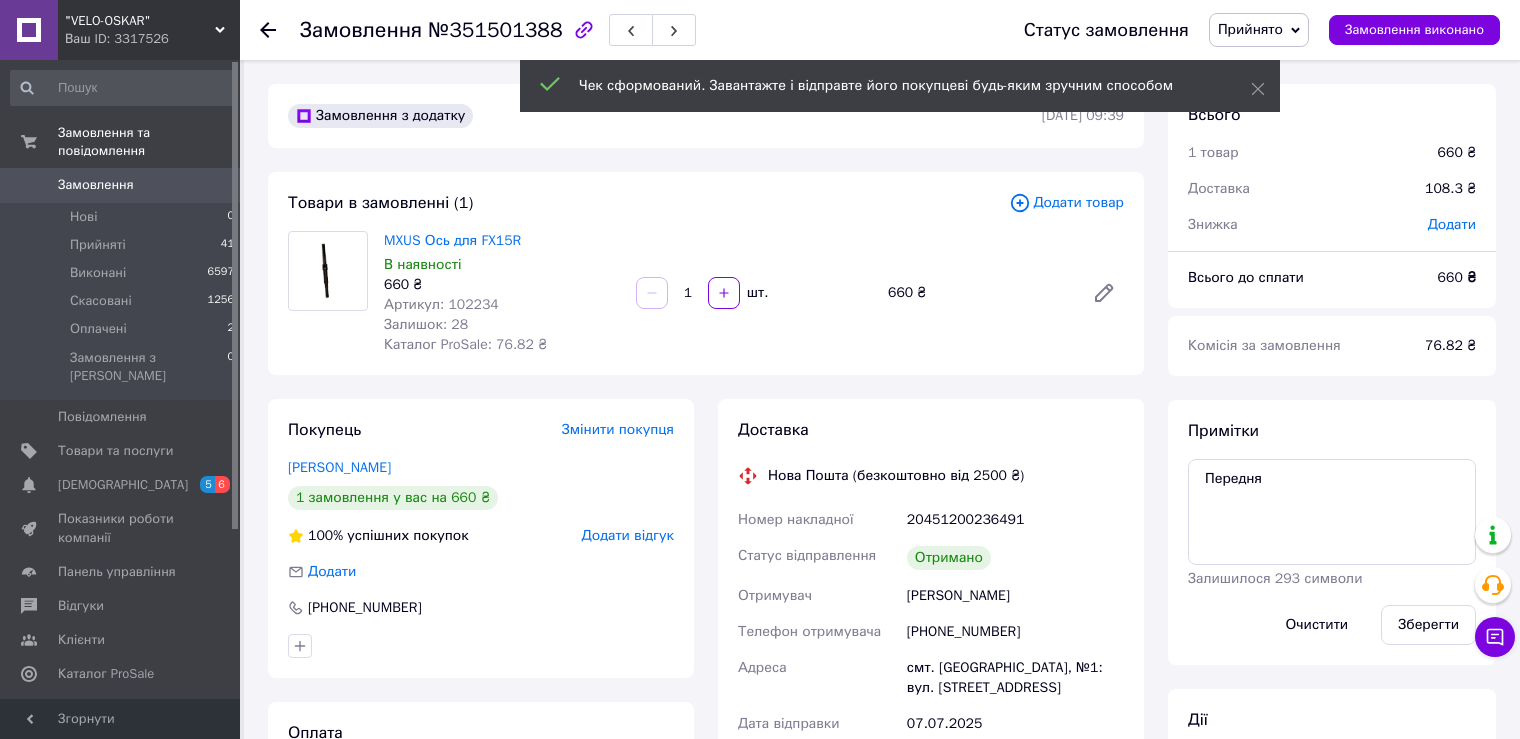 click on "Додати відгук" at bounding box center [628, 535] 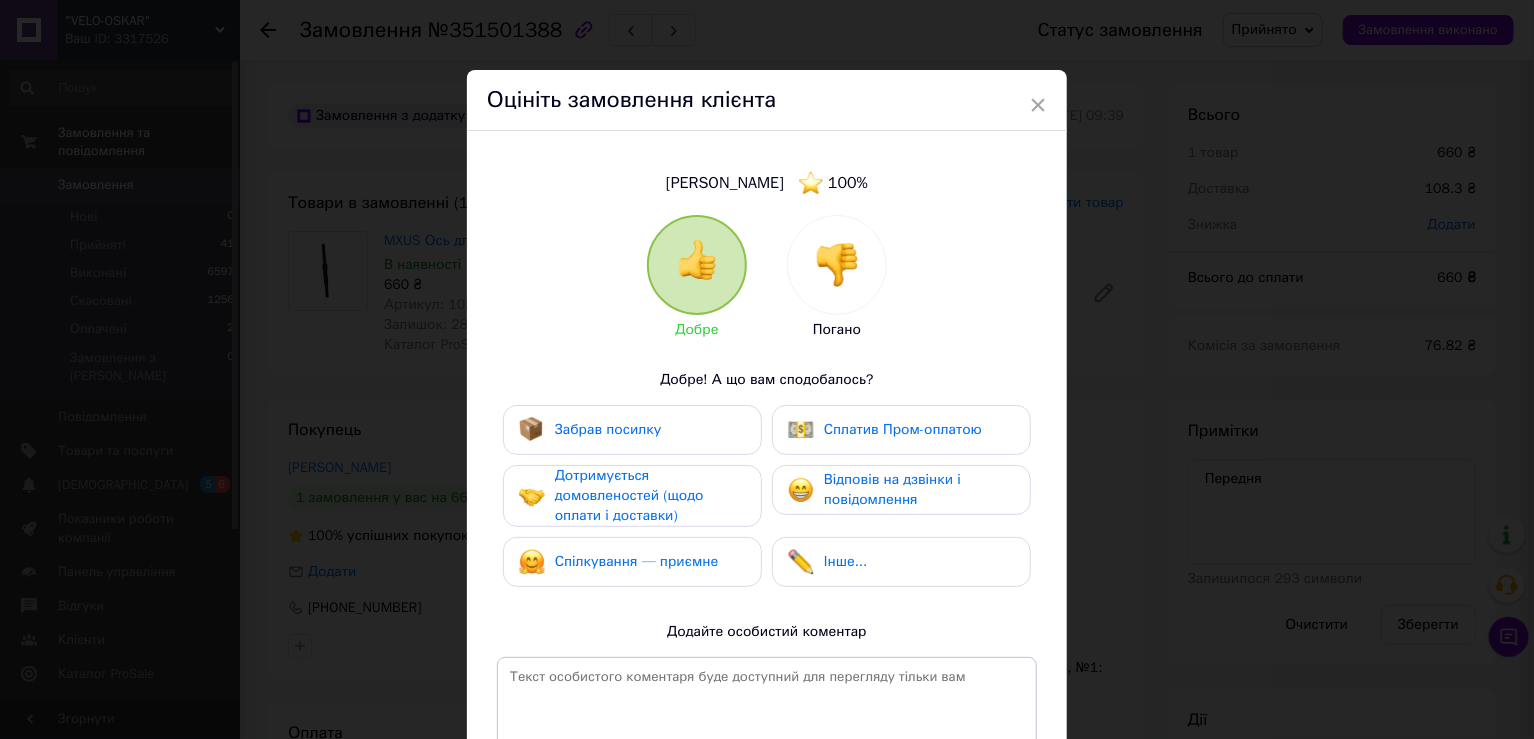 click on "Забрав посилку" at bounding box center [632, 430] 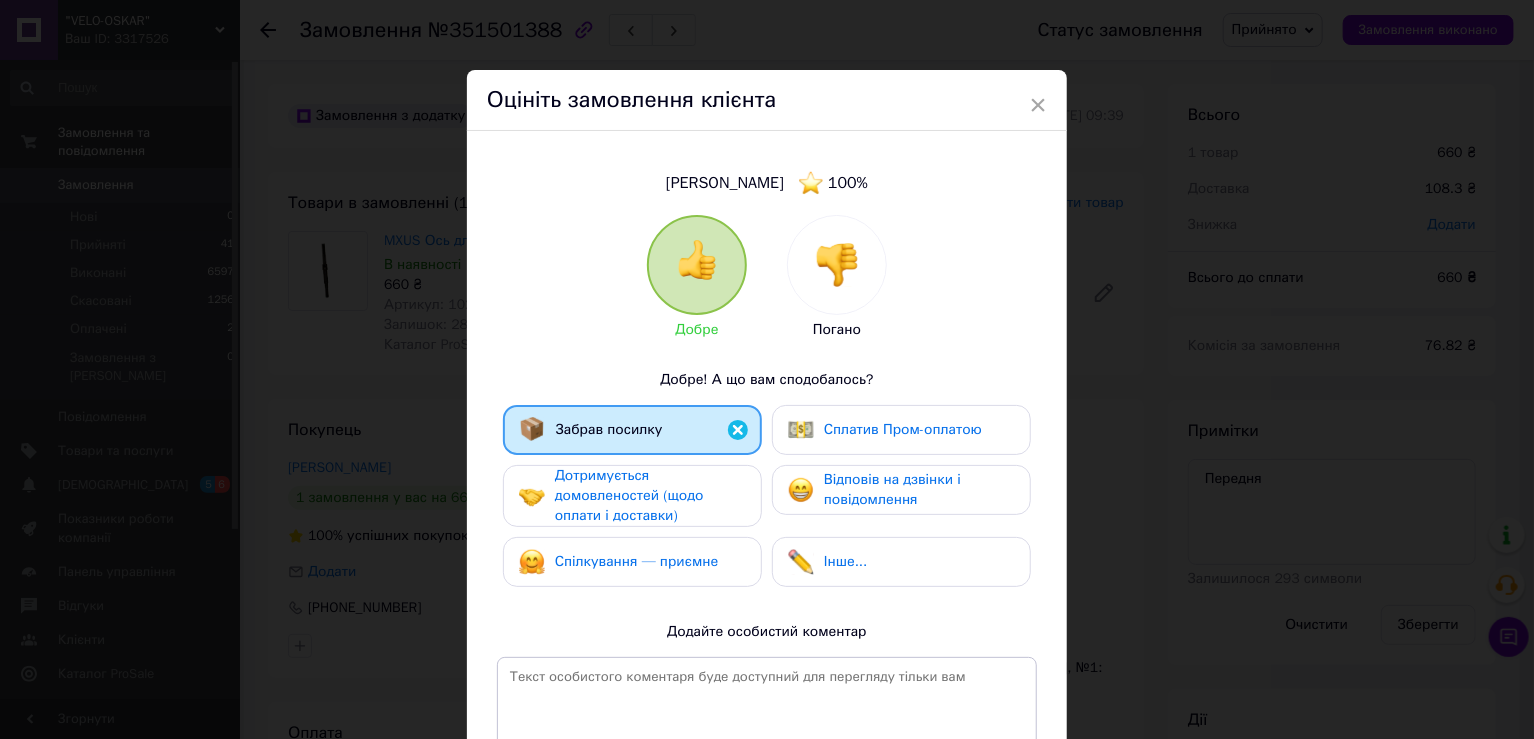 drag, startPoint x: 678, startPoint y: 476, endPoint x: 820, endPoint y: 496, distance: 143.40154 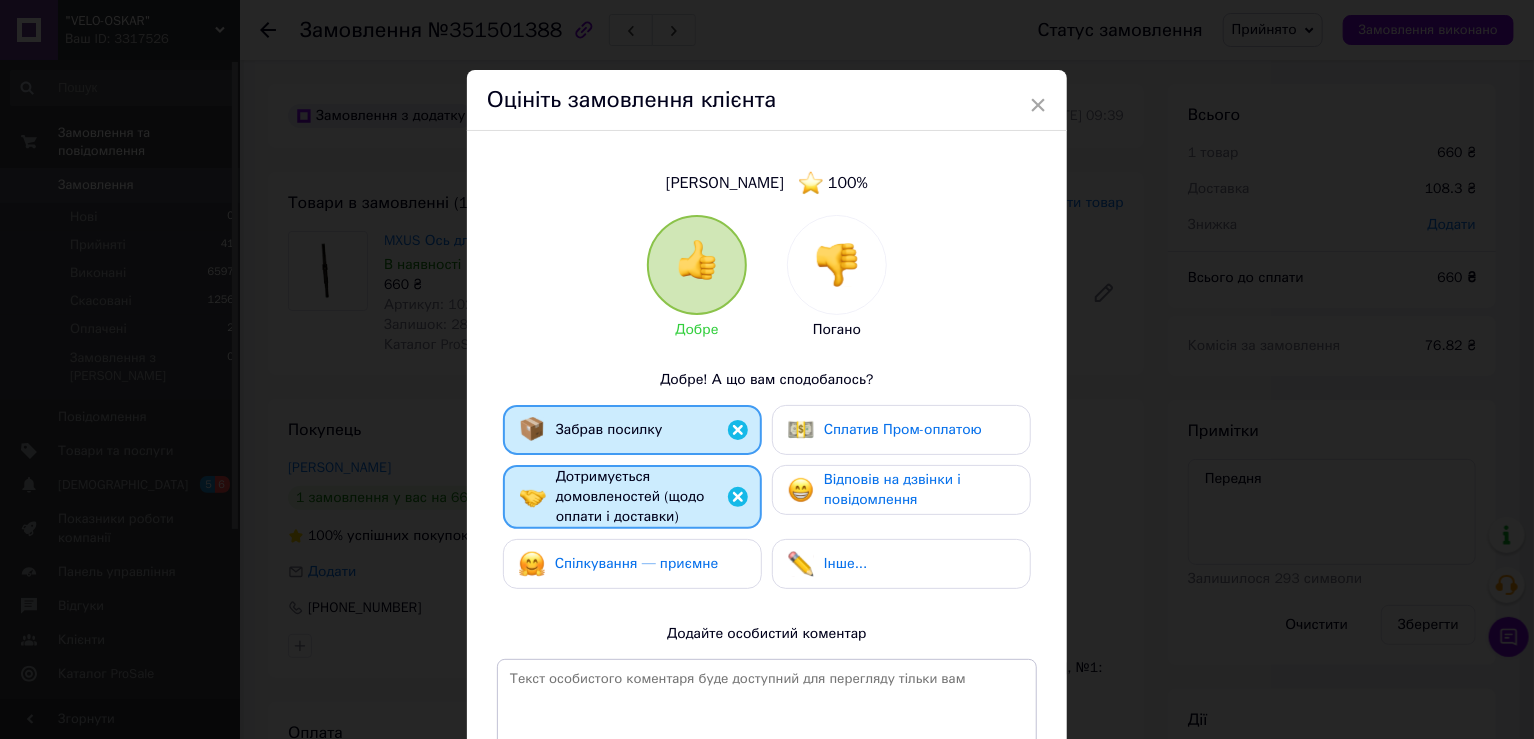 drag, startPoint x: 861, startPoint y: 492, endPoint x: 852, endPoint y: 497, distance: 10.29563 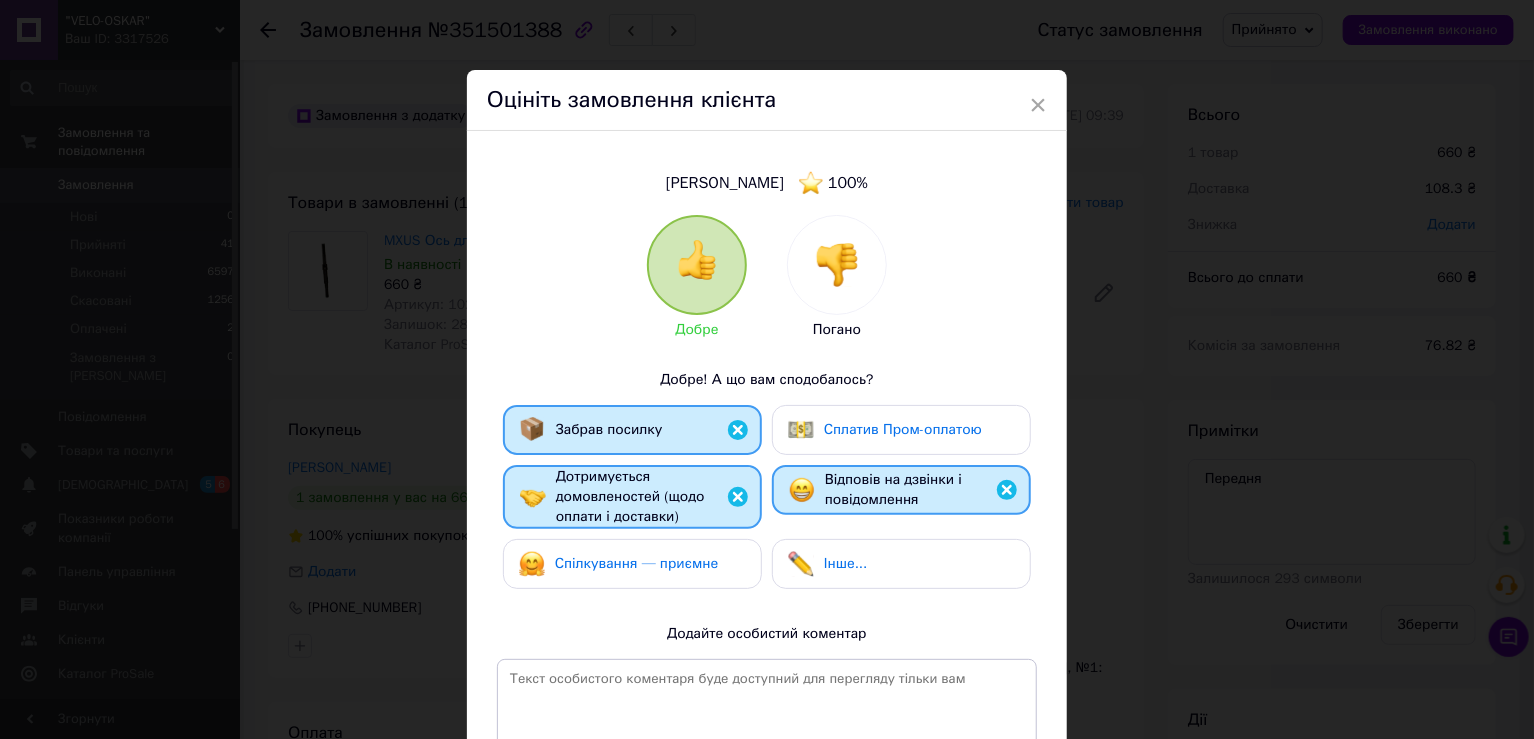 click on "Спілкування — приємне" at bounding box center [637, 563] 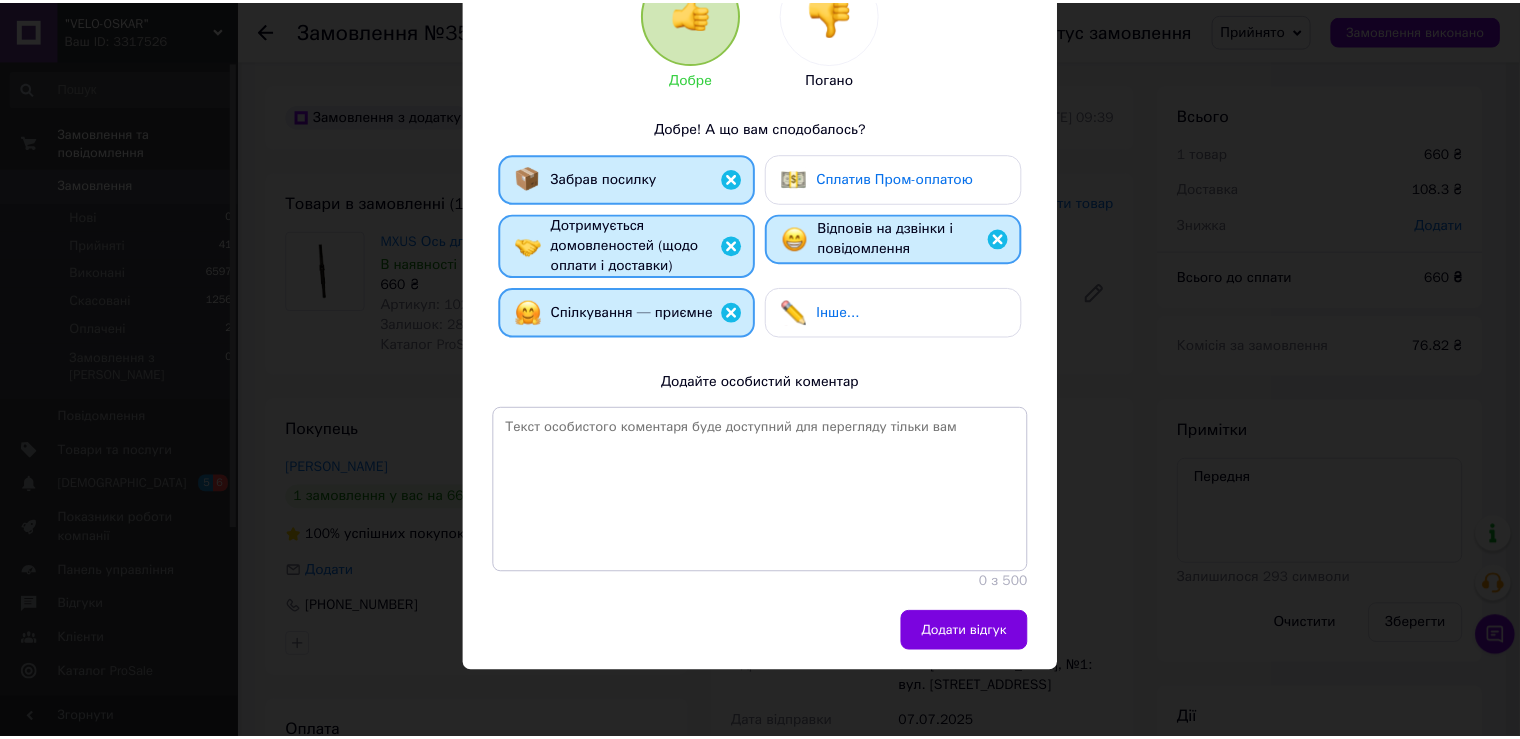scroll, scrollTop: 252, scrollLeft: 0, axis: vertical 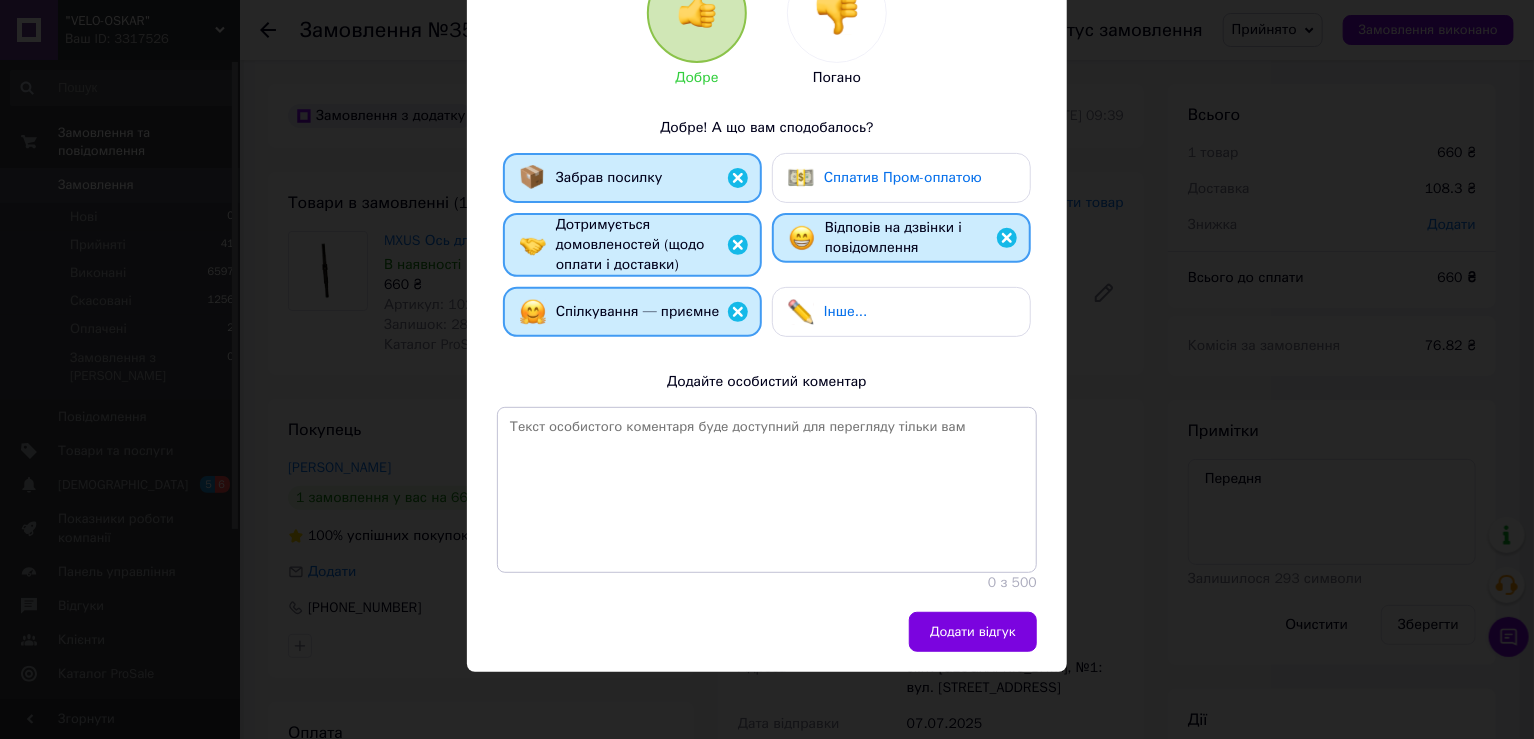 drag, startPoint x: 995, startPoint y: 654, endPoint x: 983, endPoint y: 653, distance: 12.0415945 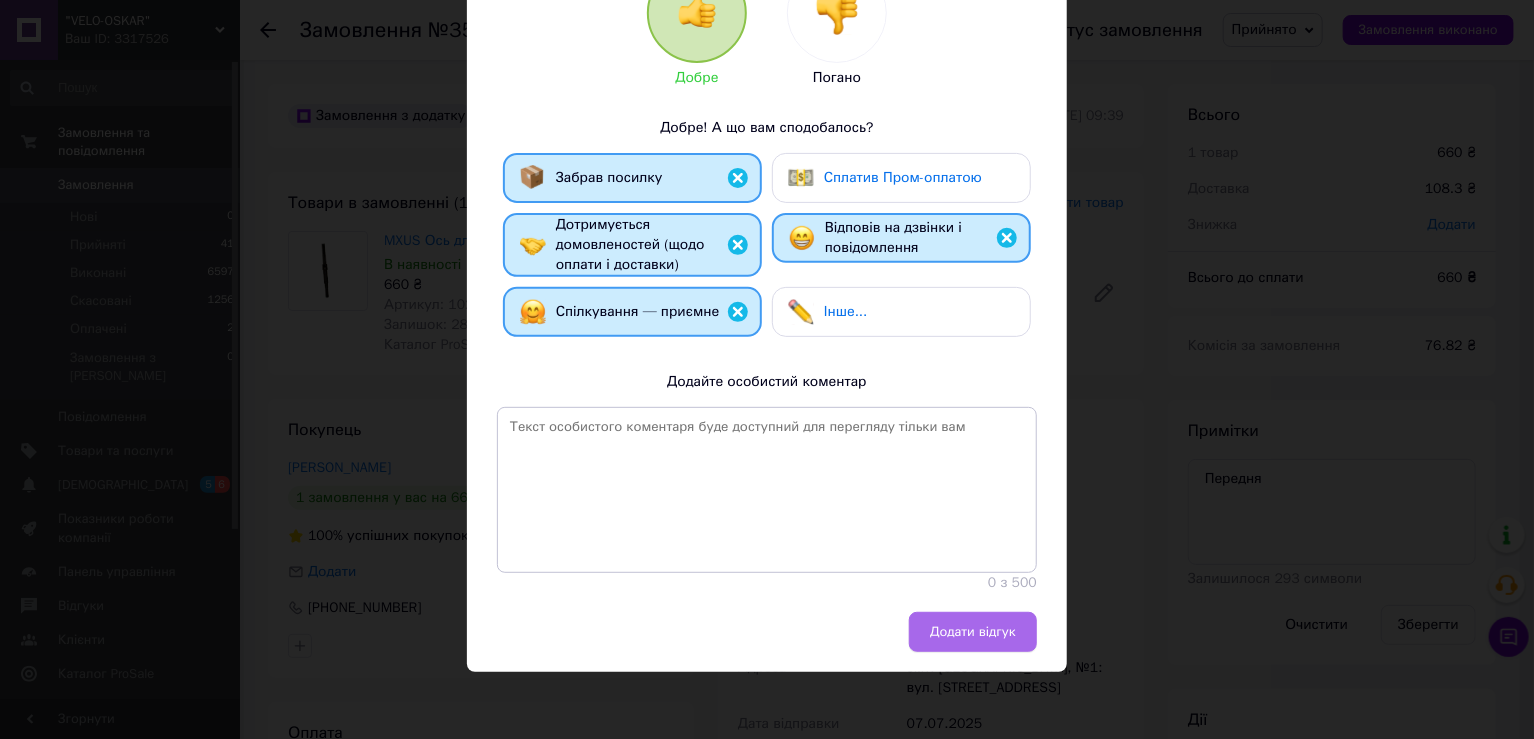 click on "Додати відгук" at bounding box center (973, 632) 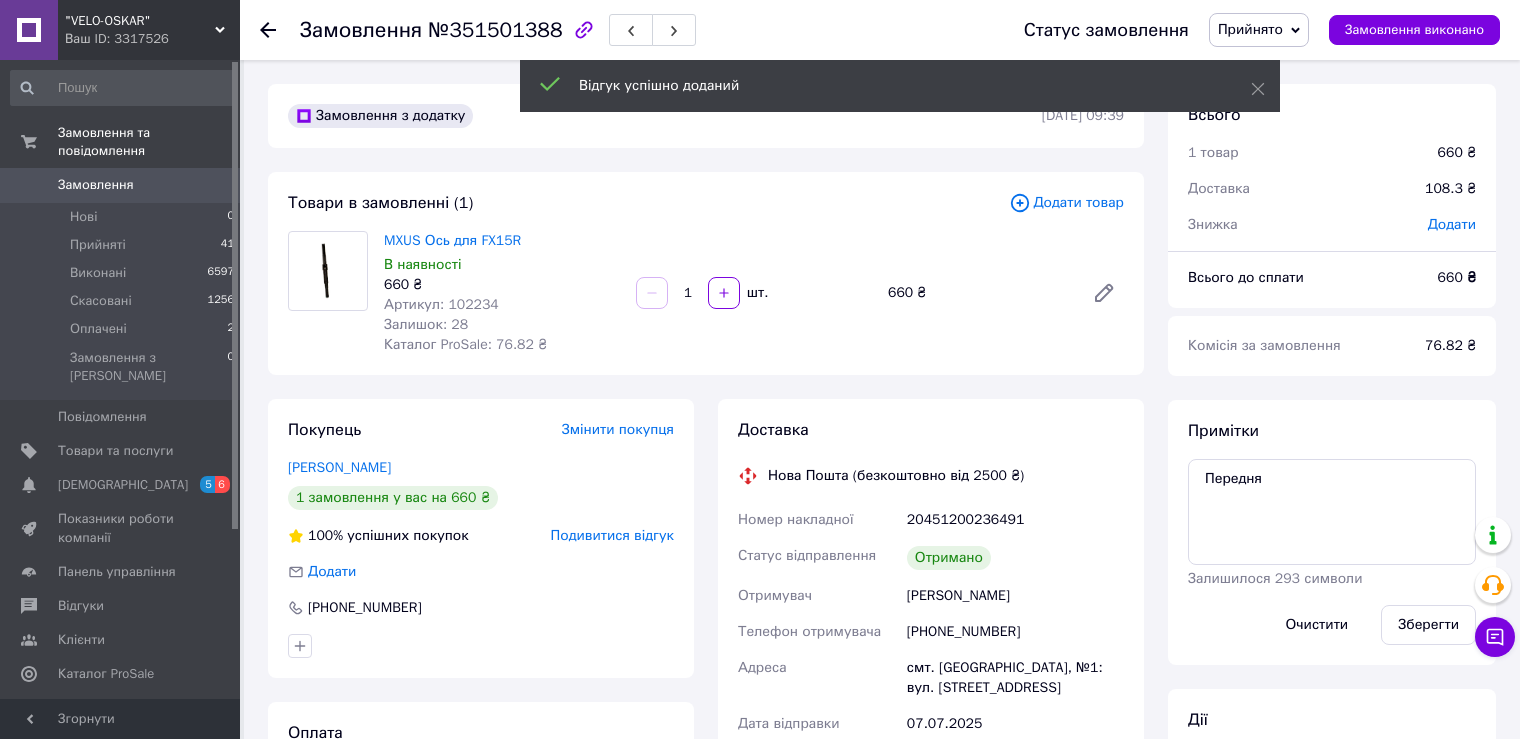 click on "Відгук успішно доданий" at bounding box center [900, 86] 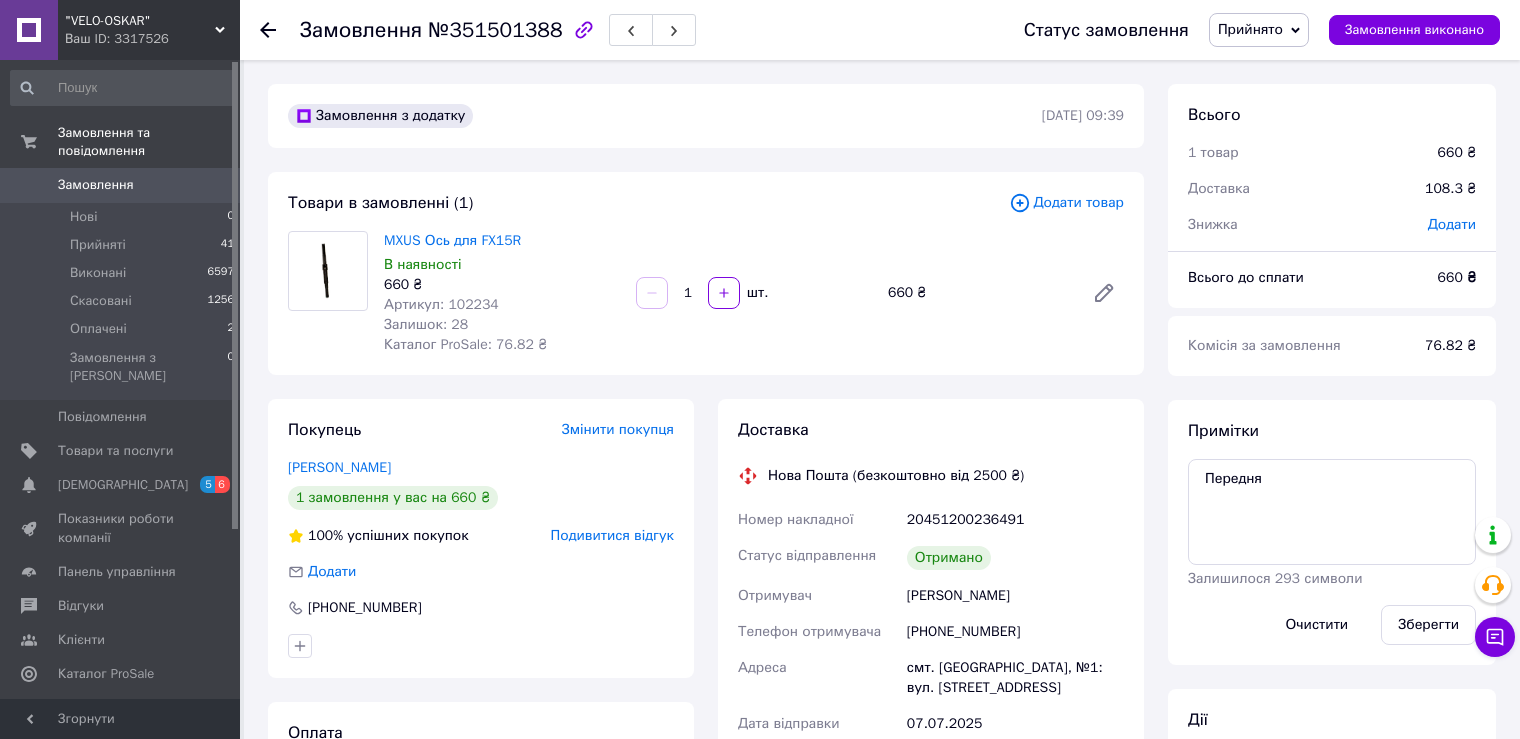 click on "Прийнято" at bounding box center (1250, 29) 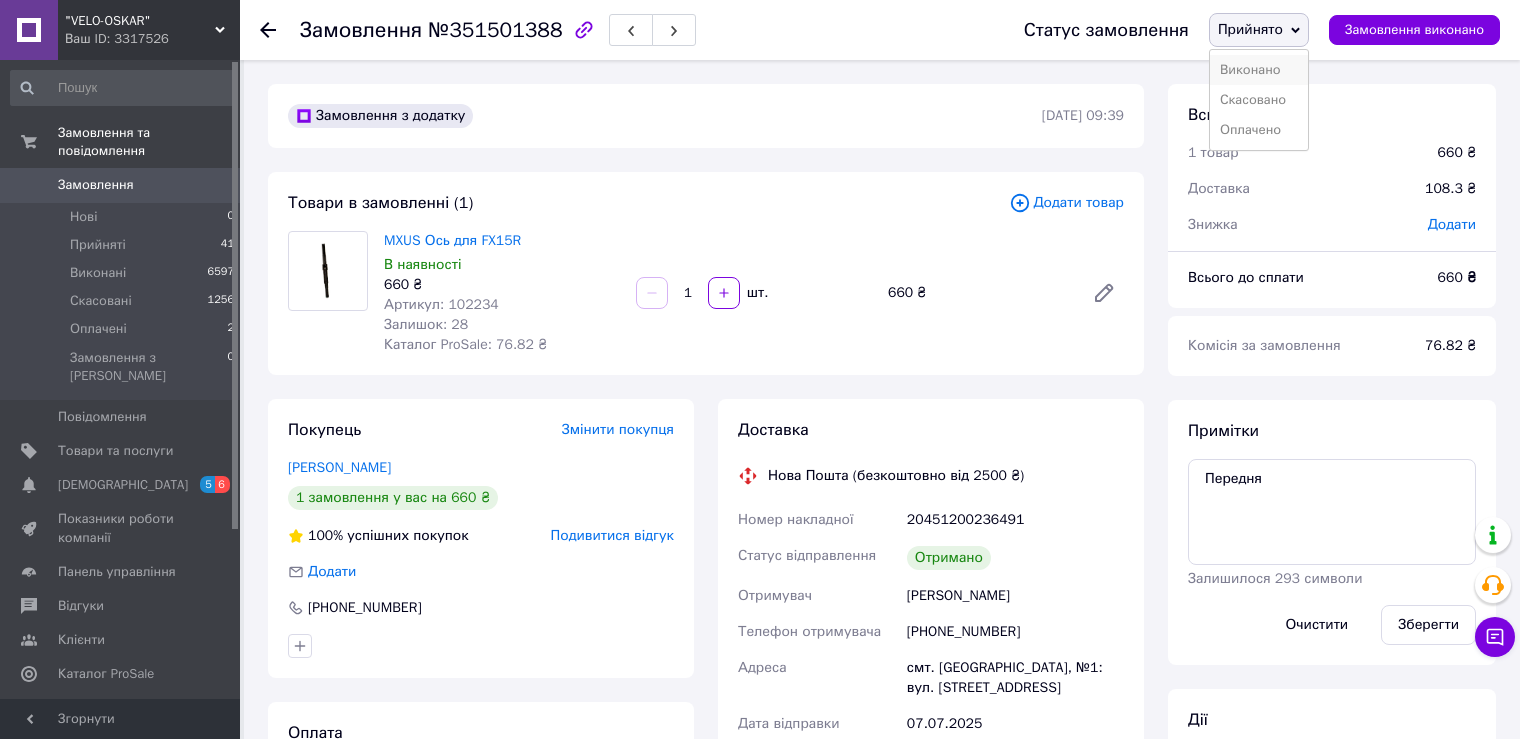 click on "Виконано" at bounding box center (1259, 70) 